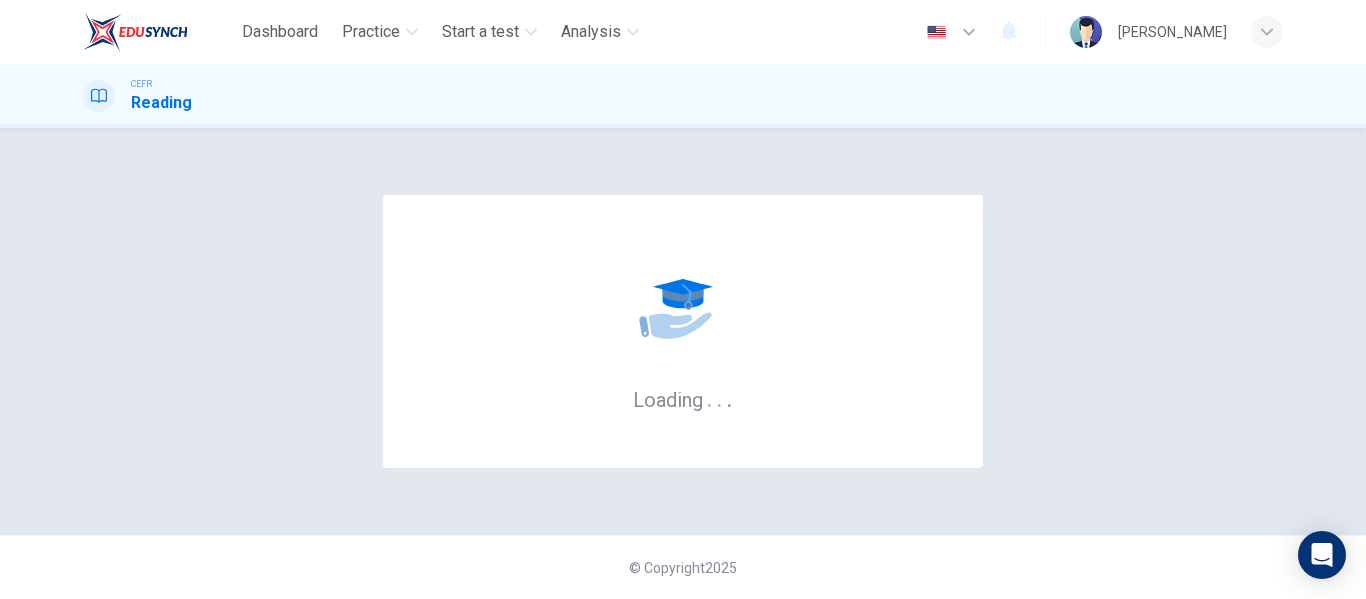 scroll, scrollTop: 0, scrollLeft: 0, axis: both 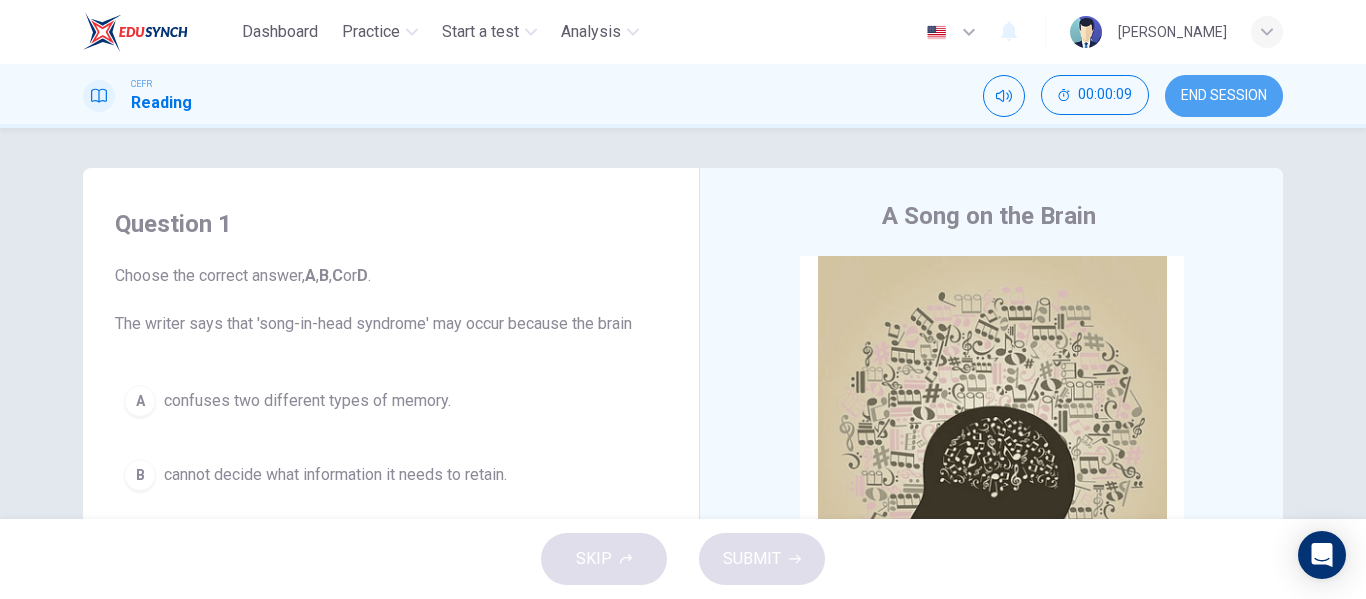 click on "END SESSION" at bounding box center [1224, 96] 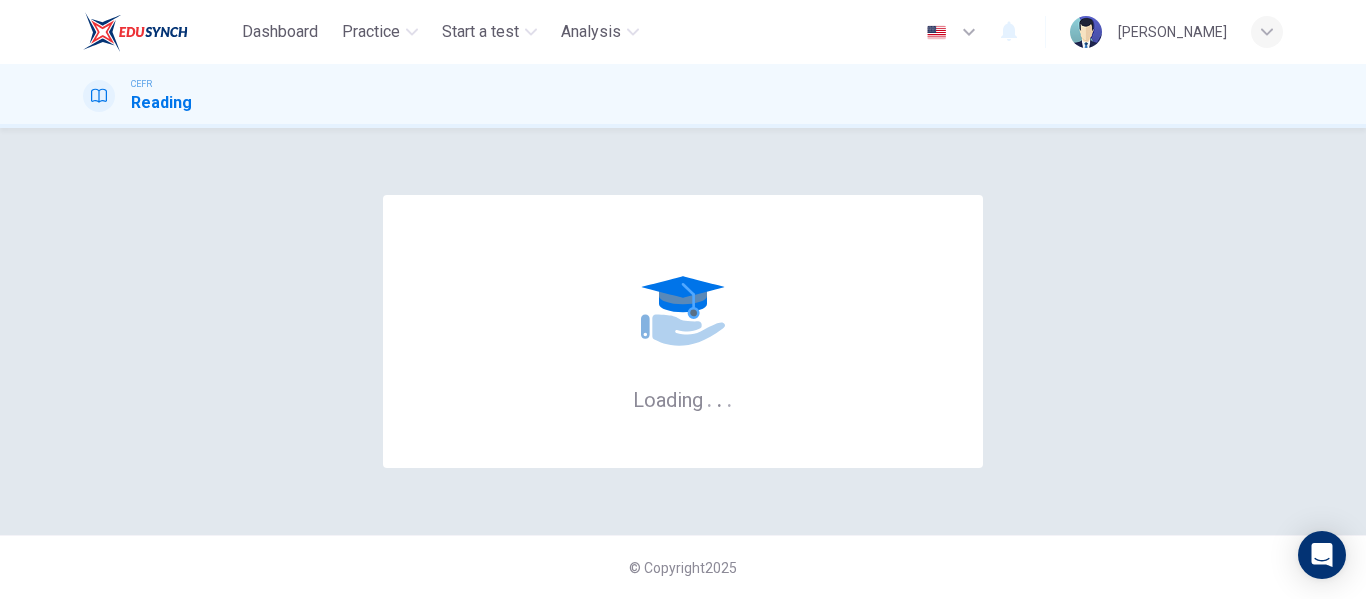 scroll, scrollTop: 0, scrollLeft: 0, axis: both 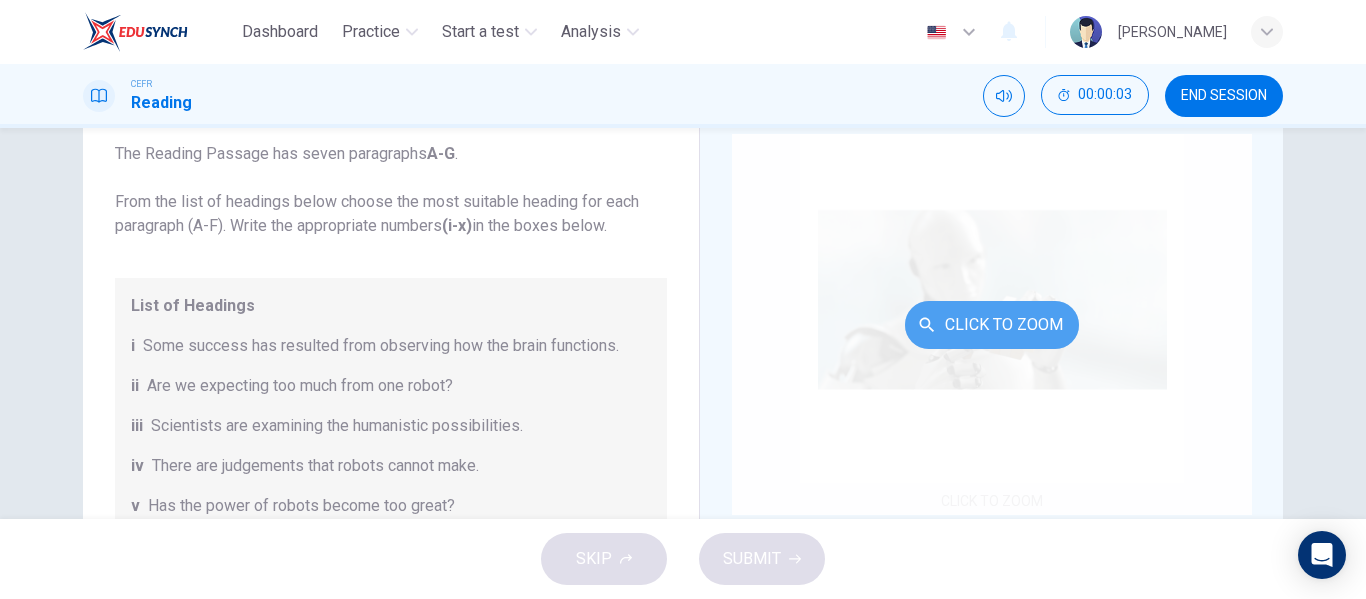 click on "Click to Zoom" at bounding box center [992, 325] 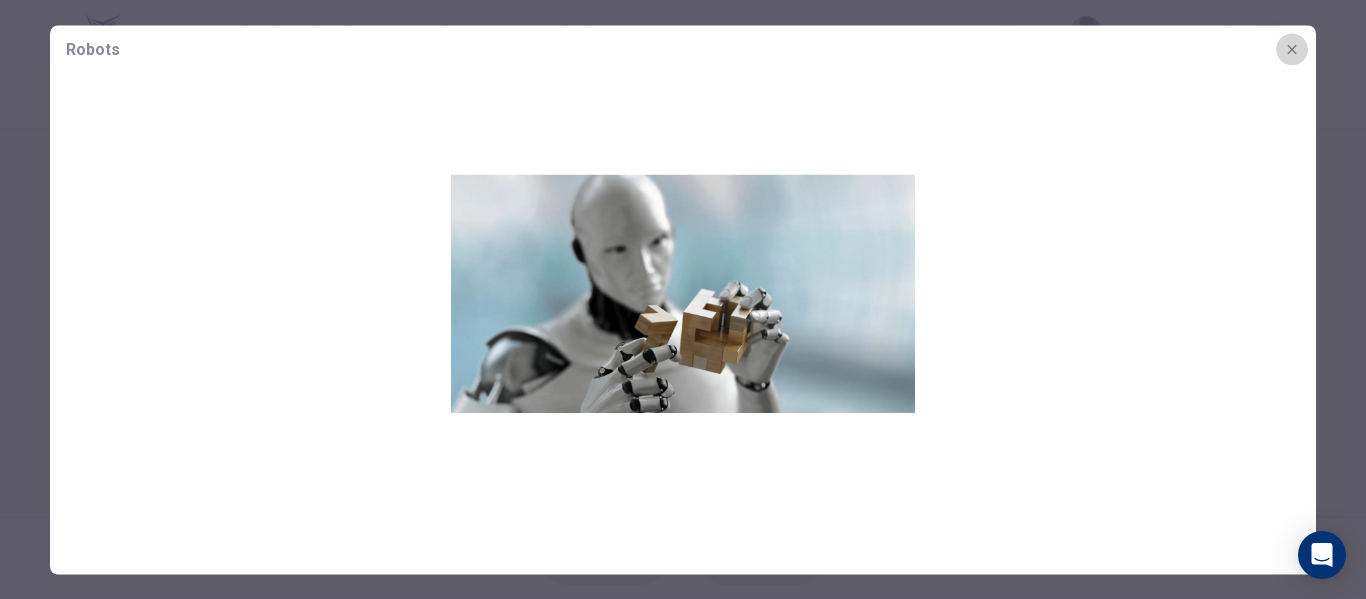 click at bounding box center (1292, 49) 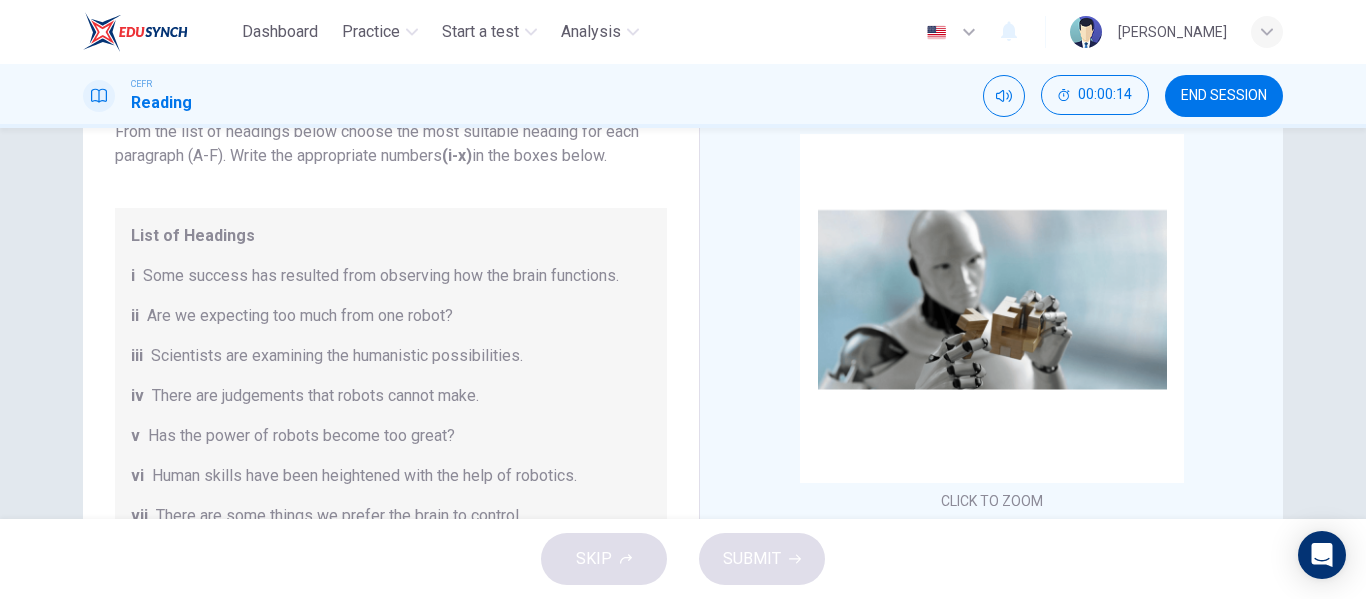 scroll, scrollTop: 71, scrollLeft: 0, axis: vertical 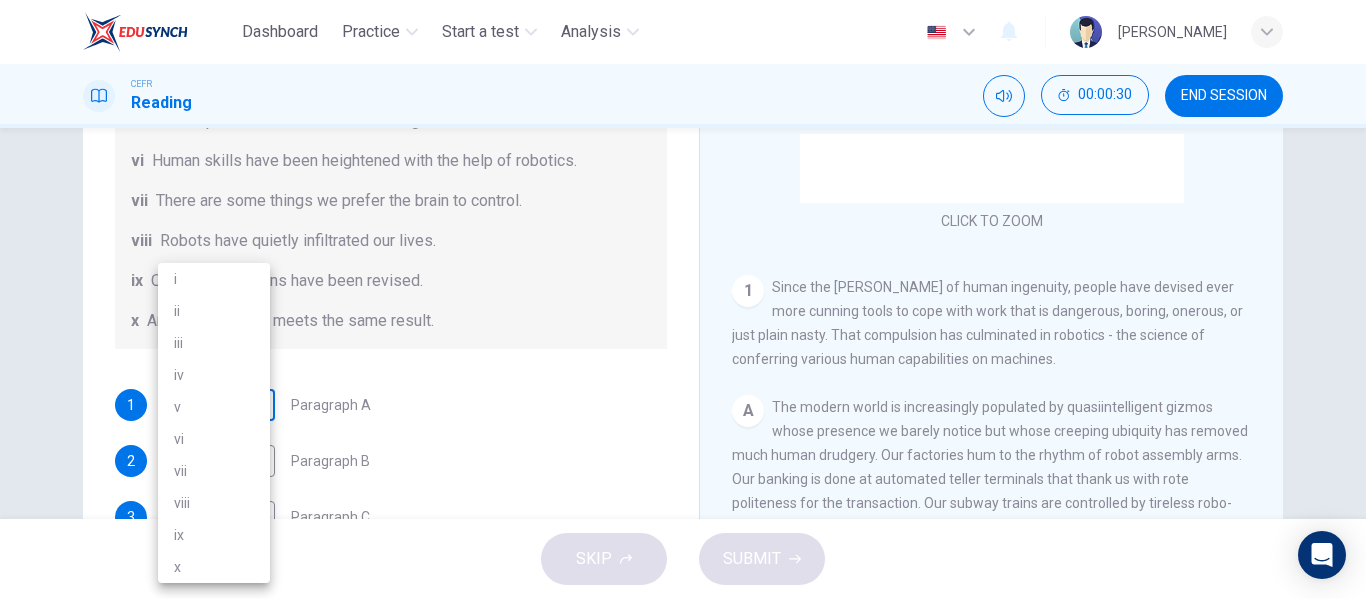 click on "Dashboard Practice Start a test Analysis English en ​ [PERSON_NAME] CEFR Reading 00:00:30 END SESSION Question 1 The Reading Passage has seven paragraphs  A-G .  From the list of headings below choose the most suitable heading for each
paragraph (A-F).
Write the appropriate numbers  (i-x)  in the boxes below. List of Headings i Some success has resulted from observing how the brain functions. ii Are we expecting too much from one robot? iii Scientists are examining the humanistic possibilities. iv There are judgements that robots cannot make. v Has the power of robots become too great? vi Human skills have been heightened with the help of robotics. vii There are some things we prefer the brain to control. viii Robots have quietly infiltrated our lives. ix Original predictions have been revised. x Another approach meets the same result. 1 ​ ​ Paragraph A 2 ​ ​ Paragraph B 3 ​ ​ Paragraph C 4 ​ ​ Paragraph D 5 ​ ​ Paragraph E 6 ​ ​ Paragraph F Robots CLICK TO ZOOM 1 A B C" at bounding box center [683, 299] 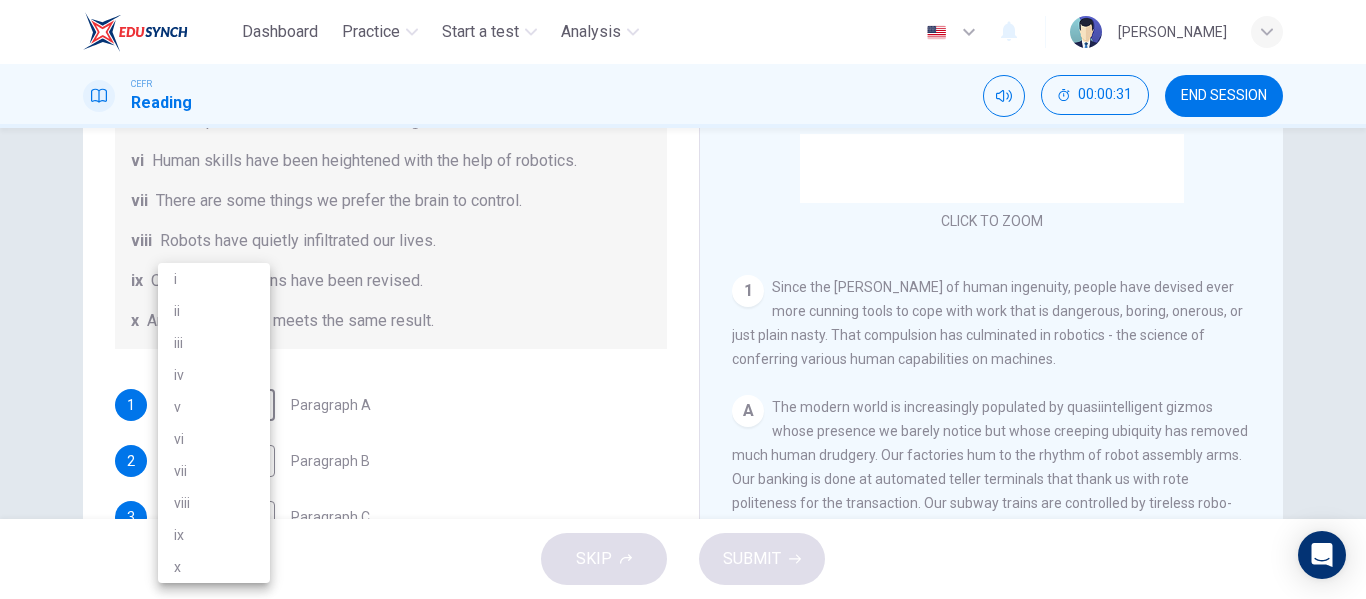 click at bounding box center [683, 299] 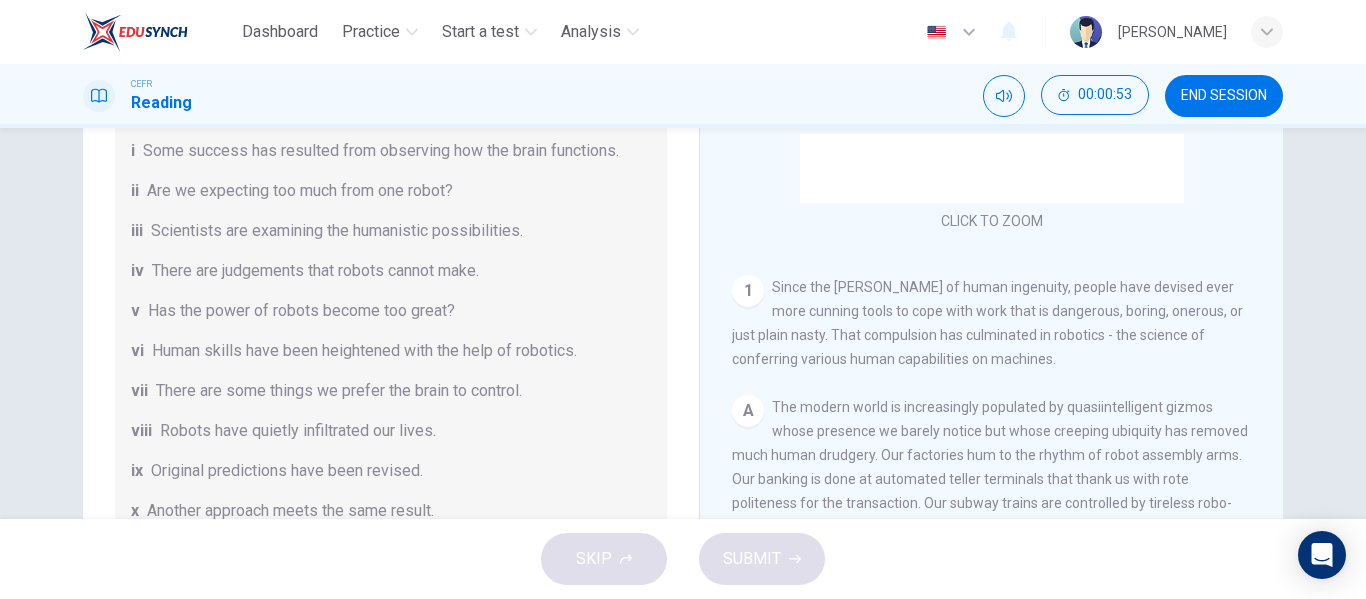 scroll, scrollTop: 197, scrollLeft: 0, axis: vertical 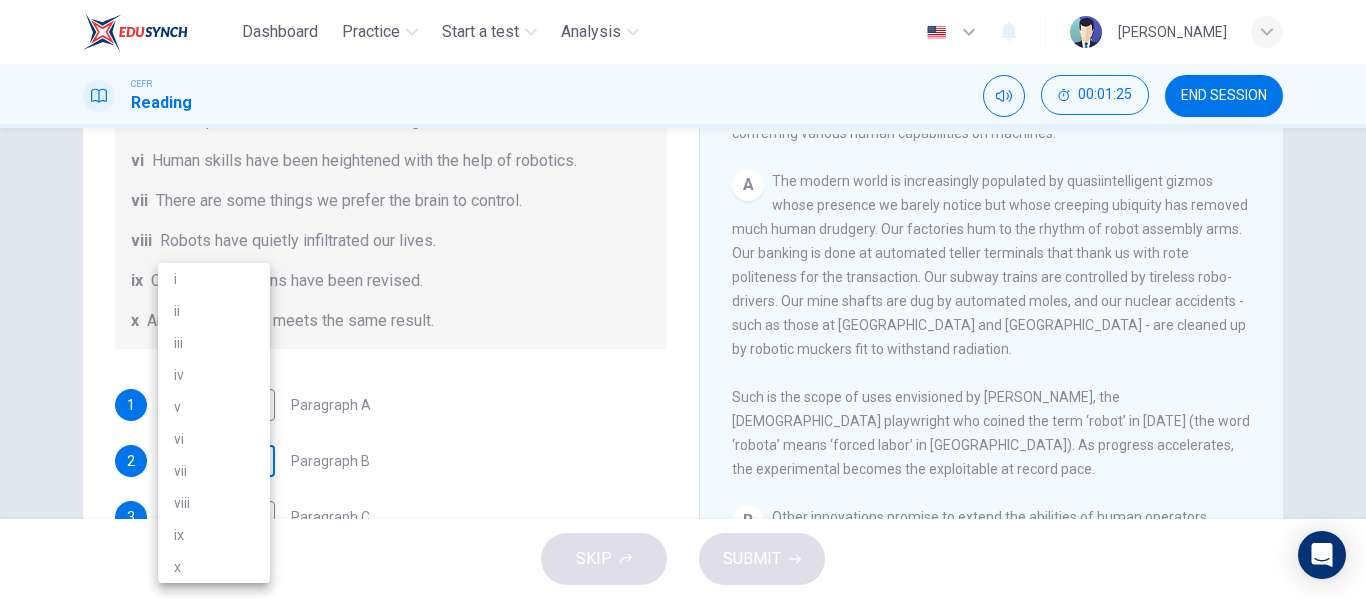 click on "Dashboard Practice Start a test Analysis English en ​ [PERSON_NAME] CEFR Reading 00:01:25 END SESSION Question 1 The Reading Passage has seven paragraphs  A-G .  From the list of headings below choose the most suitable heading for each
paragraph (A-F).
Write the appropriate numbers  (i-x)  in the boxes below. List of Headings i Some success has resulted from observing how the brain functions. ii Are we expecting too much from one robot? iii Scientists are examining the humanistic possibilities. iv There are judgements that robots cannot make. v Has the power of robots become too great? vi Human skills have been heightened with the help of robotics. vii There are some things we prefer the brain to control. viii Robots have quietly infiltrated our lives. ix Original predictions have been revised. x Another approach meets the same result. 1 ​ ​ Paragraph A 2 ​ ​ Paragraph B 3 ​ ​ Paragraph C 4 ​ ​ Paragraph D 5 ​ ​ Paragraph E 6 ​ ​ Paragraph F Robots CLICK TO ZOOM 1 A B C" at bounding box center [683, 299] 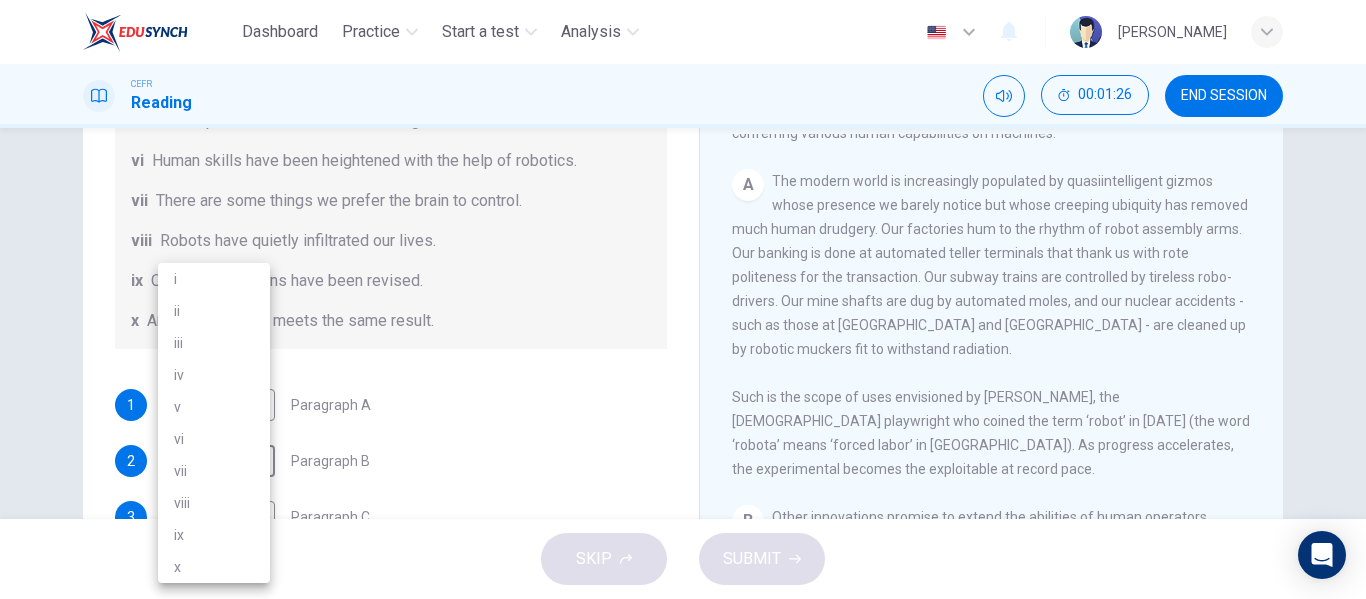 click on "ii" at bounding box center (214, 311) 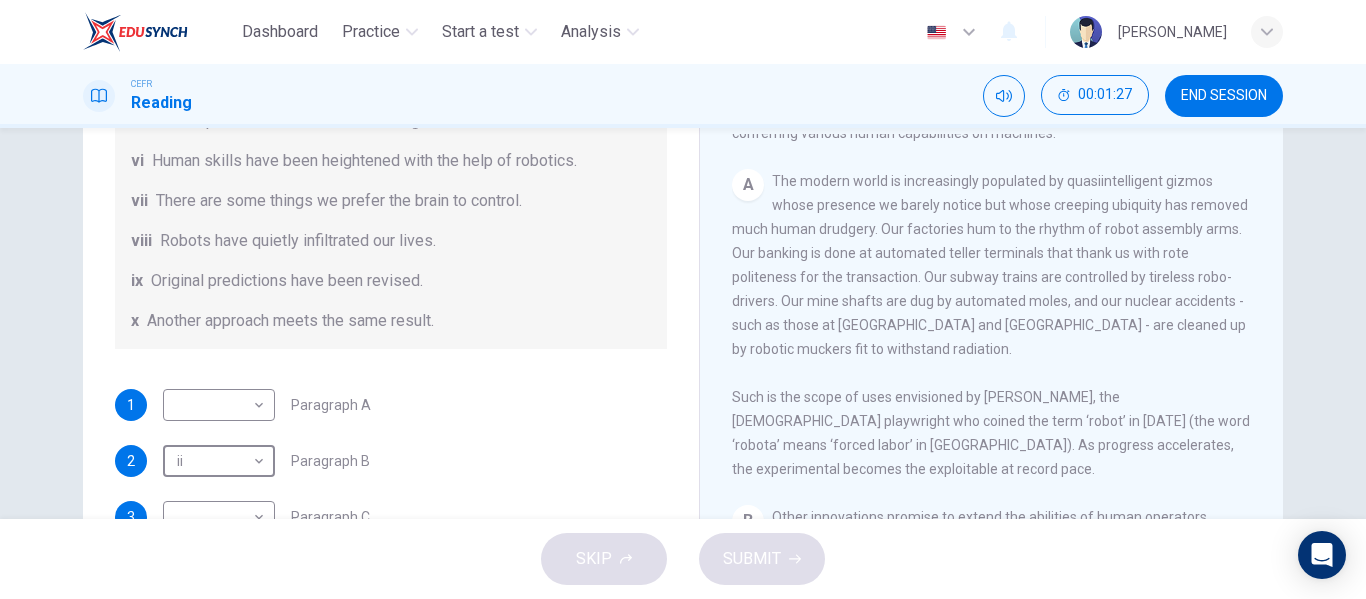 type on "ii" 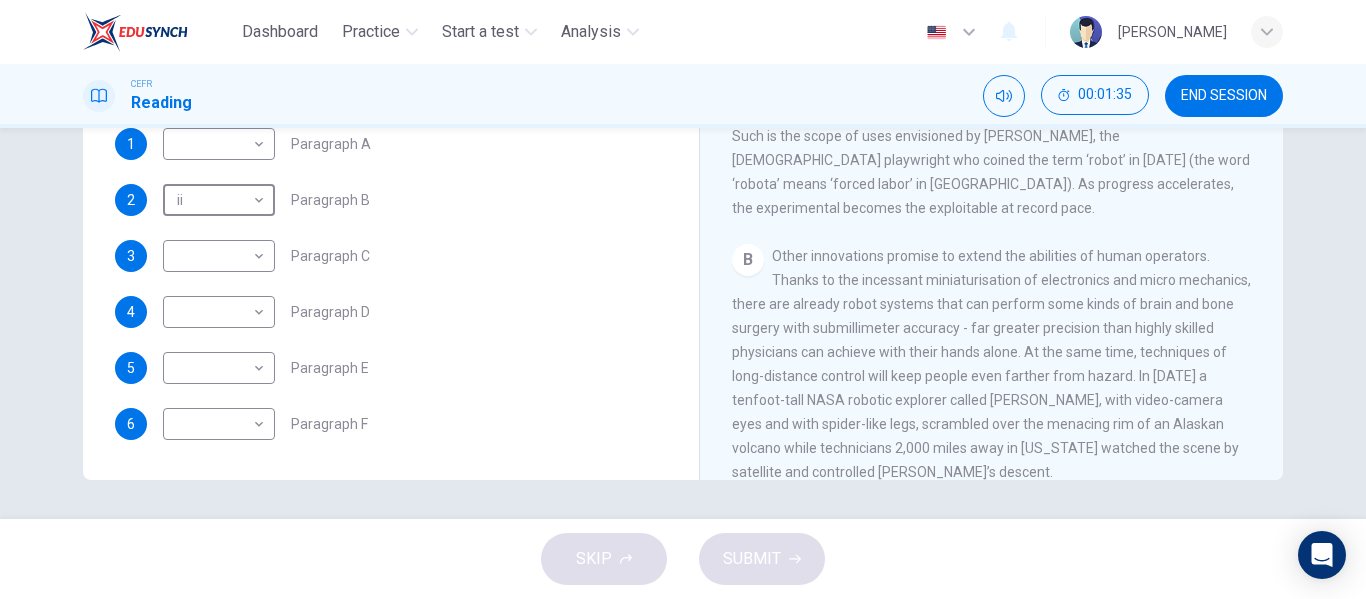 scroll, scrollTop: 384, scrollLeft: 0, axis: vertical 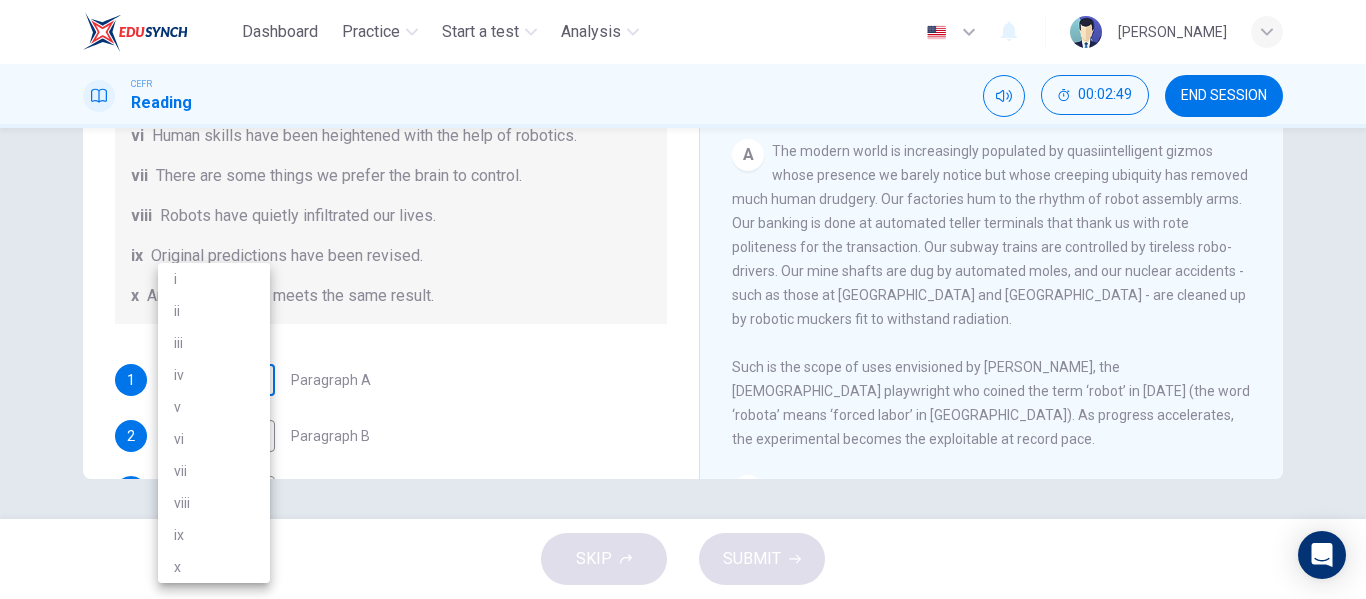 click on "Dashboard Practice Start a test Analysis English en ​ [PERSON_NAME] CEFR Reading 00:02:49 END SESSION Question 1 The Reading Passage has seven paragraphs  A-G .  From the list of headings below choose the most suitable heading for each
paragraph (A-F).
Write the appropriate numbers  (i-x)  in the boxes below. List of Headings i Some success has resulted from observing how the brain functions. ii Are we expecting too much from one robot? iii Scientists are examining the humanistic possibilities. iv There are judgements that robots cannot make. v Has the power of robots become too great? vi Human skills have been heightened with the help of robotics. vii There are some things we prefer the brain to control. viii Robots have quietly infiltrated our lives. ix Original predictions have been revised. x Another approach meets the same result. 1 ​ ​ Paragraph A 2 ii ii ​ Paragraph B 3 ​ ​ Paragraph C 4 ​ ​ Paragraph D 5 ​ ​ Paragraph E 6 ​ ​ Paragraph F Robots CLICK TO ZOOM 1 A B" at bounding box center [683, 299] 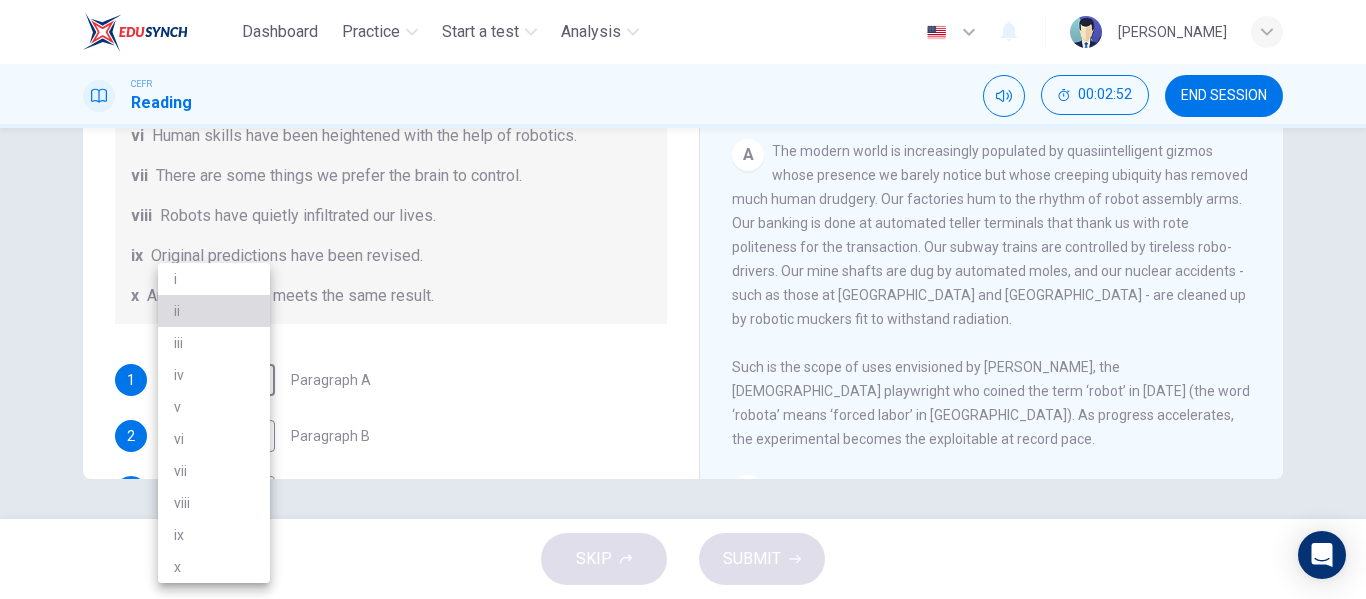 click on "ii" at bounding box center (214, 311) 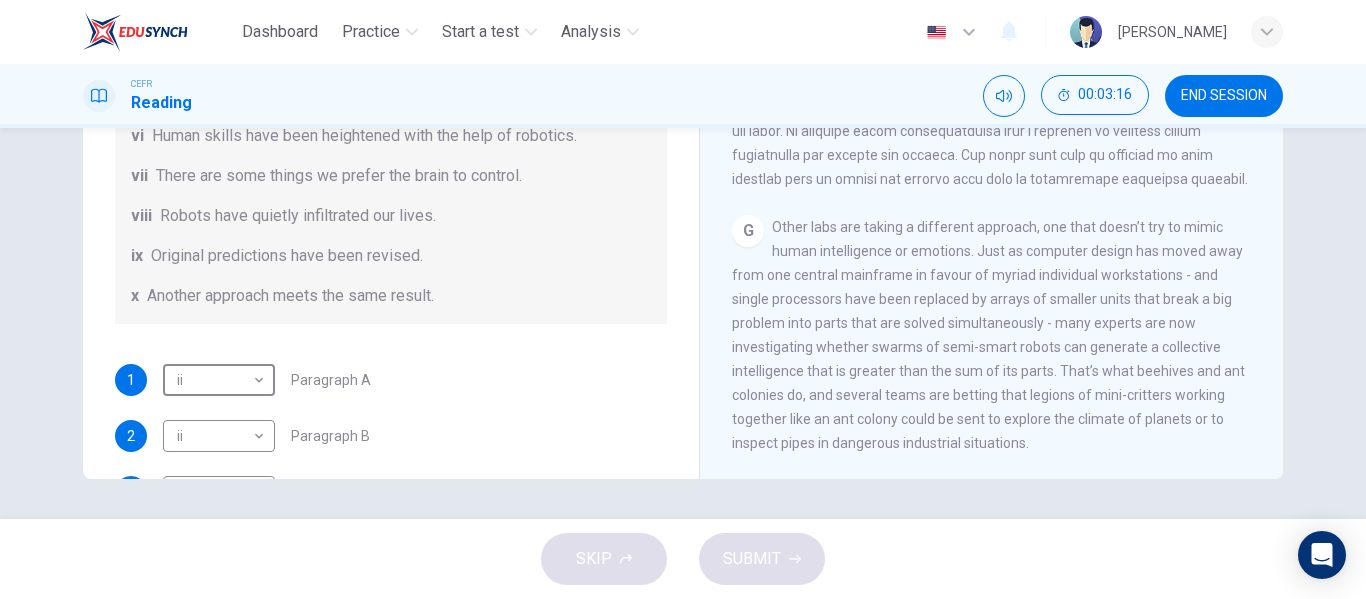 scroll, scrollTop: 2055, scrollLeft: 0, axis: vertical 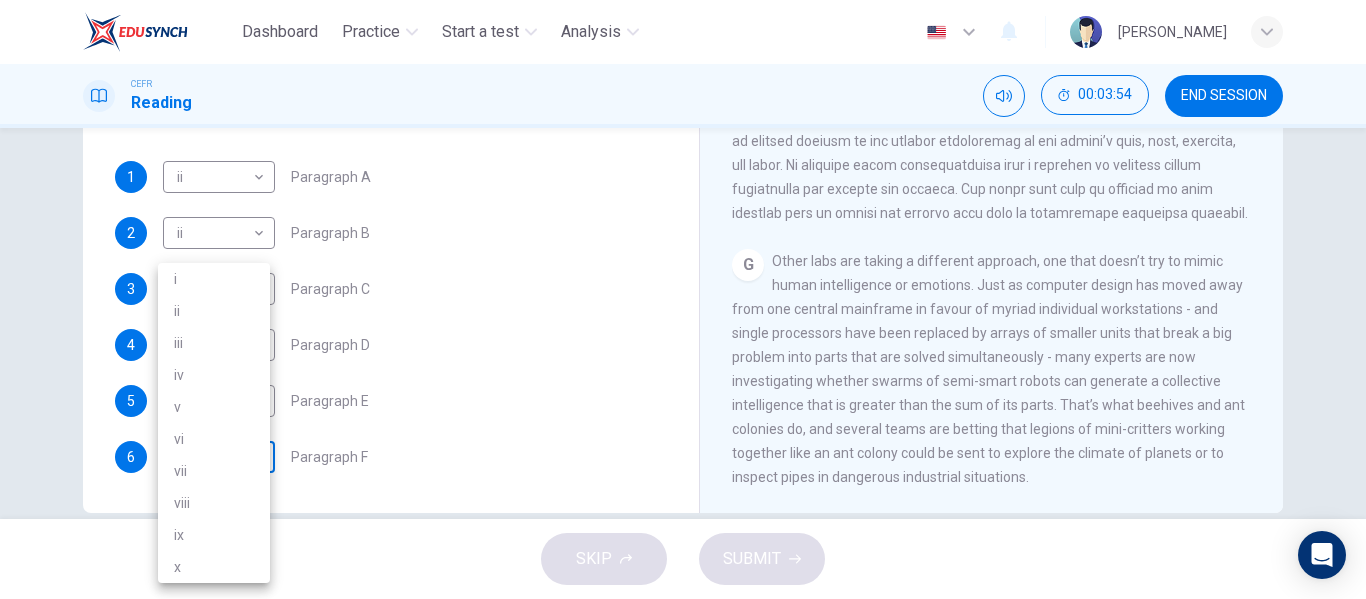 click on "Dashboard Practice Start a test Analysis English en ​ [PERSON_NAME] CEFR Reading 00:03:54 END SESSION Question 1 The Reading Passage has seven paragraphs  A-G .  From the list of headings below choose the most suitable heading for each
paragraph (A-F).
Write the appropriate numbers  (i-x)  in the boxes below. List of Headings i Some success has resulted from observing how the brain functions. ii Are we expecting too much from one robot? iii Scientists are examining the humanistic possibilities. iv There are judgements that robots cannot make. v Has the power of robots become too great? vi Human skills have been heightened with the help of robotics. vii There are some things we prefer the brain to control. viii Robots have quietly infiltrated our lives. ix Original predictions have been revised. x Another approach meets the same result. 1 ii ii ​ Paragraph A 2 ii ii ​ Paragraph B 3 ​ ​ Paragraph C 4 ​ ​ Paragraph D 5 ​ ​ Paragraph E 6 ​ ​ Paragraph F Robots CLICK TO ZOOM 1 A" at bounding box center [683, 299] 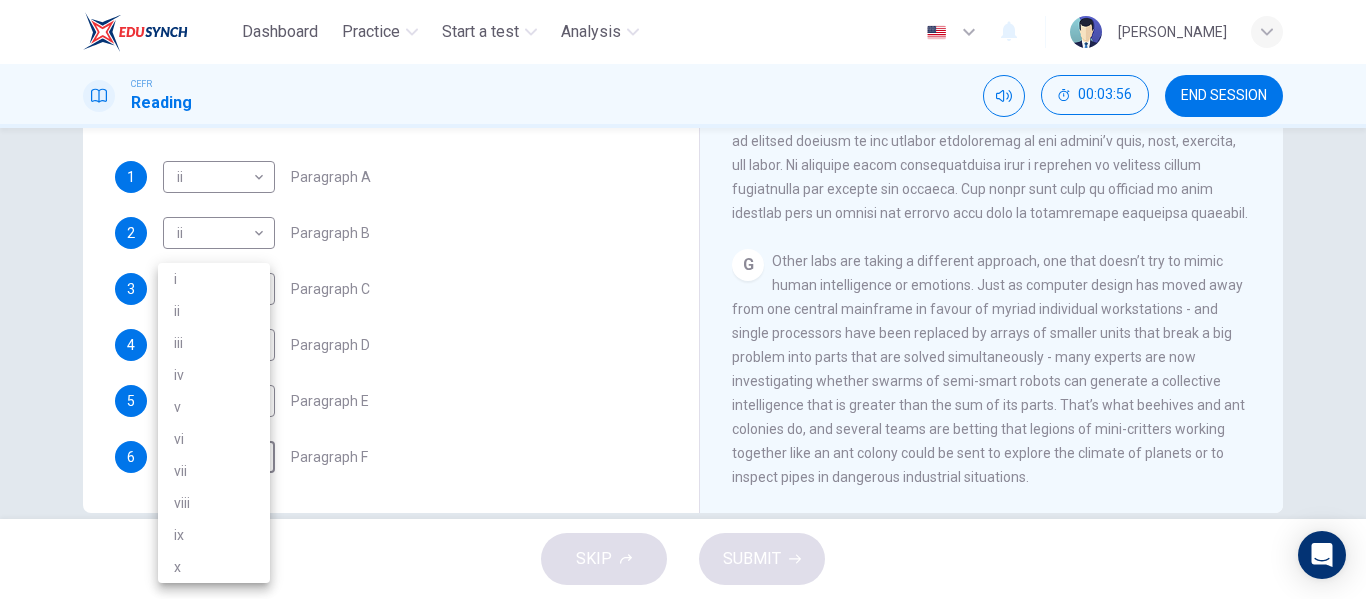 click at bounding box center (683, 299) 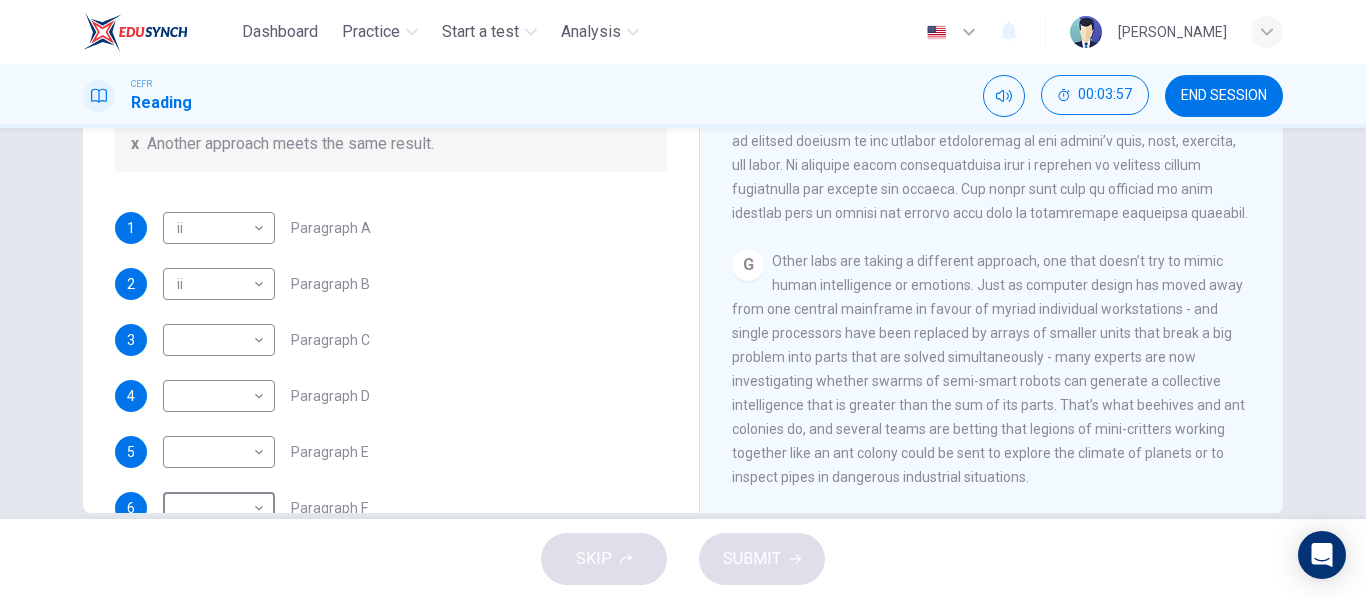 scroll, scrollTop: 385, scrollLeft: 0, axis: vertical 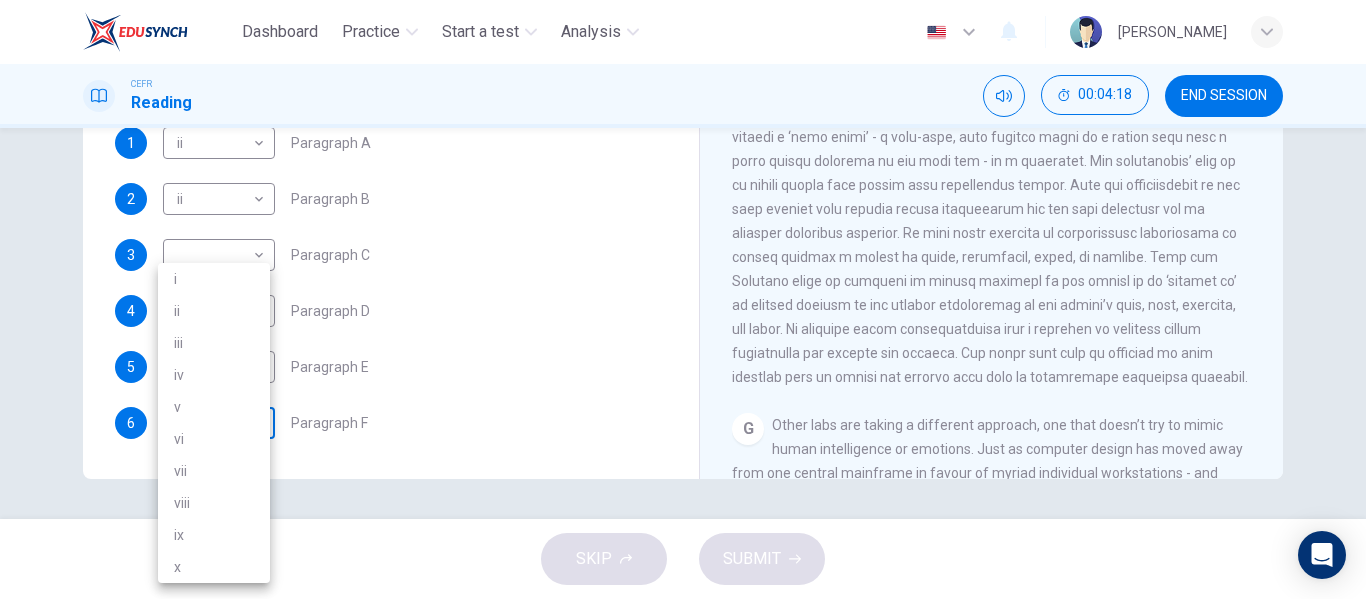 click on "Dashboard Practice Start a test Analysis English en ​ [PERSON_NAME] CEFR Reading 00:04:18 END SESSION Question 1 The Reading Passage has seven paragraphs  A-G .  From the list of headings below choose the most suitable heading for each
paragraph (A-F).
Write the appropriate numbers  (i-x)  in the boxes below. List of Headings i Some success has resulted from observing how the brain functions. ii Are we expecting too much from one robot? iii Scientists are examining the humanistic possibilities. iv There are judgements that robots cannot make. v Has the power of robots become too great? vi Human skills have been heightened with the help of robotics. vii There are some things we prefer the brain to control. viii Robots have quietly infiltrated our lives. ix Original predictions have been revised. x Another approach meets the same result. 1 ii ii ​ Paragraph A 2 ii ii ​ Paragraph B 3 ​ ​ Paragraph C 4 ​ ​ Paragraph D 5 ​ ​ Paragraph E 6 ​ ​ Paragraph F Robots CLICK TO ZOOM 1 A" at bounding box center [683, 299] 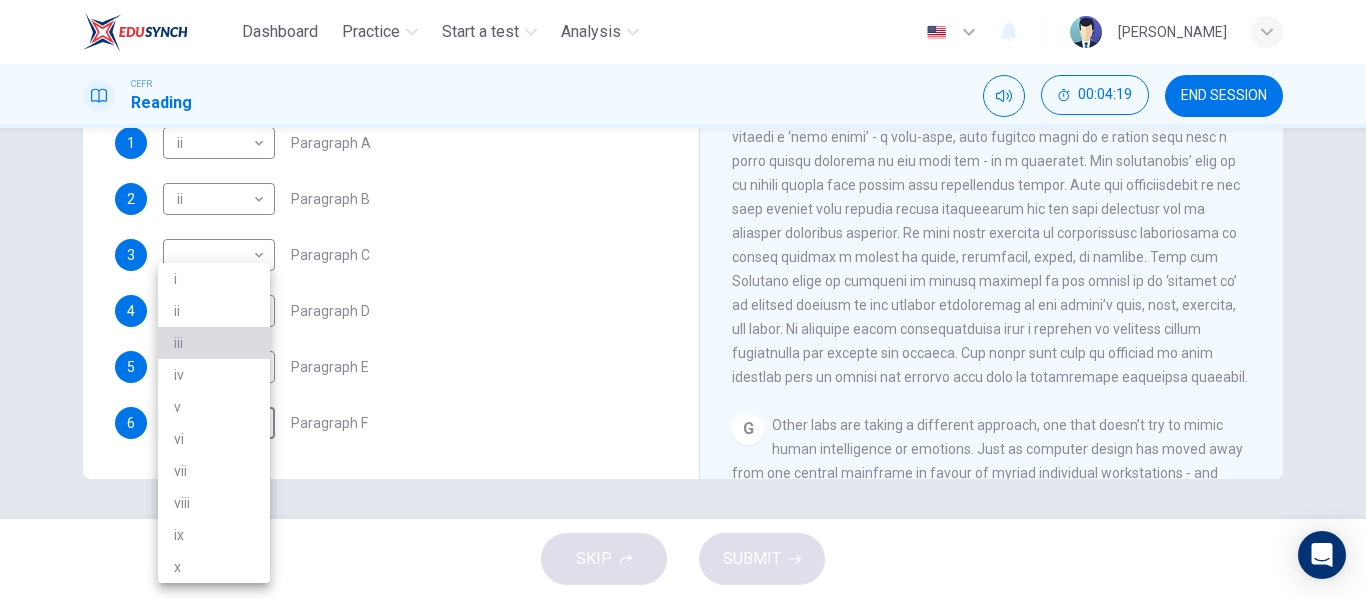 click on "iii" at bounding box center [214, 343] 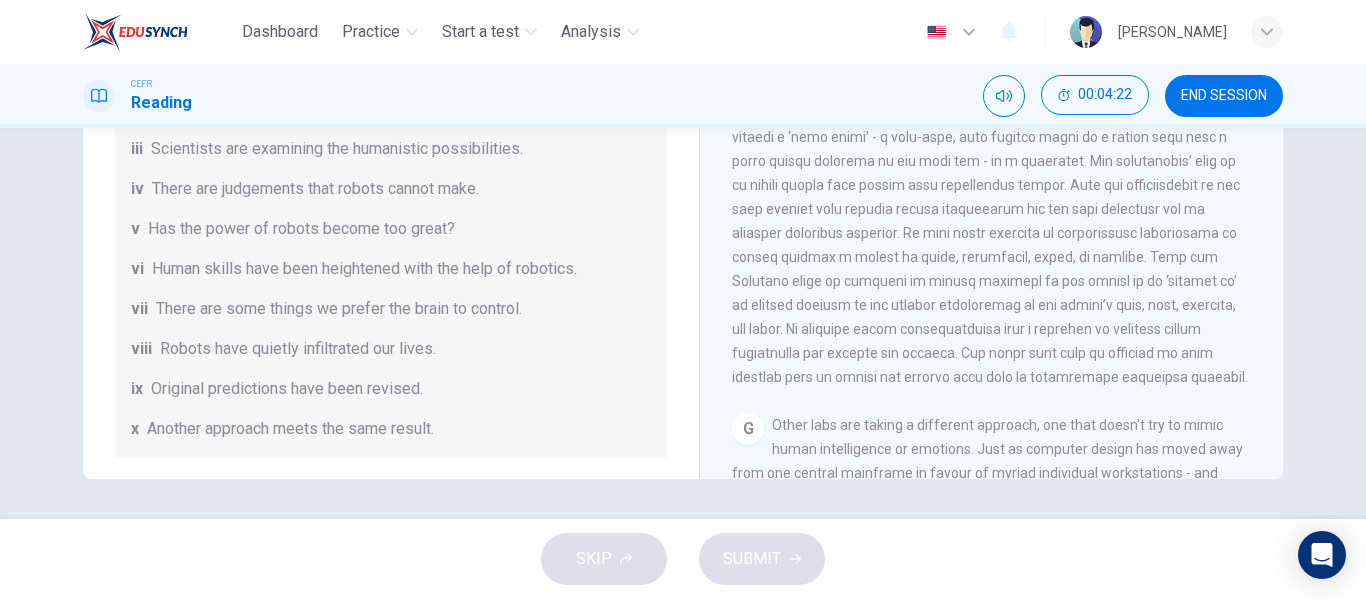 scroll, scrollTop: 0, scrollLeft: 0, axis: both 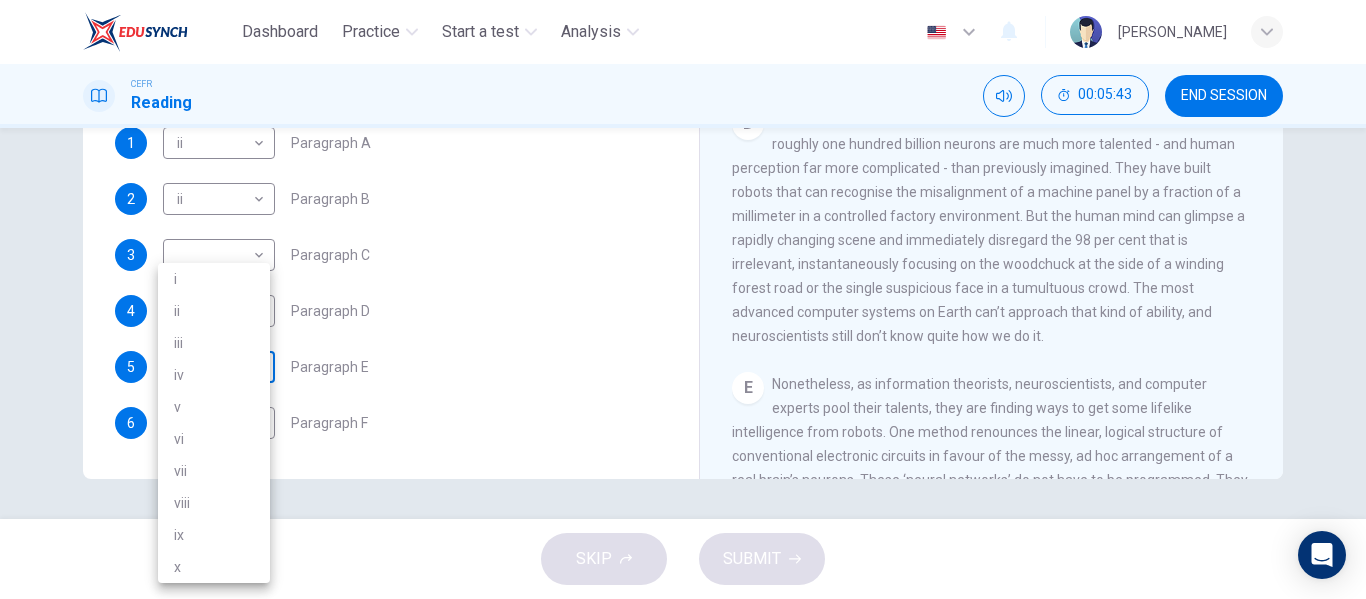 click on "Dashboard Practice Start a test Analysis English en ​ [PERSON_NAME] CEFR Reading 00:05:43 END SESSION Question 1 The Reading Passage has seven paragraphs  A-G .  From the list of headings below choose the most suitable heading for each
paragraph (A-F).
Write the appropriate numbers  (i-x)  in the boxes below. List of Headings i Some success has resulted from observing how the brain functions. ii Are we expecting too much from one robot? iii Scientists are examining the humanistic possibilities. iv There are judgements that robots cannot make. v Has the power of robots become too great? vi Human skills have been heightened with the help of robotics. vii There are some things we prefer the brain to control. viii Robots have quietly infiltrated our lives. ix Original predictions have been revised. x Another approach meets the same result. 1 ii ii ​ Paragraph A 2 ii ii ​ Paragraph B 3 ​ ​ Paragraph C 4 ​ ​ Paragraph D 5 ​ ​ Paragraph E 6 iii iii ​ Paragraph F Robots CLICK TO ZOOM" at bounding box center (683, 299) 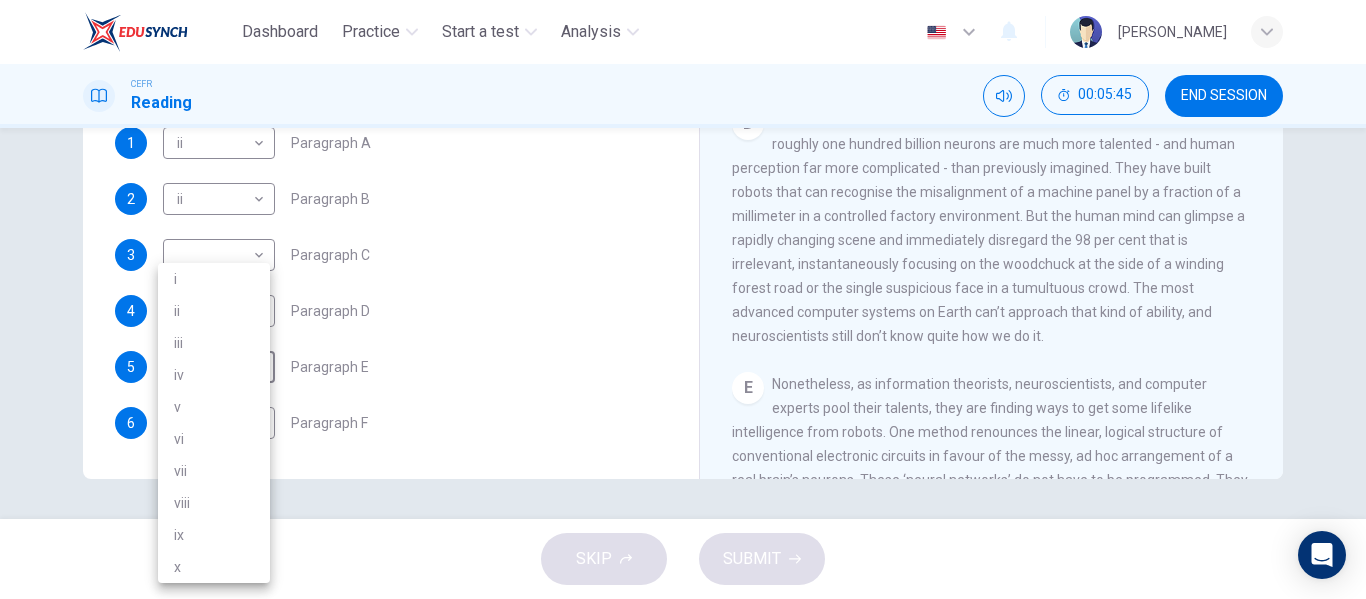 drag, startPoint x: 323, startPoint y: 301, endPoint x: 288, endPoint y: 296, distance: 35.35534 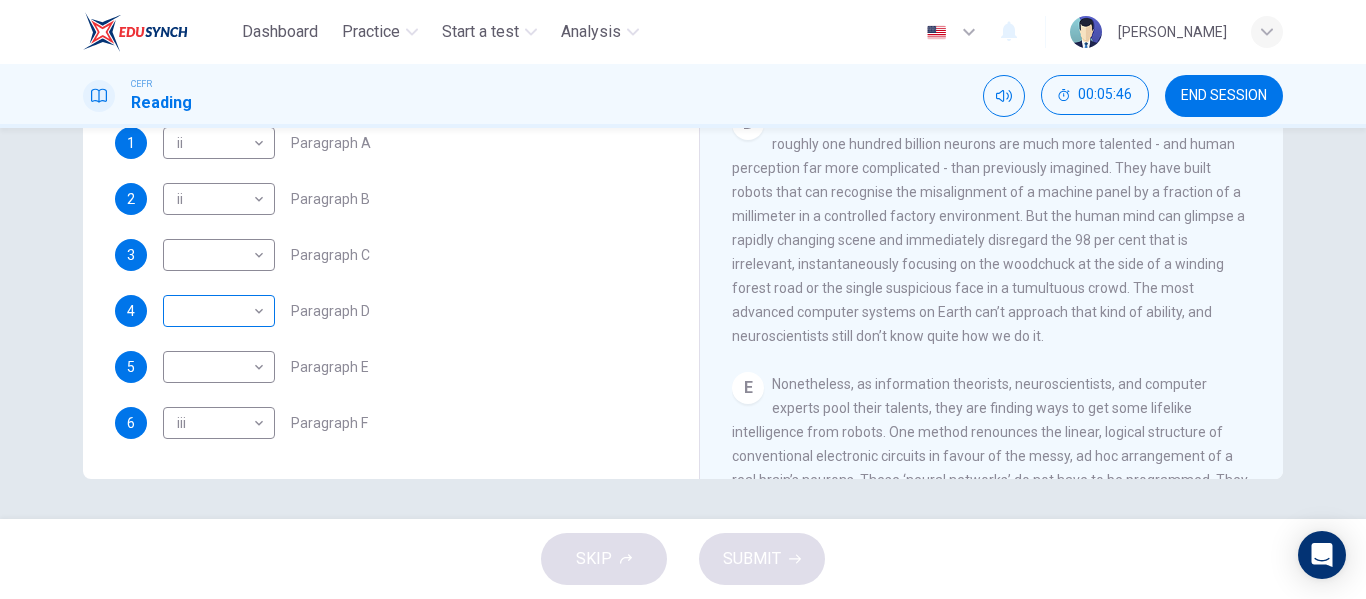 click on "​ ​" at bounding box center [219, 311] 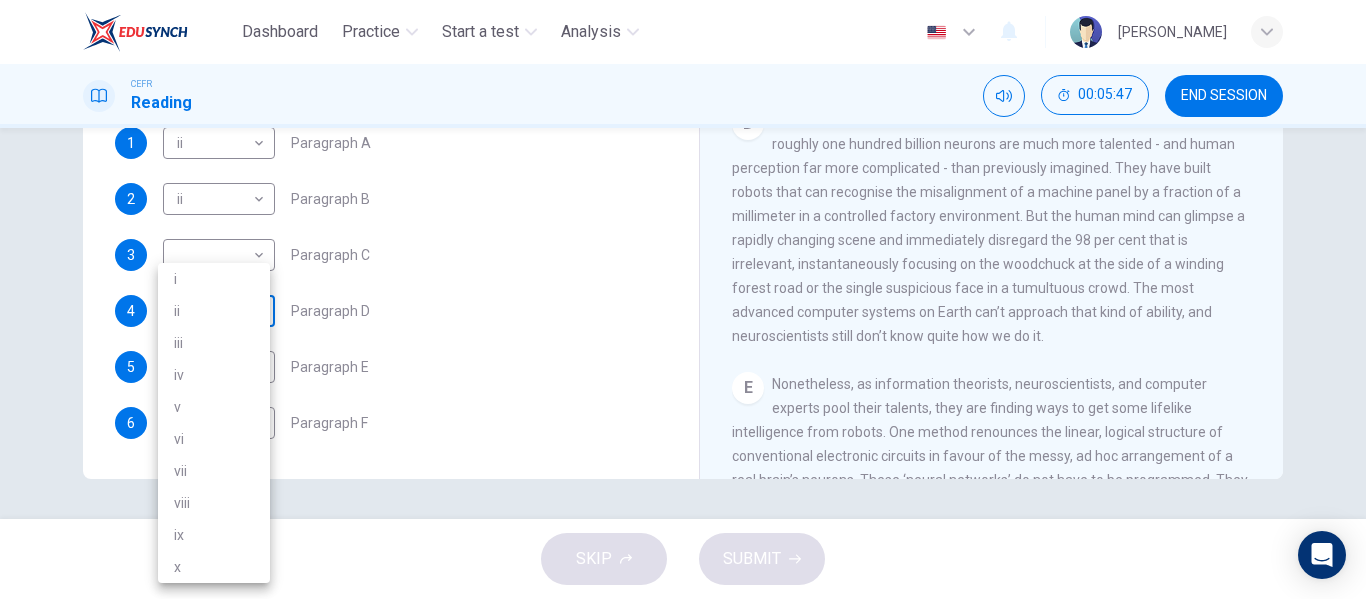 click on "Dashboard Practice Start a test Analysis English en ​ [PERSON_NAME] CEFR Reading 00:05:47 END SESSION Question 1 The Reading Passage has seven paragraphs  A-G .  From the list of headings below choose the most suitable heading for each
paragraph (A-F).
Write the appropriate numbers  (i-x)  in the boxes below. List of Headings i Some success has resulted from observing how the brain functions. ii Are we expecting too much from one robot? iii Scientists are examining the humanistic possibilities. iv There are judgements that robots cannot make. v Has the power of robots become too great? vi Human skills have been heightened with the help of robotics. vii There are some things we prefer the brain to control. viii Robots have quietly infiltrated our lives. ix Original predictions have been revised. x Another approach meets the same result. 1 ii ii ​ Paragraph A 2 ii ii ​ Paragraph B 3 ​ ​ Paragraph C 4 ​ ​ Paragraph D 5 ​ ​ Paragraph E 6 iii iii ​ Paragraph F Robots CLICK TO ZOOM" at bounding box center [683, 299] 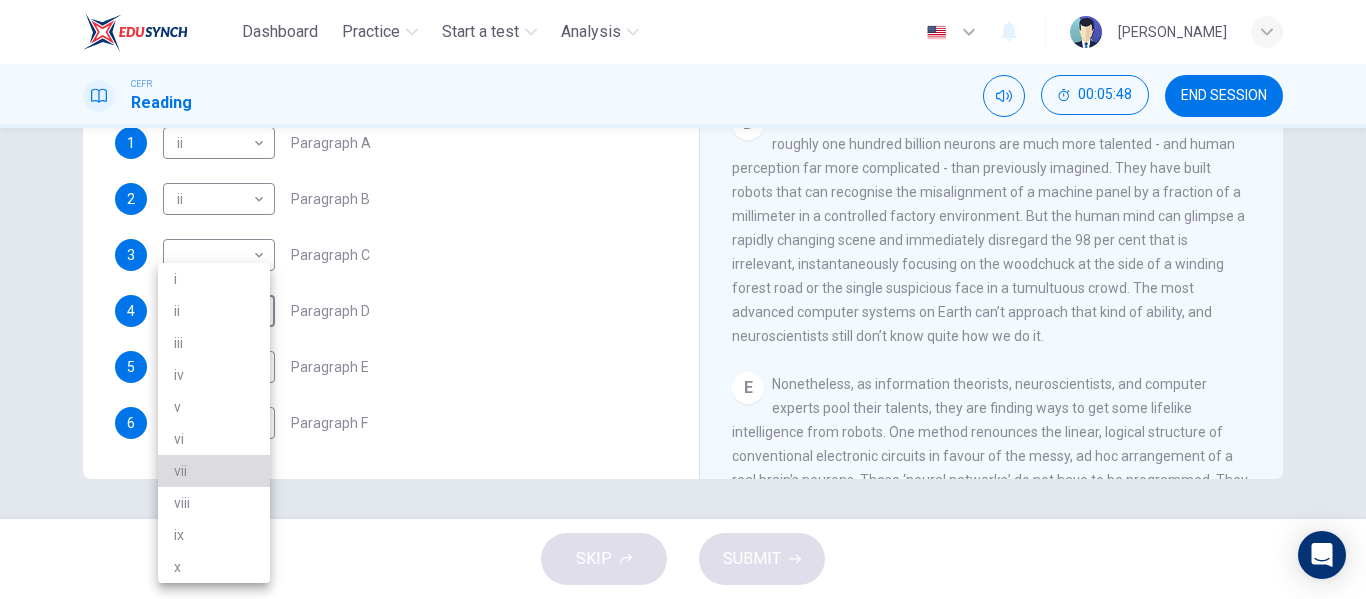 click on "vii" at bounding box center [214, 471] 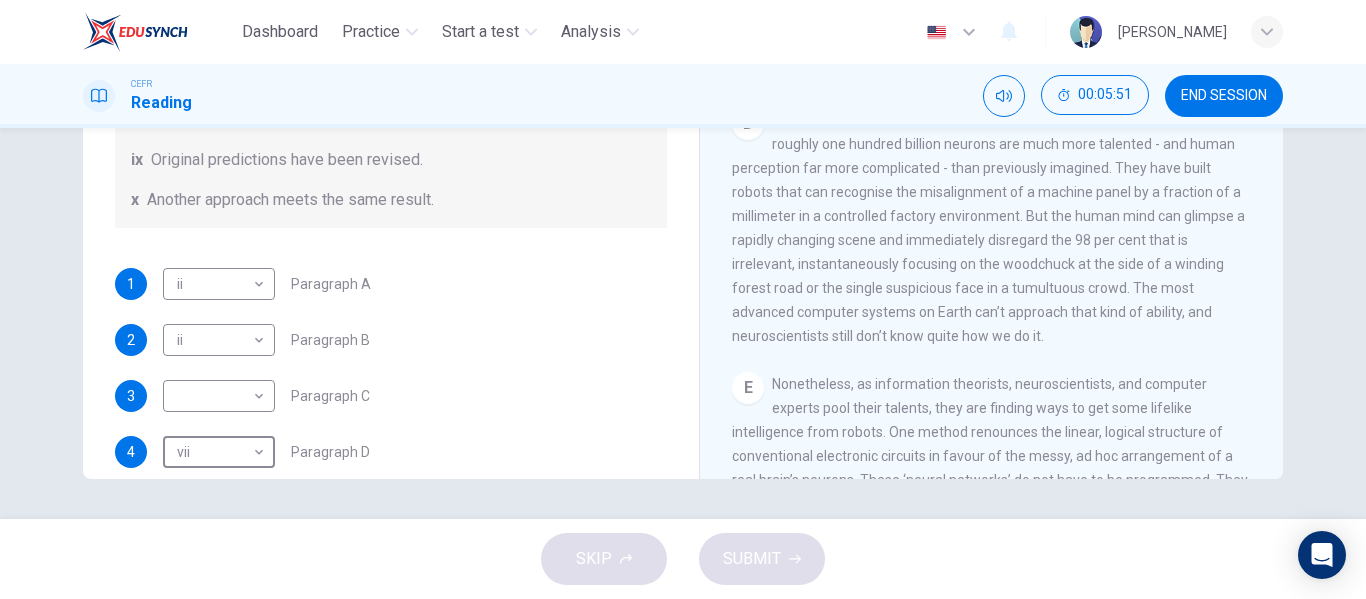 scroll, scrollTop: 243, scrollLeft: 0, axis: vertical 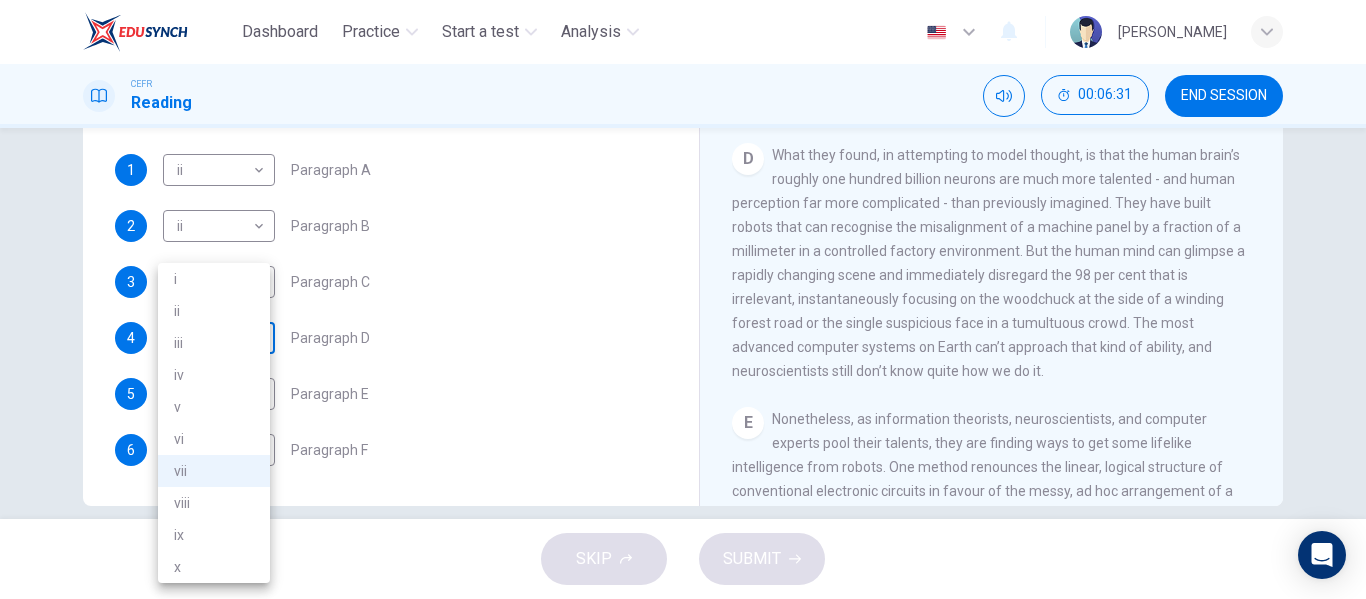 click on "Dashboard Practice Start a test Analysis English en ​ [PERSON_NAME] CEFR Reading 00:06:31 END SESSION Question 1 The Reading Passage has seven paragraphs  A-G .  From the list of headings below choose the most suitable heading for each
paragraph (A-F).
Write the appropriate numbers  (i-x)  in the boxes below. List of Headings i Some success has resulted from observing how the brain functions. ii Are we expecting too much from one robot? iii Scientists are examining the humanistic possibilities. iv There are judgements that robots cannot make. v Has the power of robots become too great? vi Human skills have been heightened with the help of robotics. vii There are some things we prefer the brain to control. viii Robots have quietly infiltrated our lives. ix Original predictions have been revised. x Another approach meets the same result. 1 ii ii ​ Paragraph A 2 ii ii ​ Paragraph B 3 ​ ​ Paragraph C 4 vii vii ​ Paragraph D 5 ​ ​ Paragraph E 6 iii iii ​ Paragraph F Robots 1 A B C D" at bounding box center (683, 299) 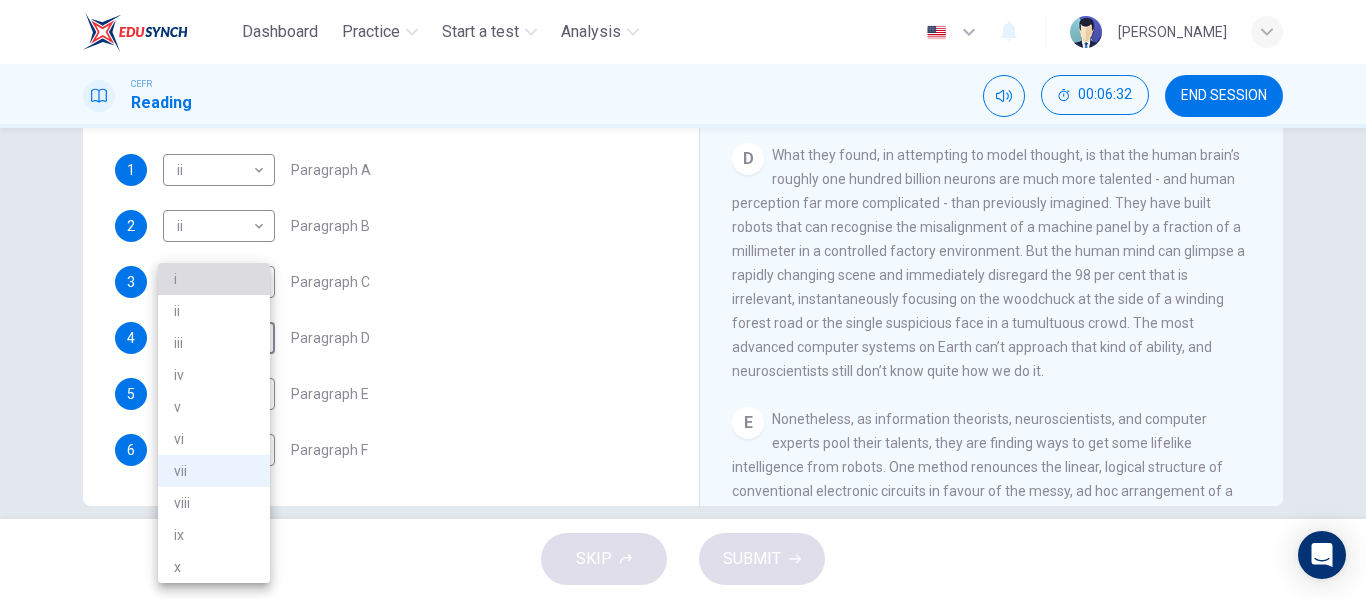 click on "i" at bounding box center (214, 279) 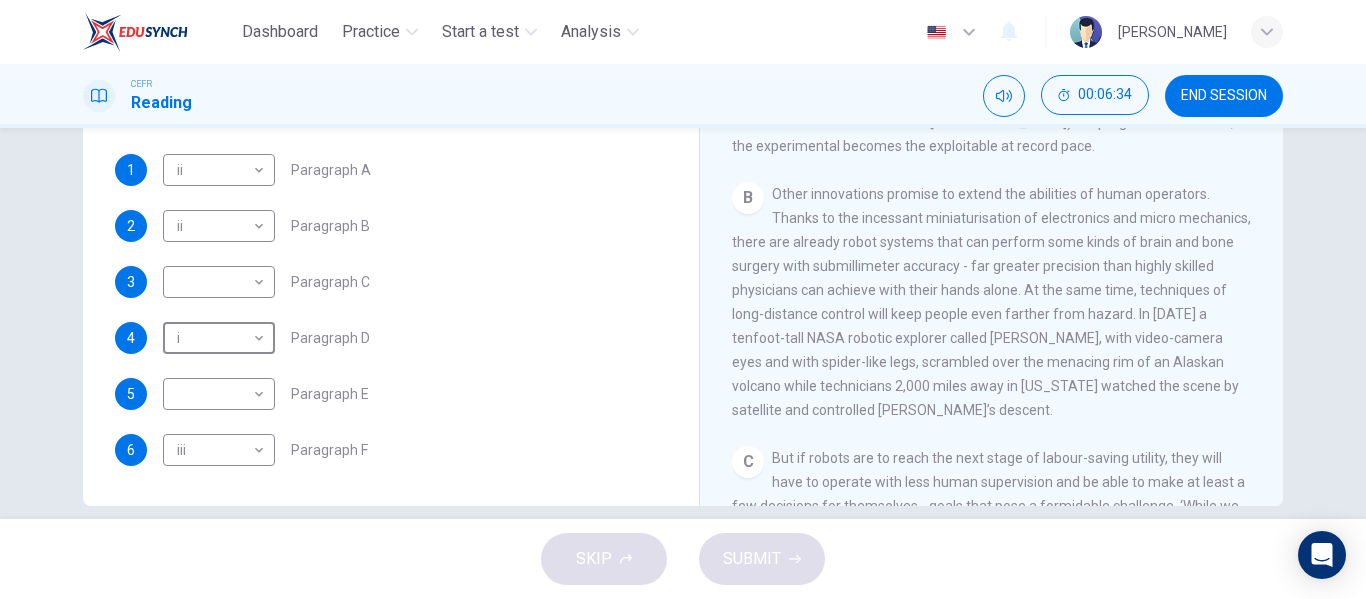 scroll, scrollTop: 598, scrollLeft: 0, axis: vertical 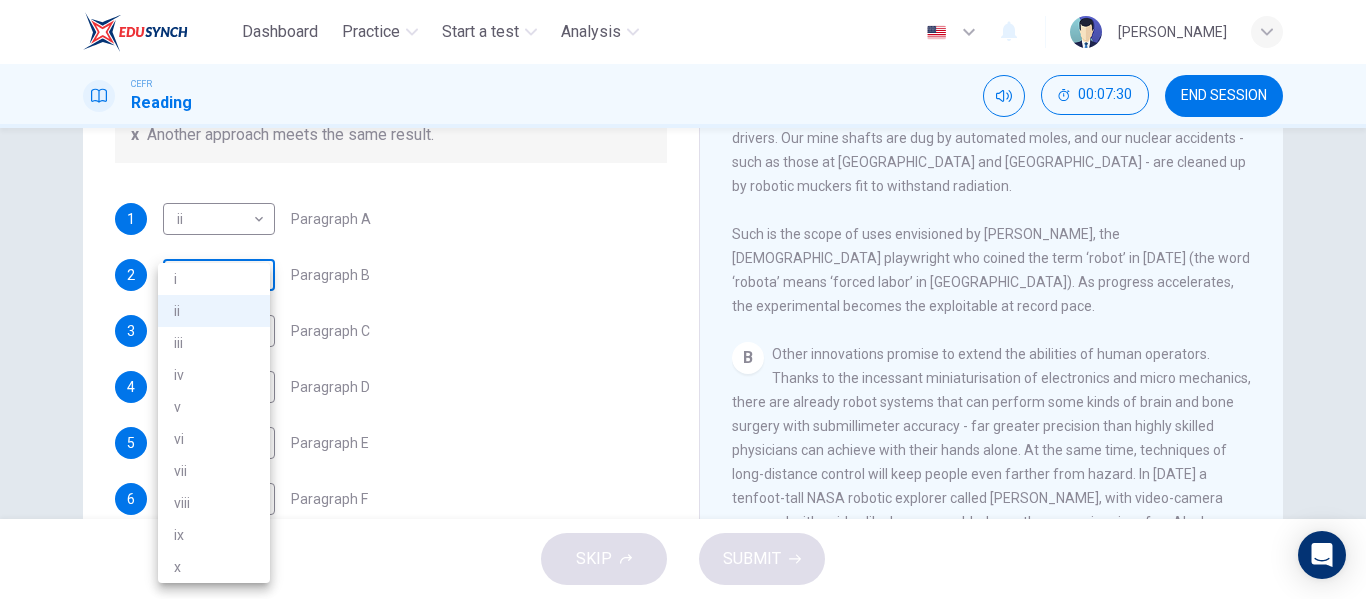 click on "Dashboard Practice Start a test Analysis English en ​ [PERSON_NAME] CEFR Reading 00:07:30 END SESSION Question 1 The Reading Passage has seven paragraphs  A-G .  From the list of headings below choose the most suitable heading for each
paragraph (A-F).
Write the appropriate numbers  (i-x)  in the boxes below. List of Headings i Some success has resulted from observing how the brain functions. ii Are we expecting too much from one robot? iii Scientists are examining the humanistic possibilities. iv There are judgements that robots cannot make. v Has the power of robots become too great? vi Human skills have been heightened with the help of robotics. vii There are some things we prefer the brain to control. viii Robots have quietly infiltrated our lives. ix Original predictions have been revised. x Another approach meets the same result. 1 ii ii ​ Paragraph A 2 ii ii ​ Paragraph B 3 ​ ​ Paragraph C 4 i i ​ Paragraph D 5 ​ ​ Paragraph E 6 iii iii ​ Paragraph F Robots CLICK TO ZOOM" at bounding box center [683, 299] 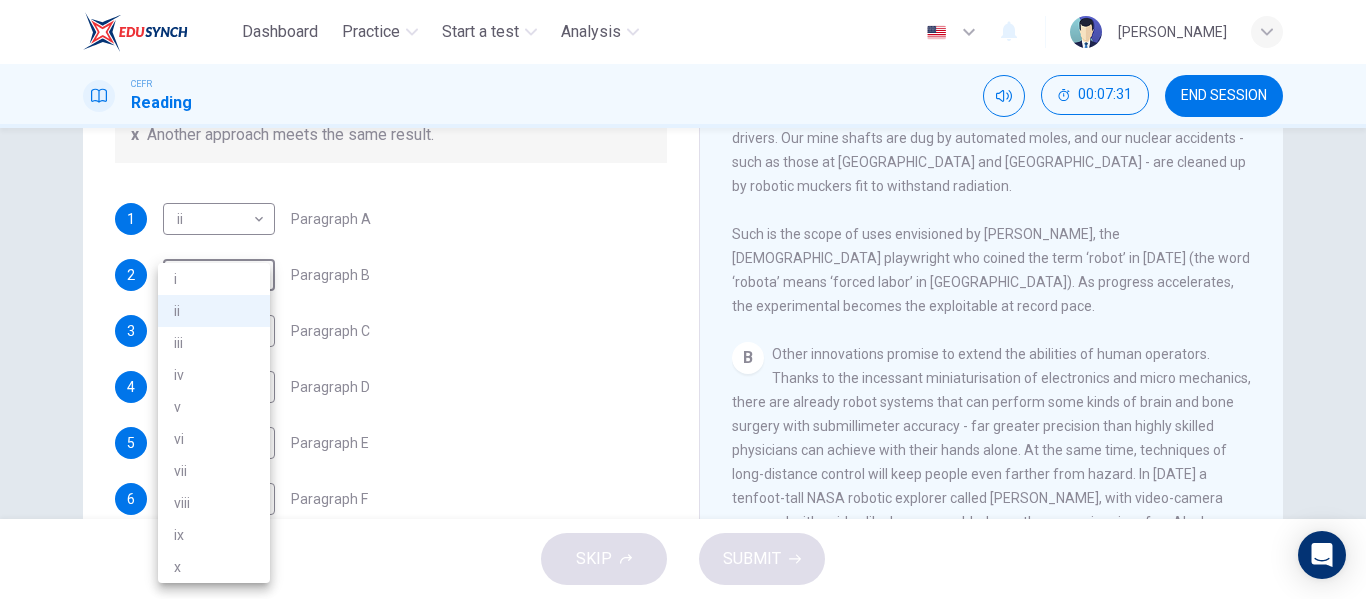 click at bounding box center (683, 299) 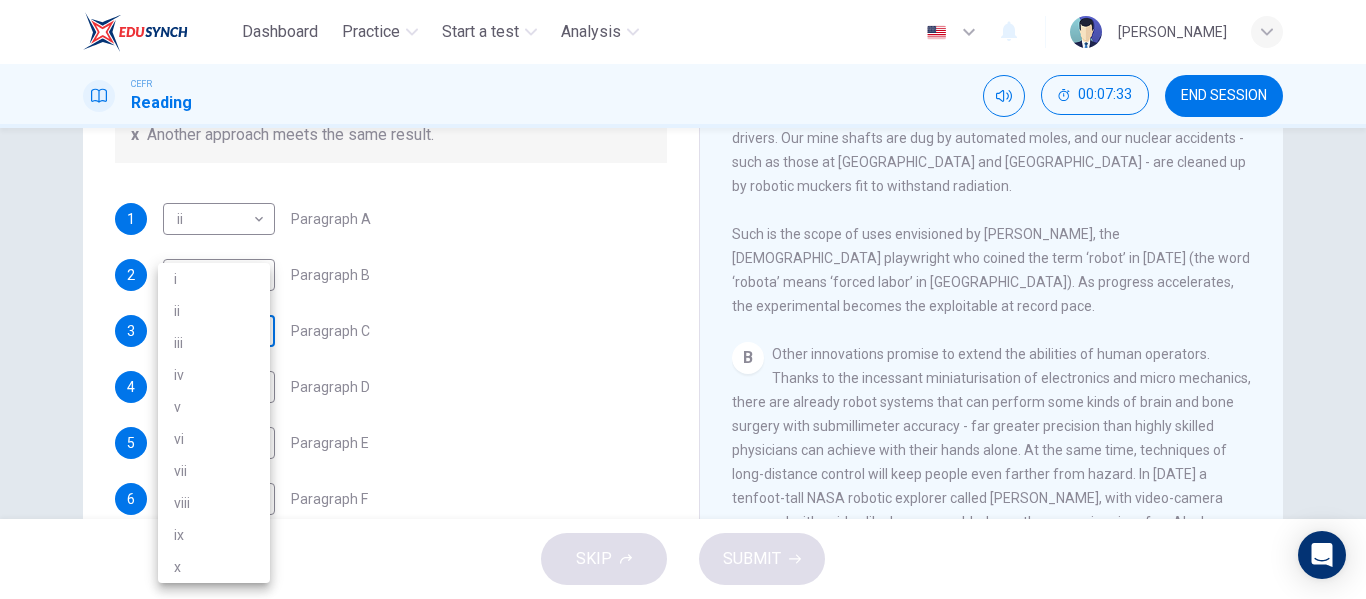 click on "Dashboard Practice Start a test Analysis English en ​ [PERSON_NAME] CEFR Reading 00:07:33 END SESSION Question 1 The Reading Passage has seven paragraphs  A-G .  From the list of headings below choose the most suitable heading for each
paragraph (A-F).
Write the appropriate numbers  (i-x)  in the boxes below. List of Headings i Some success has resulted from observing how the brain functions. ii Are we expecting too much from one robot? iii Scientists are examining the humanistic possibilities. iv There are judgements that robots cannot make. v Has the power of robots become too great? vi Human skills have been heightened with the help of robotics. vii There are some things we prefer the brain to control. viii Robots have quietly infiltrated our lives. ix Original predictions have been revised. x Another approach meets the same result. 1 ii ii ​ Paragraph A 2 ii ii ​ Paragraph B 3 ​ ​ Paragraph C 4 i i ​ Paragraph D 5 ​ ​ Paragraph E 6 iii iii ​ Paragraph F Robots CLICK TO ZOOM" at bounding box center [683, 299] 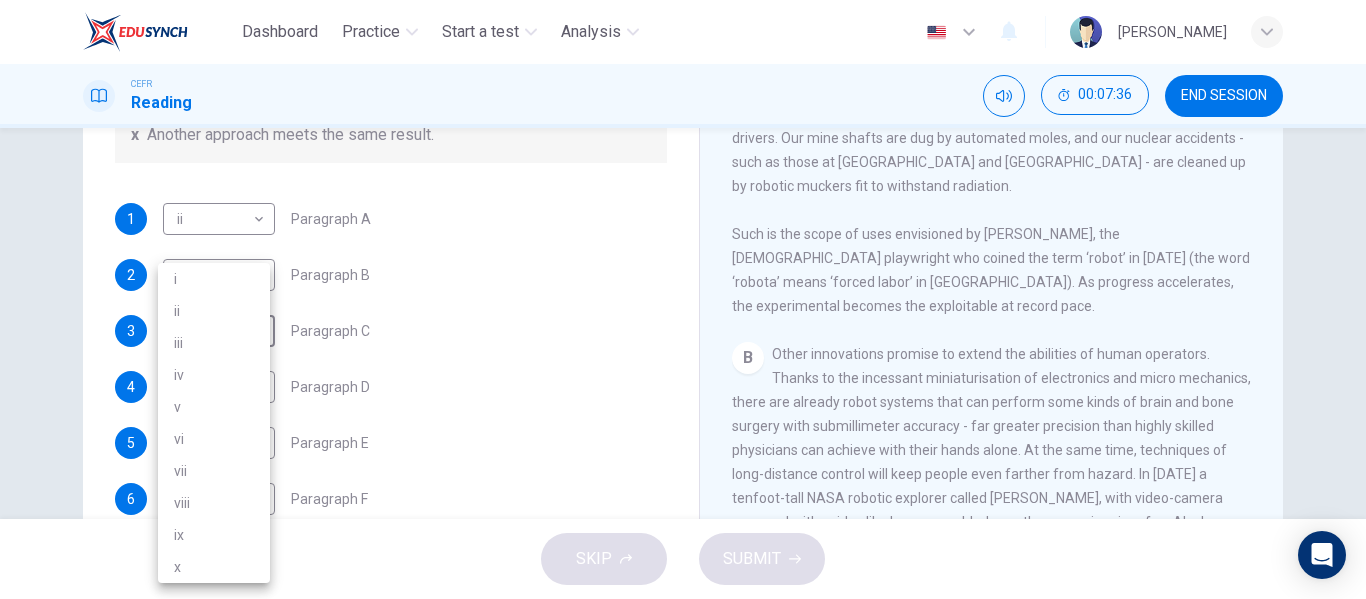click at bounding box center (683, 299) 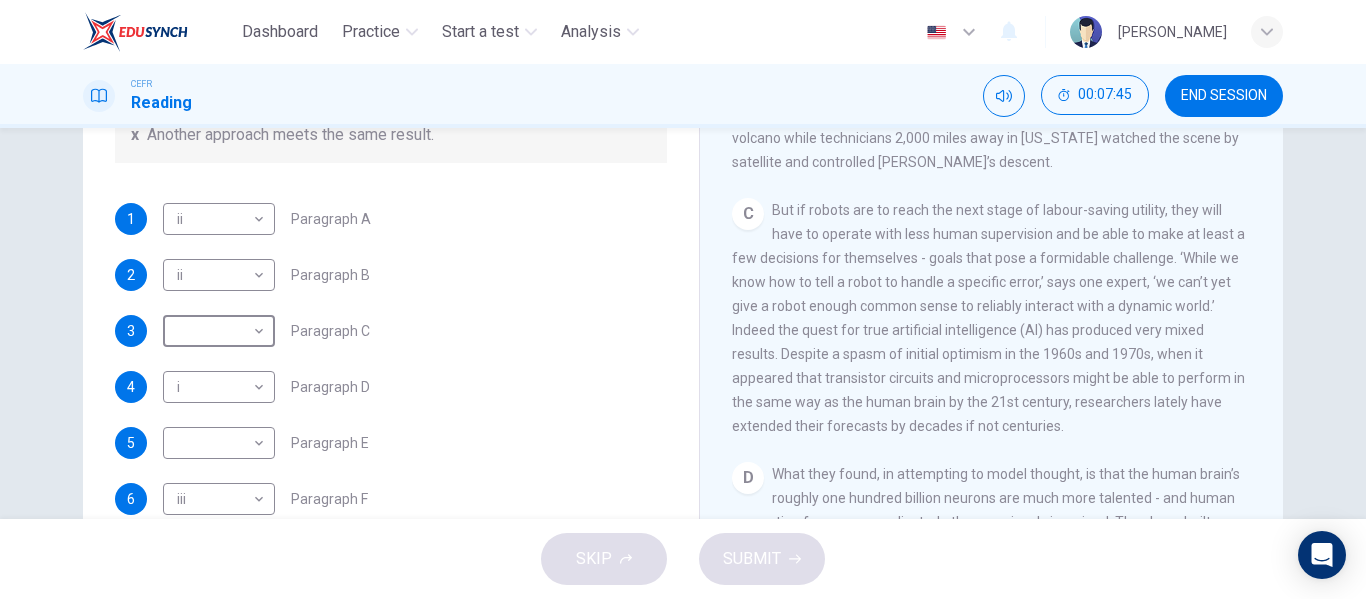 scroll, scrollTop: 892, scrollLeft: 0, axis: vertical 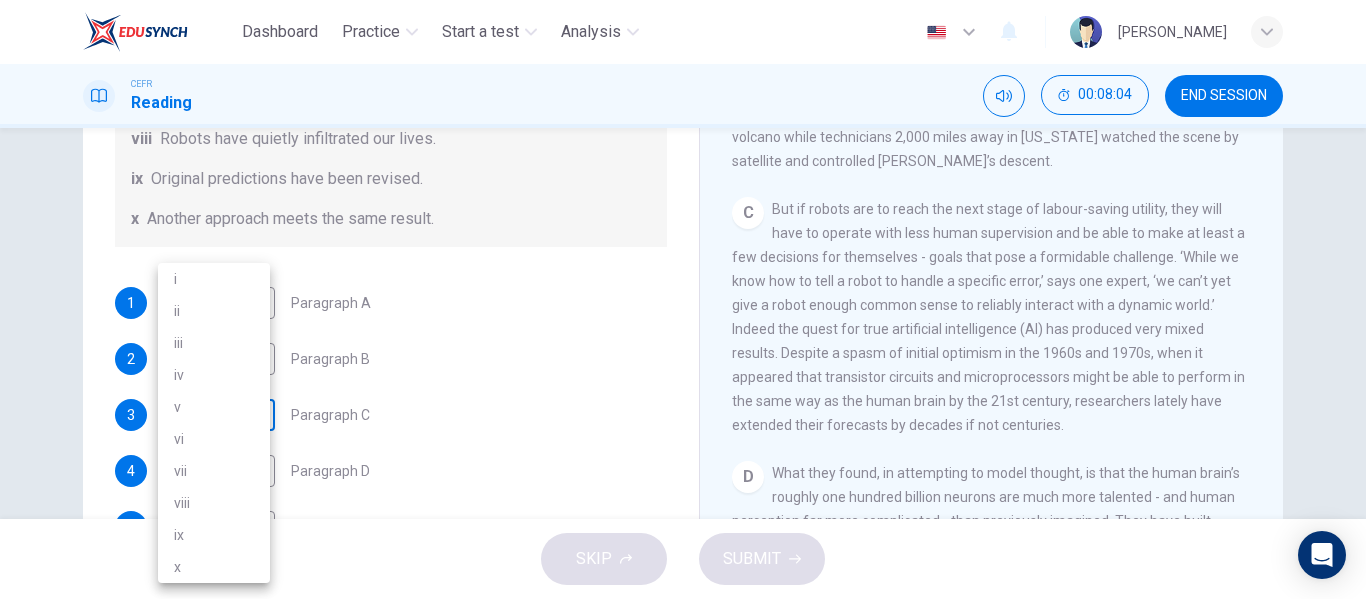 click on "Dashboard Practice Start a test Analysis English en ​ [PERSON_NAME] CEFR Reading 00:08:04 END SESSION Question 1 The Reading Passage has seven paragraphs  A-G .  From the list of headings below choose the most suitable heading for each
paragraph (A-F).
Write the appropriate numbers  (i-x)  in the boxes below. List of Headings i Some success has resulted from observing how the brain functions. ii Are we expecting too much from one robot? iii Scientists are examining the humanistic possibilities. iv There are judgements that robots cannot make. v Has the power of robots become too great? vi Human skills have been heightened with the help of robotics. vii There are some things we prefer the brain to control. viii Robots have quietly infiltrated our lives. ix Original predictions have been revised. x Another approach meets the same result. 1 ii ii ​ Paragraph A 2 ii ii ​ Paragraph B 3 ​ ​ Paragraph C 4 i i ​ Paragraph D 5 ​ ​ Paragraph E 6 iii iii ​ Paragraph F Robots CLICK TO ZOOM" at bounding box center (683, 299) 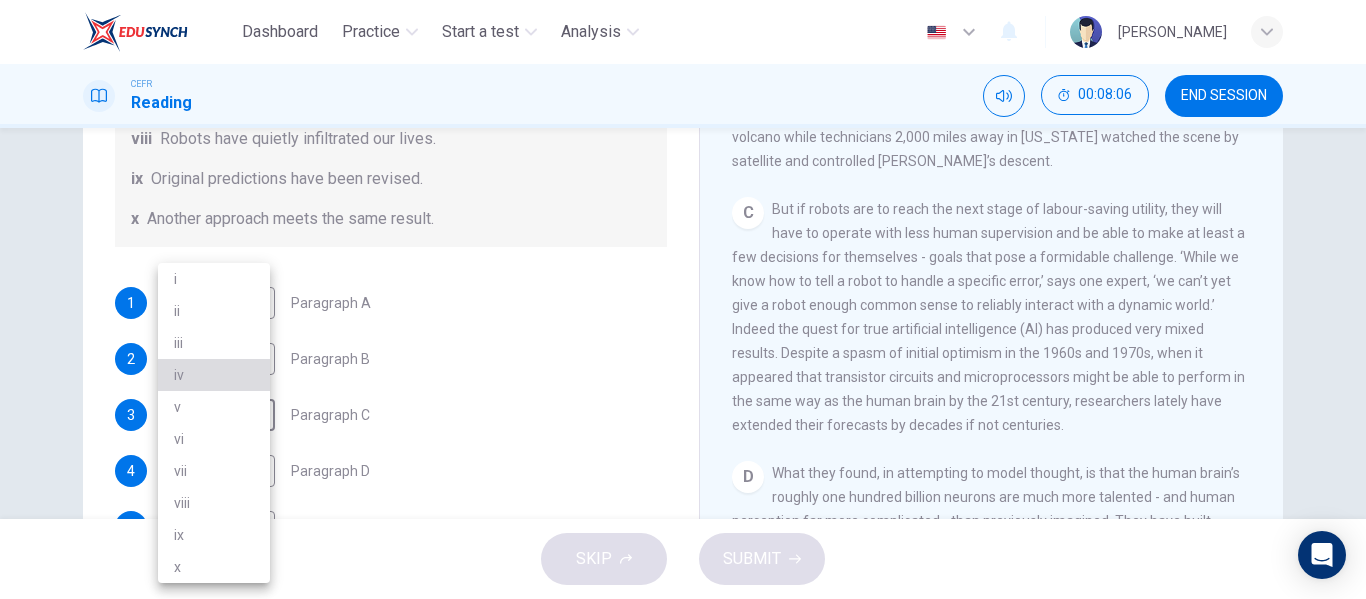 click on "iv" at bounding box center (214, 375) 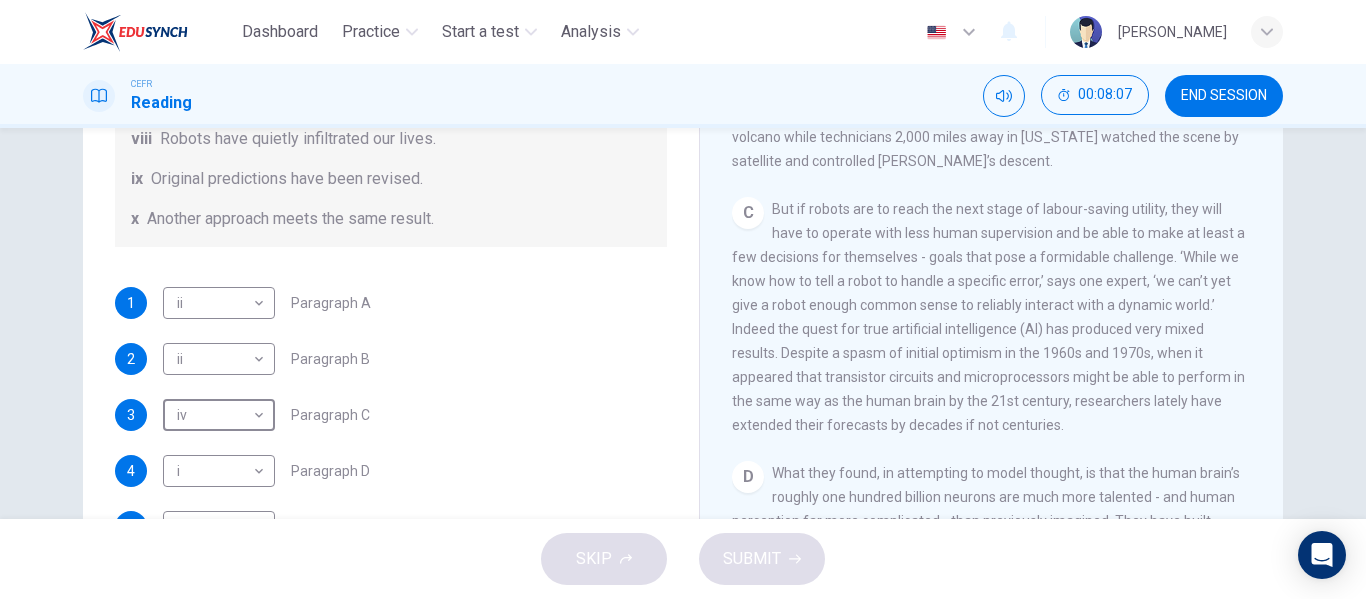 scroll, scrollTop: 385, scrollLeft: 0, axis: vertical 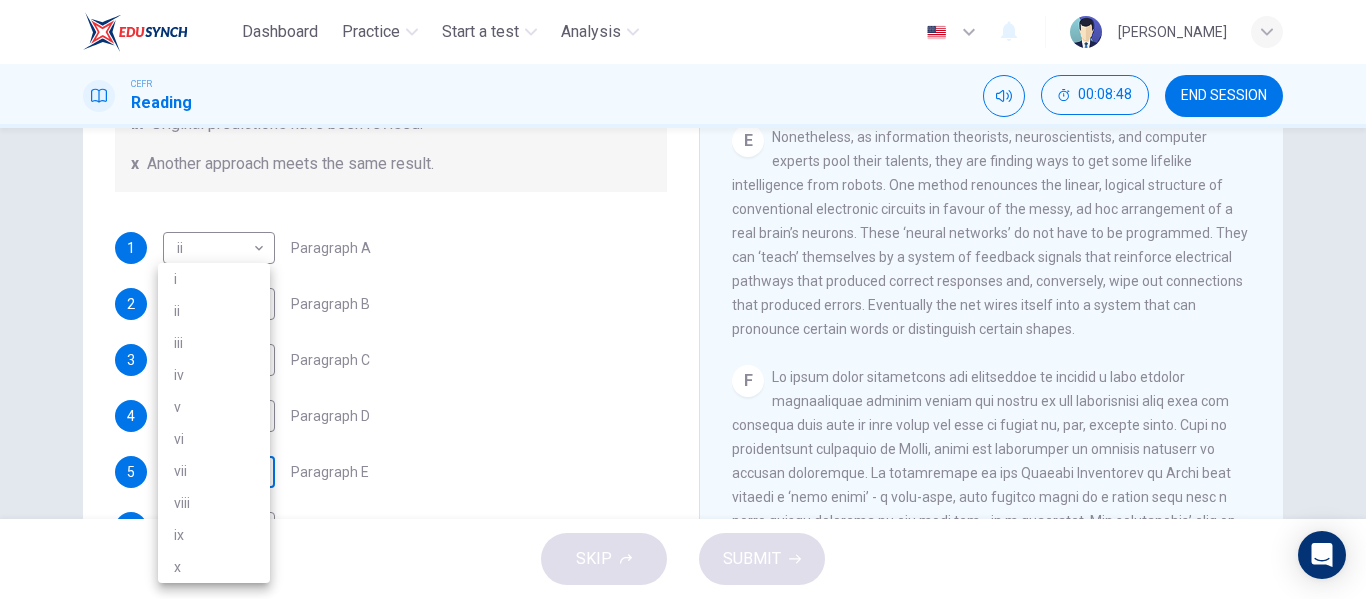 click on "Dashboard Practice Start a test Analysis English en ​ [PERSON_NAME] CEFR Reading 00:08:48 END SESSION Question 1 The Reading Passage has seven paragraphs  A-G .  From the list of headings below choose the most suitable heading for each
paragraph (A-F).
Write the appropriate numbers  (i-x)  in the boxes below. List of Headings i Some success has resulted from observing how the brain functions. ii Are we expecting too much from one robot? iii Scientists are examining the humanistic possibilities. iv There are judgements that robots cannot make. v Has the power of robots become too great? vi Human skills have been heightened with the help of robotics. vii There are some things we prefer the brain to control. viii Robots have quietly infiltrated our lives. ix Original predictions have been revised. x Another approach meets the same result. 1 ii ii ​ Paragraph A 2 ii ii ​ Paragraph B 3 iv iv ​ Paragraph C 4 i i ​ Paragraph D 5 ​ ​ Paragraph E 6 iii iii ​ Paragraph F Robots 1 A B C D E" at bounding box center (683, 299) 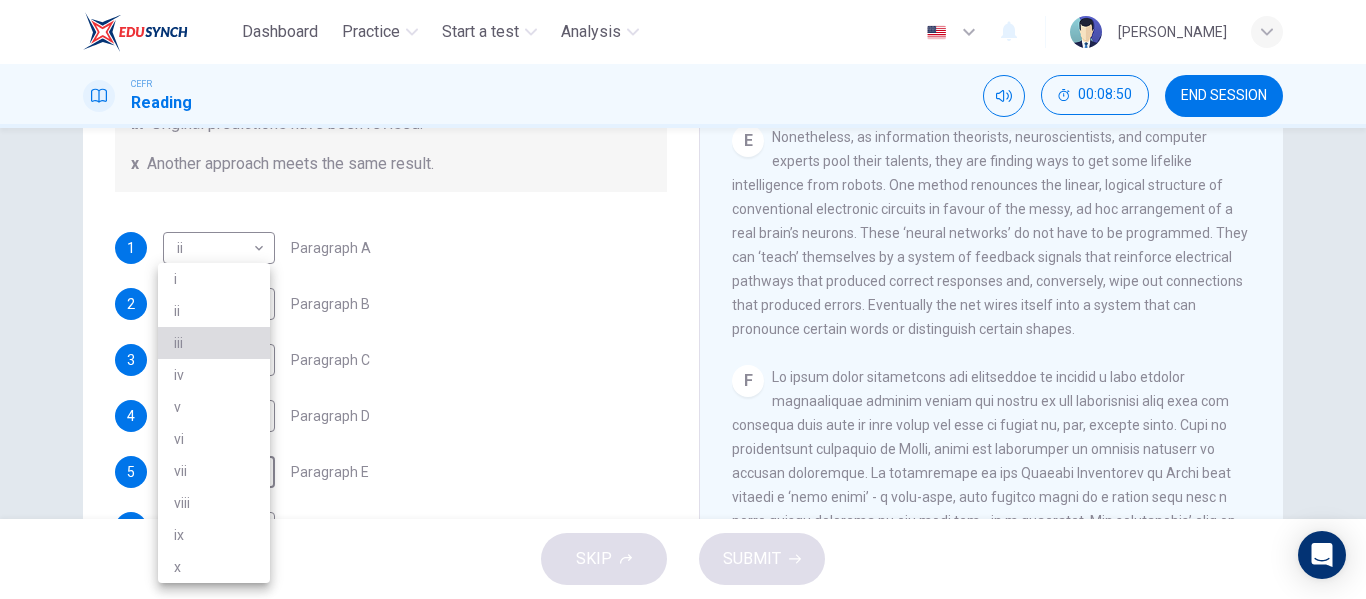 click on "iii" at bounding box center (214, 343) 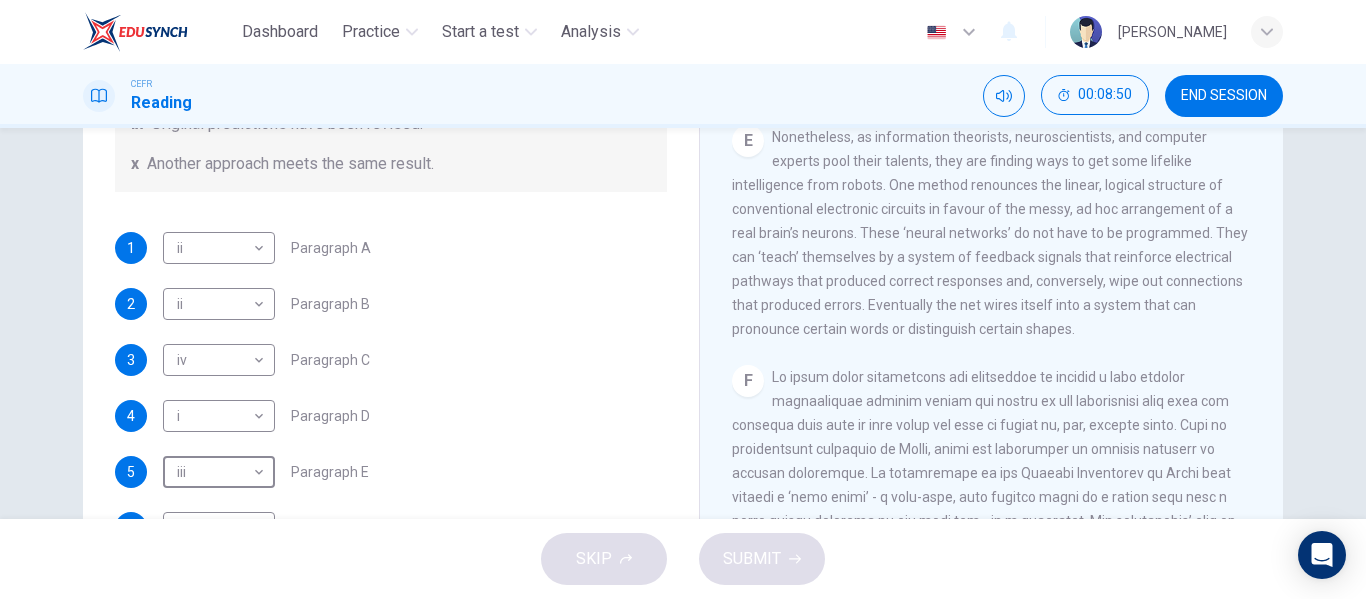 type on "iii" 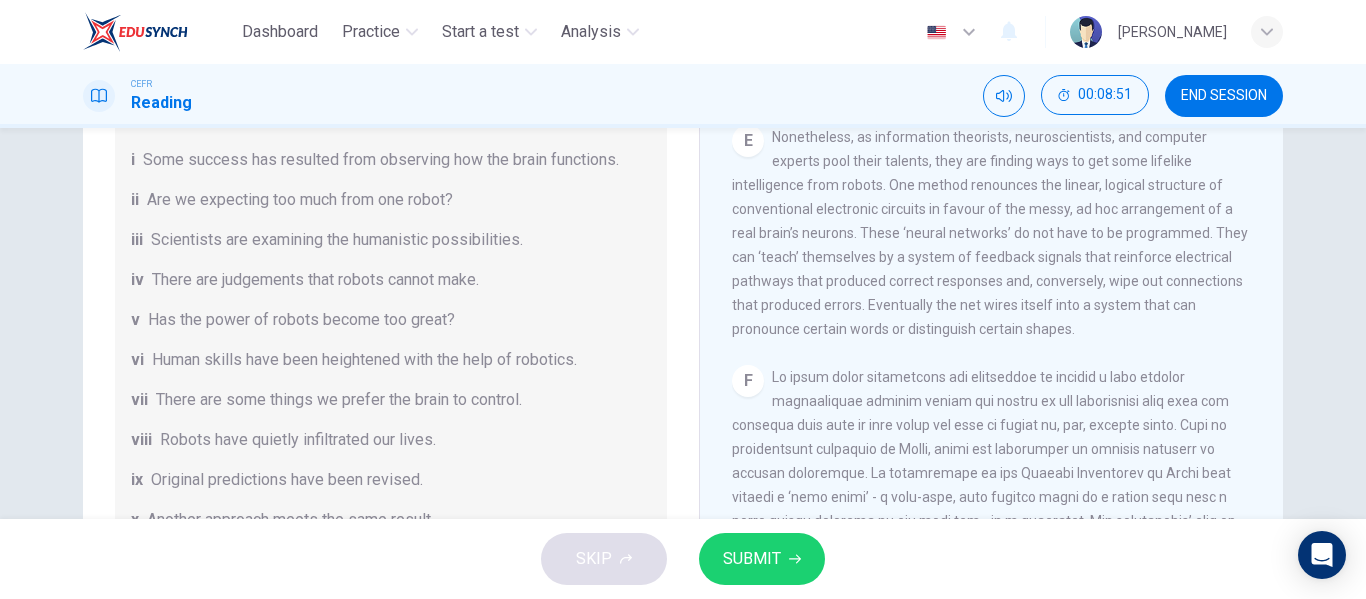 scroll, scrollTop: 385, scrollLeft: 0, axis: vertical 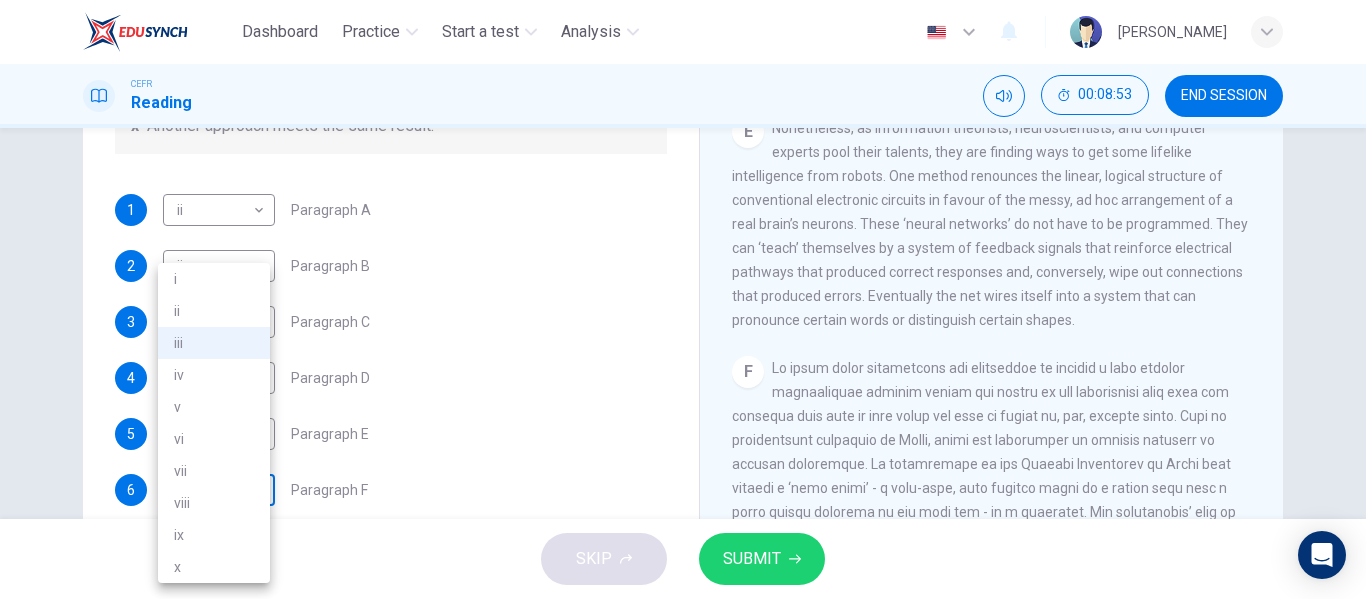 click on "Dashboard Practice Start a test Analysis English en ​ [PERSON_NAME] CEFR Reading 00:08:53 END SESSION Question 1 The Reading Passage has seven paragraphs  A-G .  From the list of headings below choose the most suitable heading for each
paragraph (A-F).
Write the appropriate numbers  (i-x)  in the boxes below. List of Headings i Some success has resulted from observing how the brain functions. ii Are we expecting too much from one robot? iii Scientists are examining the humanistic possibilities. iv There are judgements that robots cannot make. v Has the power of robots become too great? vi Human skills have been heightened with the help of robotics. vii There are some things we prefer the brain to control. viii Robots have quietly infiltrated our lives. ix Original predictions have been revised. x Another approach meets the same result. 1 ii ii ​ Paragraph A 2 ii ii ​ Paragraph B 3 iv iv ​ Paragraph C 4 i i ​ Paragraph D 5 iii iii ​ Paragraph E 6 iii iii ​ Paragraph F Robots 1 A B C" at bounding box center [683, 299] 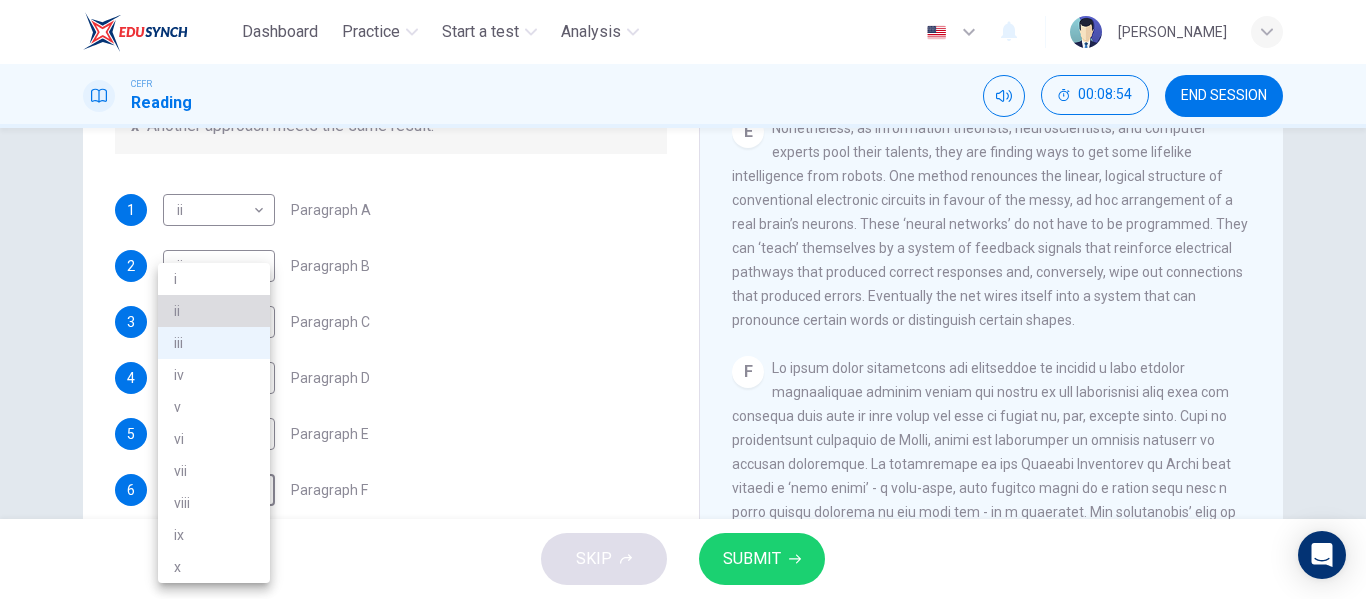 click on "ii" at bounding box center [214, 311] 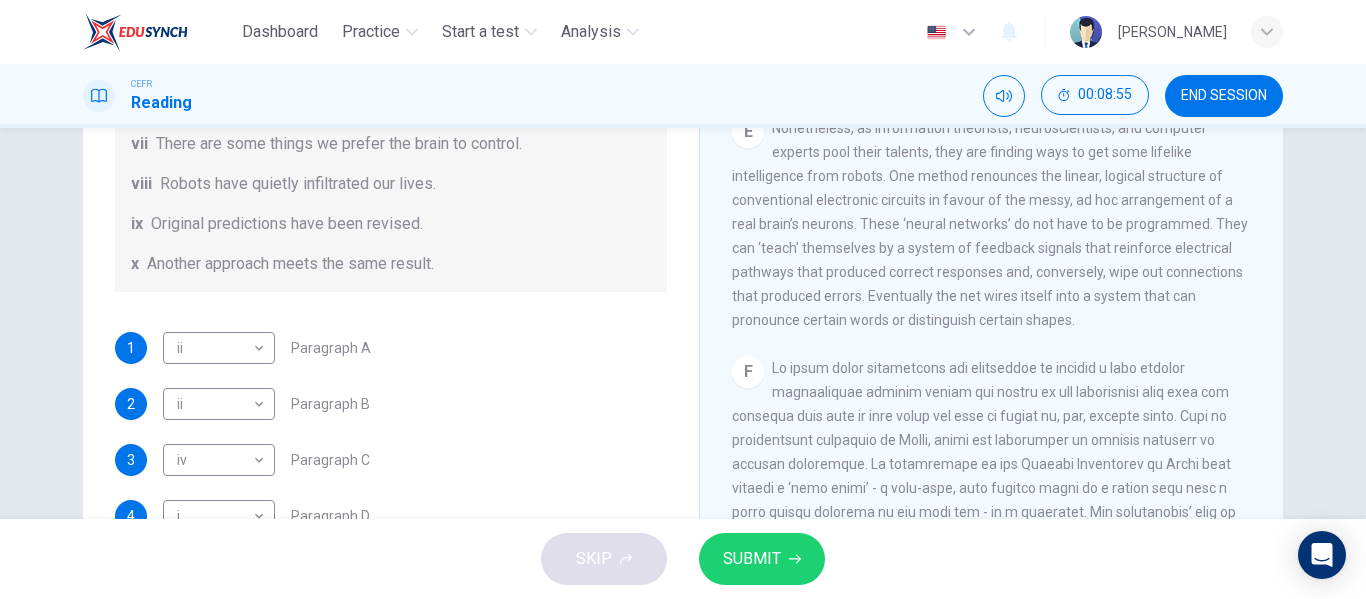 scroll, scrollTop: 245, scrollLeft: 0, axis: vertical 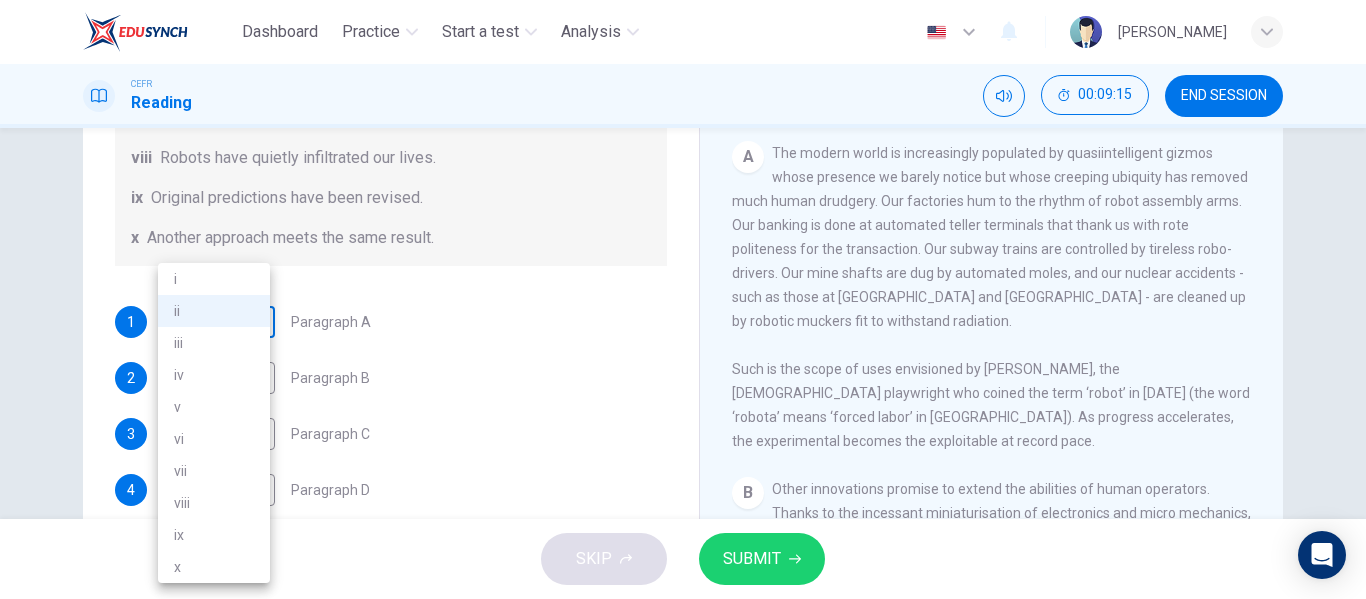 click on "Dashboard Practice Start a test Analysis English en ​ [PERSON_NAME] CEFR Reading 00:09:15 END SESSION Question 1 The Reading Passage has seven paragraphs  A-G .  From the list of headings below choose the most suitable heading for each
paragraph (A-F).
Write the appropriate numbers  (i-x)  in the boxes below. List of Headings i Some success has resulted from observing how the brain functions. ii Are we expecting too much from one robot? iii Scientists are examining the humanistic possibilities. iv There are judgements that robots cannot make. v Has the power of robots become too great? vi Human skills have been heightened with the help of robotics. vii There are some things we prefer the brain to control. viii Robots have quietly infiltrated our lives. ix Original predictions have been revised. x Another approach meets the same result. 1 ii ii ​ Paragraph A 2 ii ii ​ Paragraph B 3 iv iv ​ Paragraph C 4 i i ​ Paragraph D 5 iii iii ​ Paragraph E 6 ii ii ​ Paragraph F Robots 1 A B C D" at bounding box center [683, 299] 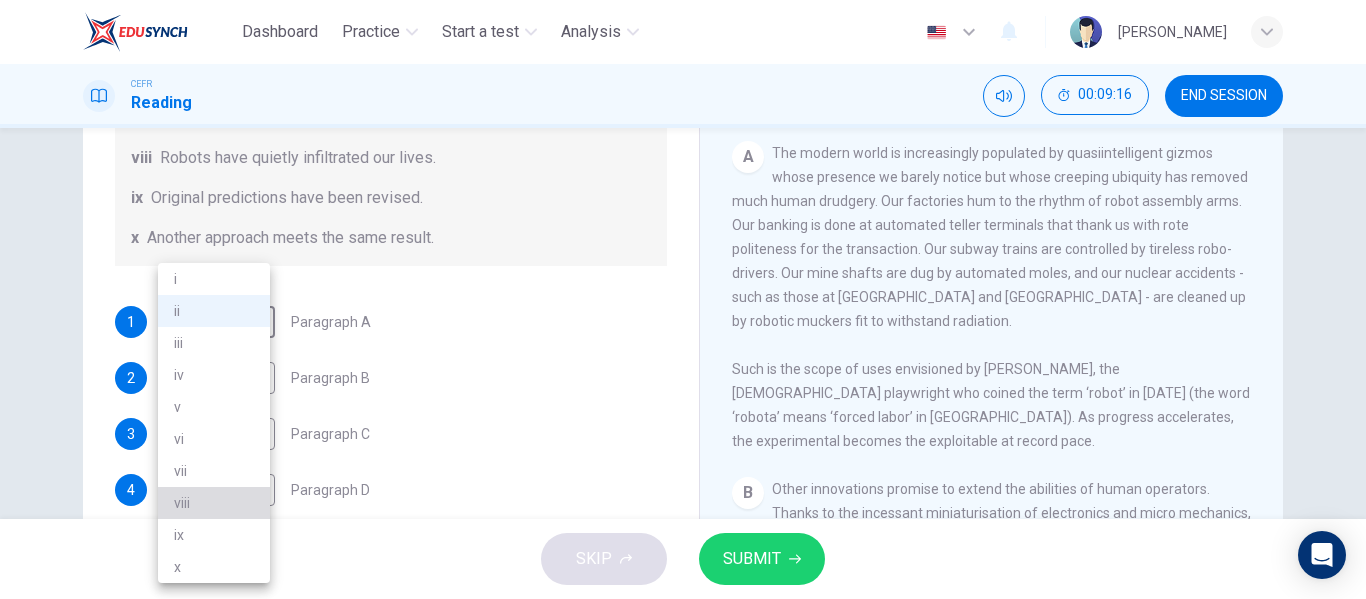 click on "viii" at bounding box center (214, 503) 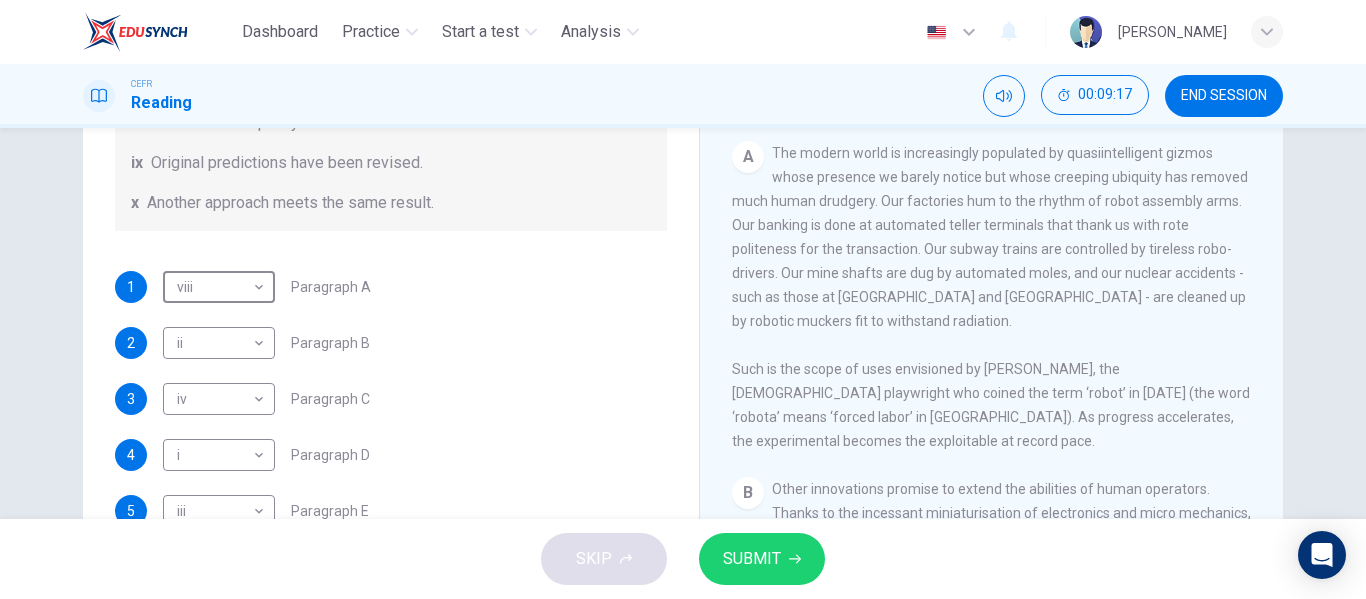 scroll, scrollTop: 309, scrollLeft: 0, axis: vertical 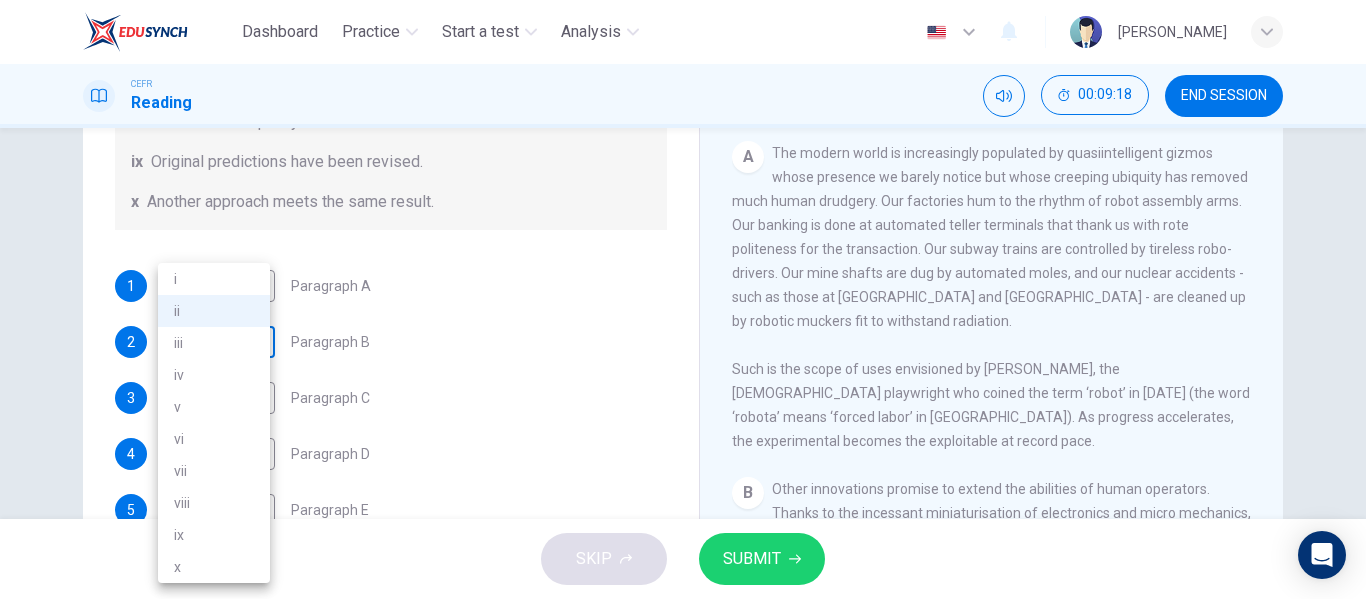 click on "Dashboard Practice Start a test Analysis English en ​ [PERSON_NAME] CEFR Reading 00:09:18 END SESSION Question 1 The Reading Passage has seven paragraphs  A-G .  From the list of headings below choose the most suitable heading for each
paragraph (A-F).
Write the appropriate numbers  (i-x)  in the boxes below. List of Headings i Some success has resulted from observing how the brain functions. ii Are we expecting too much from one robot? iii Scientists are examining the humanistic possibilities. iv There are judgements that robots cannot make. v Has the power of robots become too great? vi Human skills have been heightened with the help of robotics. vii There are some things we prefer the brain to control. viii Robots have quietly infiltrated our lives. ix Original predictions have been revised. x Another approach meets the same result. 1 viii viii ​ Paragraph A 2 ii ii ​ Paragraph B 3 iv iv ​ Paragraph C 4 i i ​ Paragraph D 5 iii iii ​ Paragraph E 6 ii ii ​ Paragraph F Robots 1 A B" at bounding box center [683, 299] 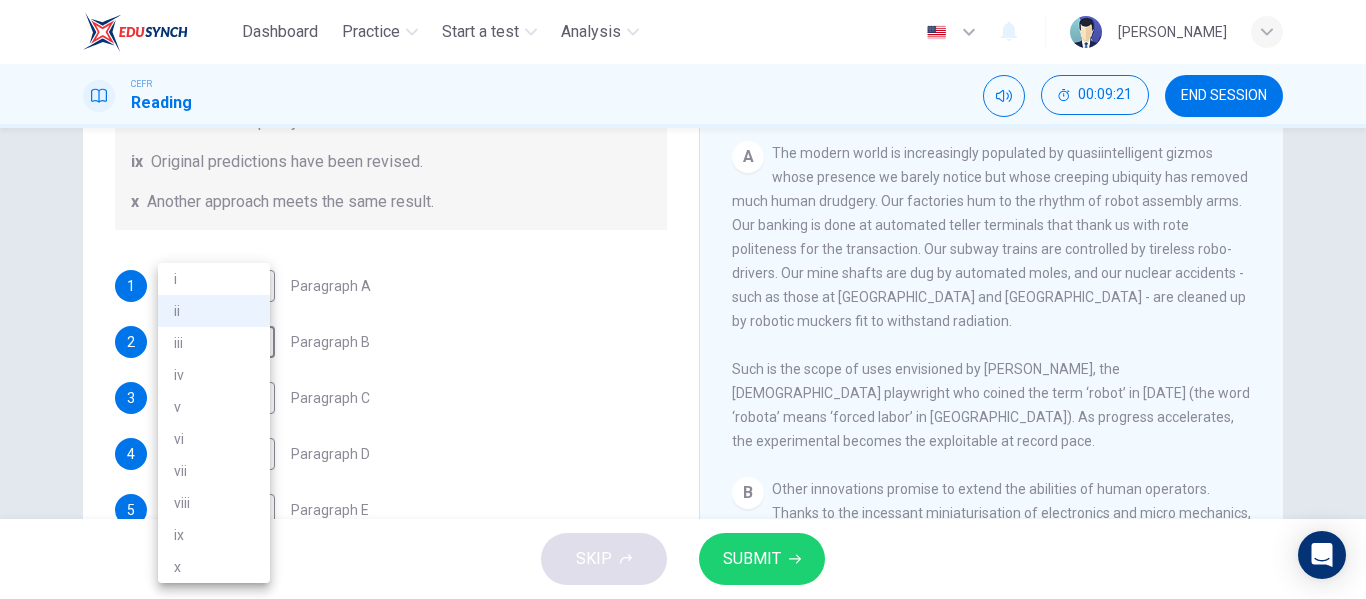 click at bounding box center [683, 299] 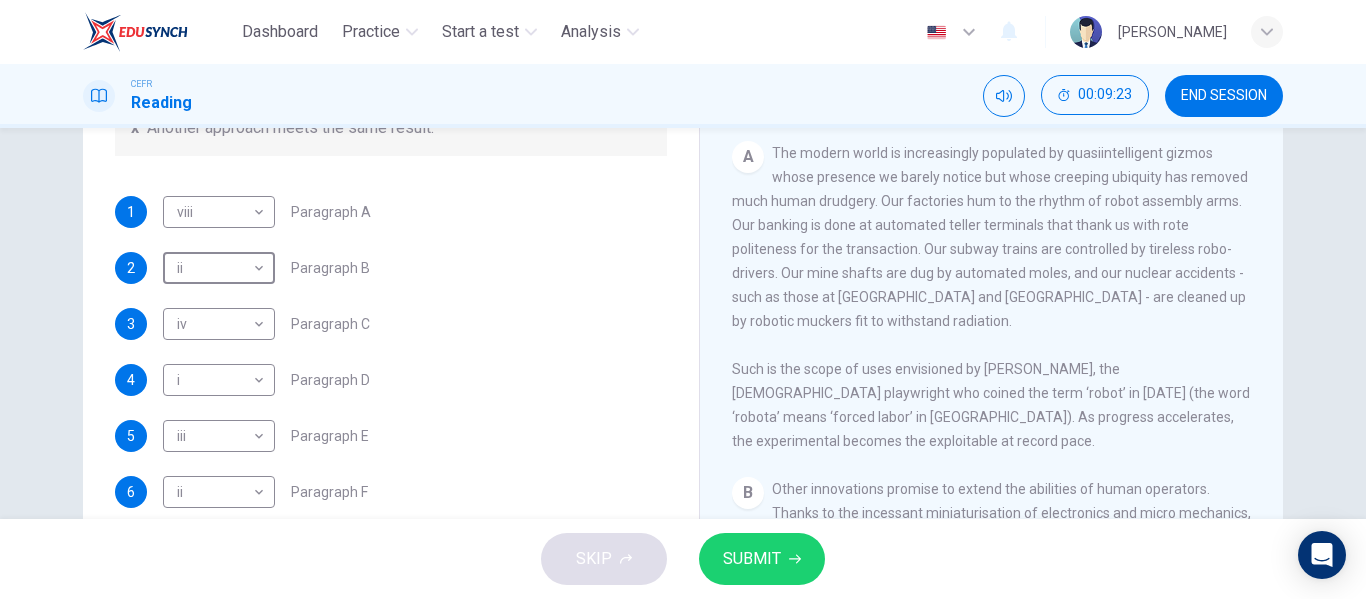 scroll, scrollTop: 348, scrollLeft: 0, axis: vertical 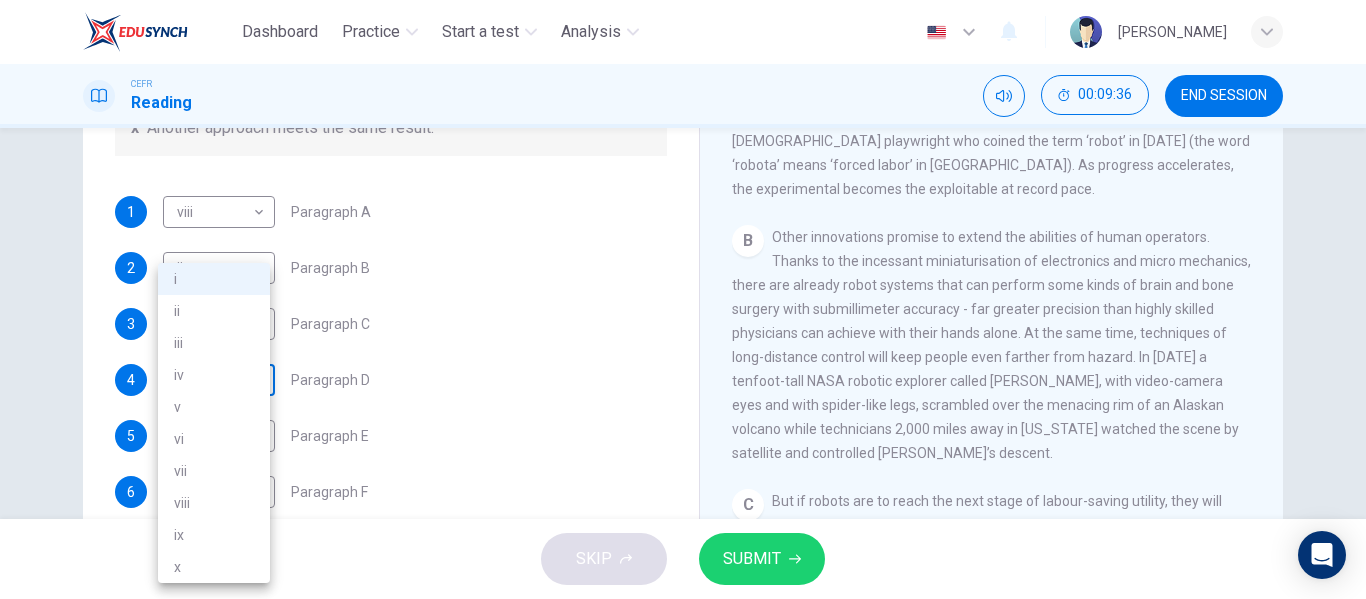 click on "Dashboard Practice Start a test Analysis English en ​ [PERSON_NAME] CEFR Reading 00:09:36 END SESSION Question 1 The Reading Passage has seven paragraphs  A-G .  From the list of headings below choose the most suitable heading for each
paragraph (A-F).
Write the appropriate numbers  (i-x)  in the boxes below. List of Headings i Some success has resulted from observing how the brain functions. ii Are we expecting too much from one robot? iii Scientists are examining the humanistic possibilities. iv There are judgements that robots cannot make. v Has the power of robots become too great? vi Human skills have been heightened with the help of robotics. vii There are some things we prefer the brain to control. viii Robots have quietly infiltrated our lives. ix Original predictions have been revised. x Another approach meets the same result. 1 viii viii ​ Paragraph A 2 ii ii ​ Paragraph B 3 iv iv ​ Paragraph C 4 i i ​ Paragraph D 5 iii iii ​ Paragraph E 6 ii ii ​ Paragraph F Robots 1 A B" at bounding box center (683, 299) 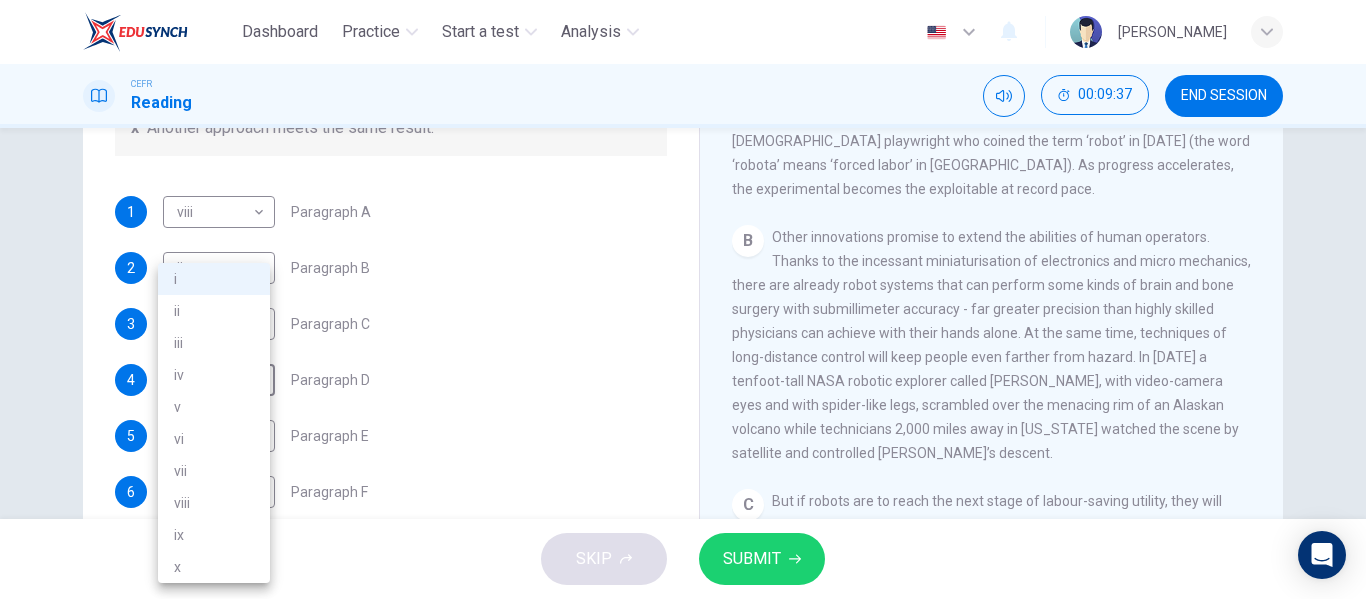 click at bounding box center (683, 299) 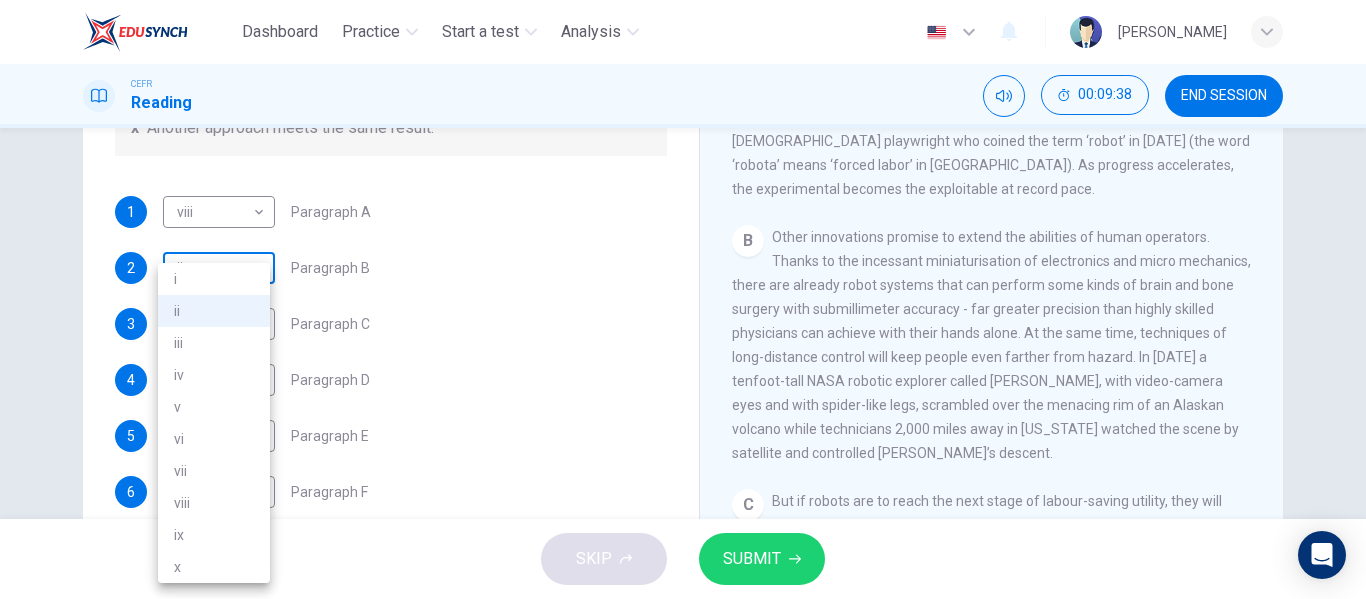 click on "Dashboard Practice Start a test Analysis English en ​ [PERSON_NAME] CEFR Reading 00:09:38 END SESSION Question 1 The Reading Passage has seven paragraphs  A-G .  From the list of headings below choose the most suitable heading for each
paragraph (A-F).
Write the appropriate numbers  (i-x)  in the boxes below. List of Headings i Some success has resulted from observing how the brain functions. ii Are we expecting too much from one robot? iii Scientists are examining the humanistic possibilities. iv There are judgements that robots cannot make. v Has the power of robots become too great? vi Human skills have been heightened with the help of robotics. vii There are some things we prefer the brain to control. viii Robots have quietly infiltrated our lives. ix Original predictions have been revised. x Another approach meets the same result. 1 viii viii ​ Paragraph A 2 ii ii ​ Paragraph B 3 iv iv ​ Paragraph C 4 i i ​ Paragraph D 5 iii iii ​ Paragraph E 6 ii ii ​ Paragraph F Robots 1 A B" at bounding box center (683, 299) 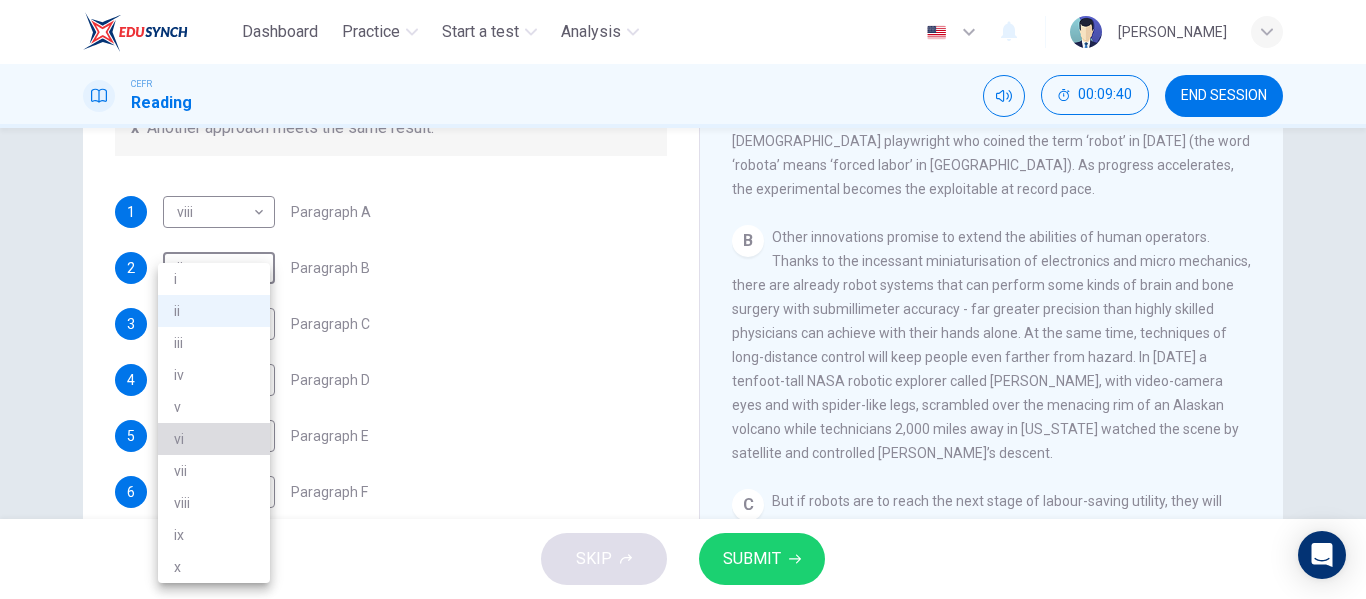 click on "vi" at bounding box center (214, 439) 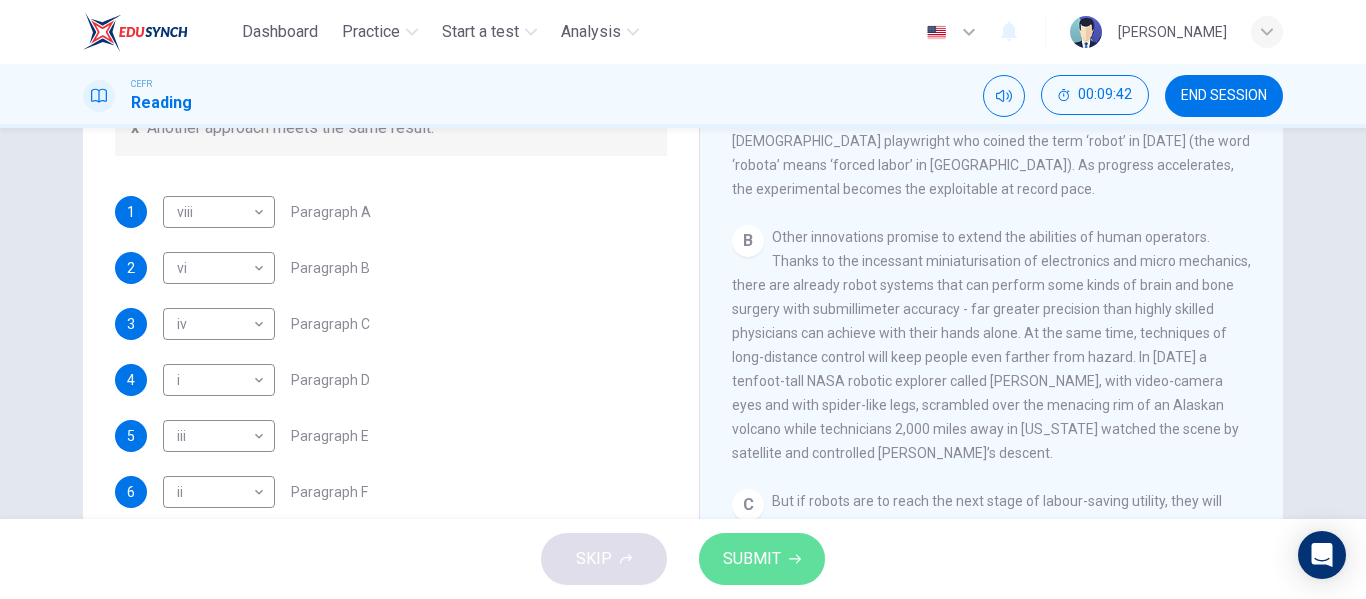 click on "SUBMIT" at bounding box center [762, 559] 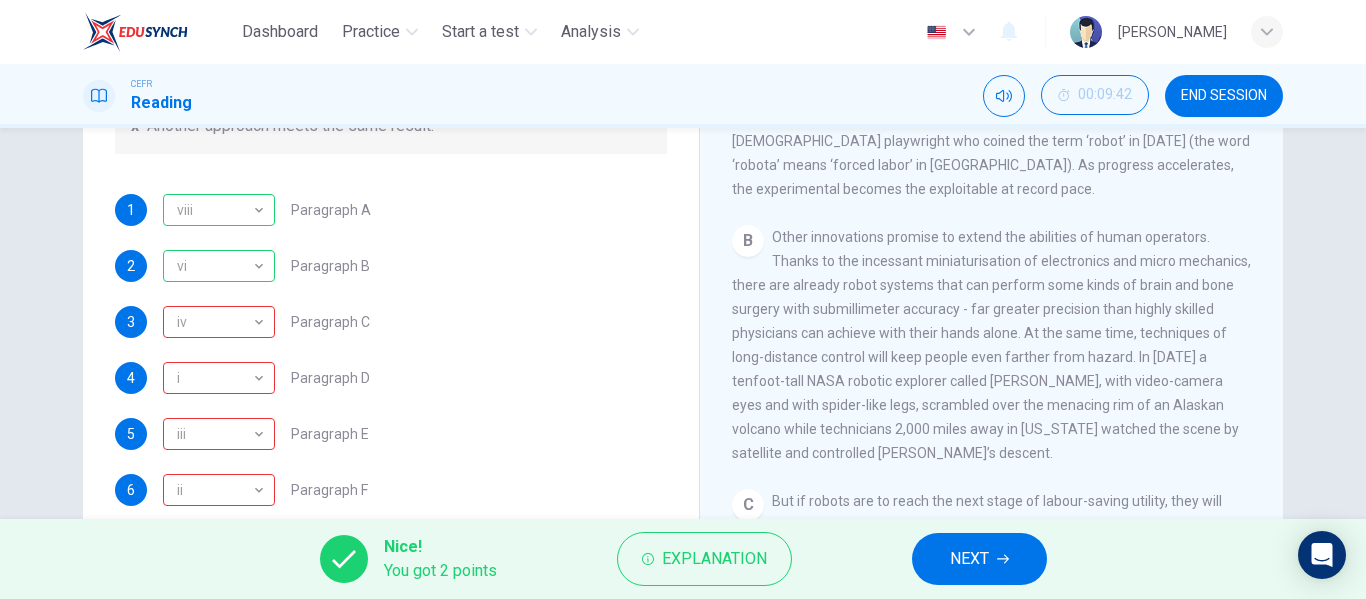 scroll, scrollTop: 384, scrollLeft: 0, axis: vertical 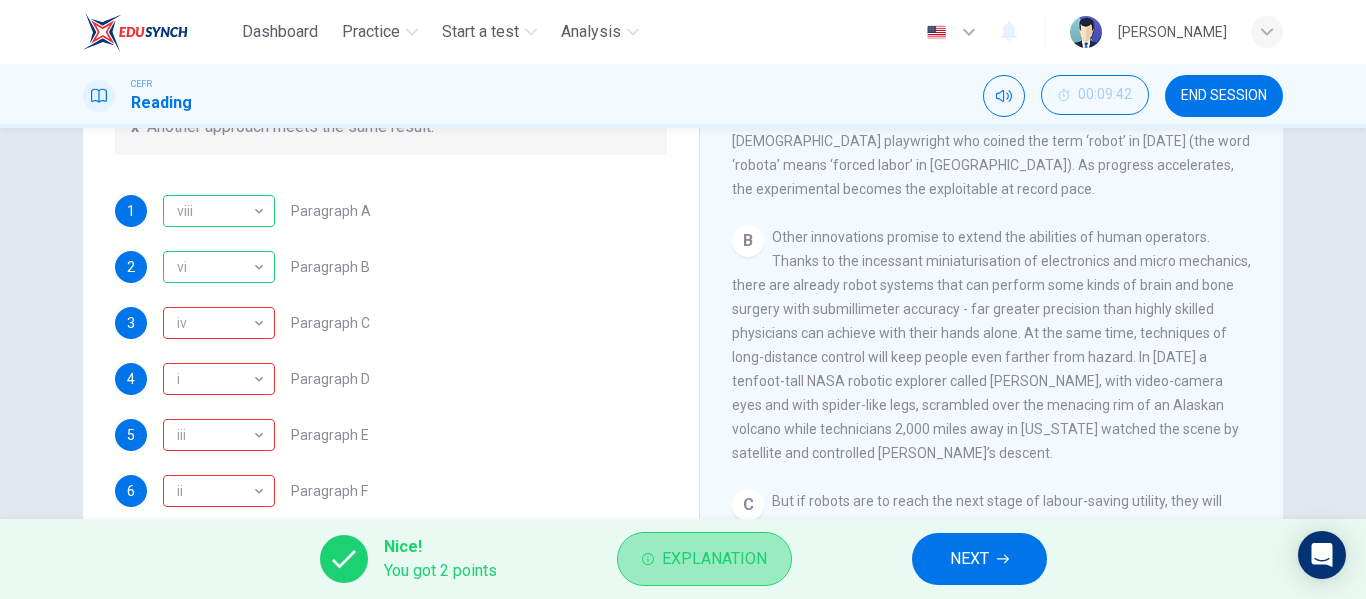 click on "Explanation" at bounding box center [714, 559] 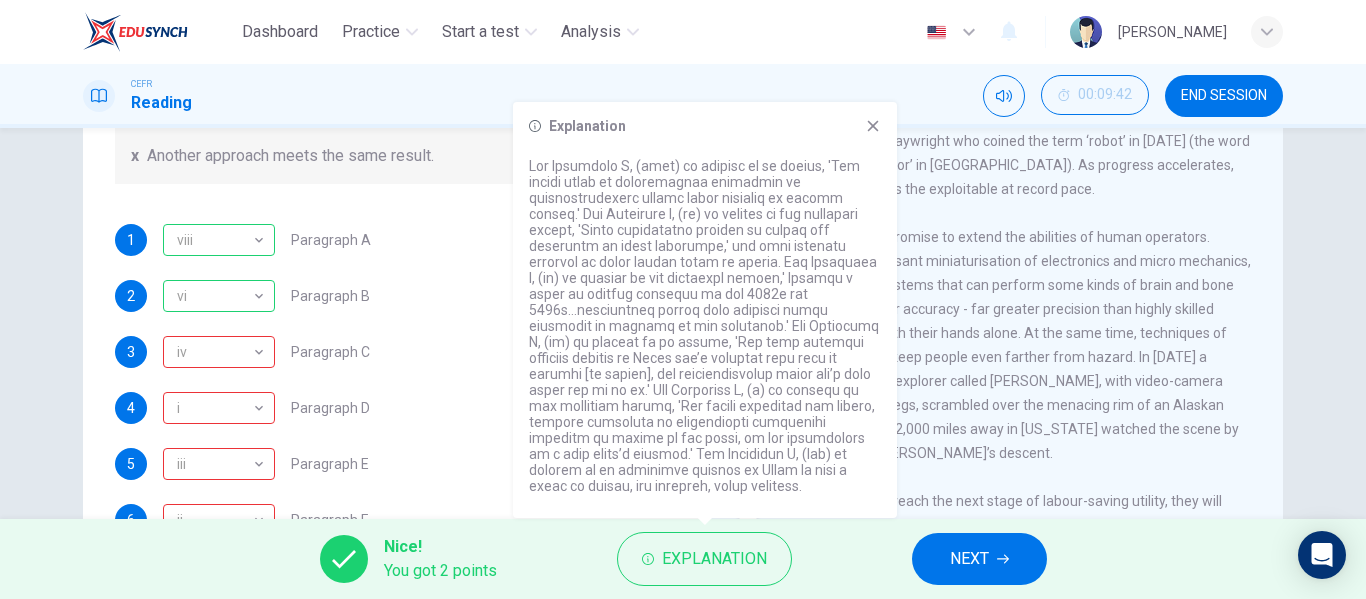 scroll, scrollTop: 385, scrollLeft: 0, axis: vertical 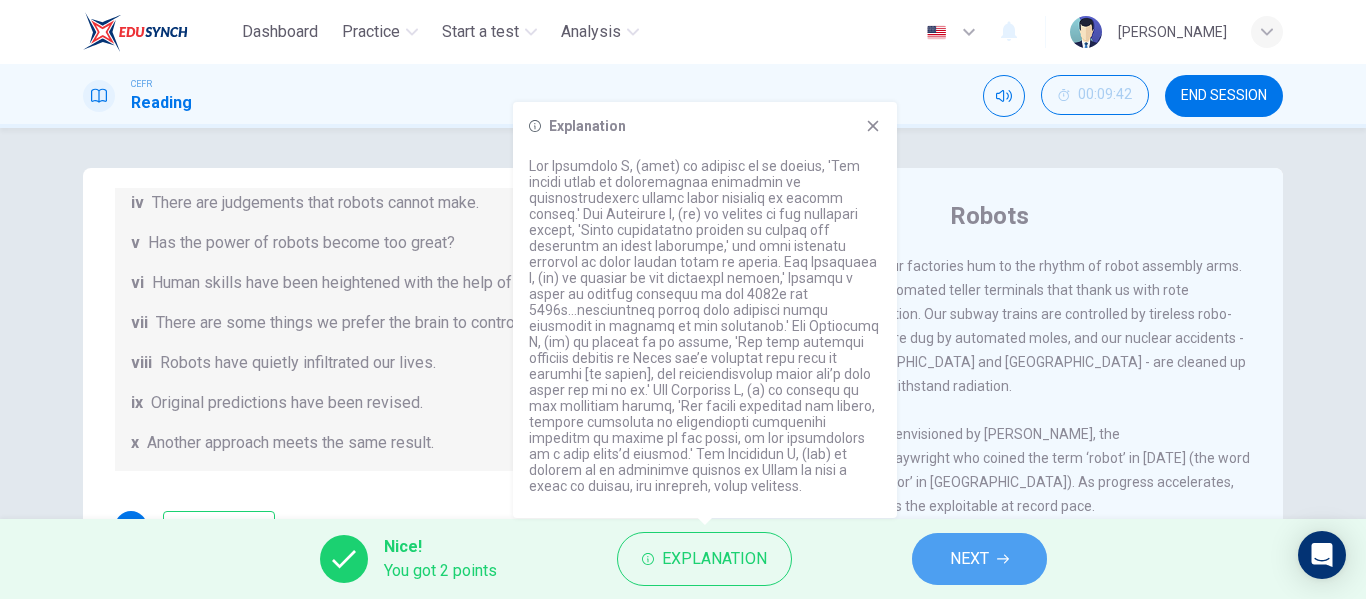 click on "NEXT" at bounding box center [969, 559] 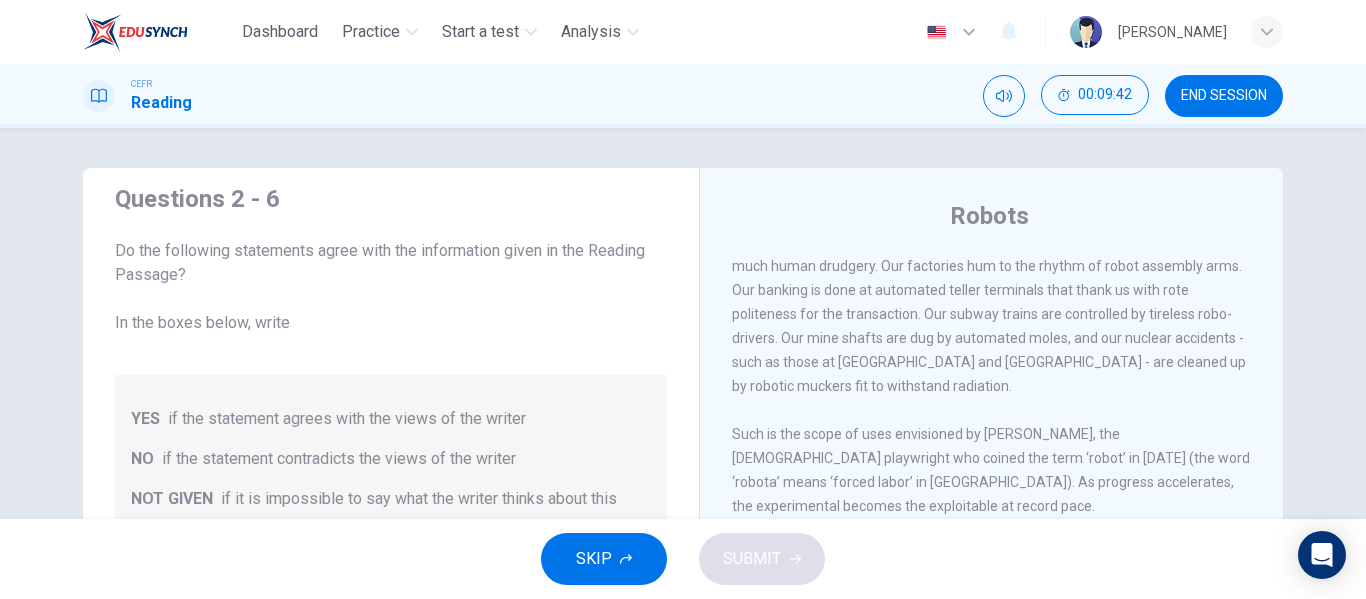 scroll, scrollTop: 25, scrollLeft: 0, axis: vertical 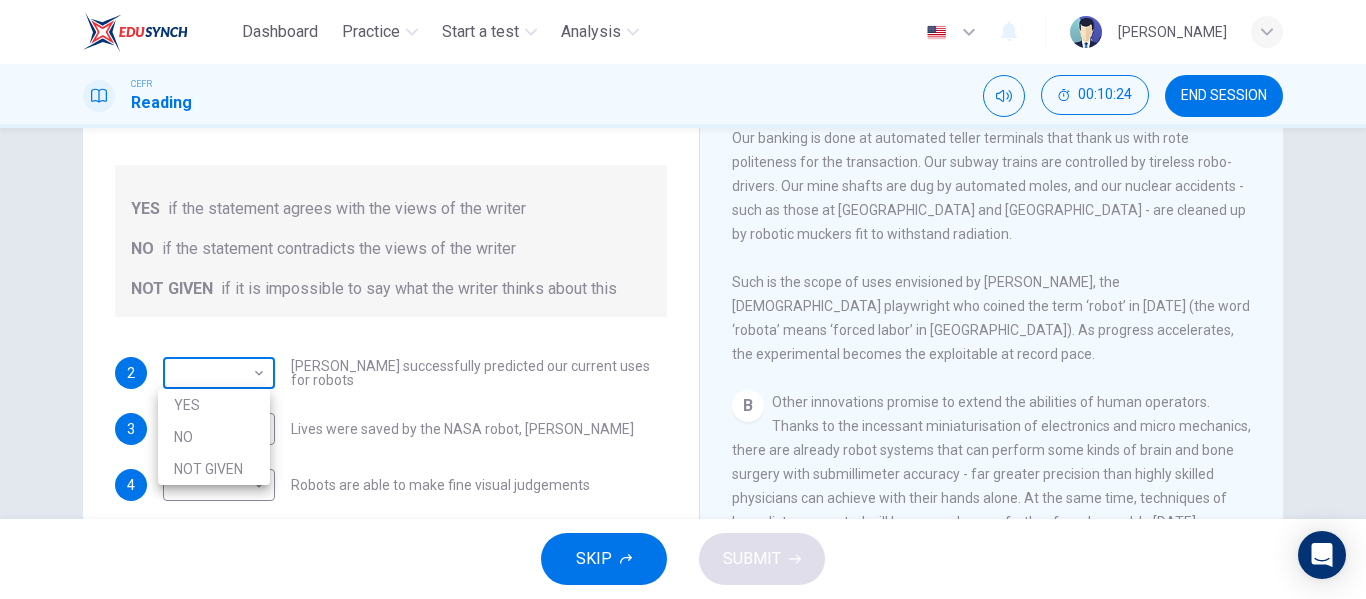 click on "Dashboard Practice Start a test Analysis English en ​ [PERSON_NAME] CEFR Reading 00:10:24 END SESSION Questions 2 - 6 Do the following statements agree with the information given in the Reading Passage?  In the boxes below, write YES if the statement agrees with the views of the writer NO if the statement contradicts the views of the writer NOT GIVEN if it is impossible to say what the writer thinks about this 2 ​ ​ [PERSON_NAME] successfully predicted our current uses for robots 3 ​ ​ Lives were saved by the NASA robot, [PERSON_NAME] 4 ​ ​ Robots are able to make fine visual judgements 5 ​ ​ The internal workings of the brain can be replicated by robots 6 ​ ​ The [DEMOGRAPHIC_DATA] have the most advanced robot systems Robots CLICK TO ZOOM Click to Zoom 1 A B C D E F G SKIP SUBMIT EduSynch - Online Language Proficiency Testing
Dashboard Practice Start a test Analysis Notifications © Copyright  2025 YES NO NOT GIVEN" at bounding box center [683, 299] 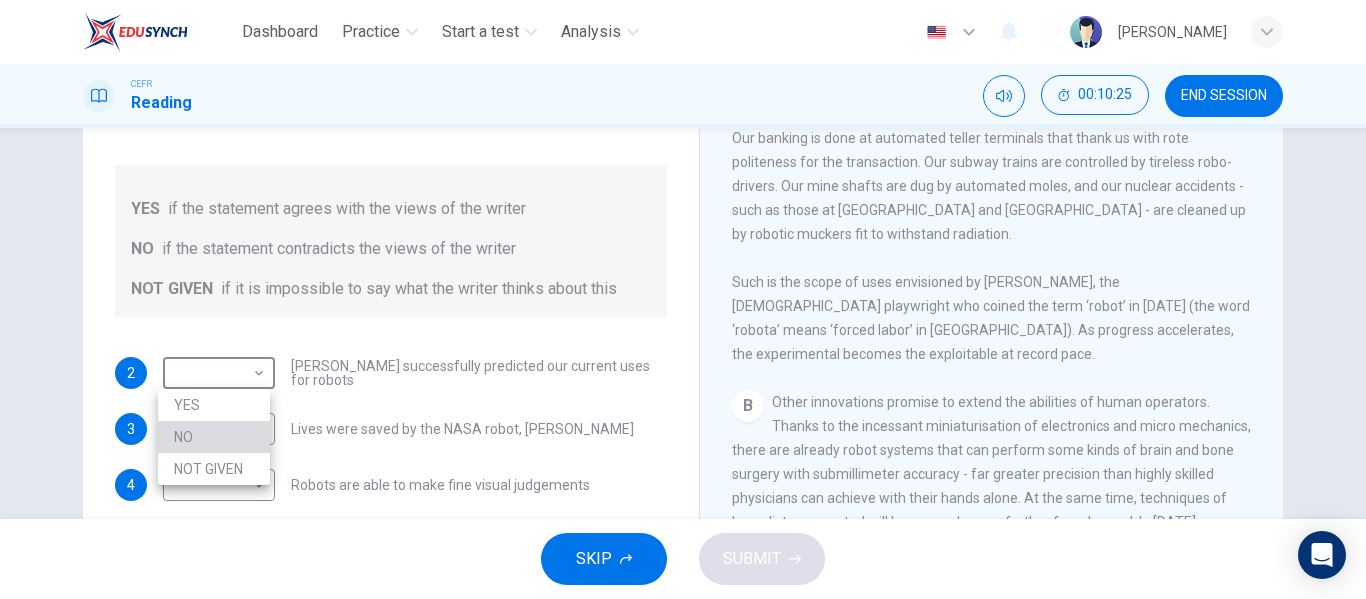 click on "NO" at bounding box center [214, 437] 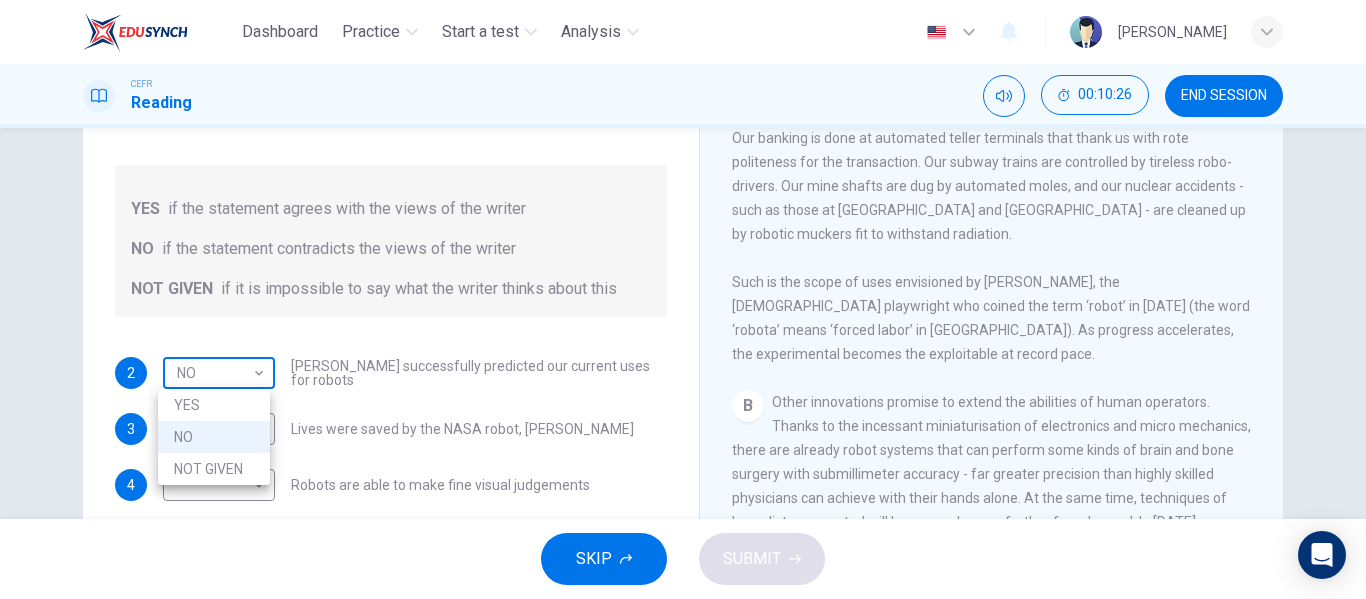 click on "Dashboard Practice Start a test Analysis English en ​ [PERSON_NAME] CEFR Reading 00:10:26 END SESSION Questions 2 - 6 Do the following statements agree with the information given in the Reading Passage?  In the boxes below, write YES if the statement agrees with the views of the writer NO if the statement contradicts the views of the writer NOT GIVEN if it is impossible to say what the writer thinks about this 2 NO NO ​ [PERSON_NAME] successfully predicted our current uses for robots 3 ​ ​ Lives were saved by the NASA robot, [PERSON_NAME] 4 ​ ​ Robots are able to make fine visual judgements 5 ​ ​ The internal workings of the brain can be replicated by robots 6 ​ ​ The [DEMOGRAPHIC_DATA] have the most advanced robot systems Robots CLICK TO ZOOM Click to Zoom 1 A B C D E F G SKIP SUBMIT EduSynch - Online Language Proficiency Testing
Dashboard Practice Start a test Analysis Notifications © Copyright  2025 YES NO NOT GIVEN" at bounding box center (683, 299) 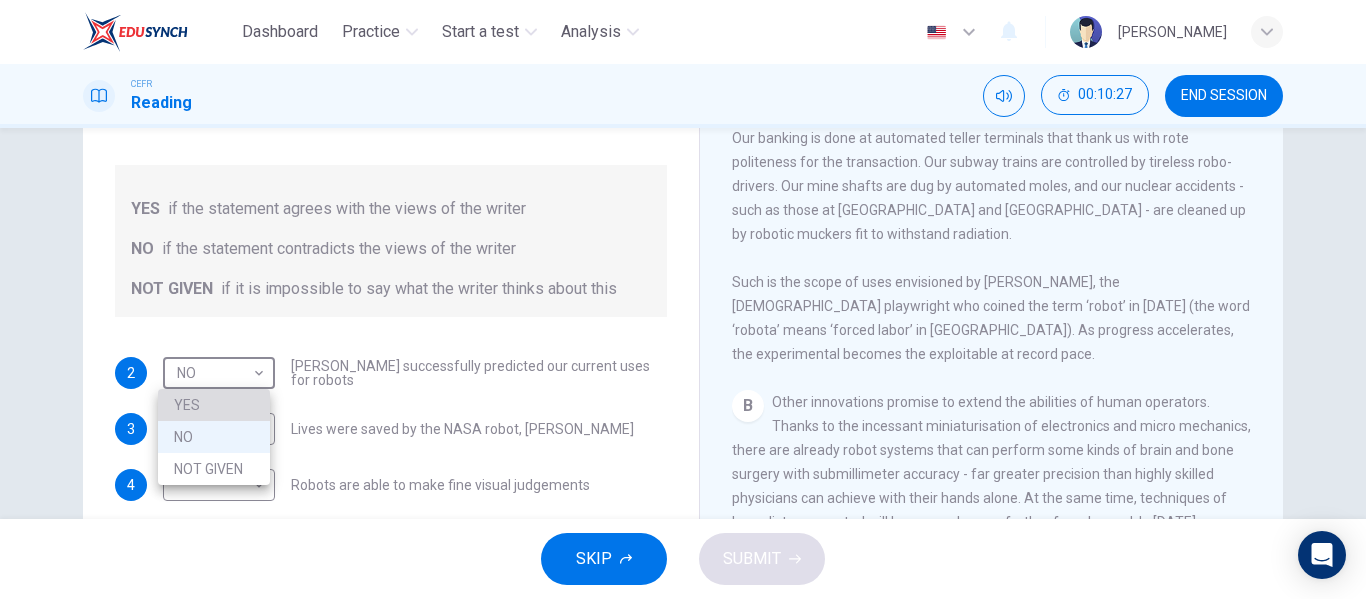 click on "YES" at bounding box center [214, 405] 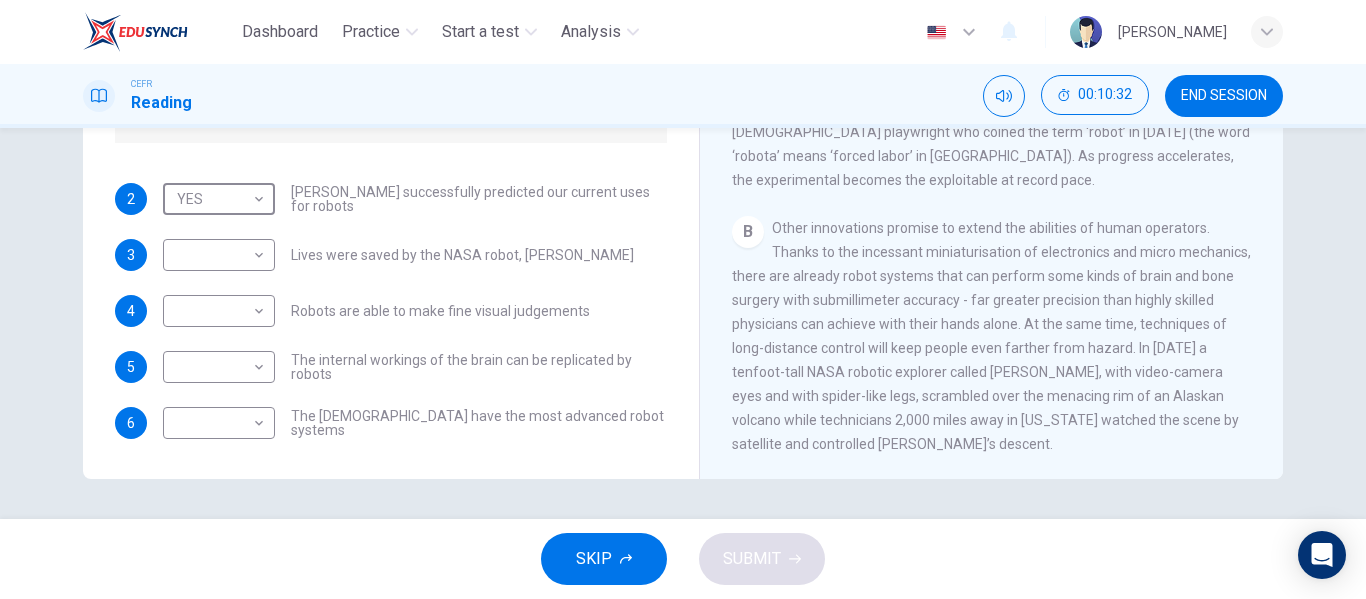 scroll, scrollTop: 383, scrollLeft: 0, axis: vertical 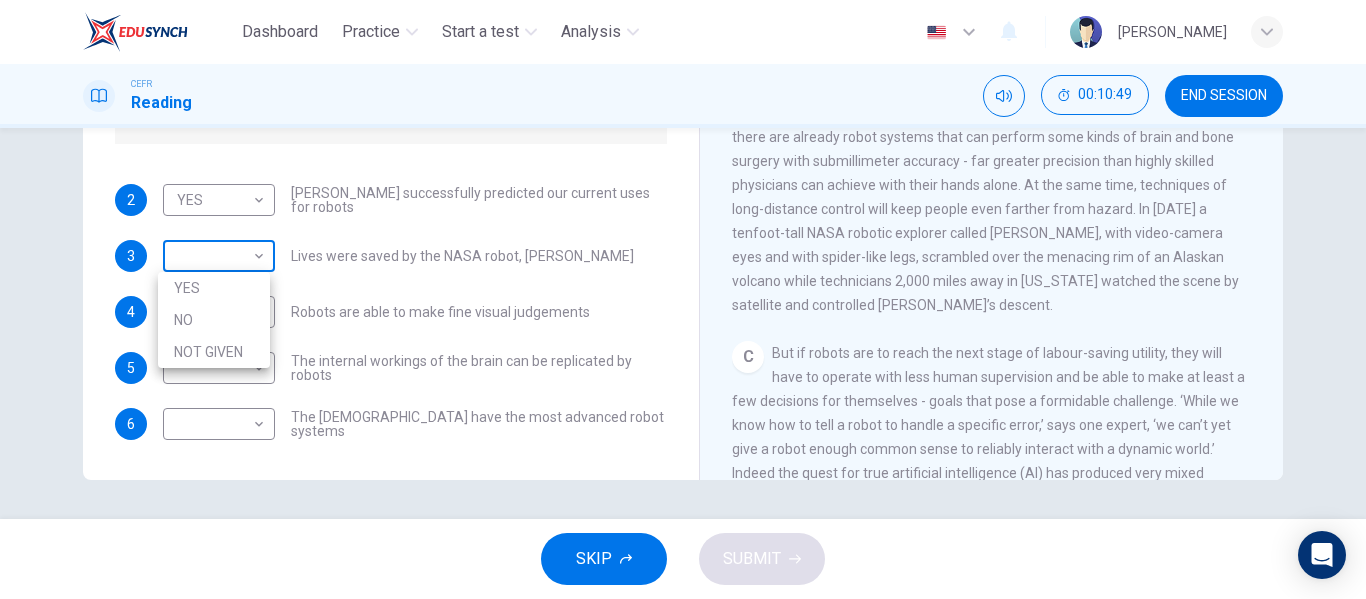 click on "Dashboard Practice Start a test Analysis English en ​ [PERSON_NAME] CEFR Reading 00:10:49 END SESSION Questions 2 - 6 Do the following statements agree with the information given in the Reading Passage?  In the boxes below, write YES if the statement agrees with the views of the writer NO if the statement contradicts the views of the writer NOT GIVEN if it is impossible to say what the writer thinks about this 2 YES YES ​ [PERSON_NAME] successfully predicted our current uses for robots 3 ​ ​ Lives were saved by the NASA robot, [PERSON_NAME] 4 ​ ​ Robots are able to make fine visual judgements 5 ​ ​ The internal workings of the brain can be replicated by robots 6 ​ ​ The [DEMOGRAPHIC_DATA] have the most advanced robot systems Robots CLICK TO ZOOM Click to Zoom 1 A B C D E F G SKIP SUBMIT EduSynch - Online Language Proficiency Testing
Dashboard Practice Start a test Analysis Notifications © Copyright  2025 YES NO NOT GIVEN" at bounding box center (683, 299) 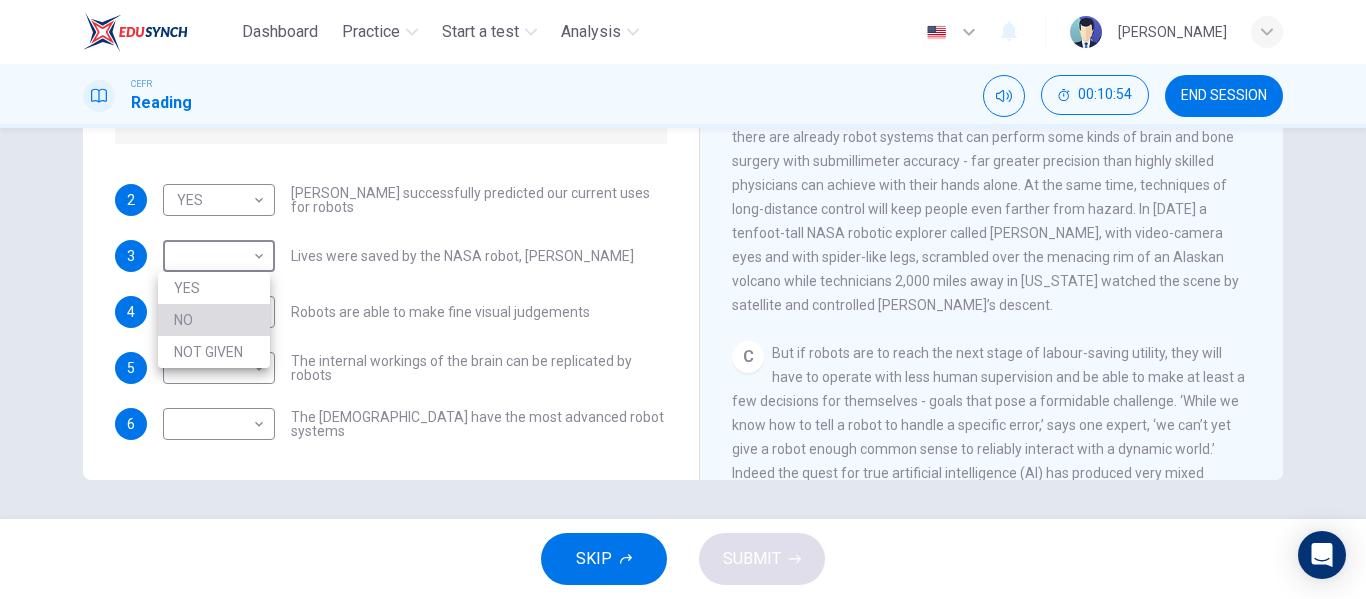 click on "NO" at bounding box center (214, 320) 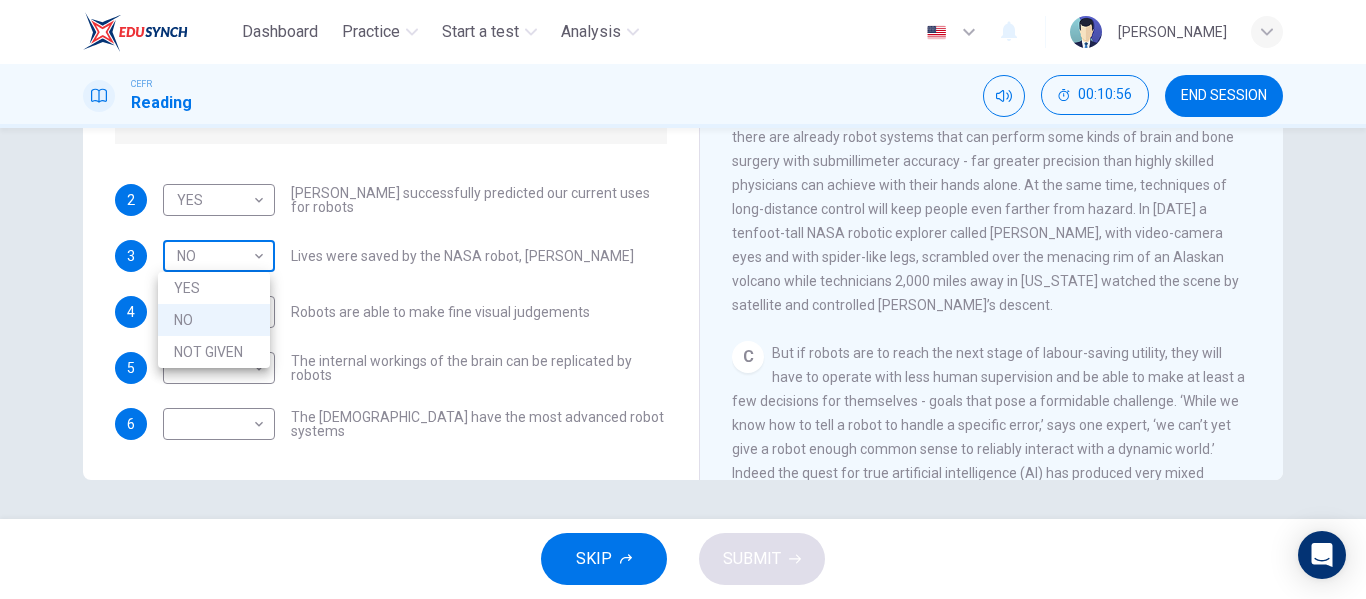 click on "Dashboard Practice Start a test Analysis English en ​ [PERSON_NAME] CEFR Reading 00:10:56 END SESSION Questions 2 - 6 Do the following statements agree with the information given in the Reading Passage?  In the boxes below, write YES if the statement agrees with the views of the writer NO if the statement contradicts the views of the writer NOT GIVEN if it is impossible to say what the writer thinks about this 2 YES YES ​ [PERSON_NAME] successfully predicted our current uses for robots 3 NO NO ​ Lives were saved by the NASA robot, [PERSON_NAME] 4 ​ ​ Robots are able to make fine visual judgements 5 ​ ​ The internal workings of the brain can be replicated by robots 6 ​ ​ The [DEMOGRAPHIC_DATA] have the most advanced robot systems Robots CLICK TO ZOOM Click to Zoom 1 A B C D E F G SKIP SUBMIT EduSynch - Online Language Proficiency Testing
Dashboard Practice Start a test Analysis Notifications © Copyright  2025 YES NO NOT GIVEN" at bounding box center (683, 299) 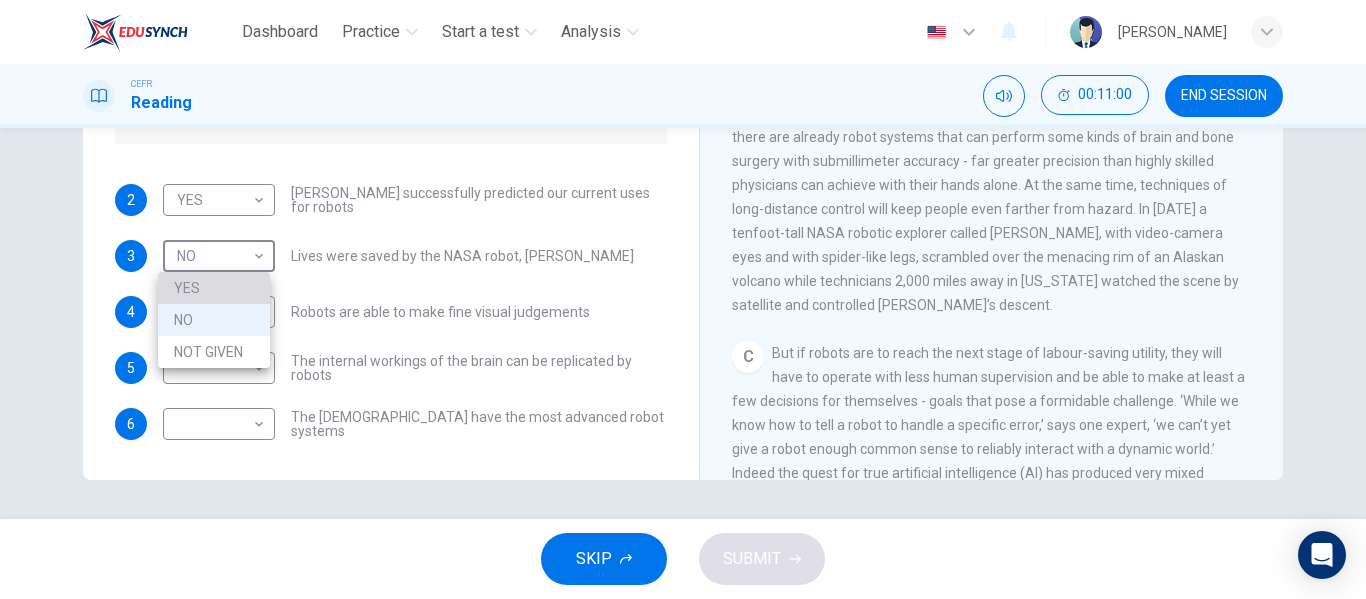 click on "YES" at bounding box center (214, 288) 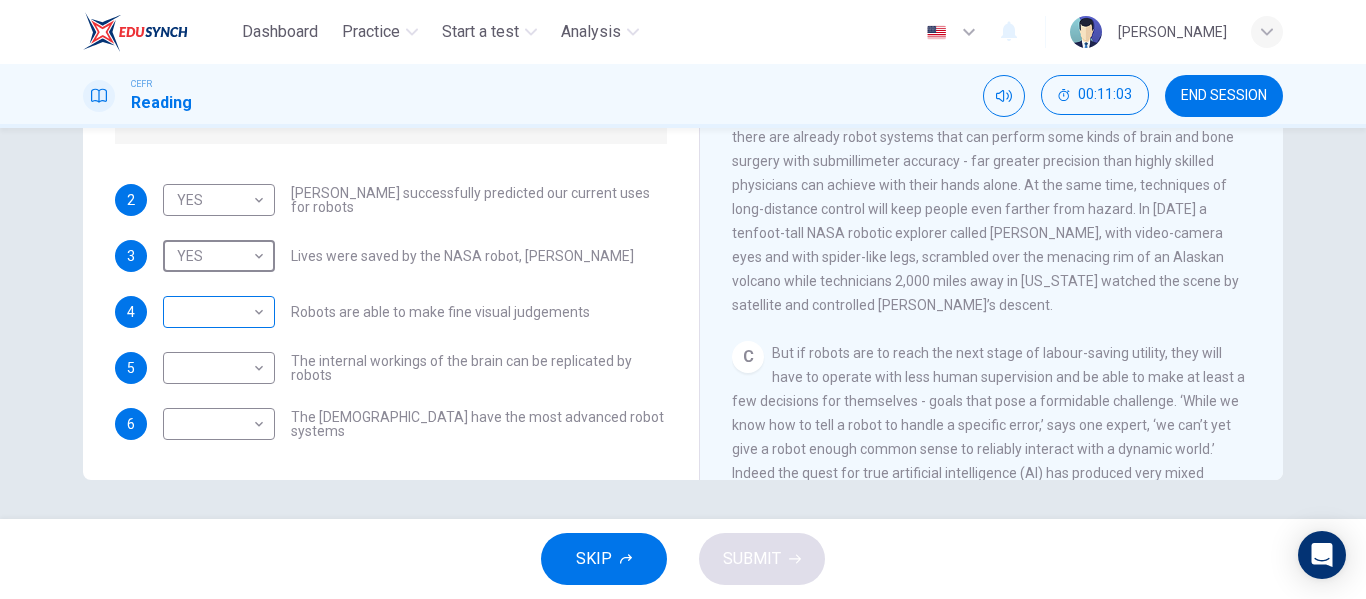 click on "Dashboard Practice Start a test Analysis English en ​ [PERSON_NAME] CEFR Reading 00:11:03 END SESSION Questions 2 - 6 Do the following statements agree with the information given in the Reading Passage?  In the boxes below, write YES if the statement agrees with the views of the writer NO if the statement contradicts the views of the writer NOT GIVEN if it is impossible to say what the writer thinks about this 2 YES YES ​ [PERSON_NAME] successfully predicted our current uses for robots 3 YES YES ​ Lives were saved by the NASA robot, [PERSON_NAME] 4 ​ ​ Robots are able to make fine visual judgements 5 ​ ​ The internal workings of the brain can be replicated by robots 6 ​ ​ The [DEMOGRAPHIC_DATA] have the most advanced robot systems Robots CLICK TO ZOOM Click to Zoom 1 A B C D E F G SKIP SUBMIT EduSynch - Online Language Proficiency Testing
Dashboard Practice Start a test Analysis Notifications © Copyright  2025" at bounding box center [683, 299] 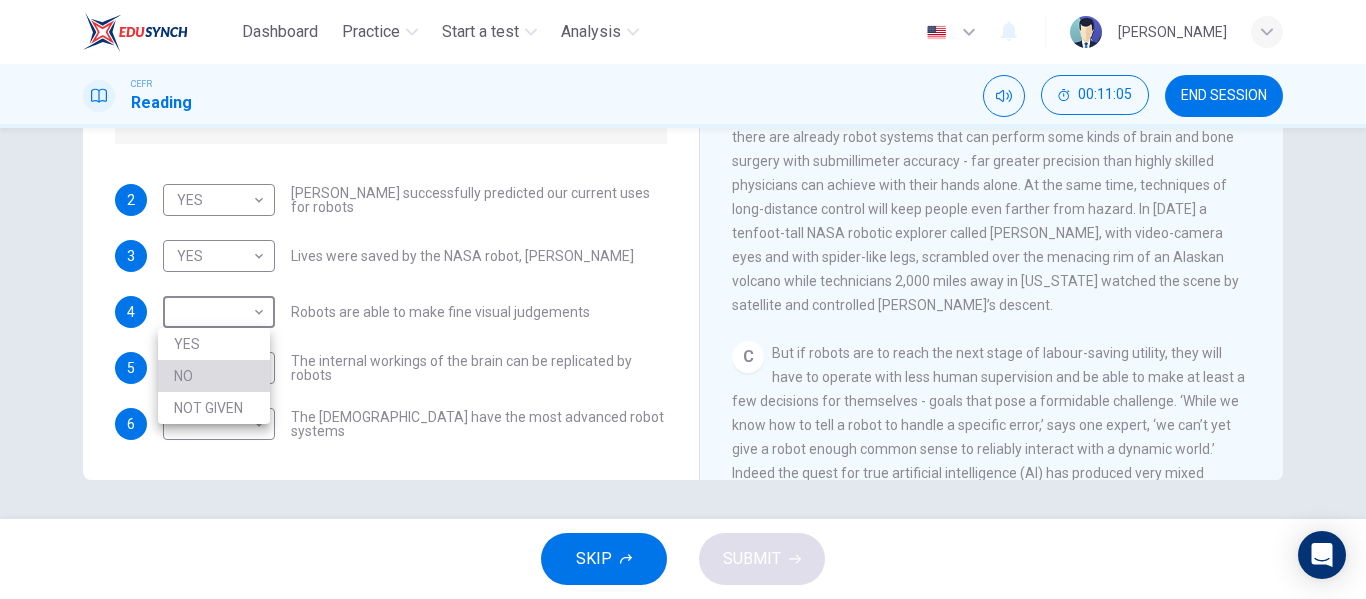 click on "NO" at bounding box center (214, 376) 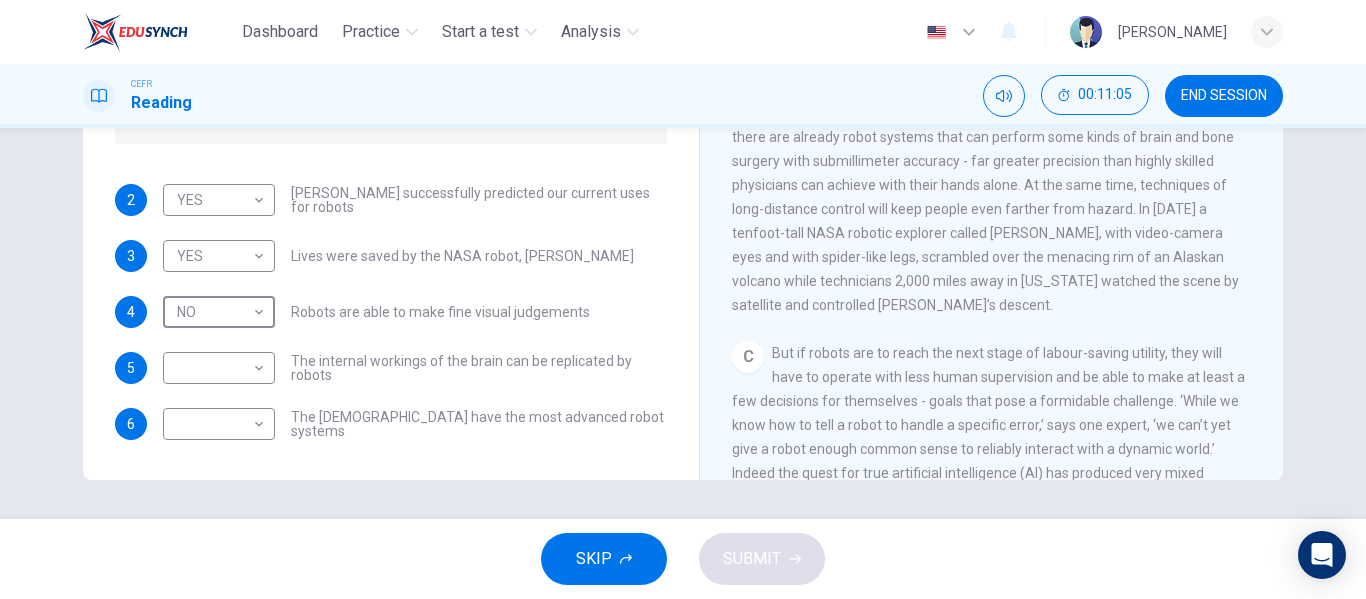 scroll, scrollTop: 384, scrollLeft: 0, axis: vertical 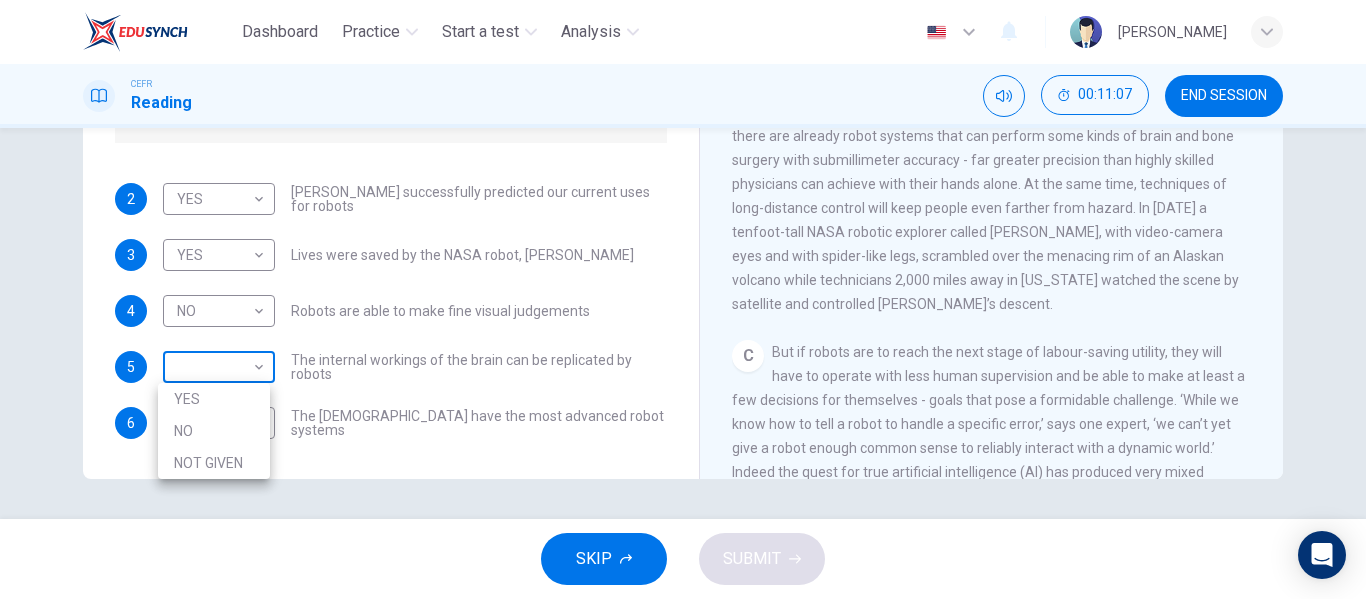 click on "Dashboard Practice Start a test Analysis English en ​ [PERSON_NAME] CEFR Reading 00:11:07 END SESSION Questions 2 - 6 Do the following statements agree with the information given in the Reading Passage?  In the boxes below, write YES if the statement agrees with the views of the writer NO if the statement contradicts the views of the writer NOT GIVEN if it is impossible to say what the writer thinks about this 2 YES YES ​ [PERSON_NAME] successfully predicted our current uses for robots 3 YES YES ​ Lives were saved by the NASA robot, [PERSON_NAME] 4 NO NO ​ Robots are able to make fine visual judgements 5 ​ ​ The internal workings of the brain can be replicated by robots 6 ​ ​ The [DEMOGRAPHIC_DATA] have the most advanced robot systems Robots CLICK TO ZOOM Click to Zoom 1 A B C D E F G SKIP SUBMIT EduSynch - Online Language Proficiency Testing
Dashboard Practice Start a test Analysis Notifications © Copyright  2025 YES NO NOT GIVEN" at bounding box center [683, 299] 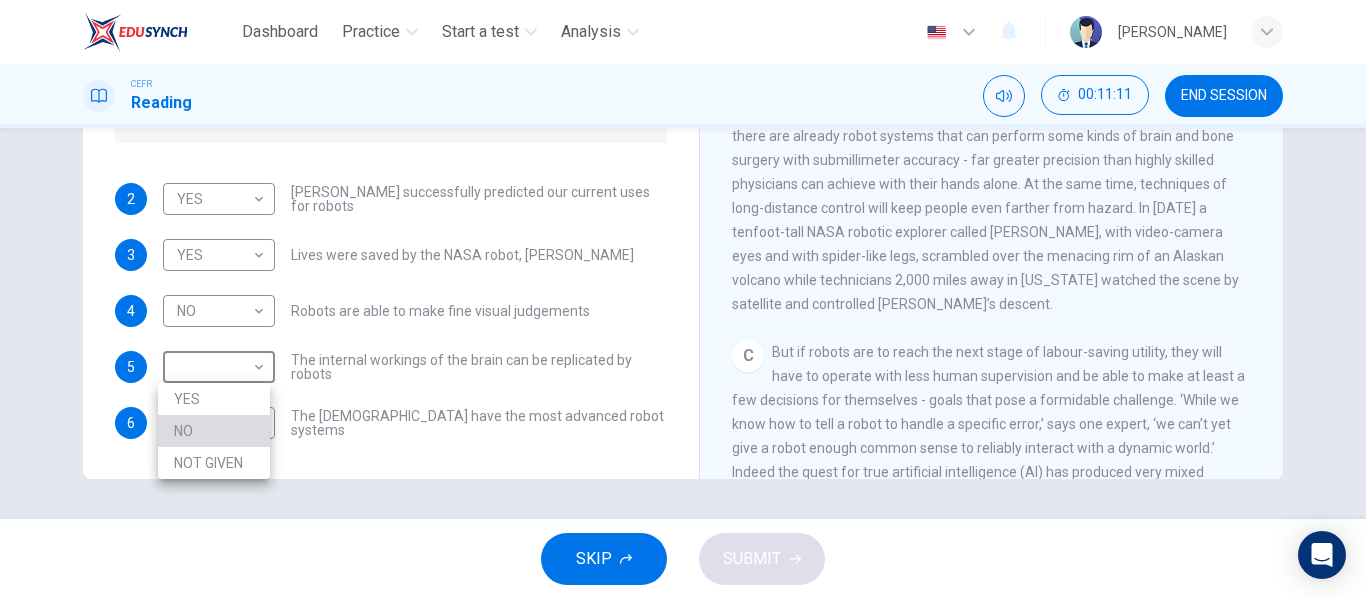 click on "NO" at bounding box center (214, 431) 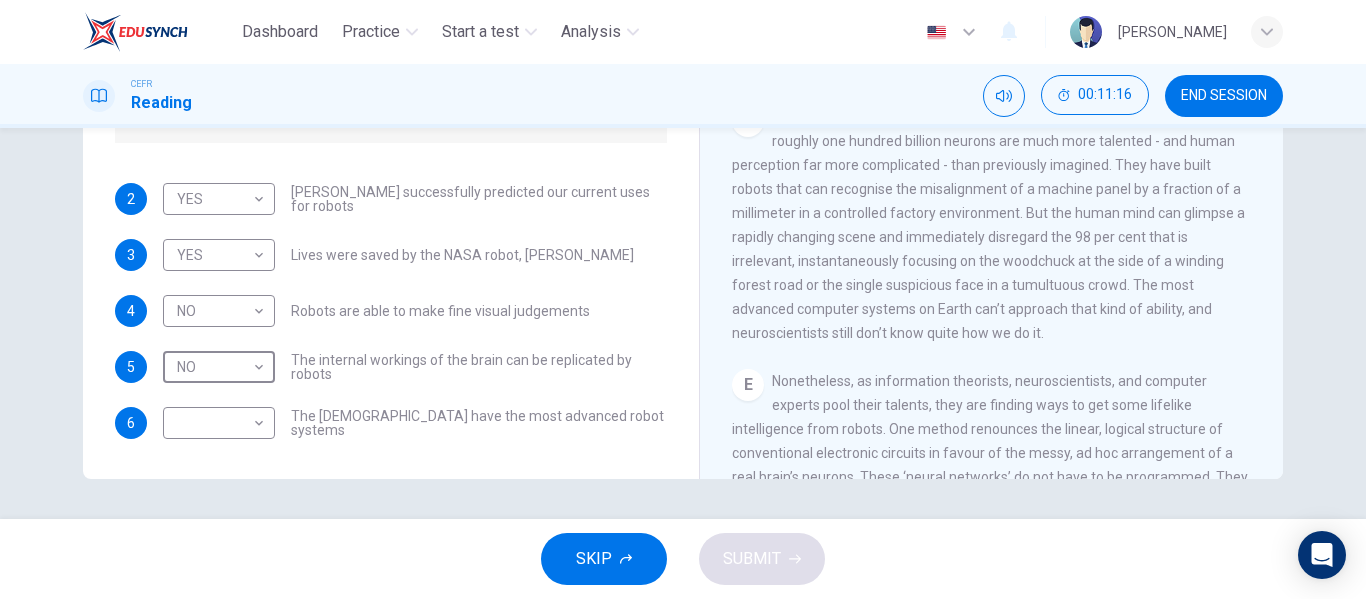 scroll, scrollTop: 1174, scrollLeft: 0, axis: vertical 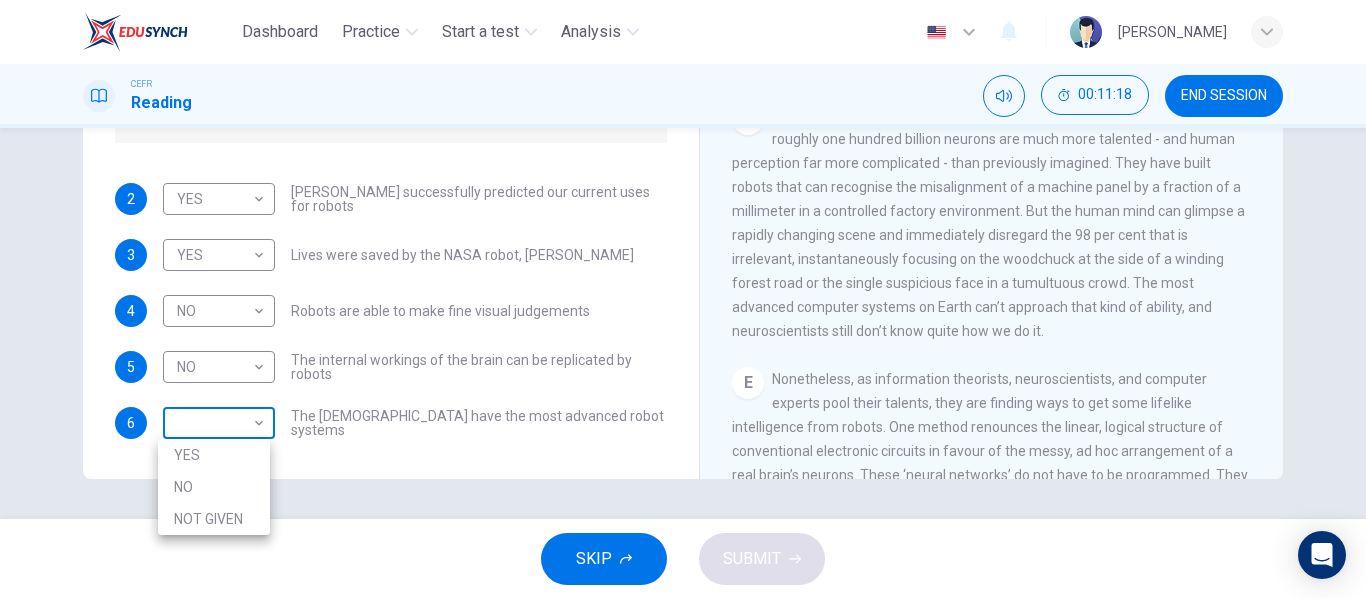 click on "Dashboard Practice Start a test Analysis English en ​ [PERSON_NAME] CEFR Reading 00:11:18 END SESSION Questions 2 - 6 Do the following statements agree with the information given in the Reading Passage?  In the boxes below, write YES if the statement agrees with the views of the writer NO if the statement contradicts the views of the writer NOT GIVEN if it is impossible to say what the writer thinks about this 2 YES YES ​ [PERSON_NAME] successfully predicted our current uses for robots 3 YES YES ​ Lives were saved by the NASA robot, [PERSON_NAME] 4 NO NO ​ Robots are able to make fine visual judgements 5 NO NO ​ The internal workings of the brain can be replicated by robots 6 ​ ​ The [DEMOGRAPHIC_DATA] have the most advanced robot systems Robots CLICK TO ZOOM Click to Zoom 1 A B C D E F G SKIP SUBMIT EduSynch - Online Language Proficiency Testing
Dashboard Practice Start a test Analysis Notifications © Copyright  2025 YES NO NOT GIVEN" at bounding box center [683, 299] 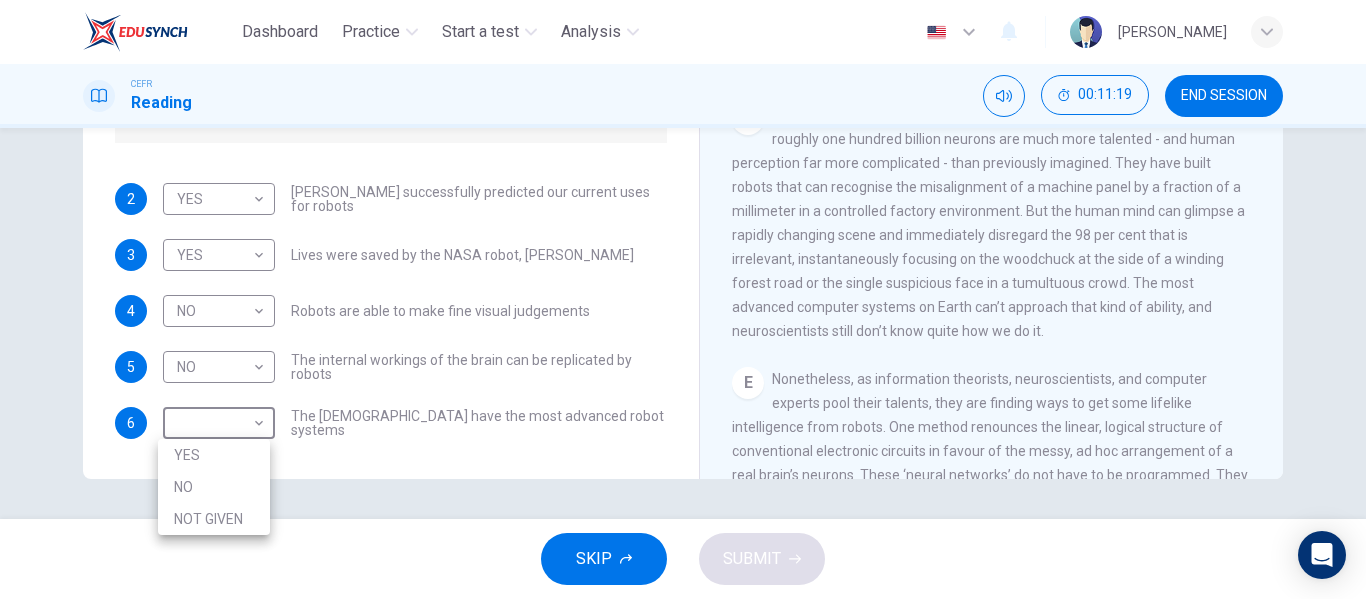 click on "YES" at bounding box center [214, 455] 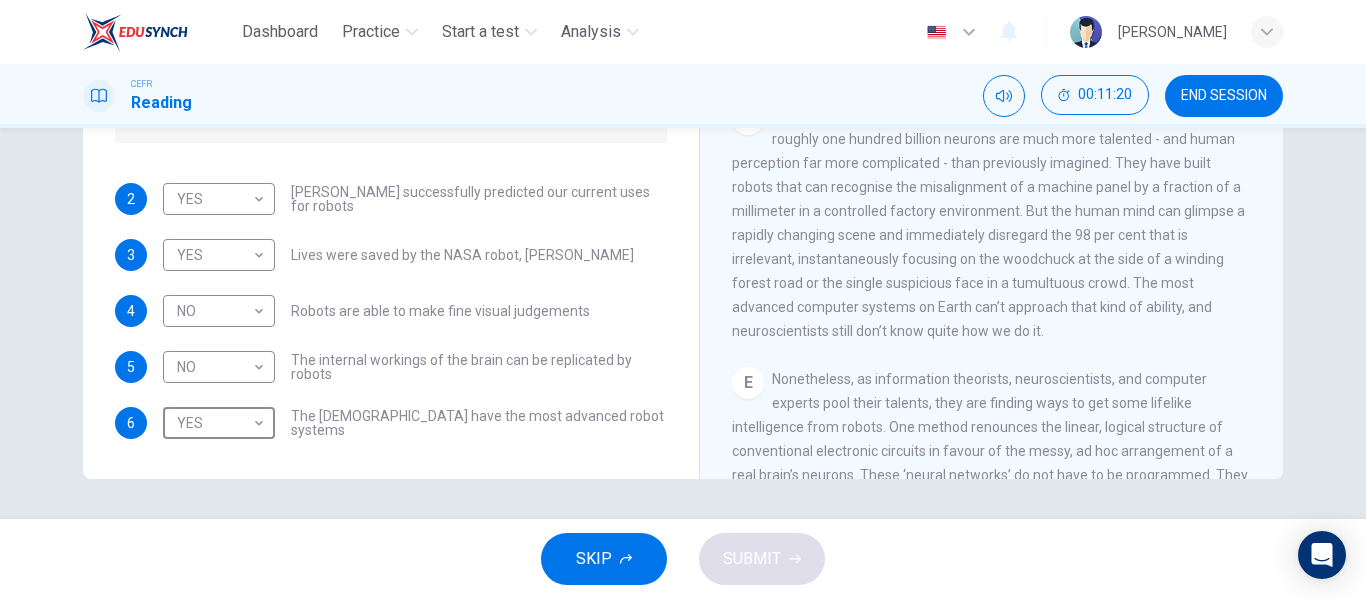 type on "YES" 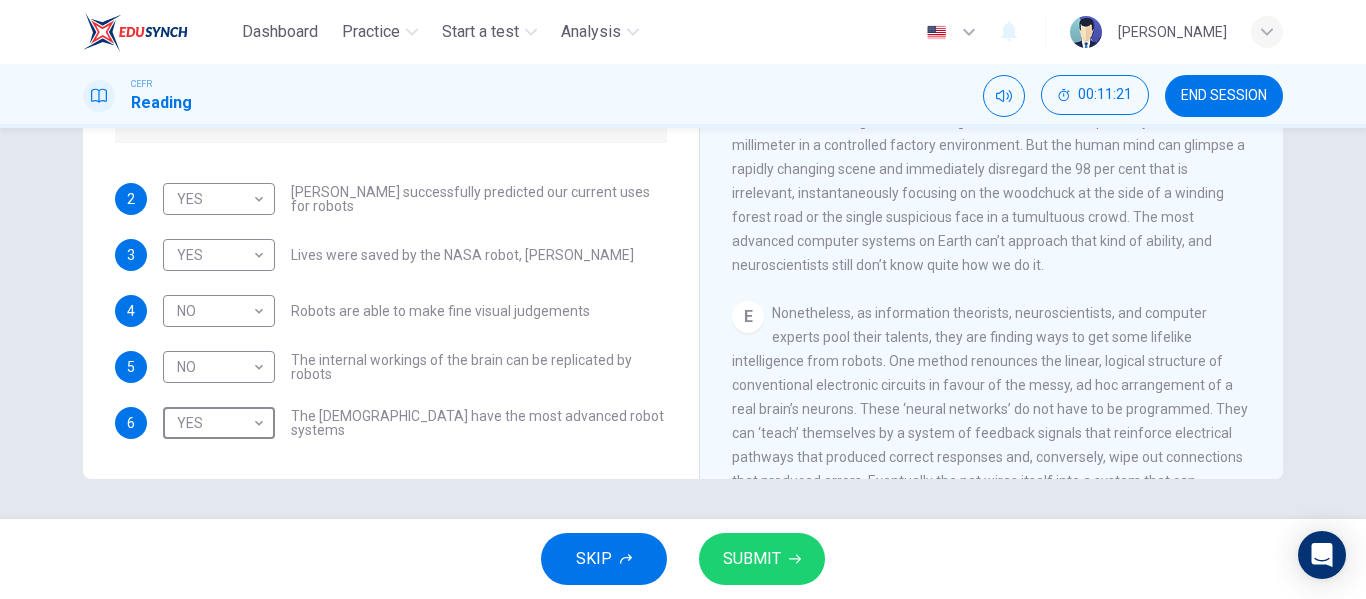 scroll, scrollTop: 1241, scrollLeft: 0, axis: vertical 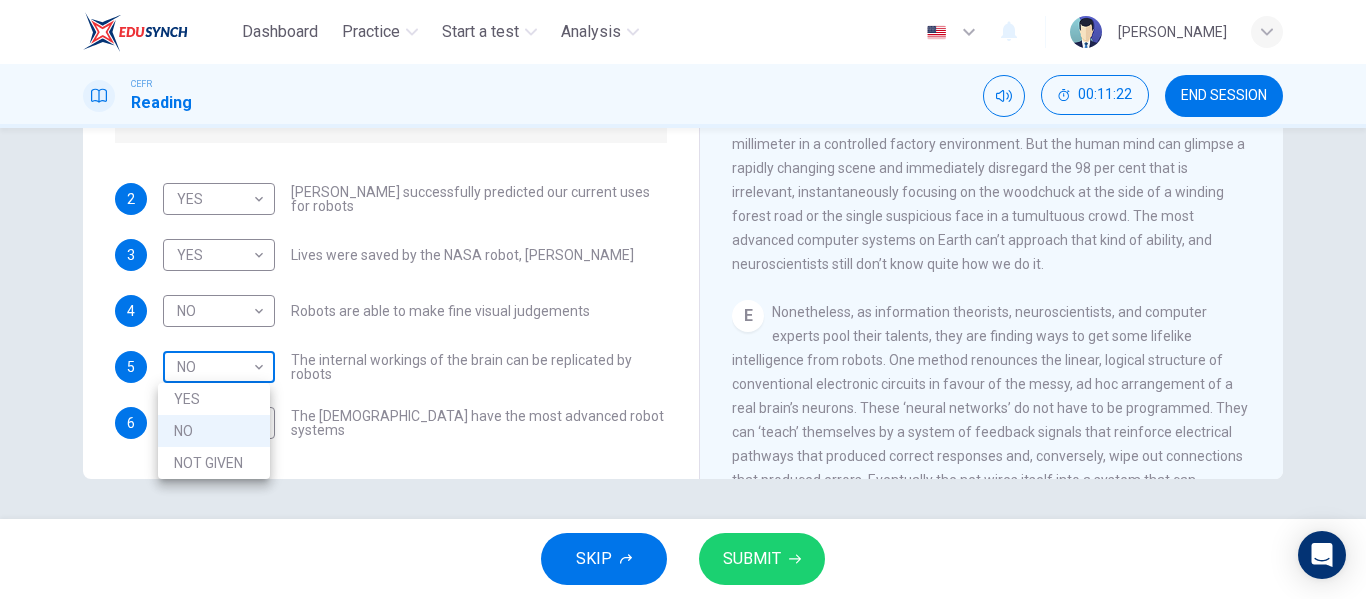 click on "Dashboard Practice Start a test Analysis English en ​ [PERSON_NAME] CEFR Reading 00:11:22 END SESSION Questions 2 - 6 Do the following statements agree with the information given in the Reading Passage?  In the boxes below, write YES if the statement agrees with the views of the writer NO if the statement contradicts the views of the writer NOT GIVEN if it is impossible to say what the writer thinks about this 2 YES YES ​ [PERSON_NAME] successfully predicted our current uses for robots 3 YES YES ​ Lives were saved by the NASA robot, [PERSON_NAME] 4 NO NO ​ Robots are able to make fine visual judgements 5 NO NO ​ The internal workings of the brain can be replicated by robots 6 YES YES ​ The [DEMOGRAPHIC_DATA] have the most advanced robot systems Robots CLICK TO ZOOM Click to Zoom 1 A B C D E F G SKIP SUBMIT EduSynch - Online Language Proficiency Testing
Dashboard Practice Start a test Analysis Notifications © Copyright  2025 YES NO NOT GIVEN" at bounding box center (683, 299) 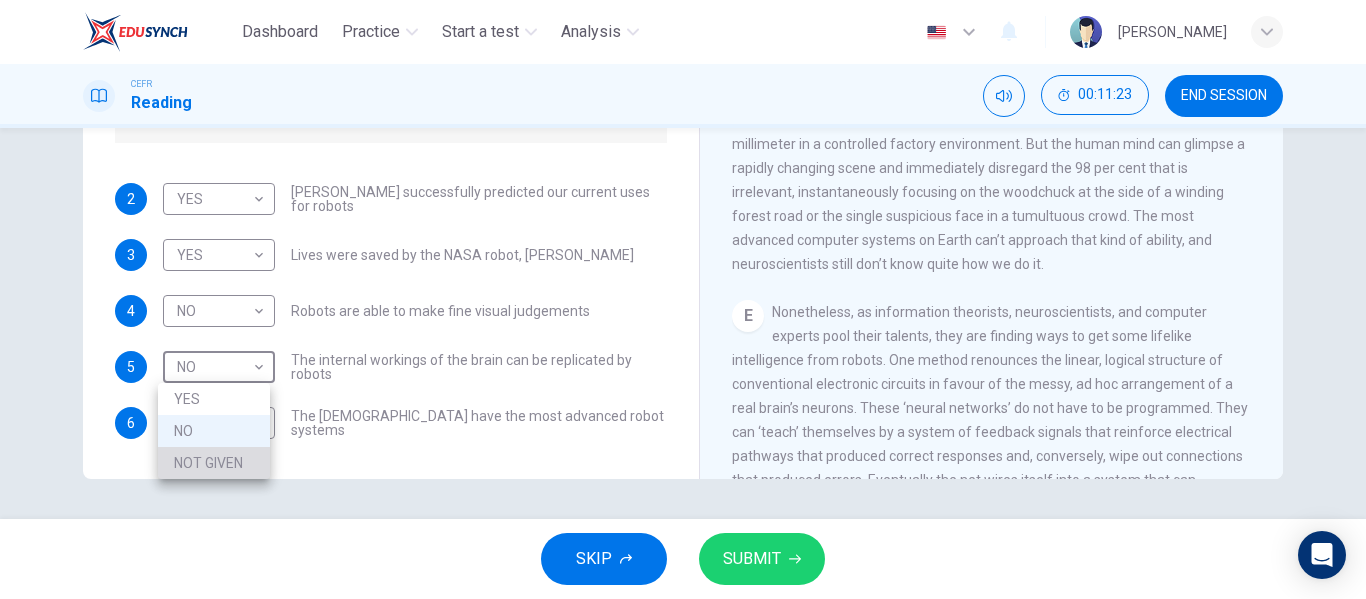click on "NOT GIVEN" at bounding box center (214, 463) 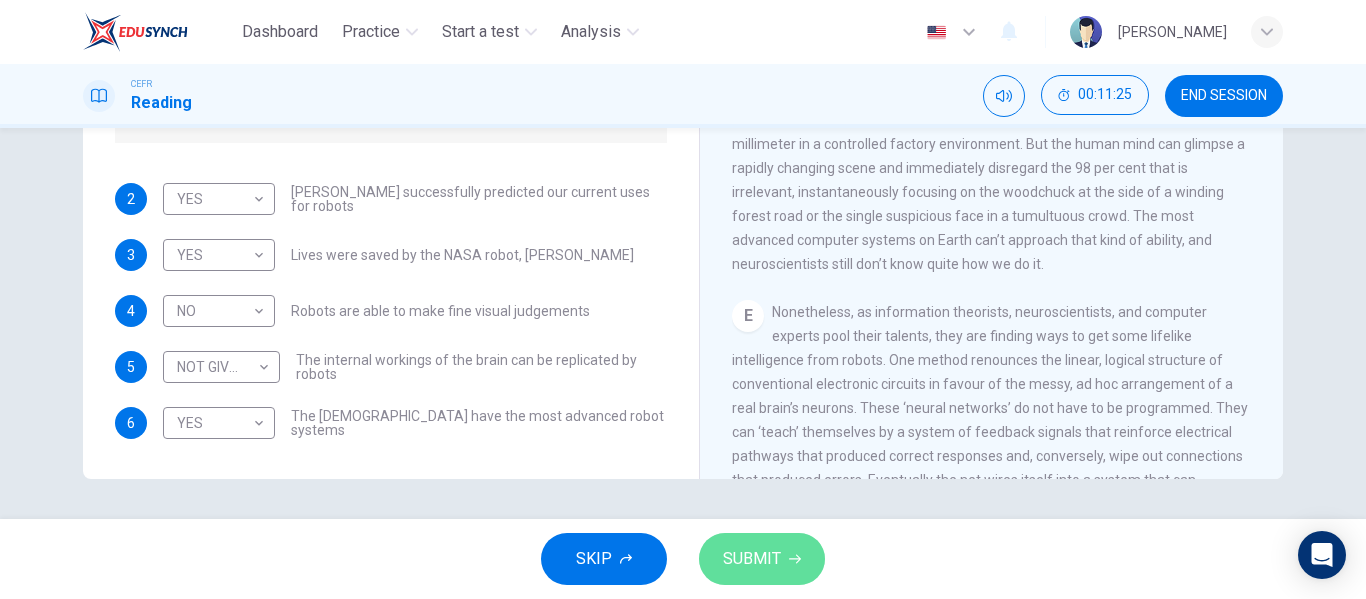 click 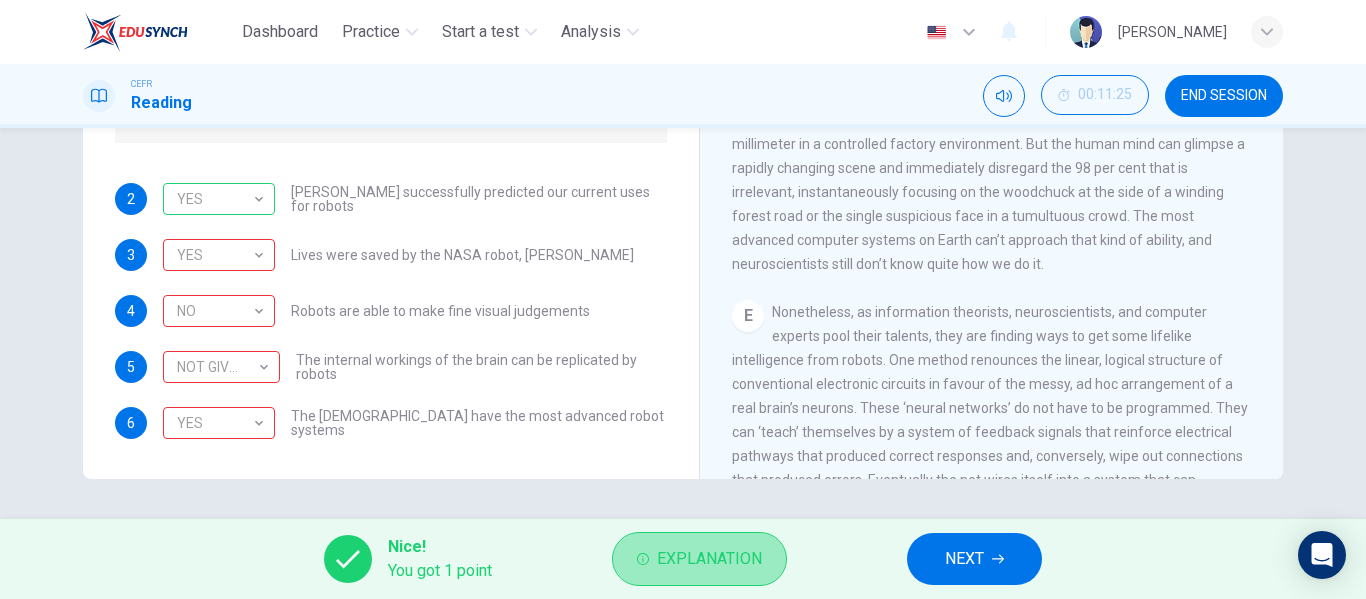 click on "Explanation" at bounding box center (709, 559) 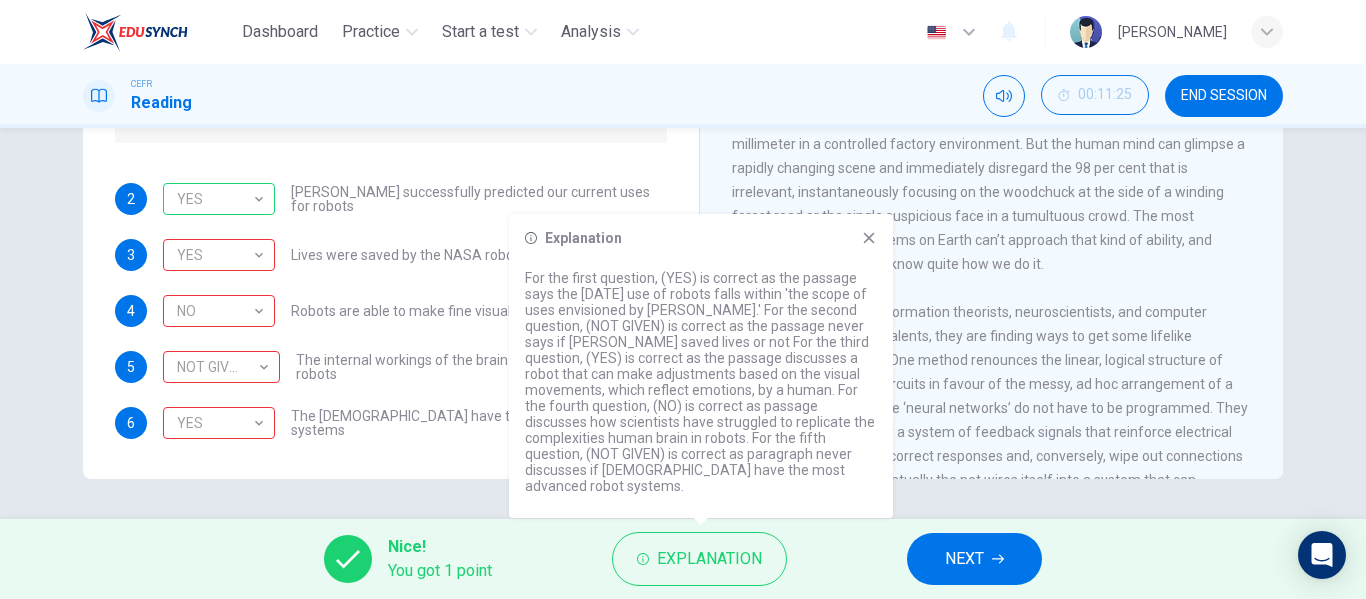 click on "Explanation For the first question, (YES) is correct as the passage says the [DATE] use of robots falls within 'the scope of uses envisioned by [PERSON_NAME].'
For the second question, (NOT GIVEN) is correct as the passage never says if [PERSON_NAME] saved lives or not
For the third question, (YES) is correct as the passage discusses a robot that can make adjustments based on the visual movements, which reflect emotions, by a human.
For the fourth question, (NO) is correct as passage discusses how scientists have struggled to replicate the complexities human brain in robots.
For the fifth question, (NOT GIVEN) is correct as paragraph never discusses if [DEMOGRAPHIC_DATA] have the most advanced robot systems." at bounding box center [701, 366] 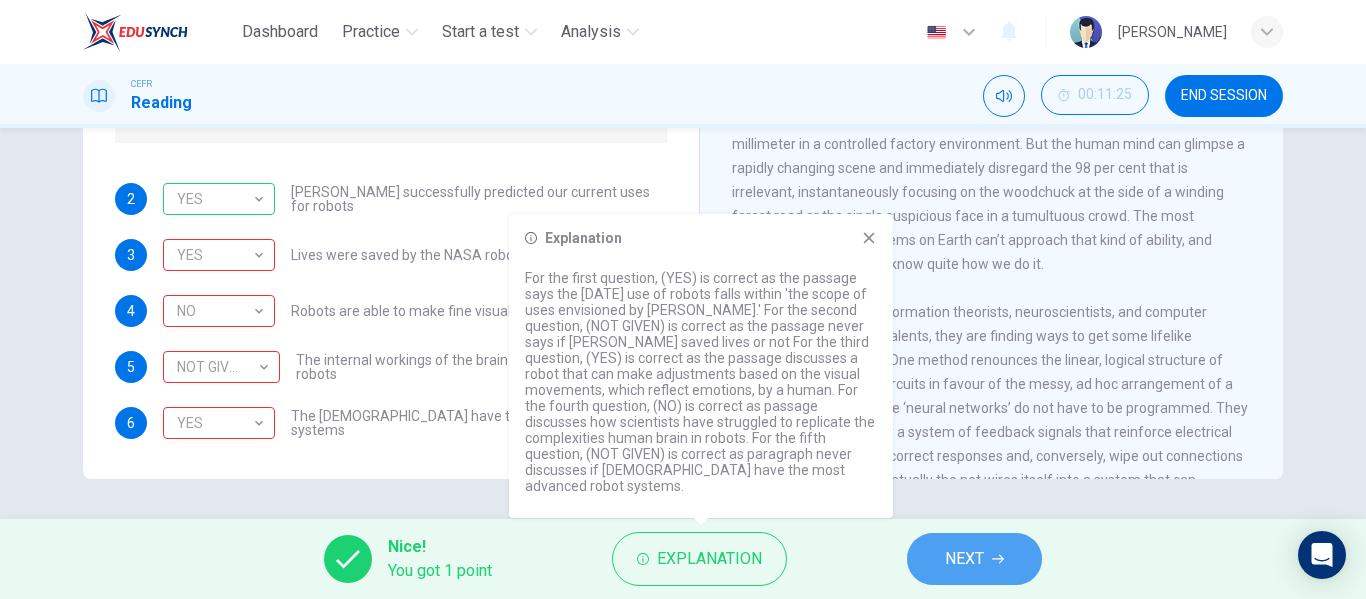 click on "NEXT" at bounding box center (964, 559) 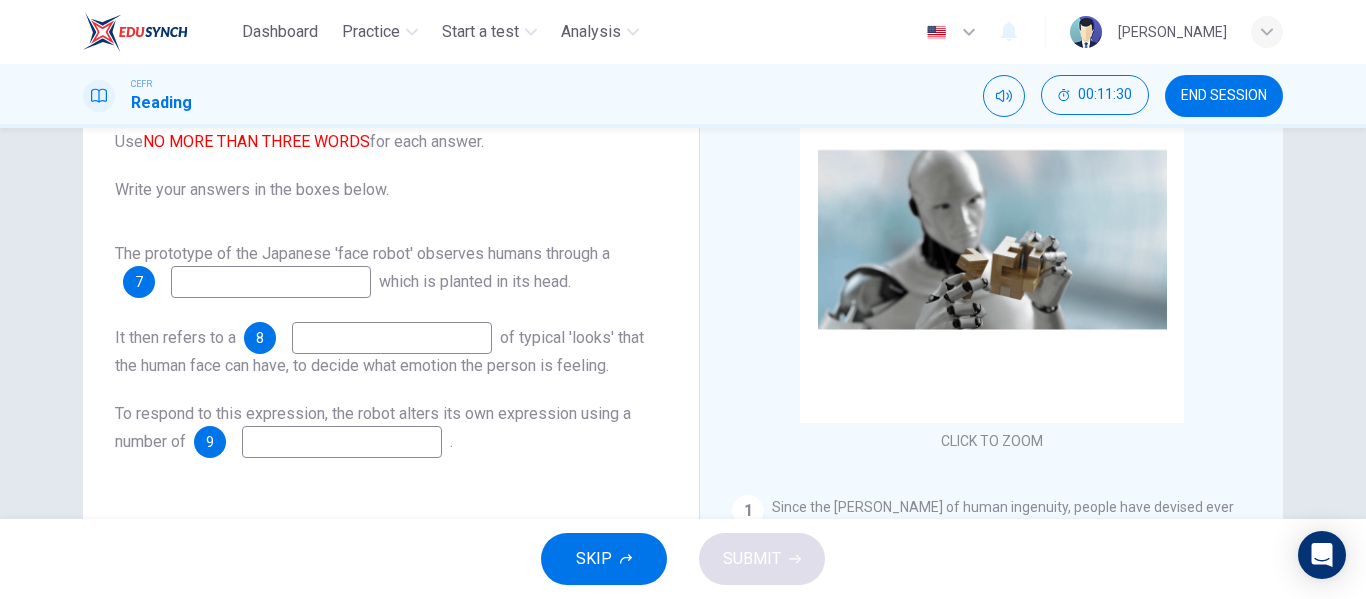 scroll, scrollTop: 224, scrollLeft: 0, axis: vertical 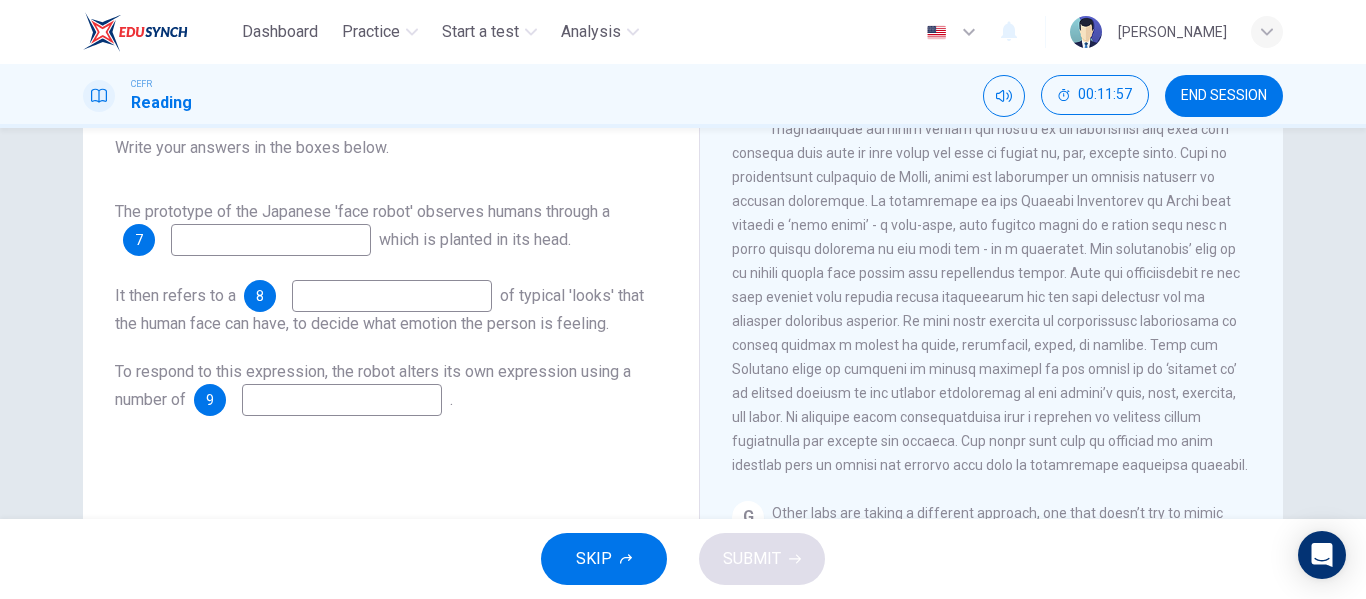click at bounding box center [271, 240] 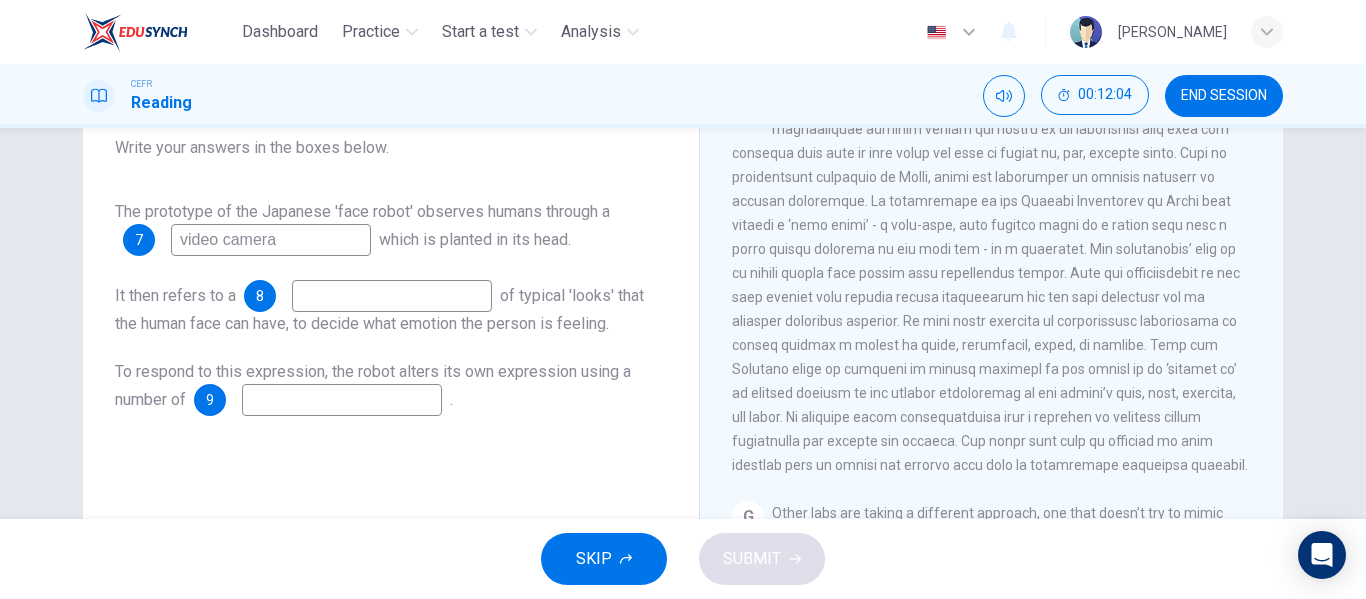 type on "video camera" 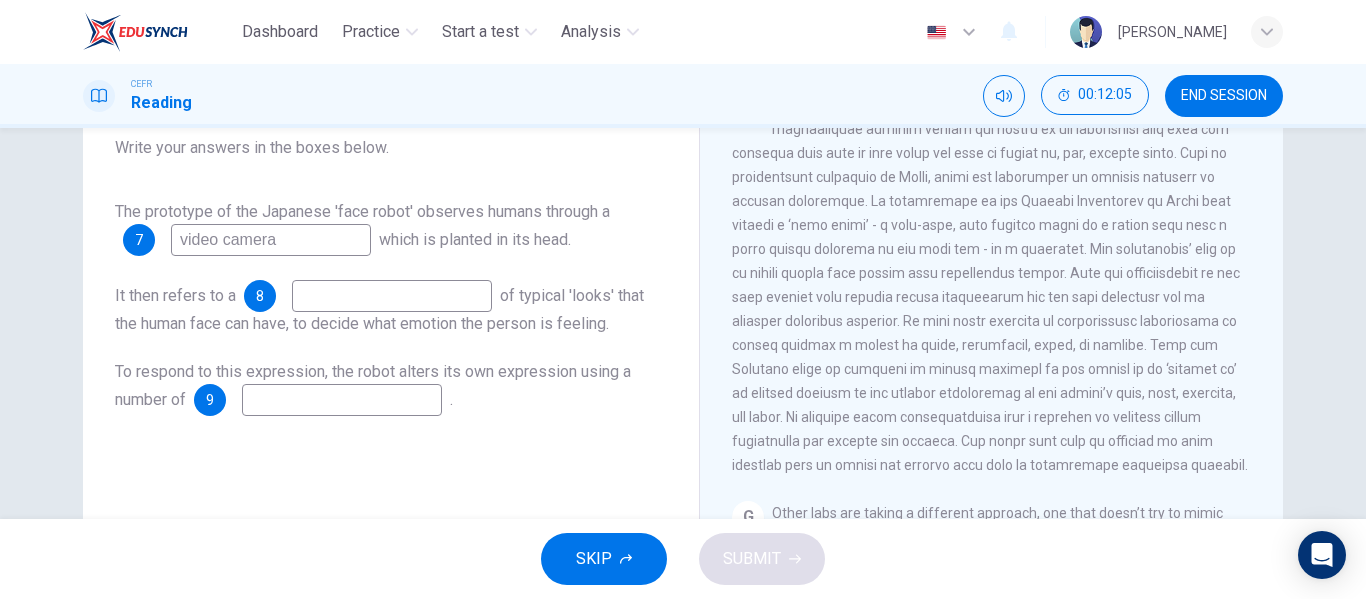 click at bounding box center (392, 296) 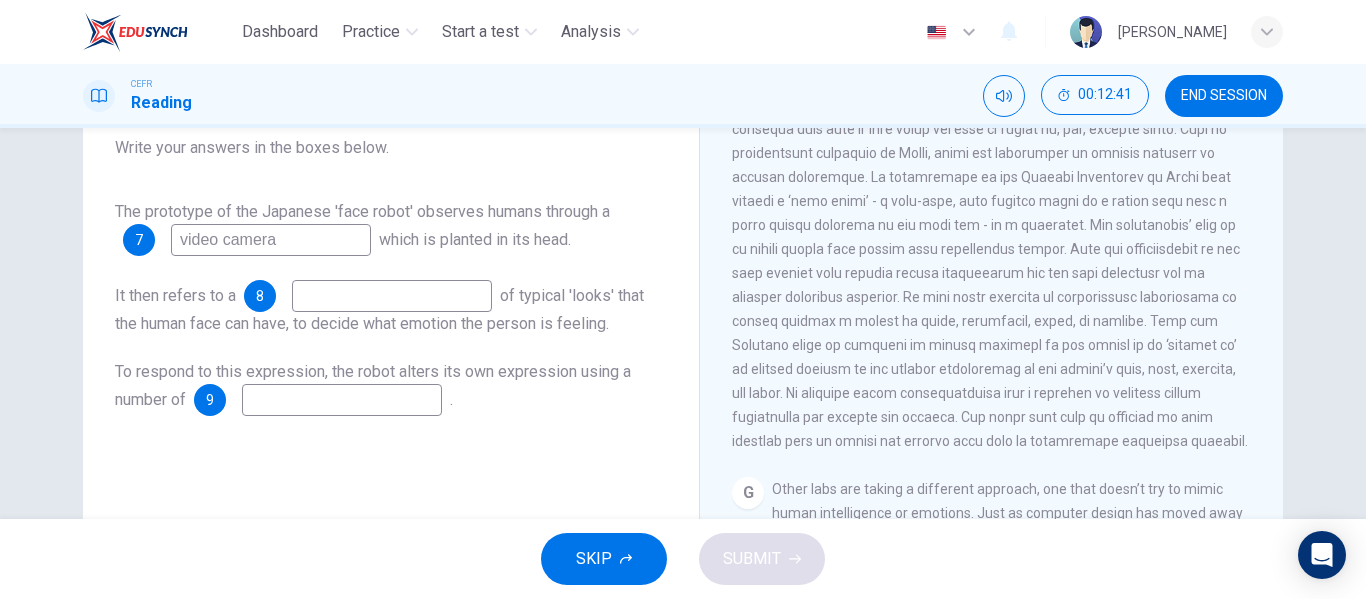 scroll, scrollTop: 1873, scrollLeft: 0, axis: vertical 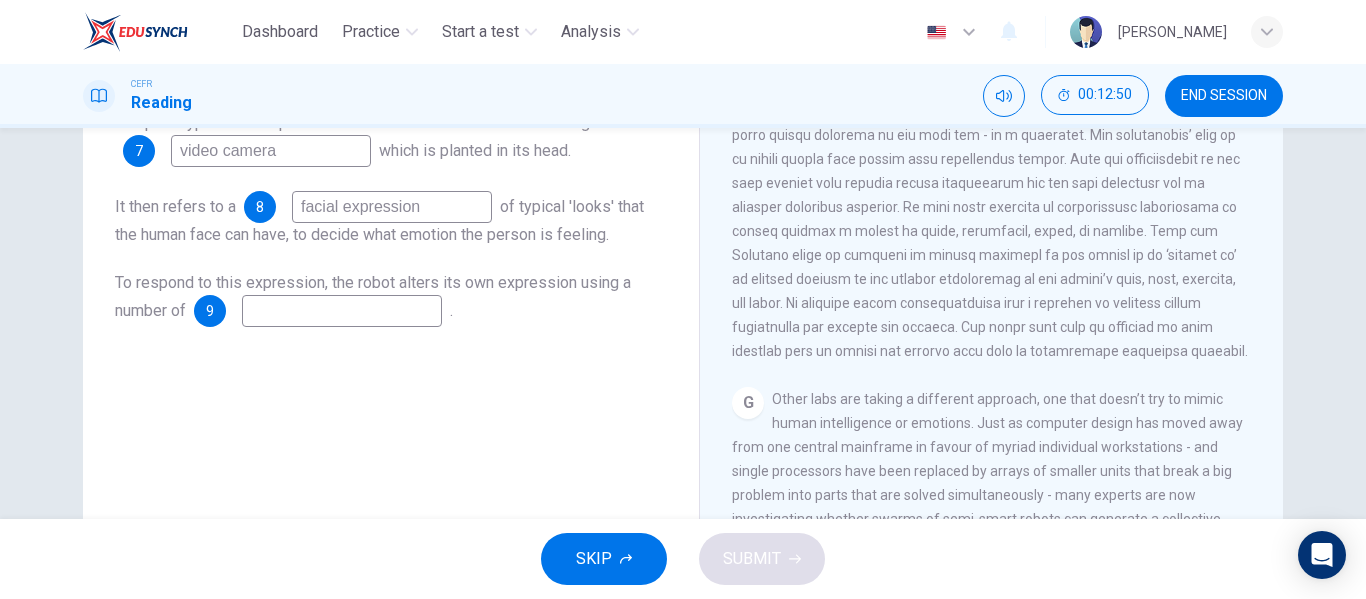 type on "facial expression" 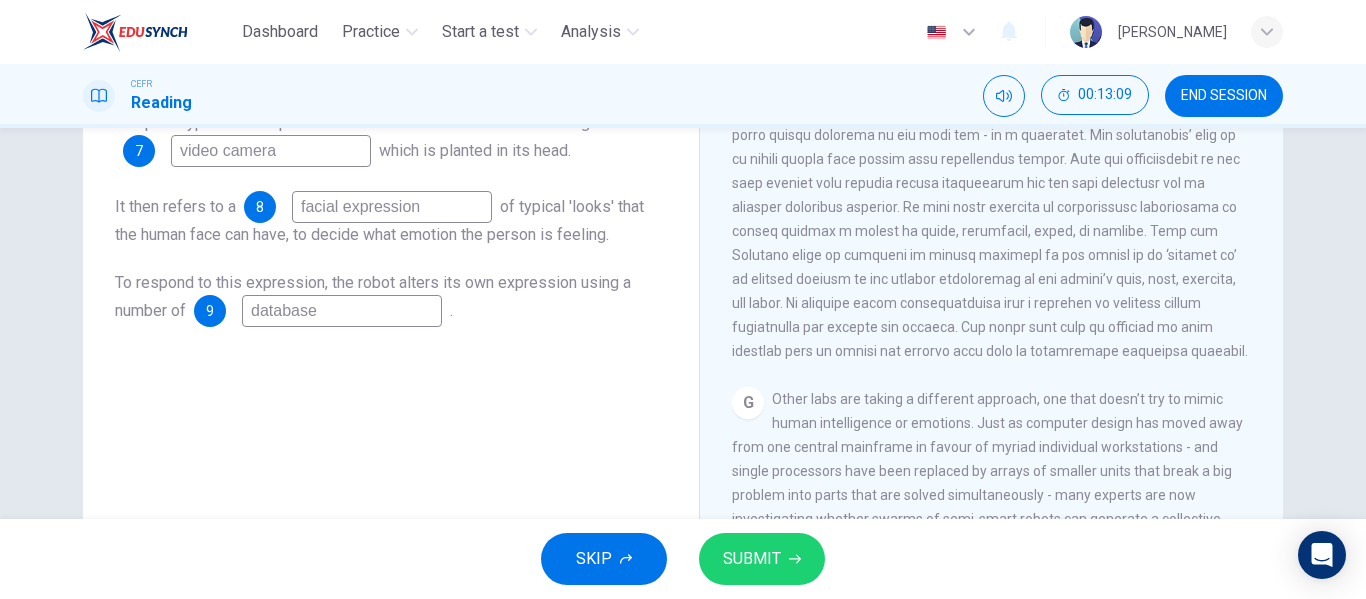 type on "database" 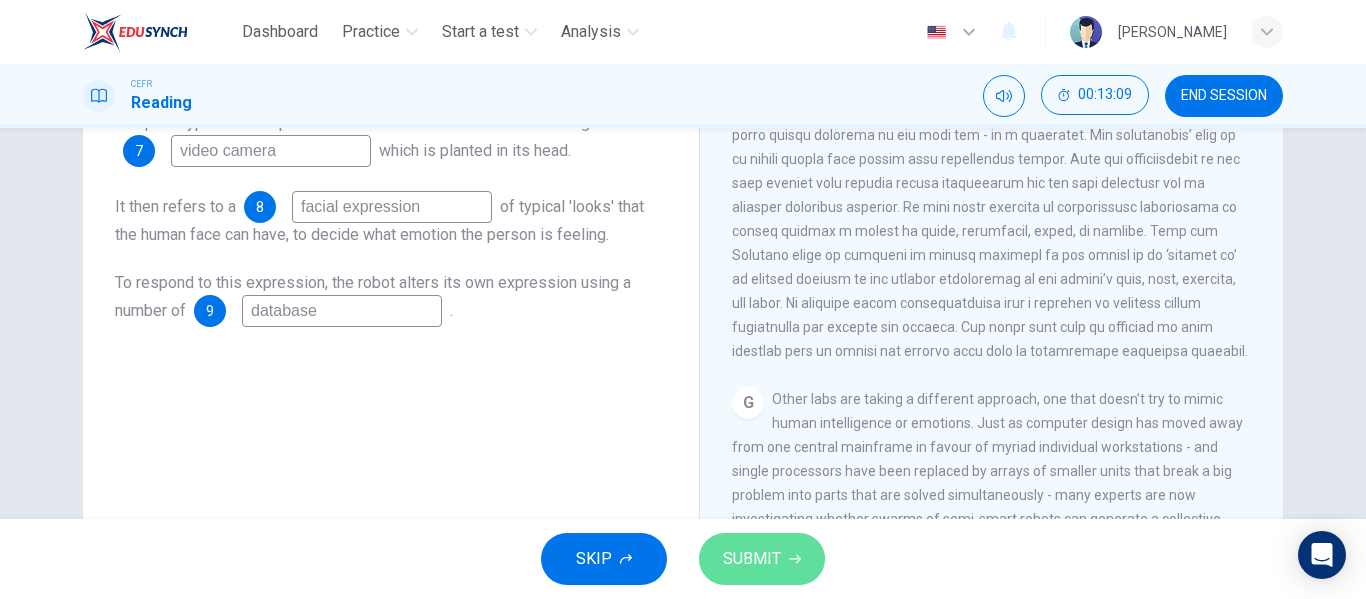 click on "SUBMIT" at bounding box center [762, 559] 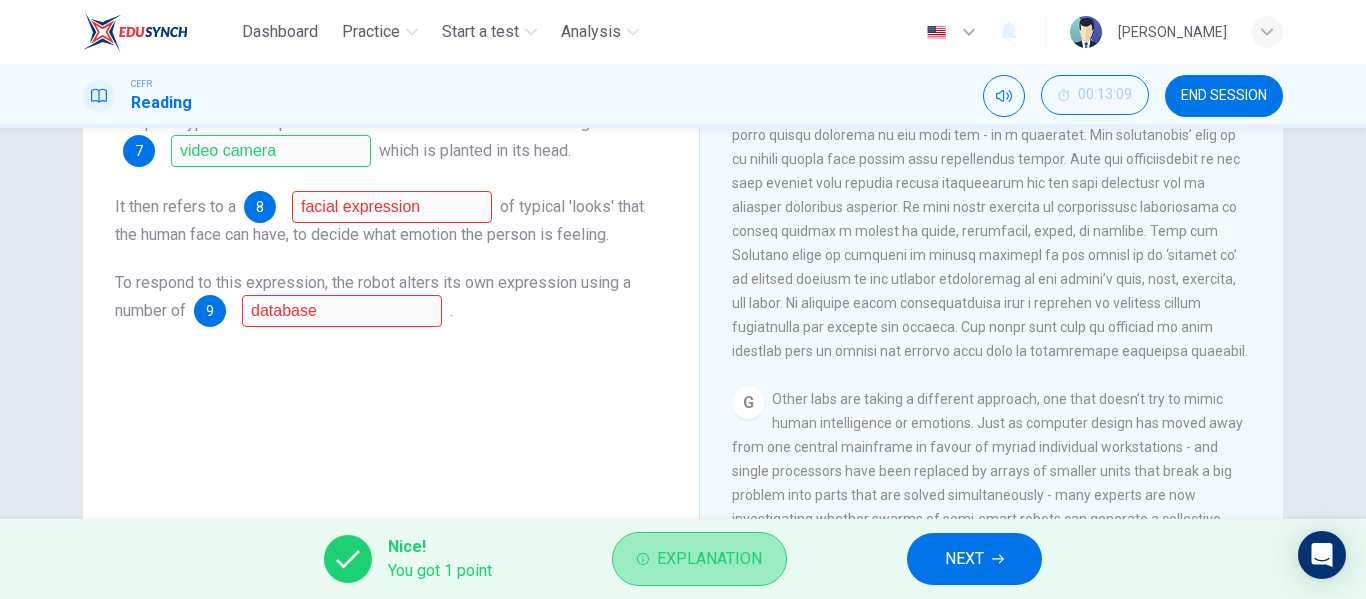 click on "Explanation" at bounding box center (709, 559) 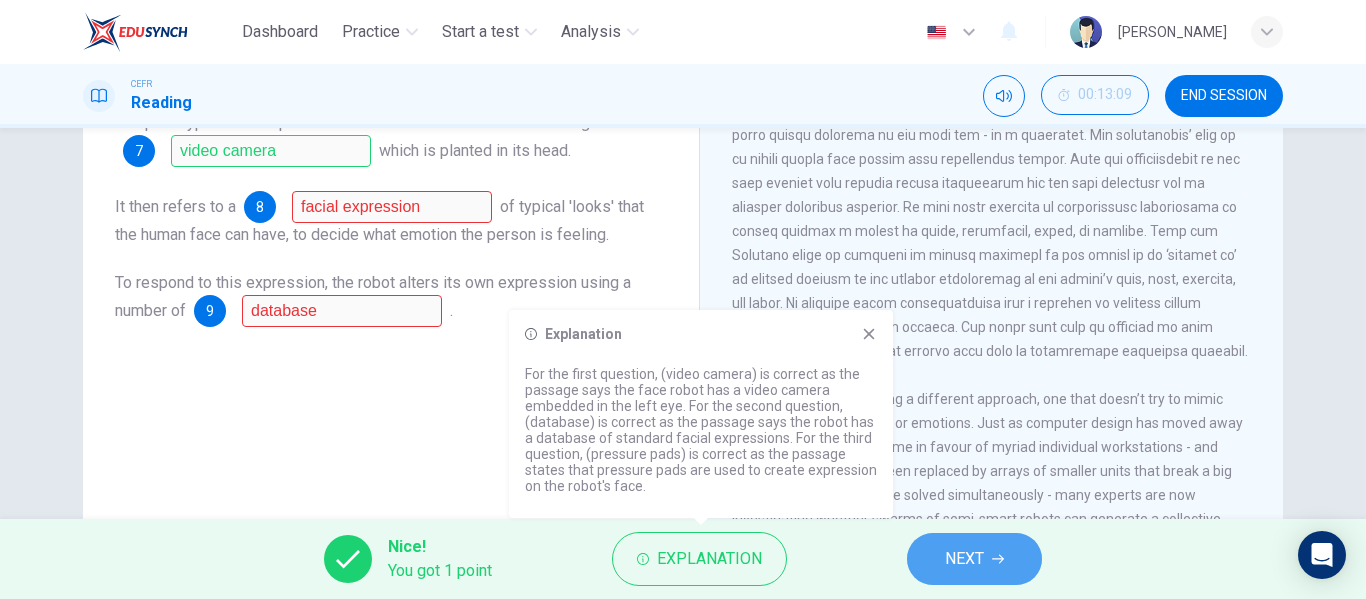 click on "NEXT" at bounding box center (964, 559) 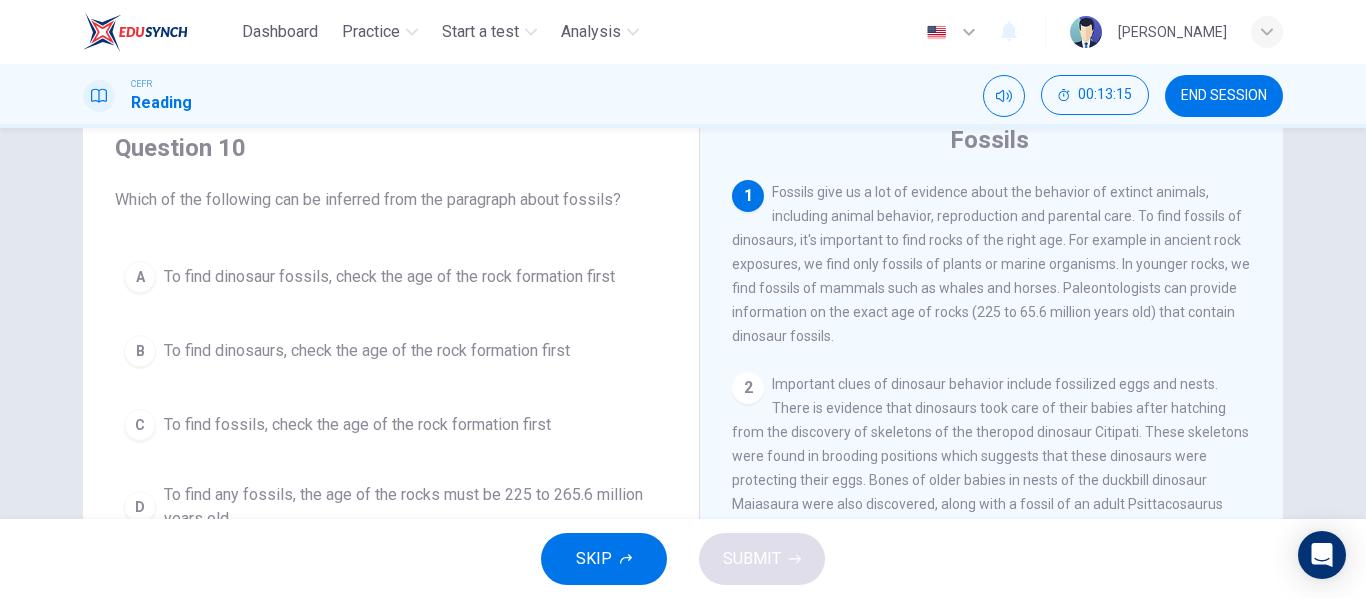 scroll, scrollTop: 79, scrollLeft: 0, axis: vertical 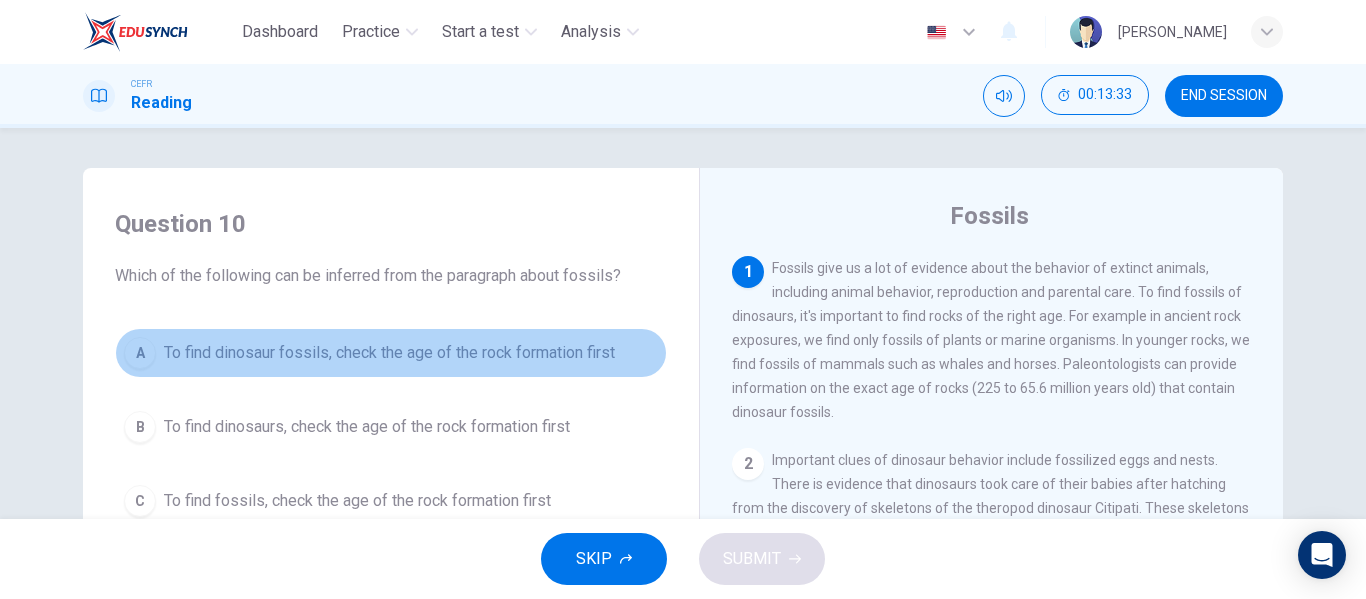 click on "A" at bounding box center [140, 353] 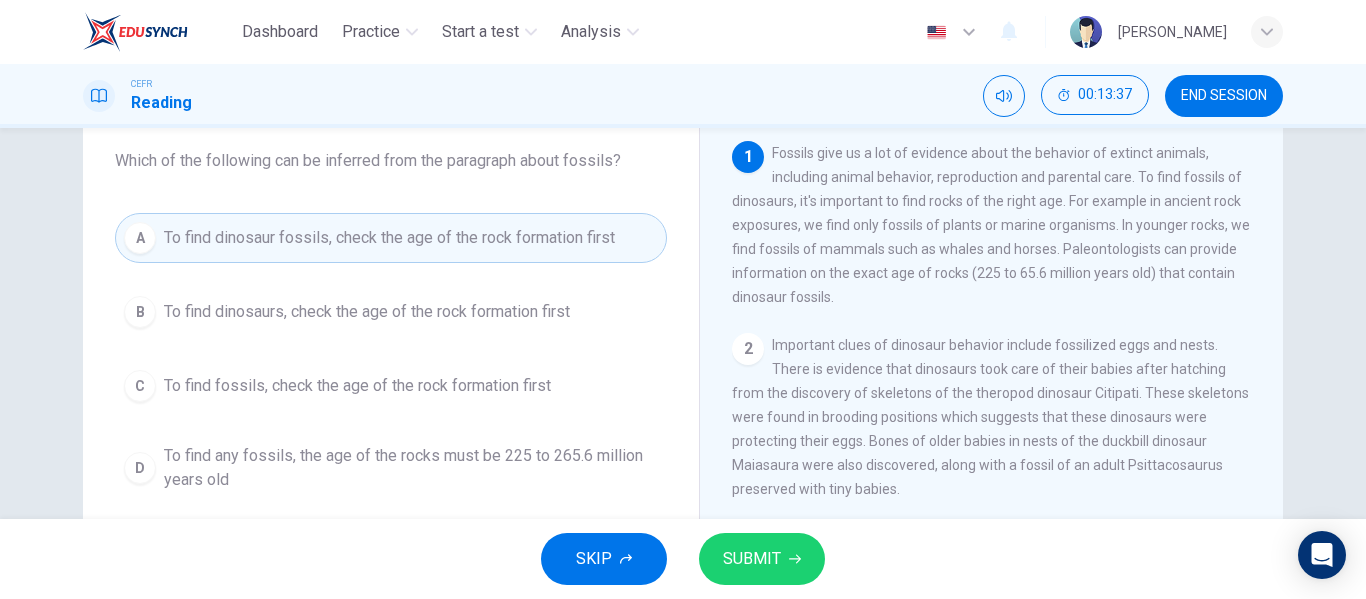 scroll, scrollTop: 116, scrollLeft: 0, axis: vertical 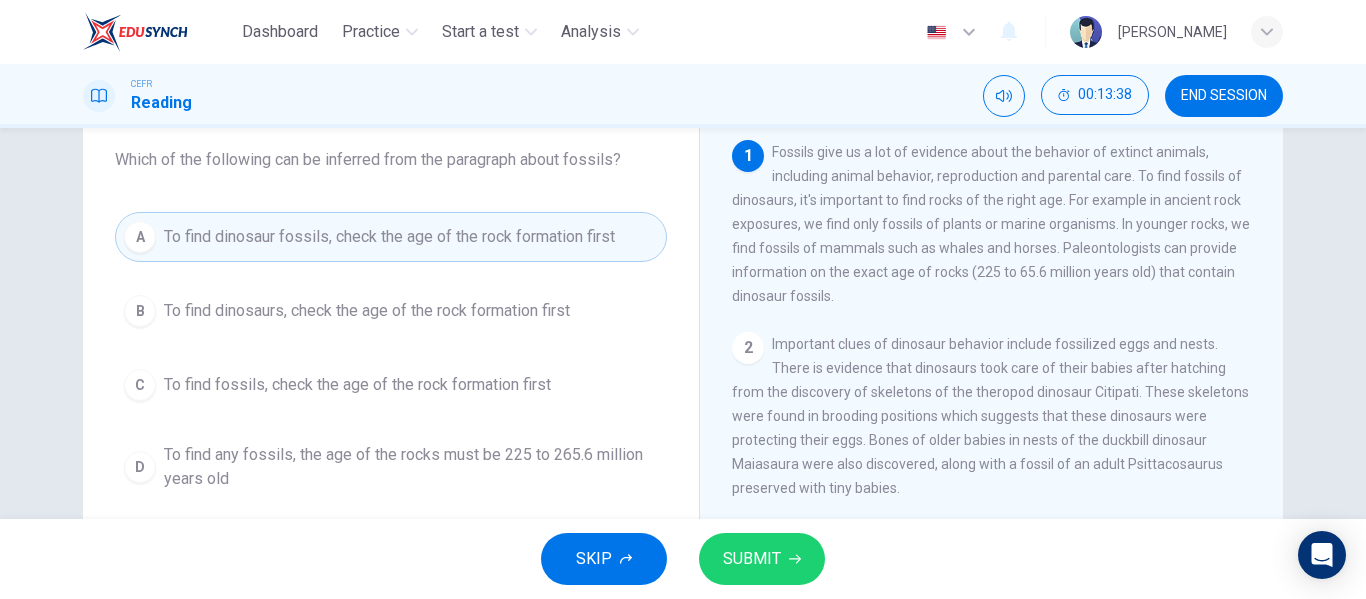 click on "2" at bounding box center (748, 348) 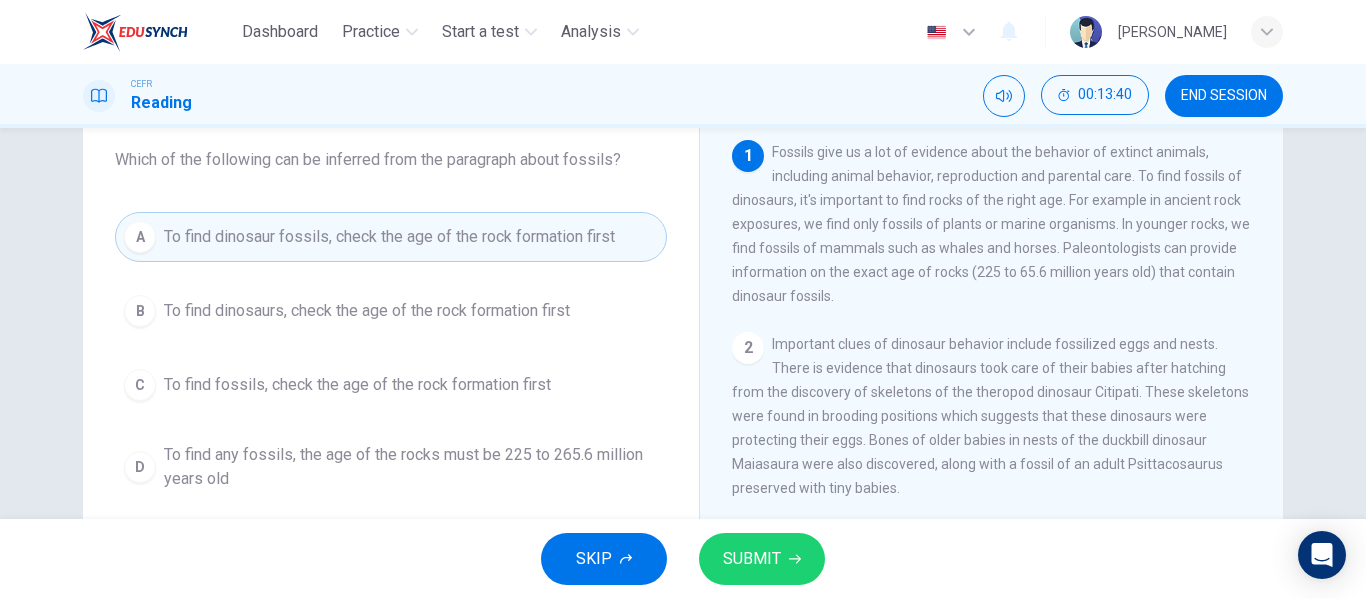 click on "2" at bounding box center [748, 348] 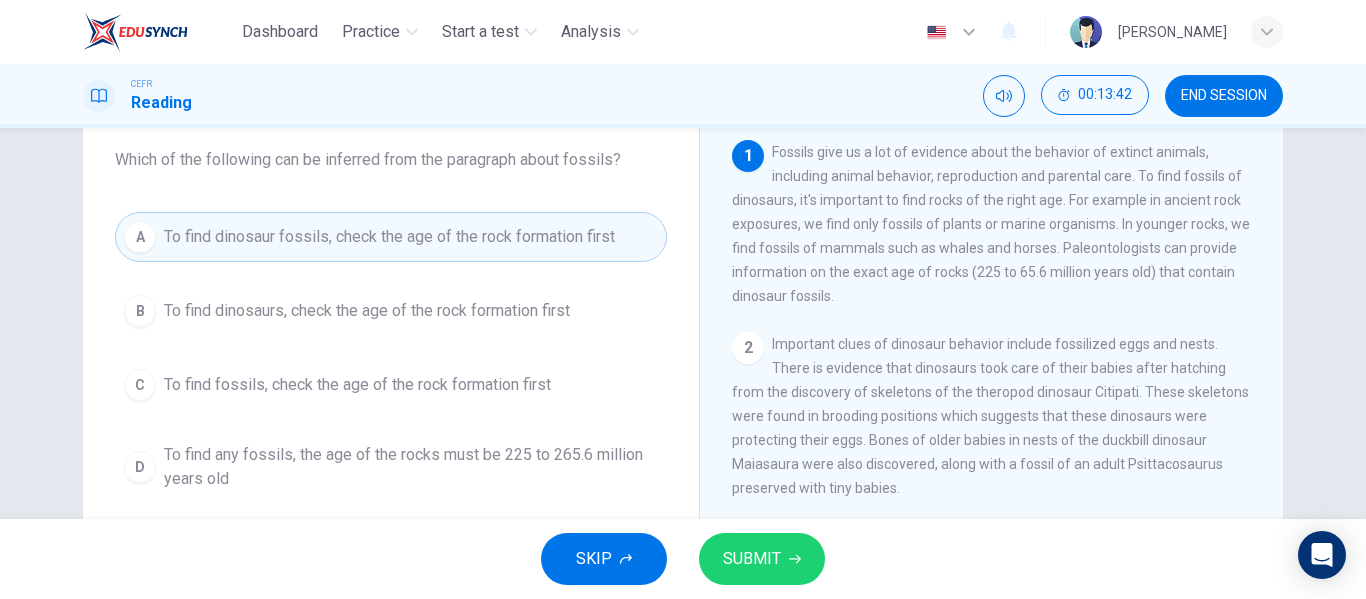 click on "1" at bounding box center (748, 156) 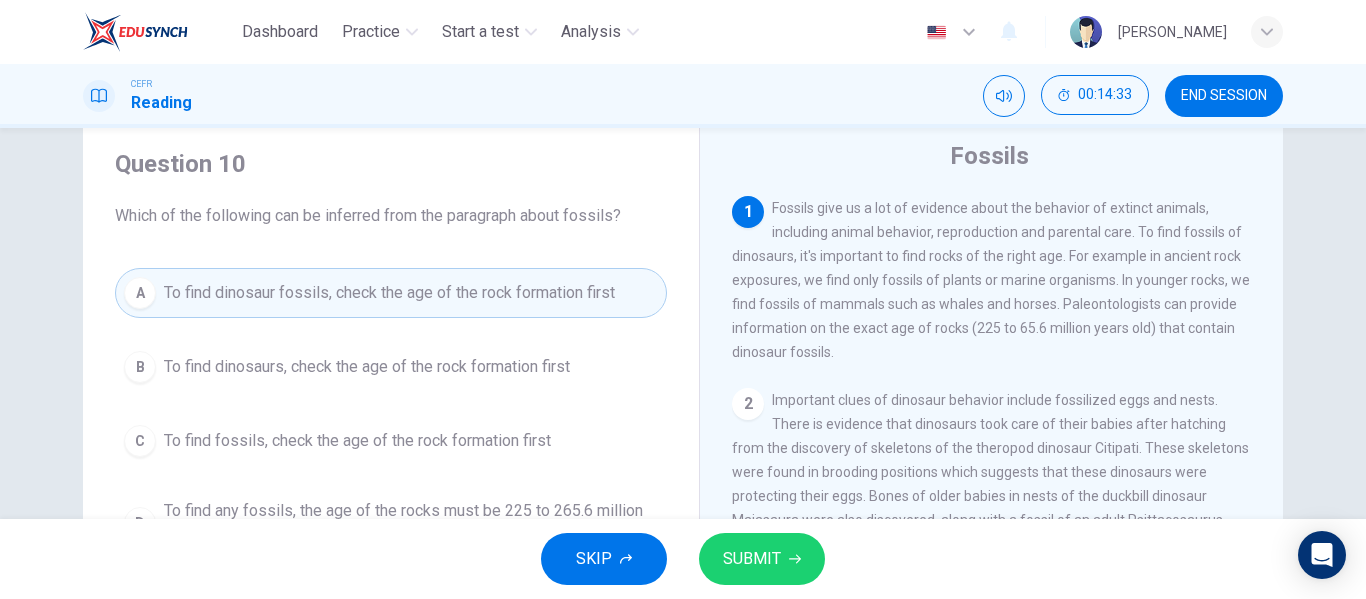 scroll, scrollTop: 60, scrollLeft: 0, axis: vertical 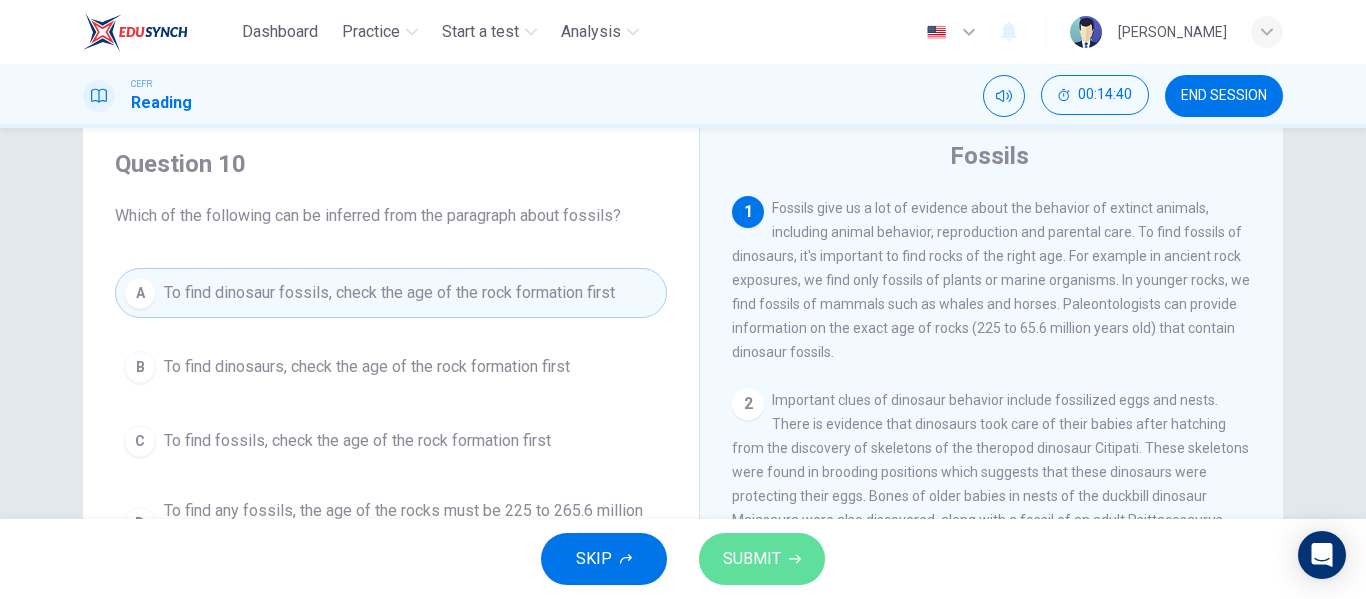 click on "SUBMIT" at bounding box center (752, 559) 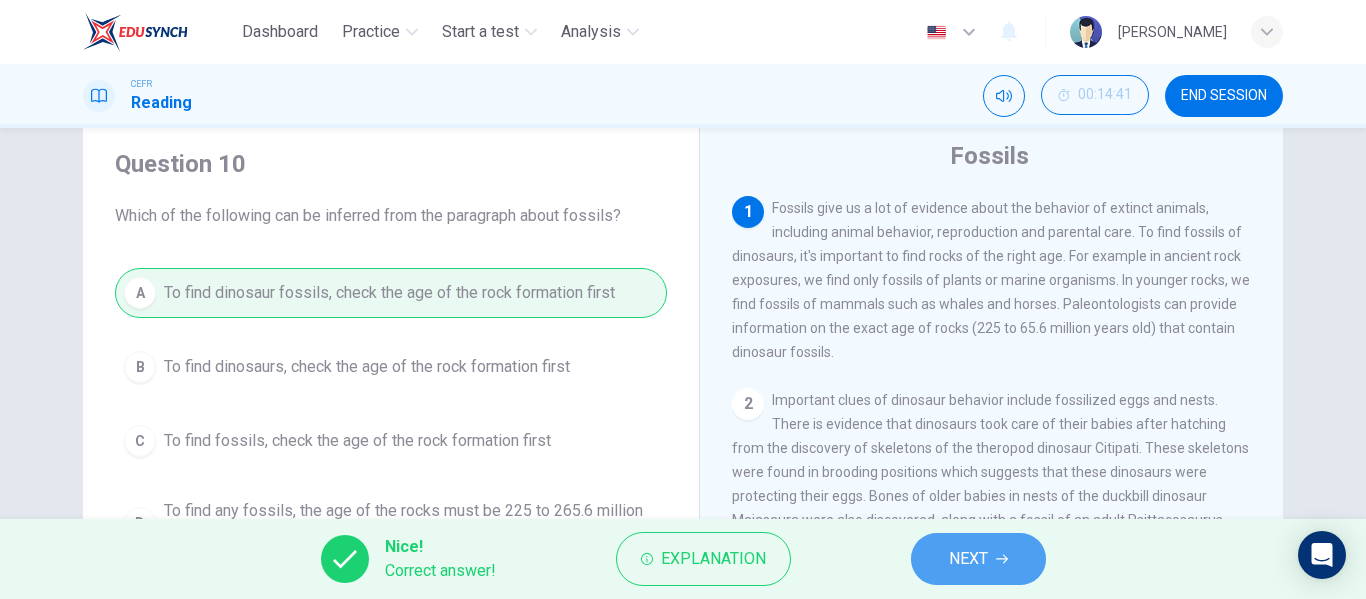click on "NEXT" at bounding box center [978, 559] 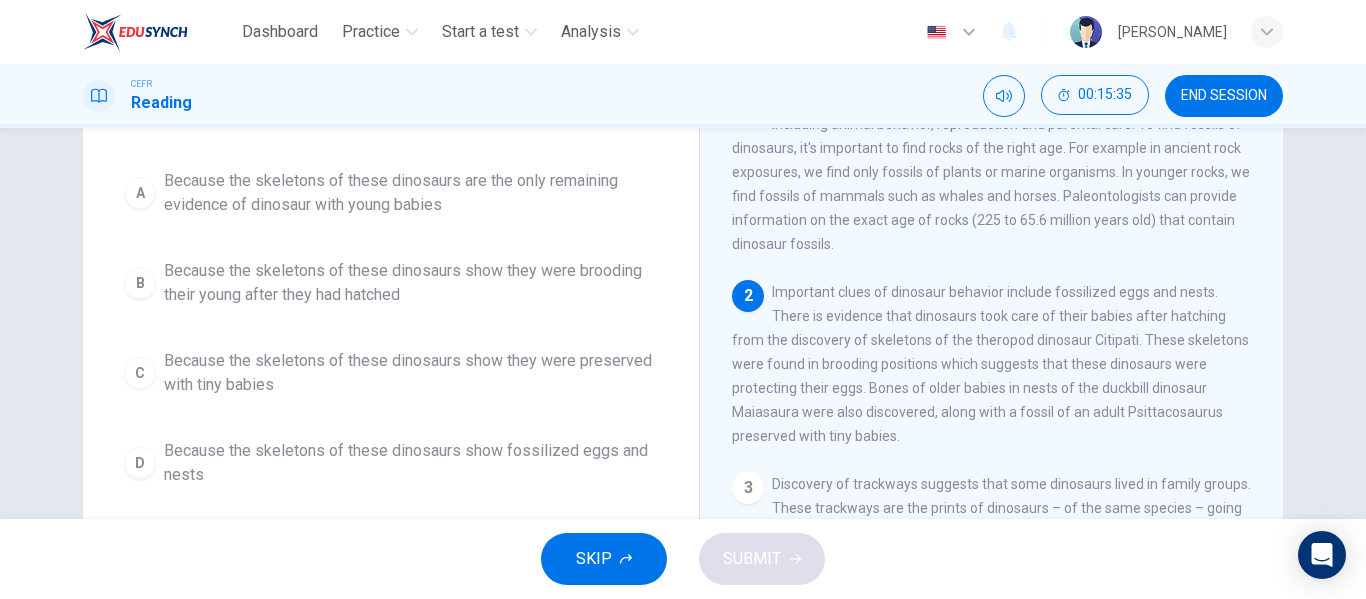 scroll, scrollTop: 169, scrollLeft: 0, axis: vertical 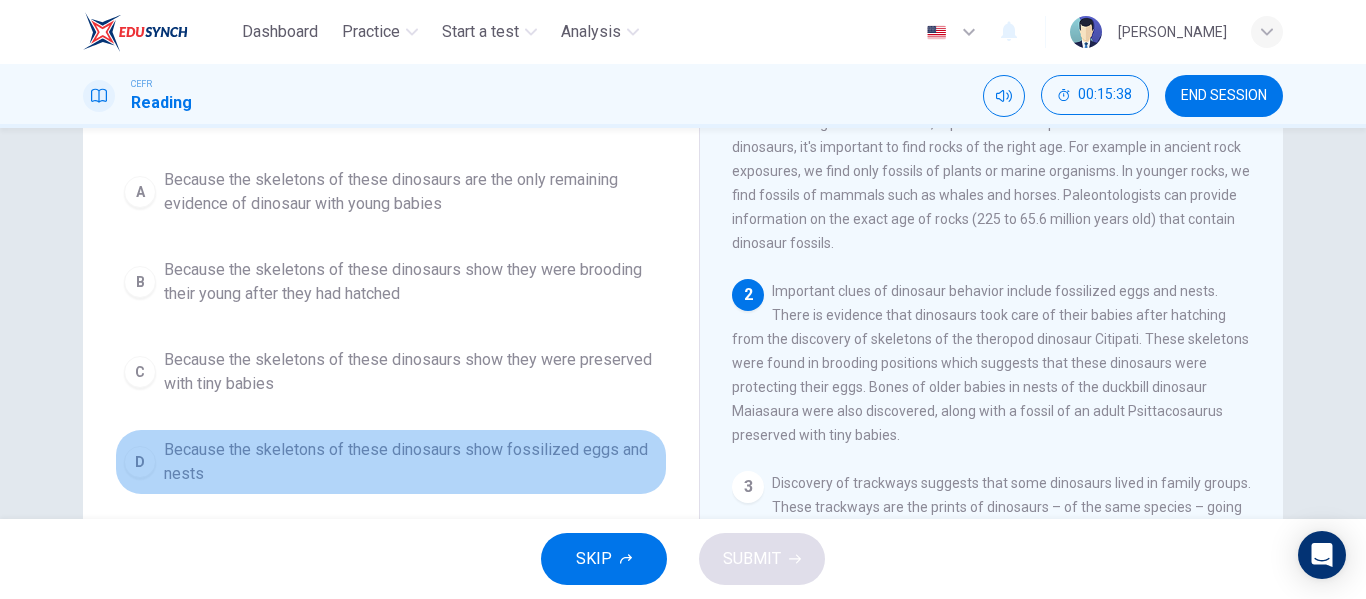 click on "D" at bounding box center (140, 462) 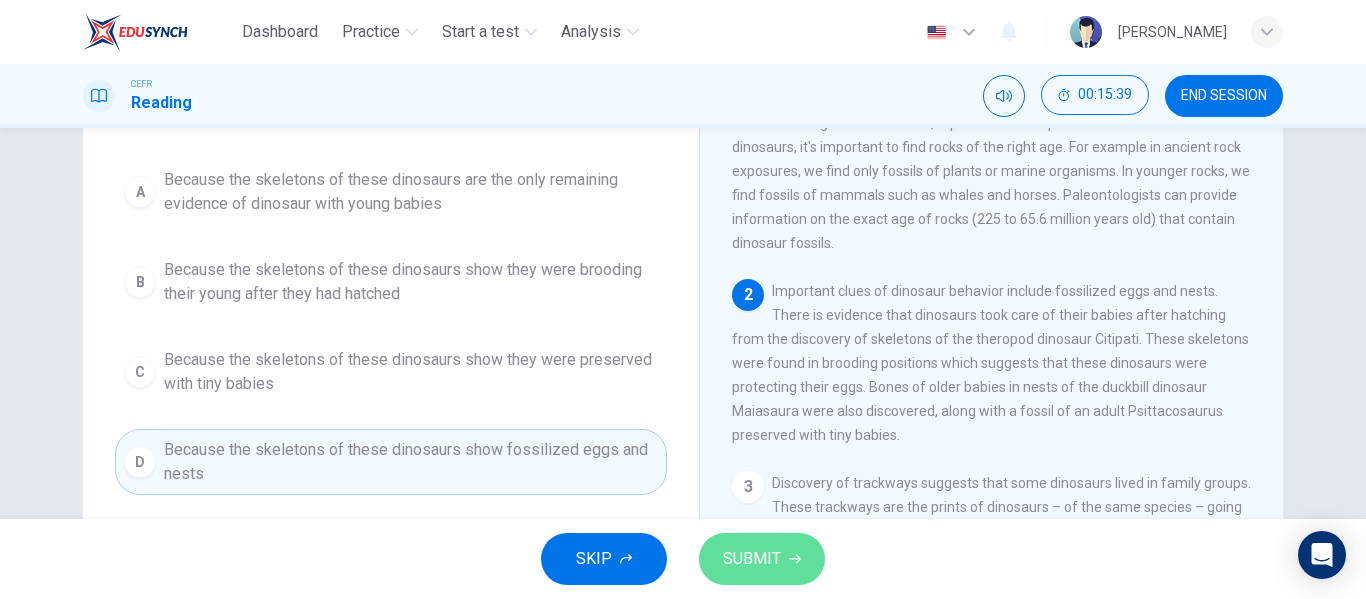 click on "SUBMIT" at bounding box center [762, 559] 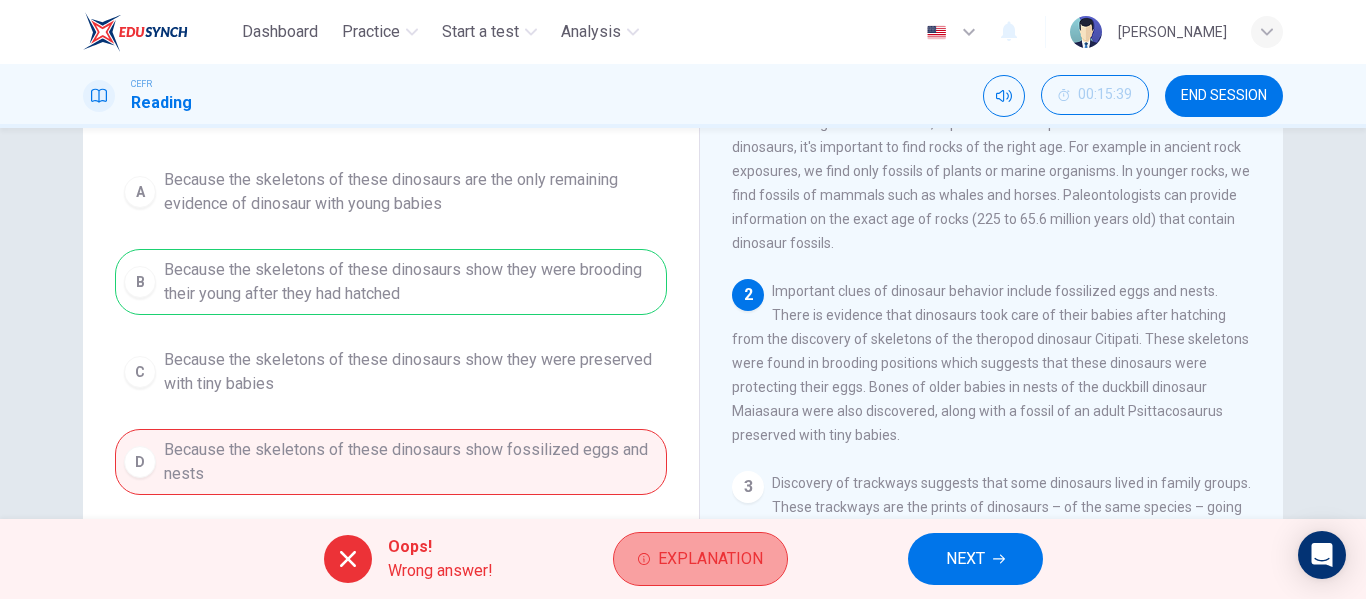 click on "Explanation" at bounding box center (710, 559) 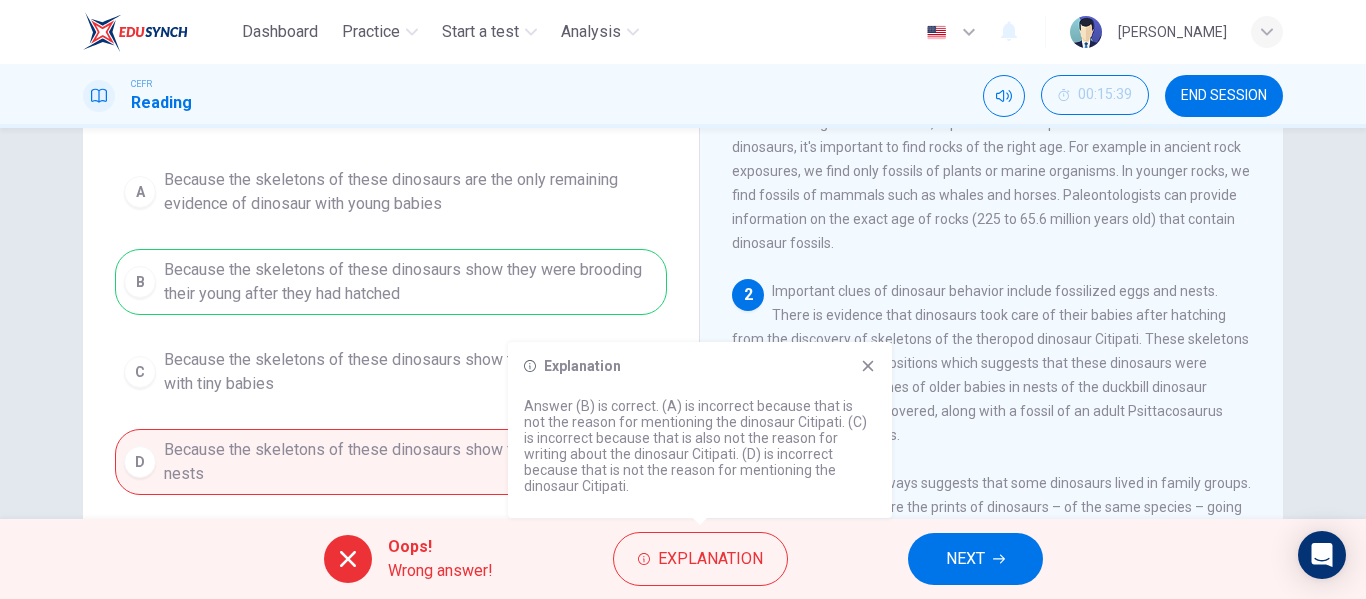 click 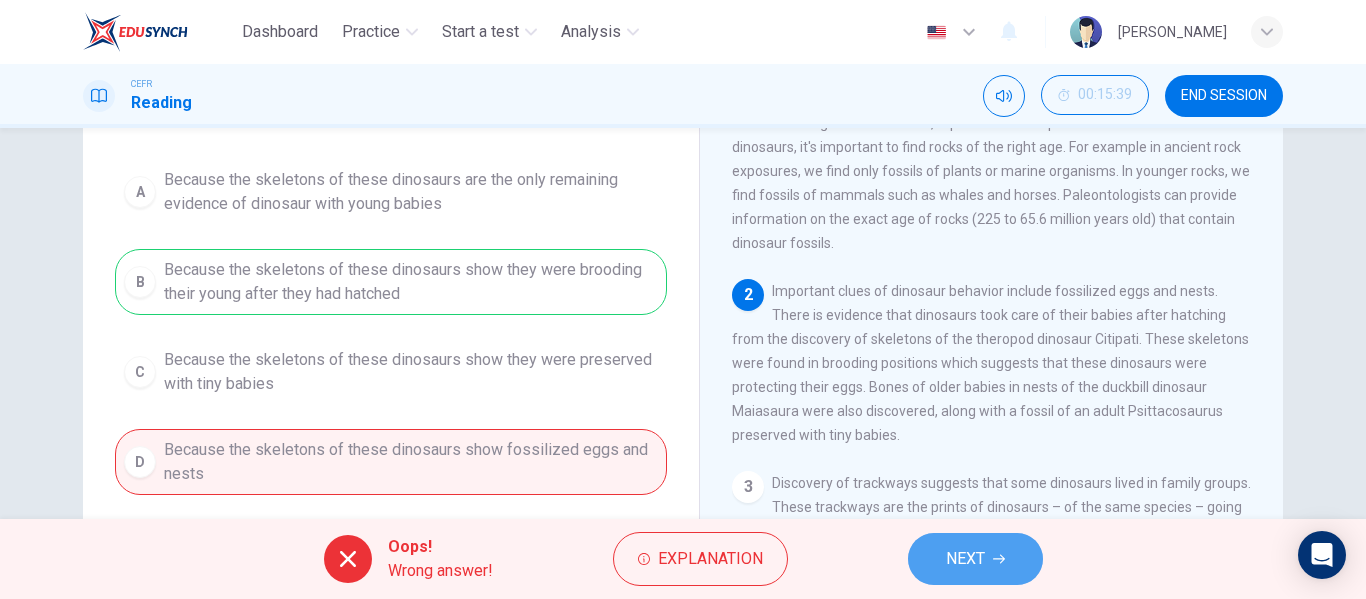 click on "NEXT" at bounding box center [975, 559] 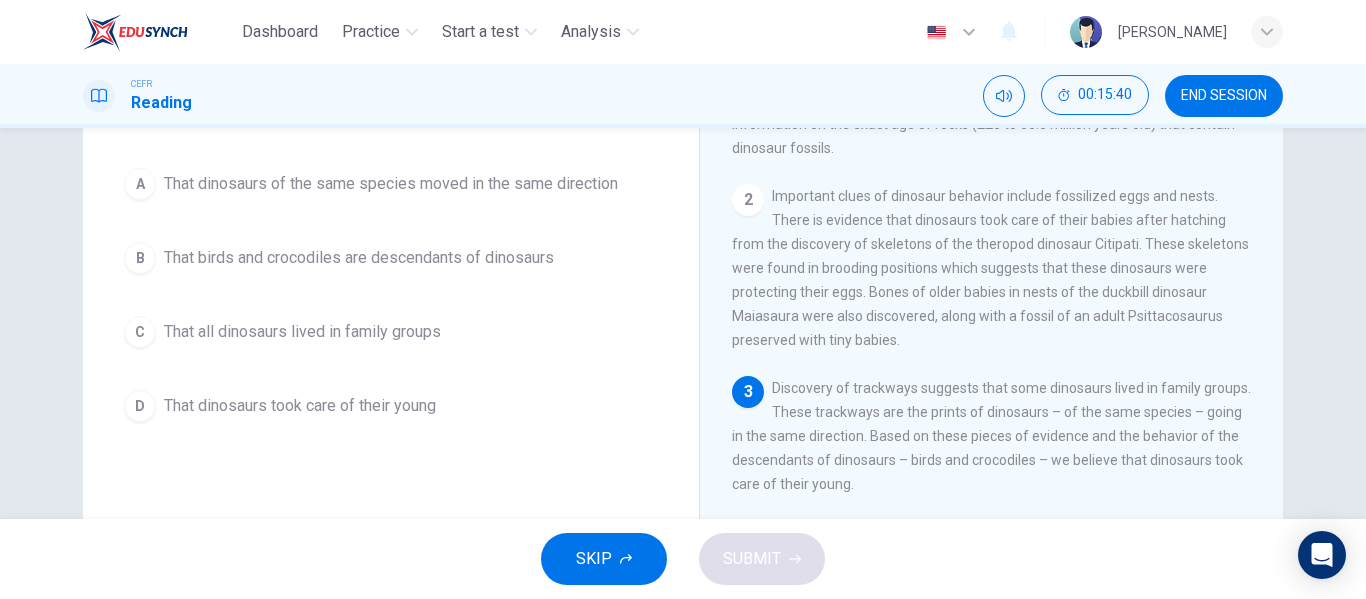 scroll, scrollTop: 97, scrollLeft: 0, axis: vertical 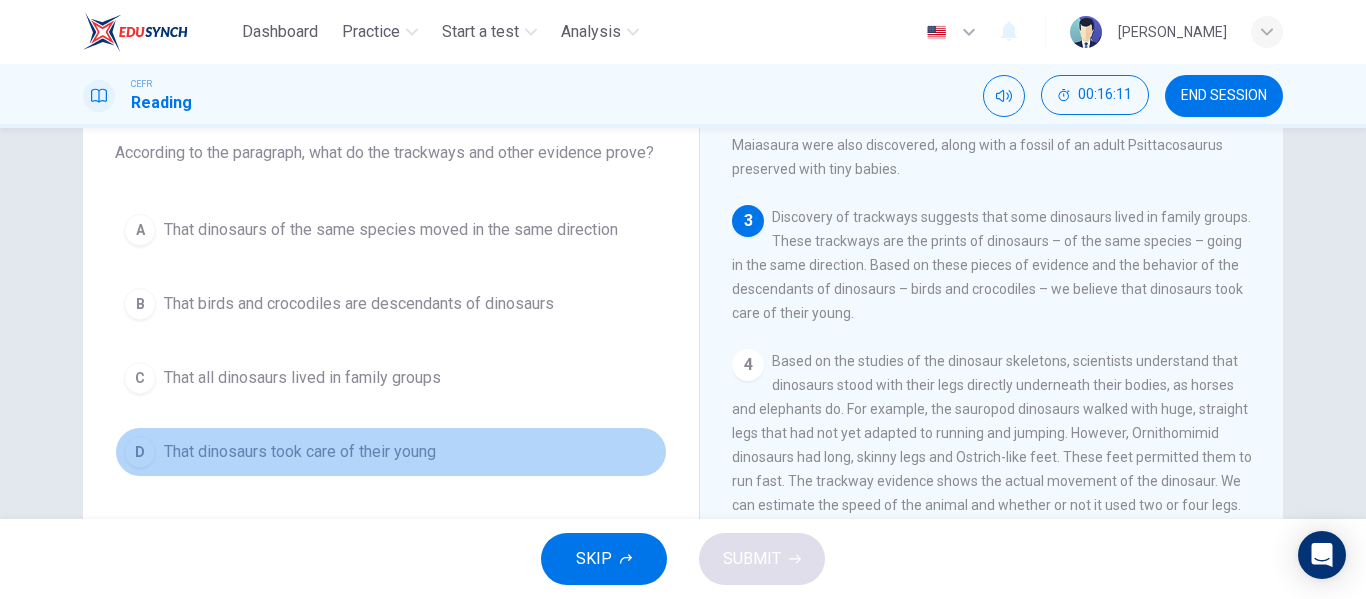 click on "D" at bounding box center (140, 452) 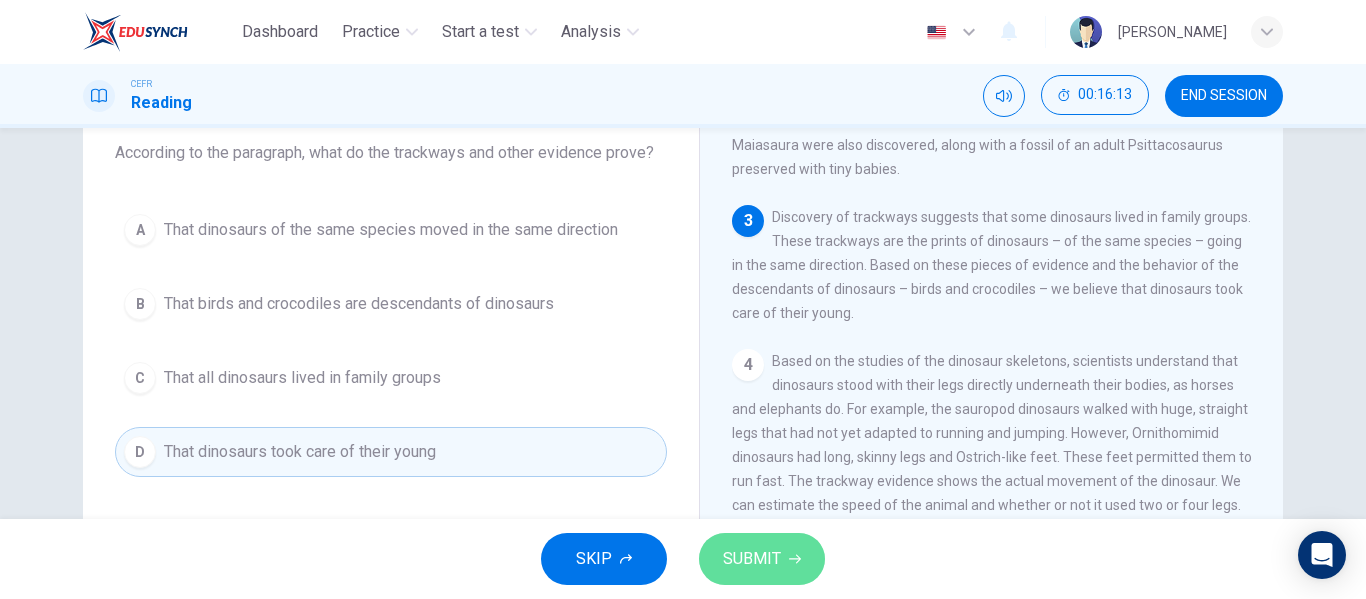 click 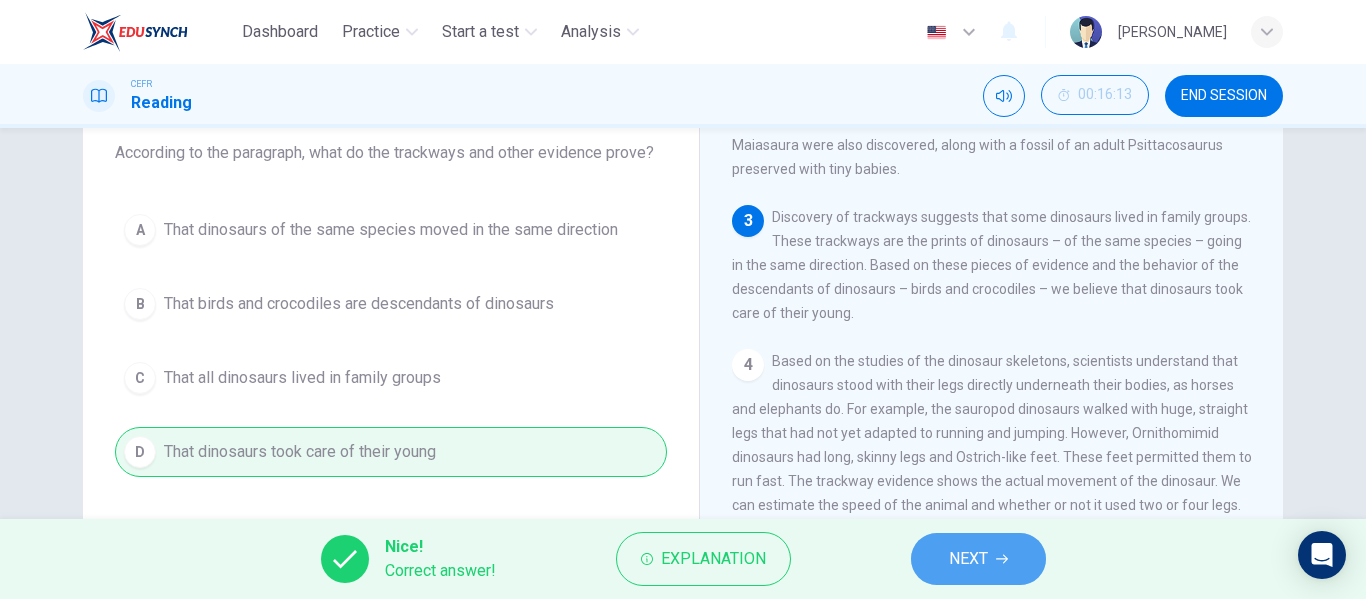 click on "NEXT" at bounding box center (978, 559) 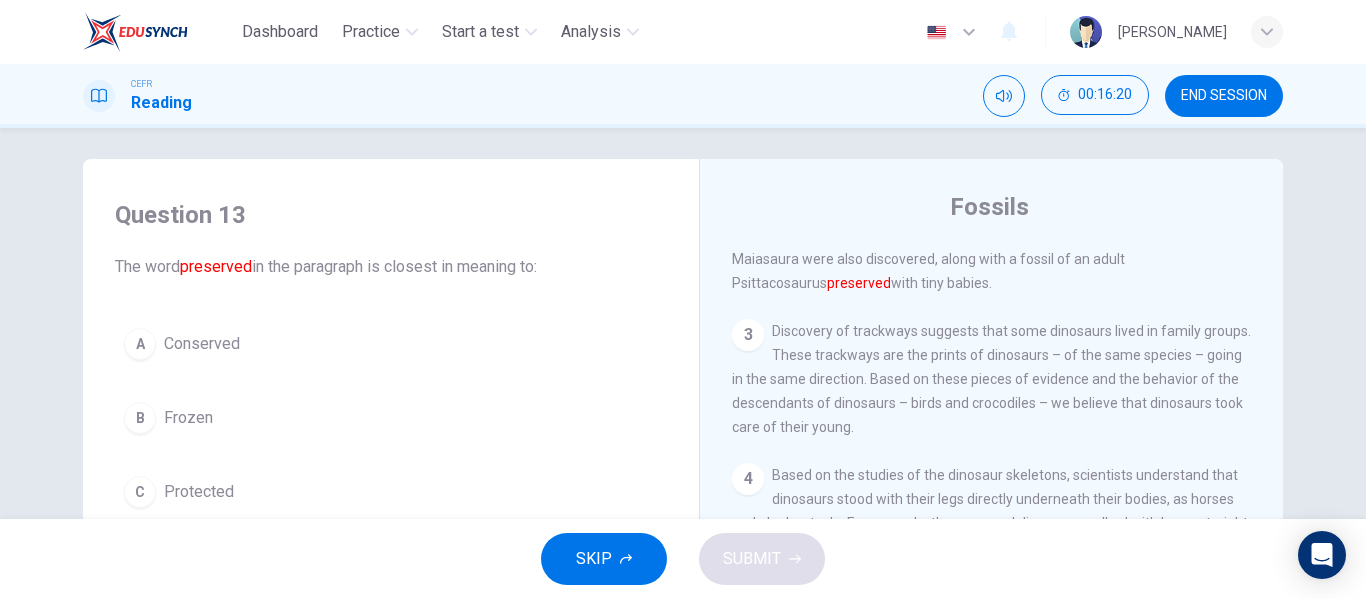 scroll, scrollTop: 0, scrollLeft: 0, axis: both 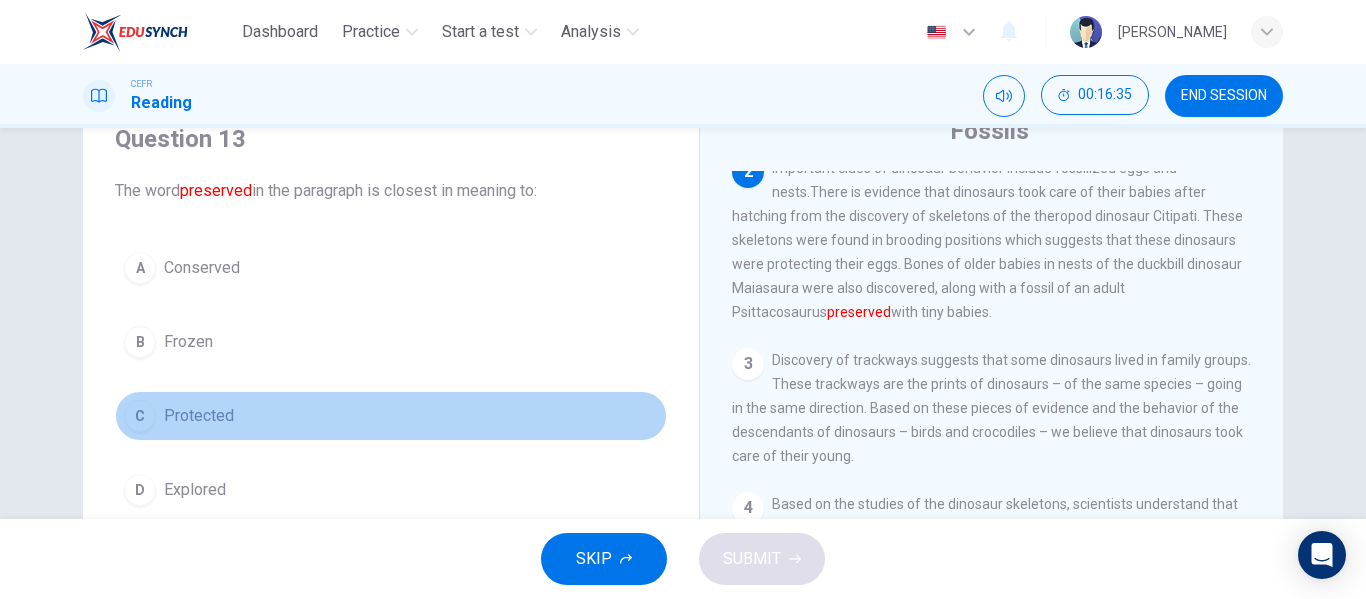 click on "C" at bounding box center [140, 416] 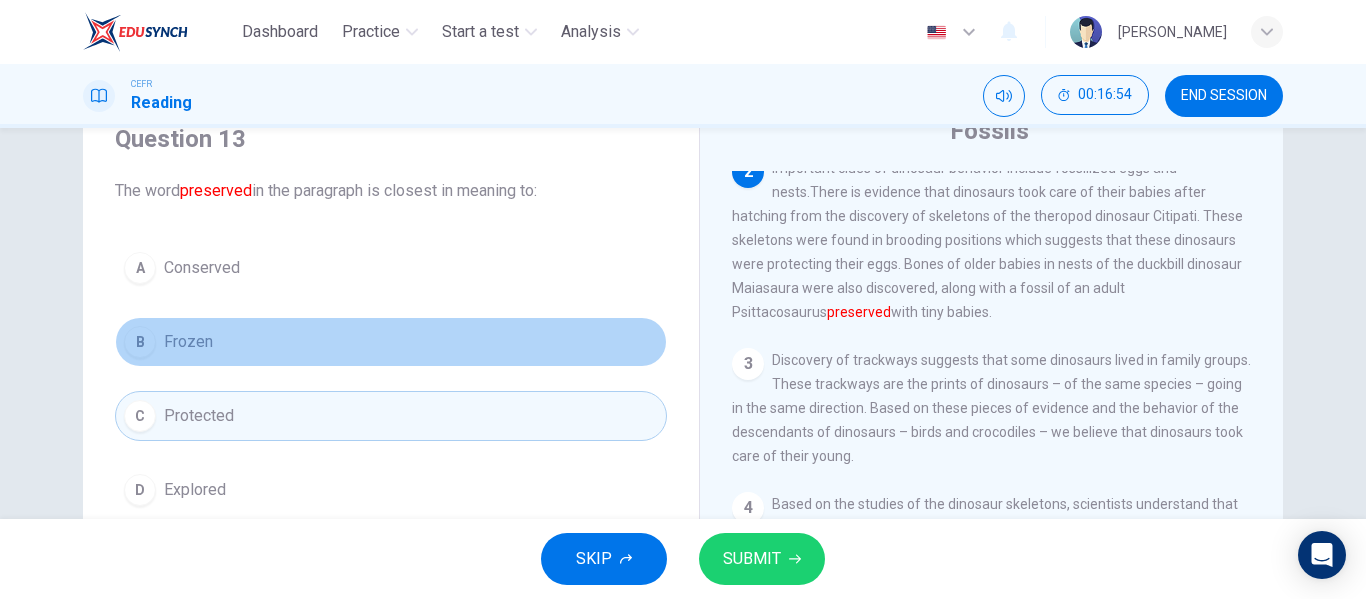 click on "B" at bounding box center (140, 342) 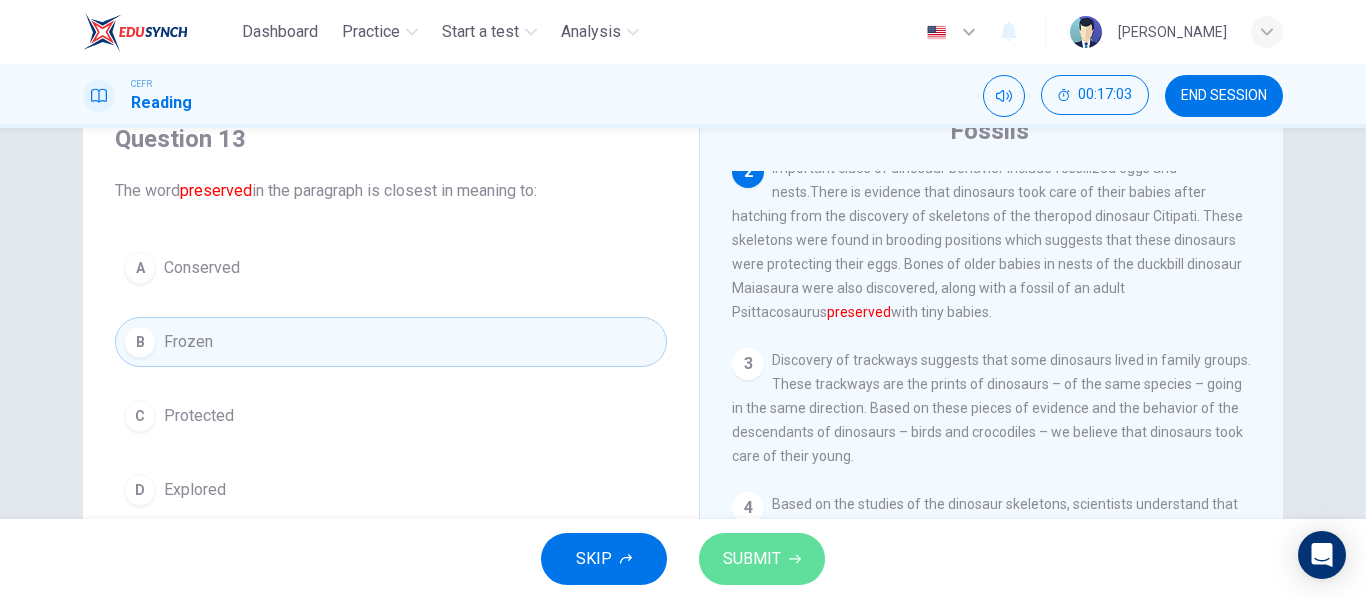 click on "SUBMIT" at bounding box center (762, 559) 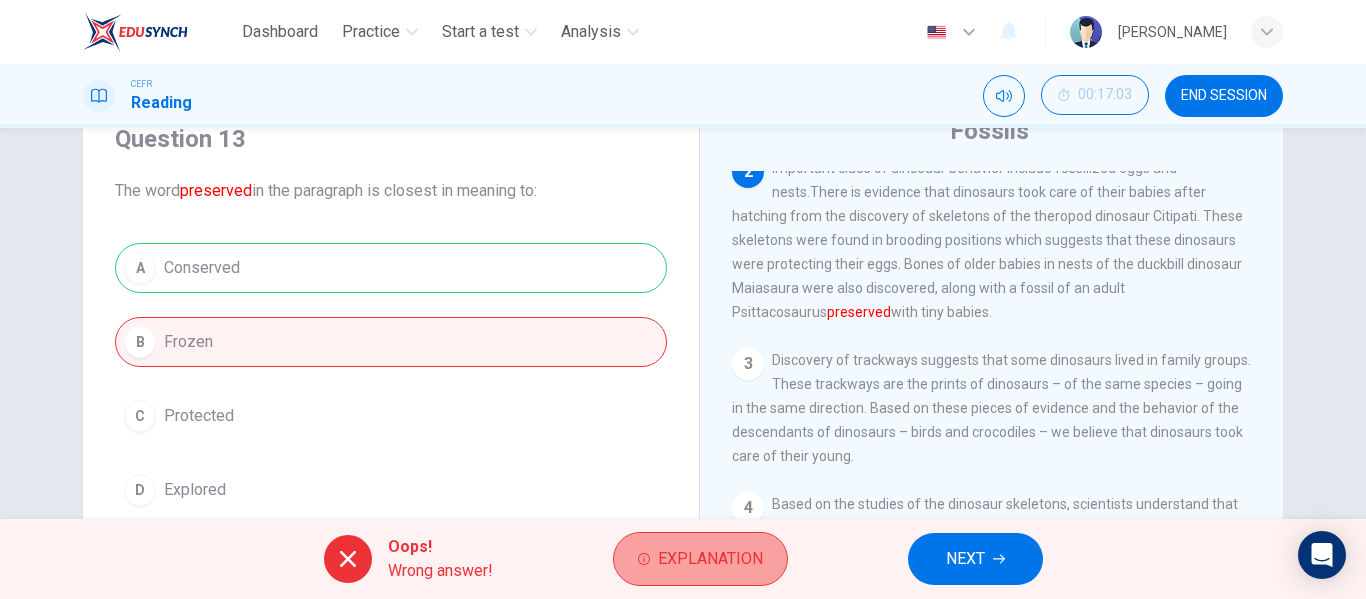 click on "Explanation" at bounding box center [710, 559] 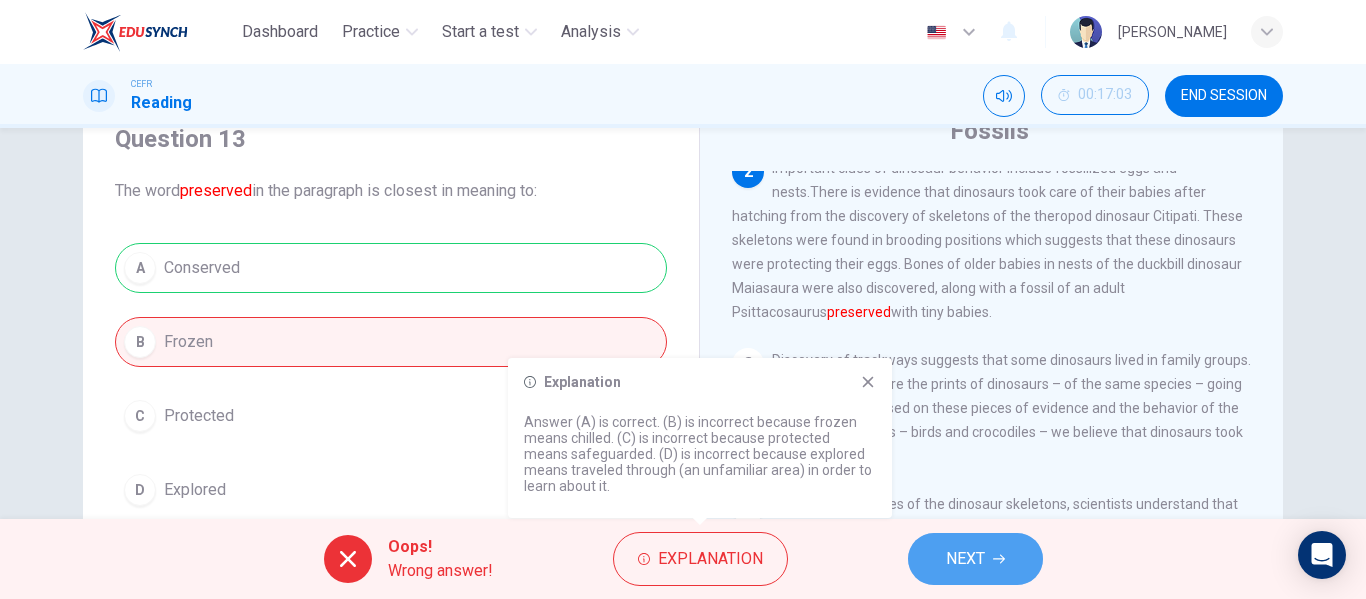 click on "NEXT" at bounding box center (965, 559) 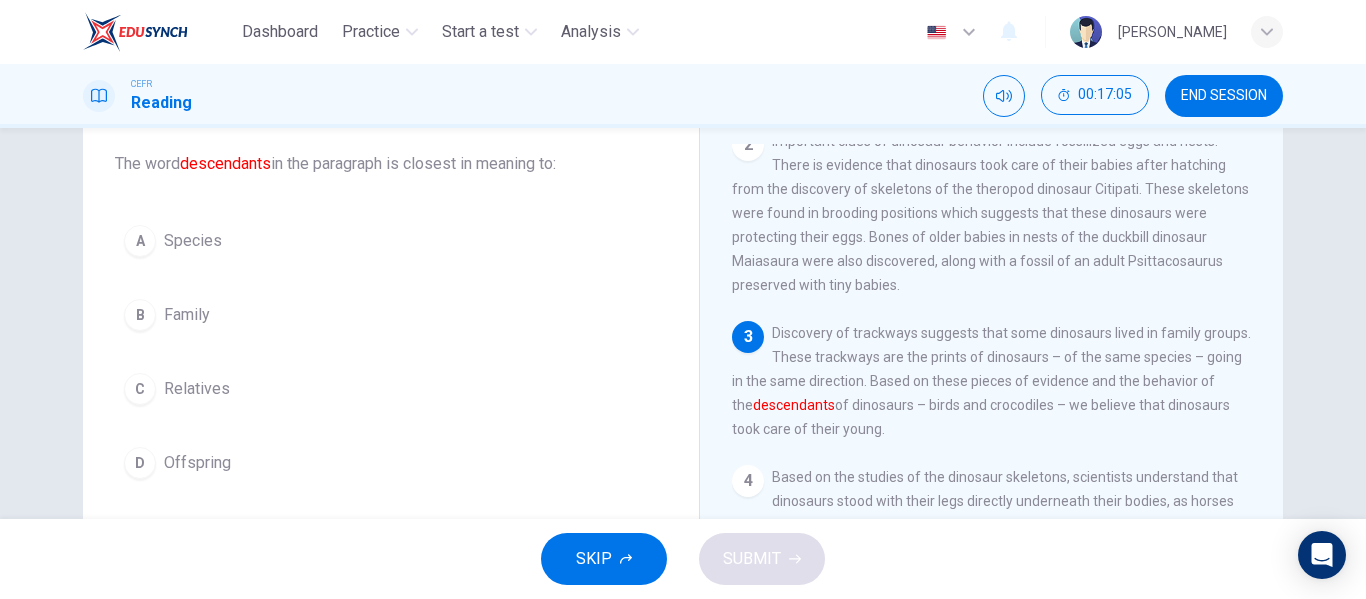 scroll, scrollTop: 113, scrollLeft: 0, axis: vertical 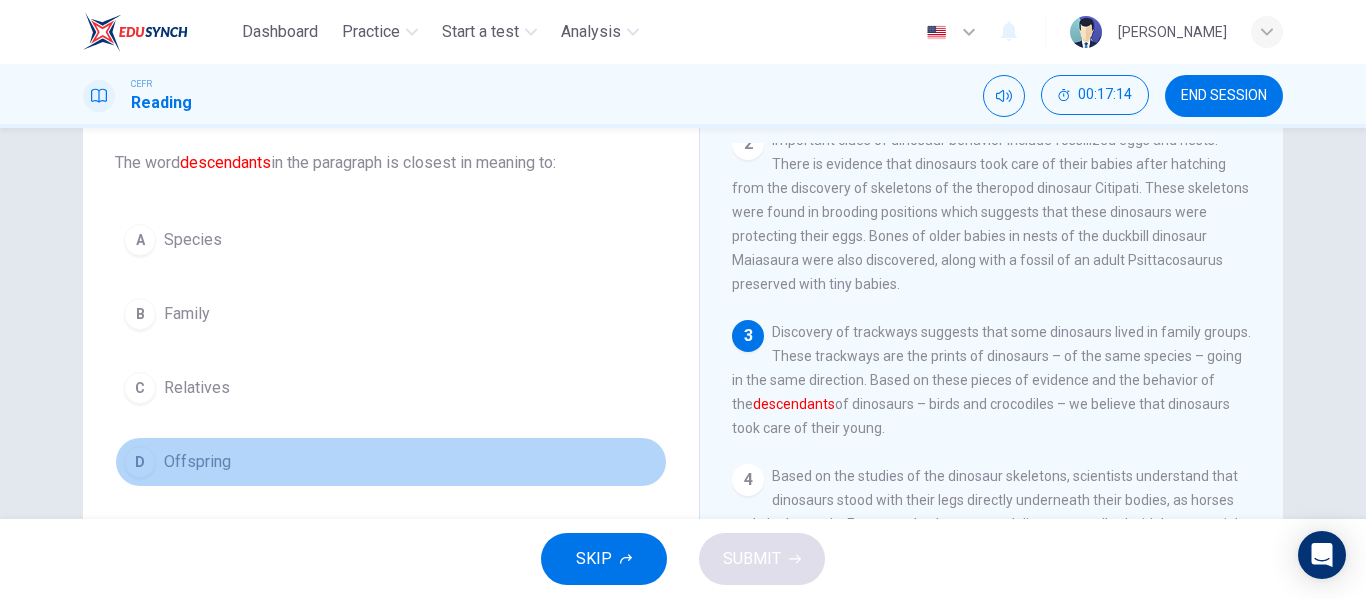 click on "D" at bounding box center [140, 462] 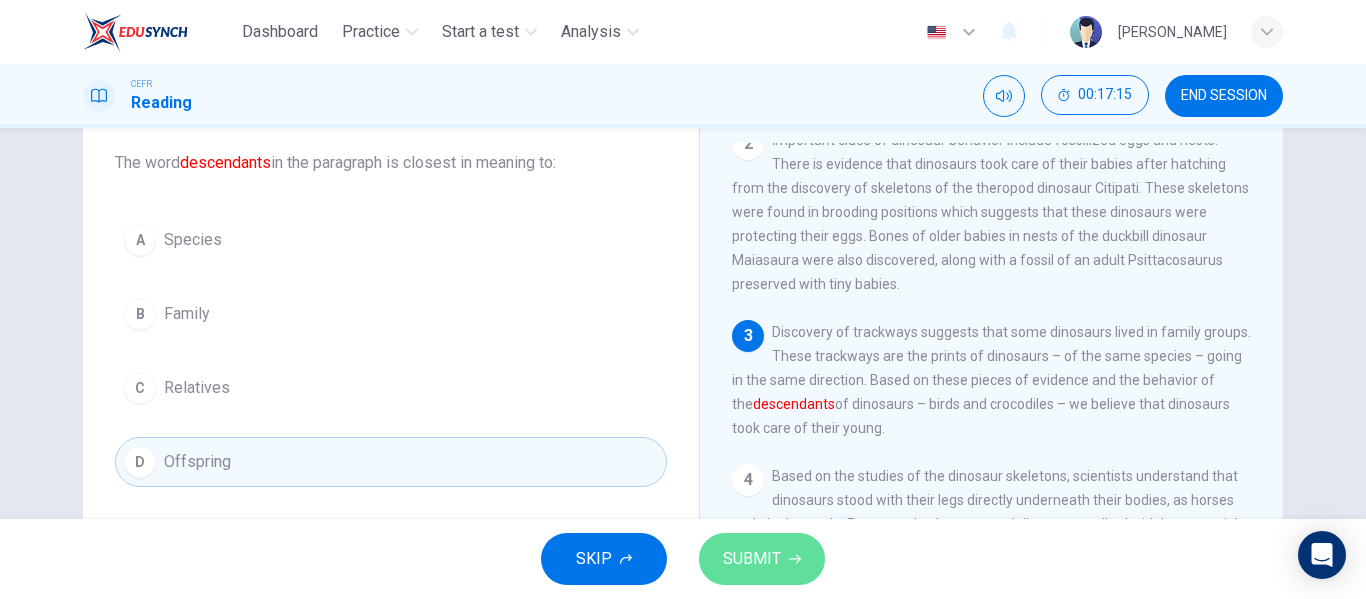 click on "SUBMIT" at bounding box center (752, 559) 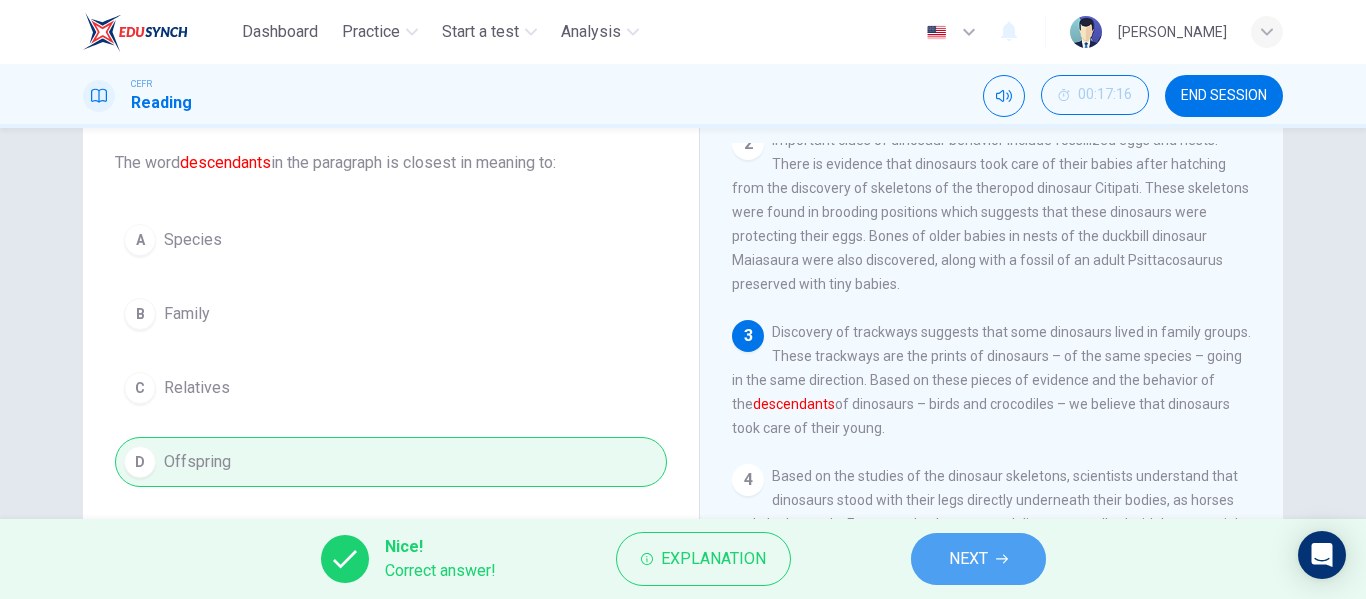click on "NEXT" at bounding box center (968, 559) 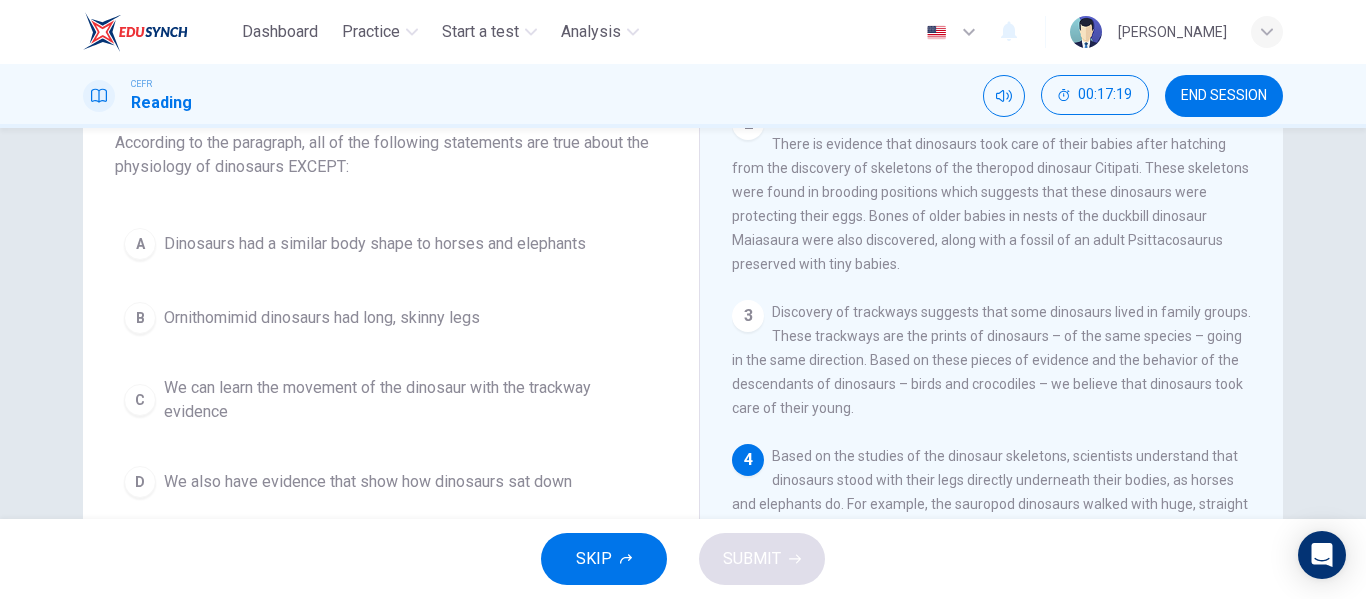 scroll, scrollTop: 134, scrollLeft: 0, axis: vertical 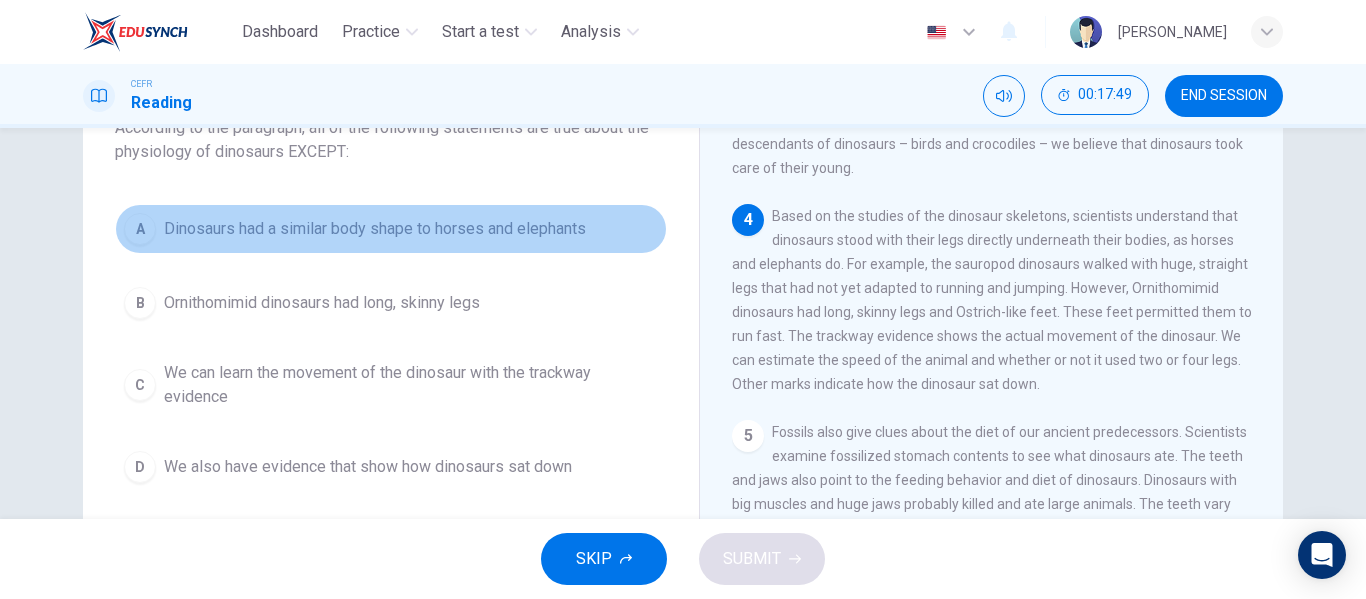 click on "A Dinosaurs had a similar body shape to horses and elephants" at bounding box center (391, 229) 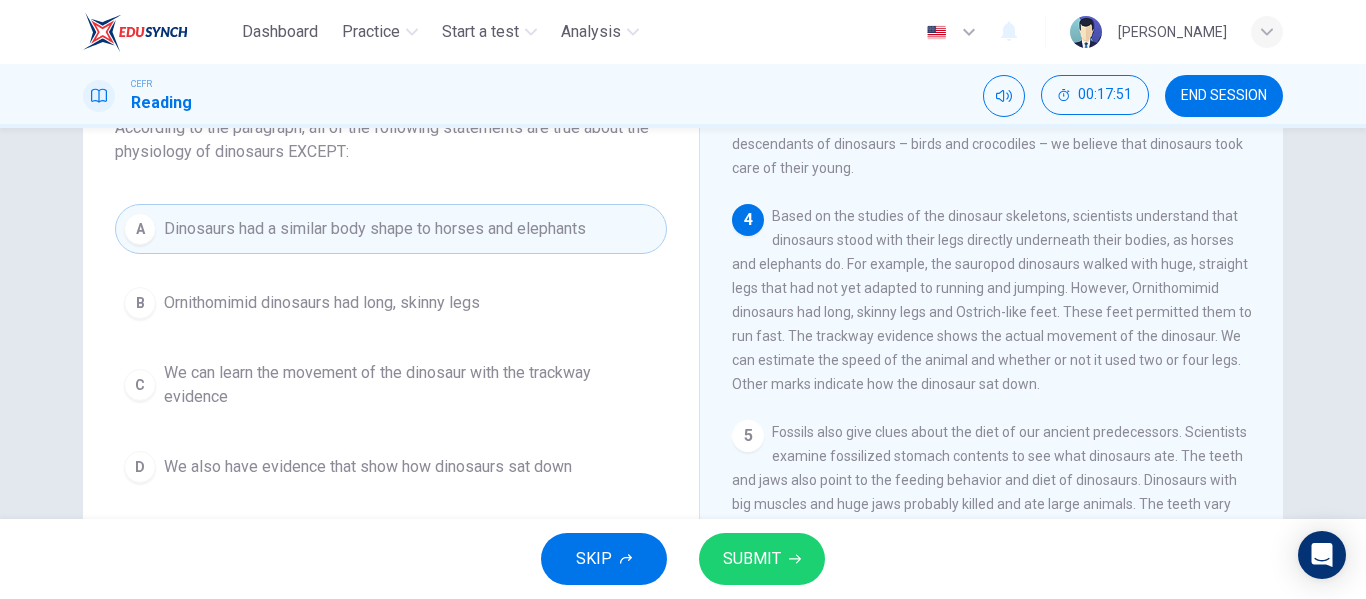 click on "SUBMIT" at bounding box center (762, 559) 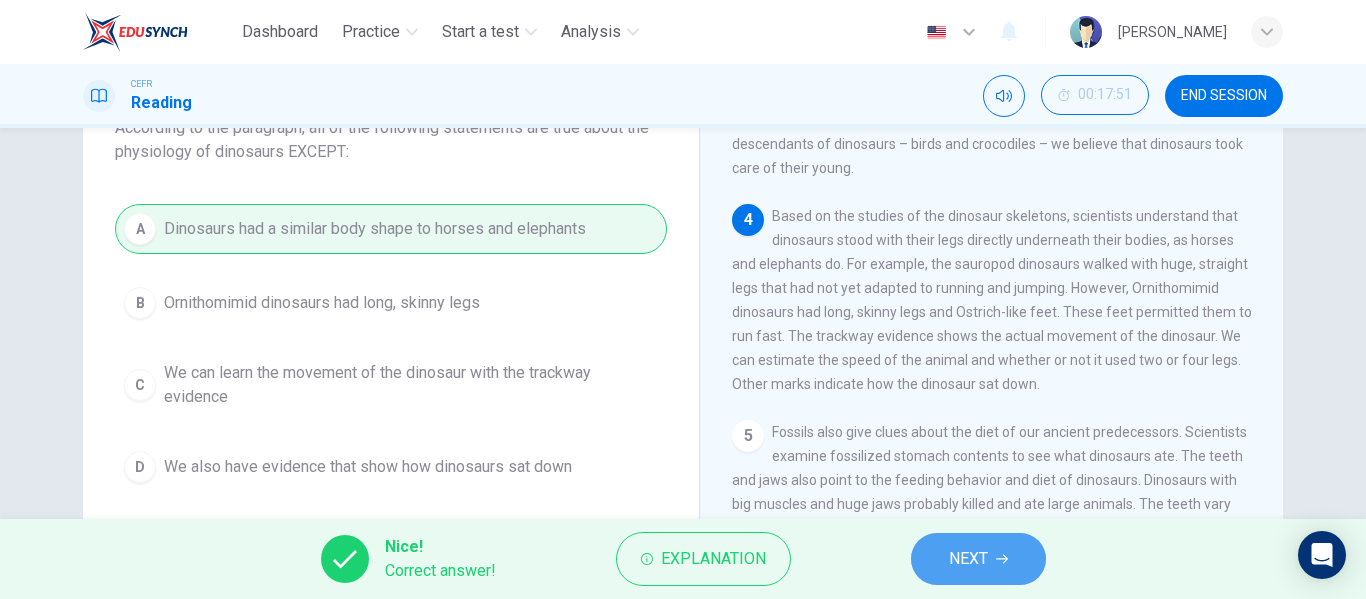 click on "NEXT" at bounding box center (978, 559) 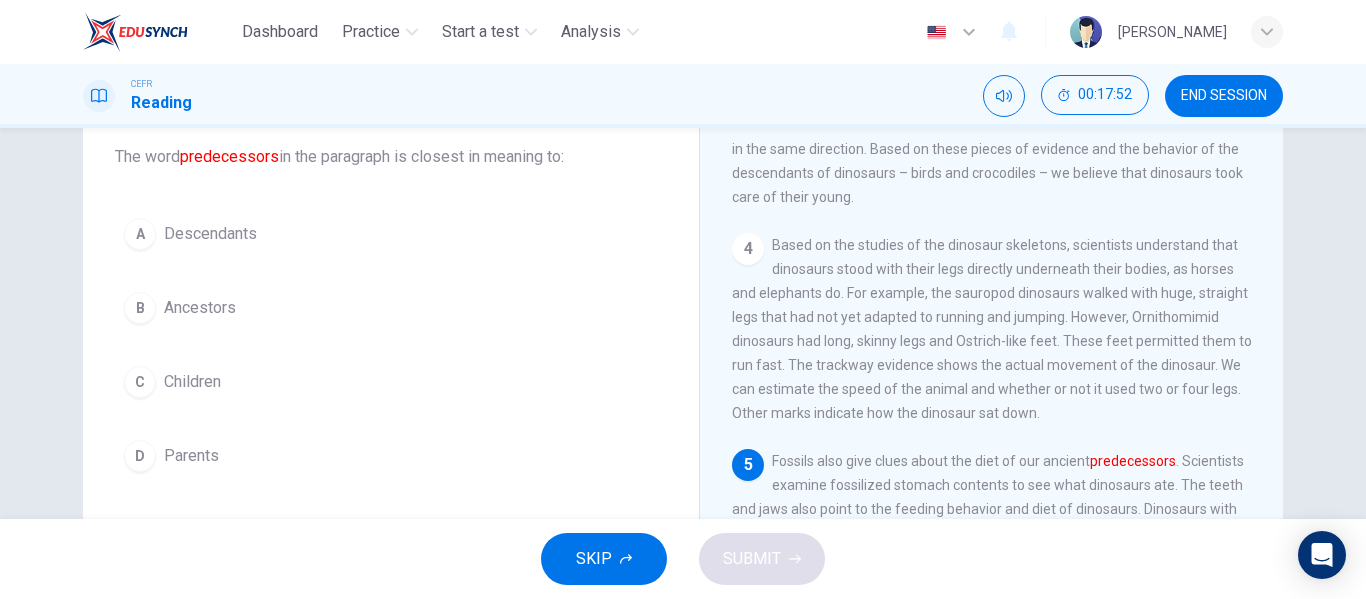 scroll, scrollTop: 120, scrollLeft: 0, axis: vertical 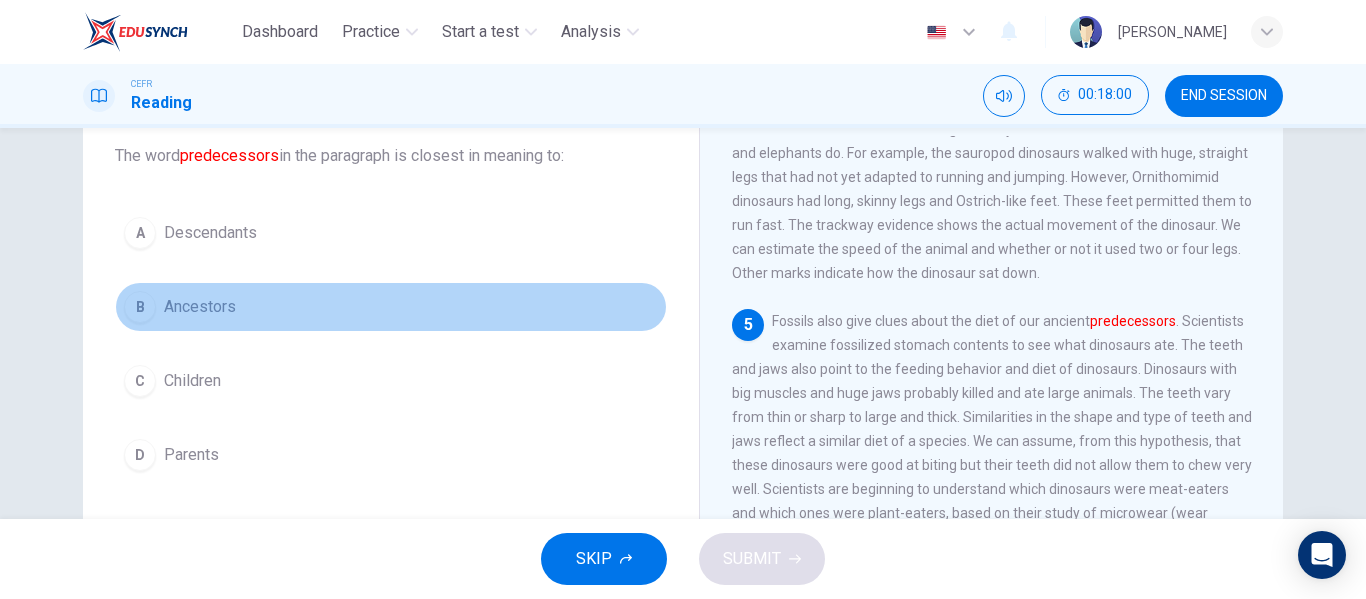 click on "B" at bounding box center [140, 307] 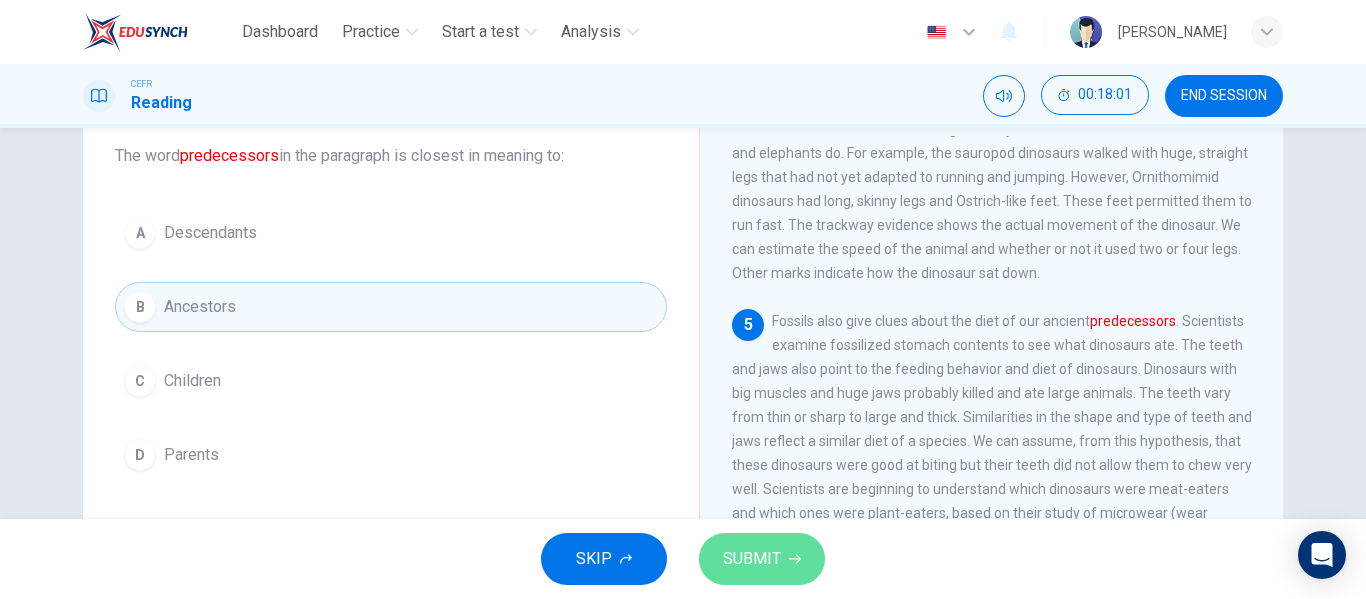 click on "SUBMIT" at bounding box center [762, 559] 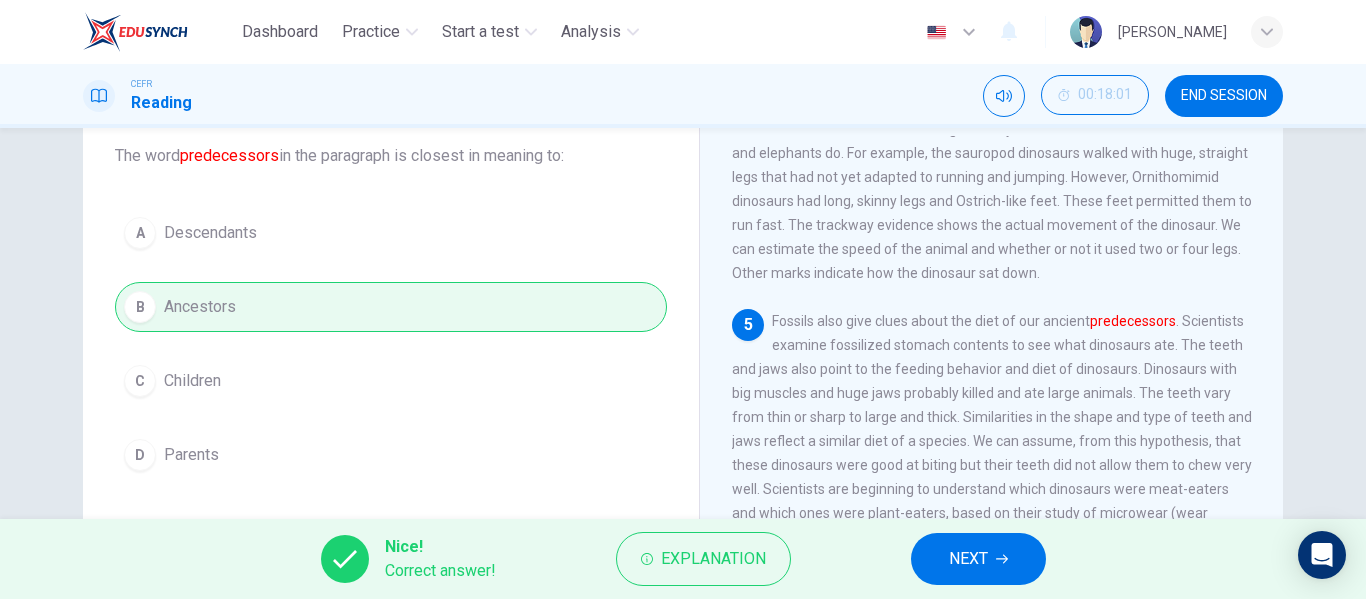 click on "NEXT" at bounding box center [968, 559] 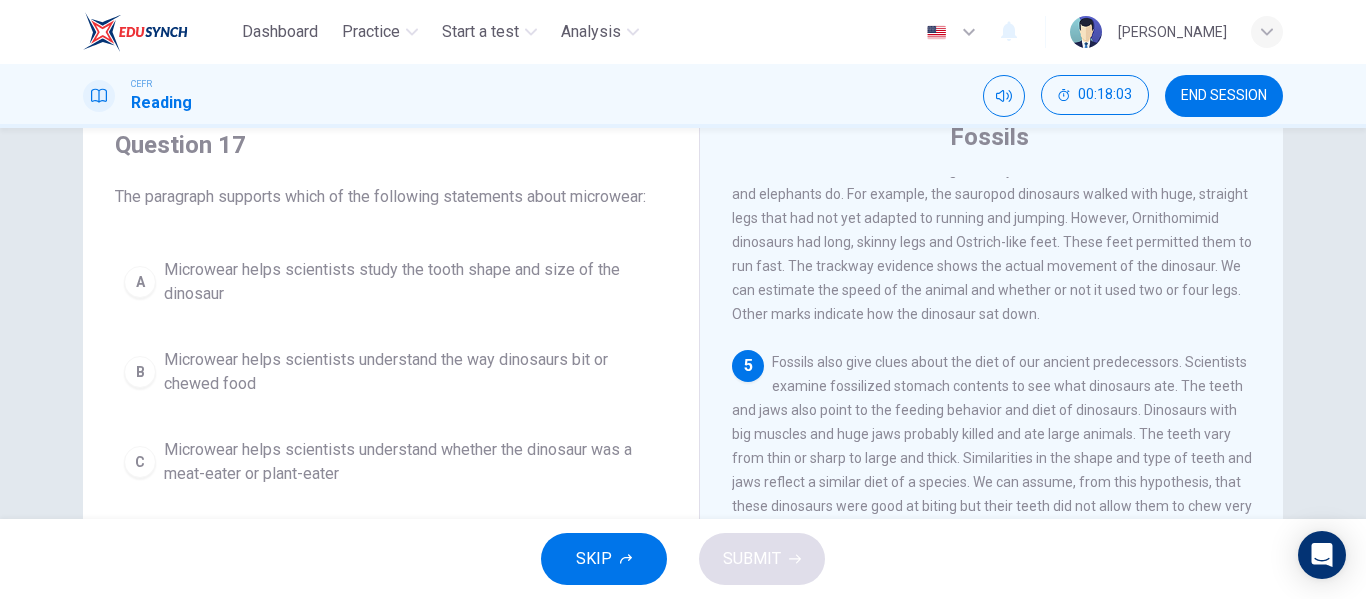scroll, scrollTop: 79, scrollLeft: 0, axis: vertical 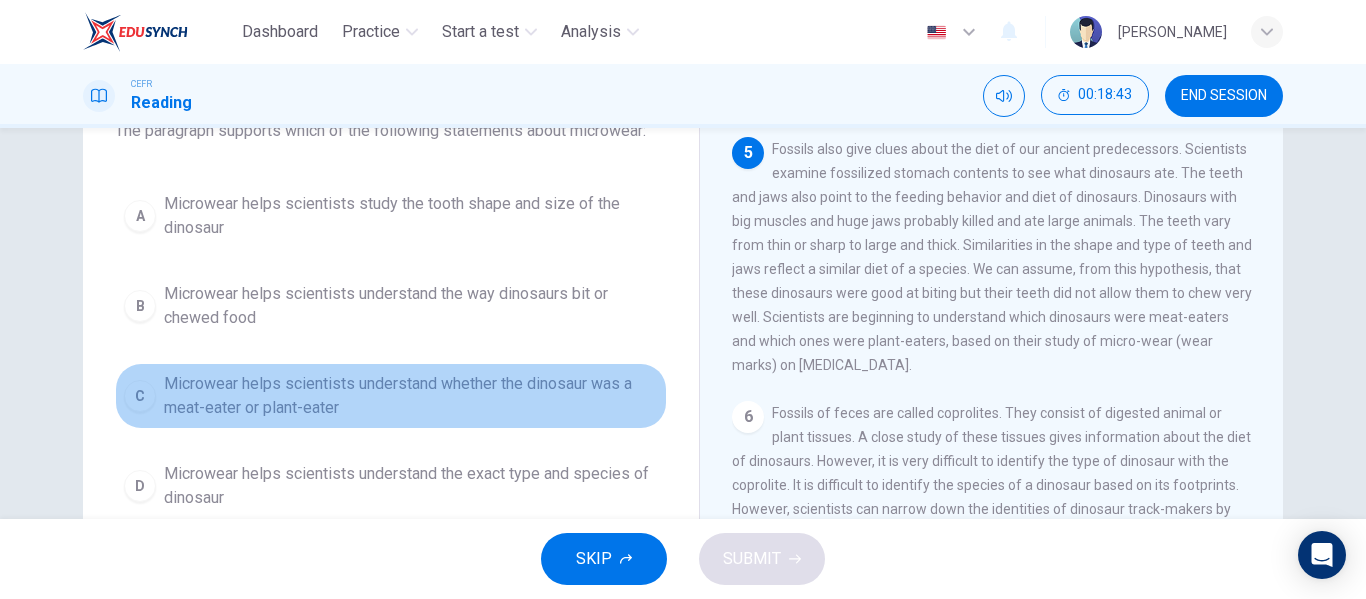 click on "C" at bounding box center [140, 396] 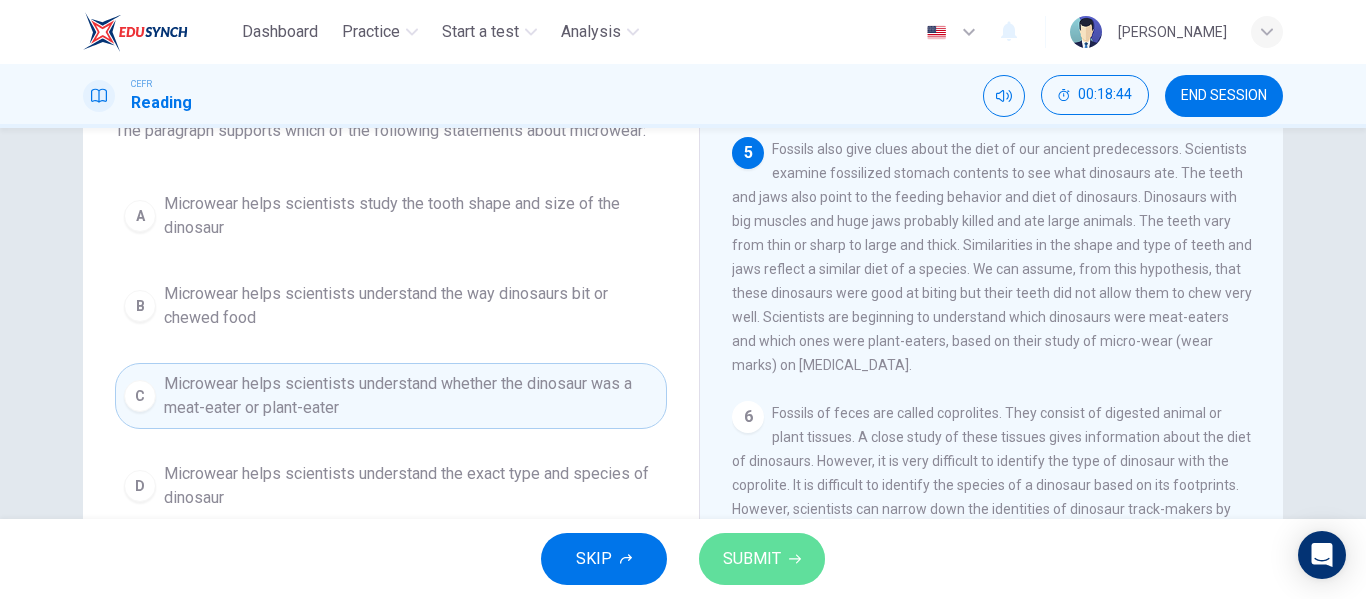 click on "SUBMIT" at bounding box center [762, 559] 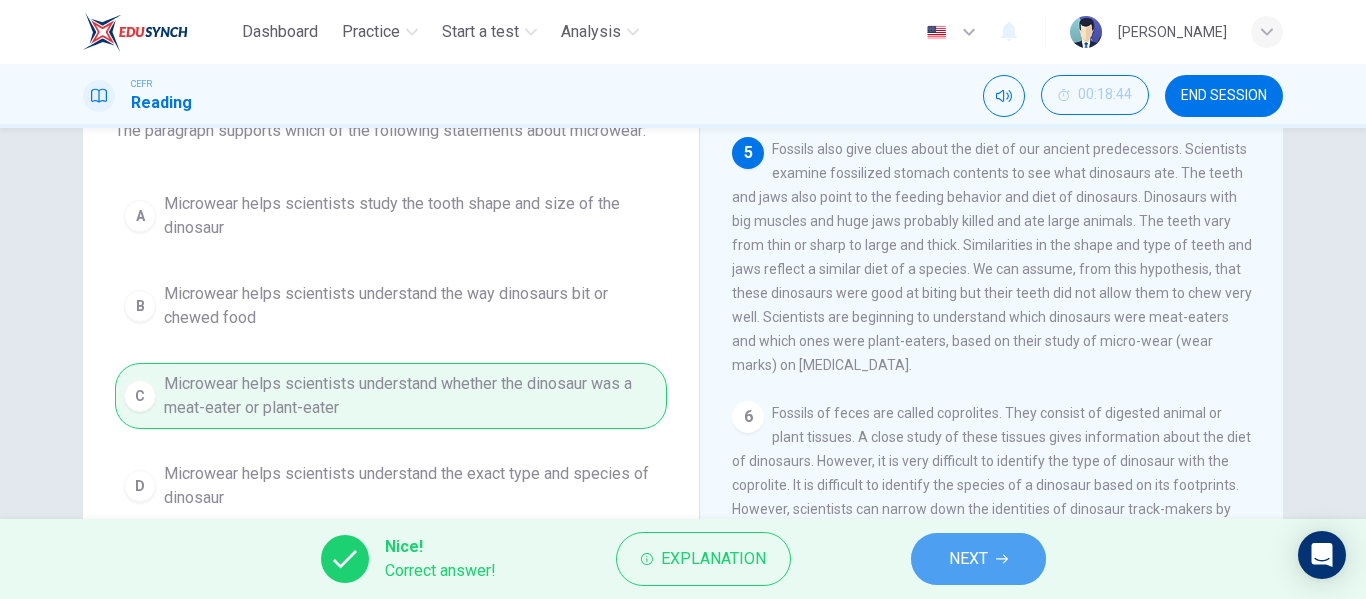 click on "NEXT" at bounding box center (968, 559) 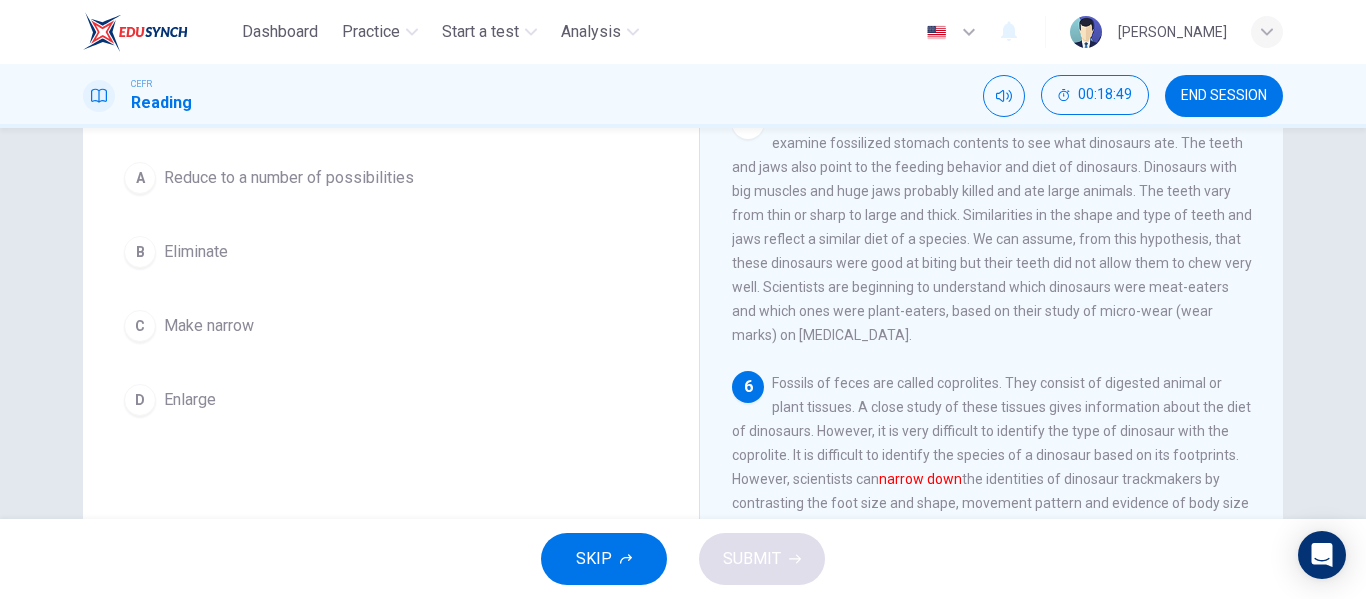 scroll, scrollTop: 144, scrollLeft: 0, axis: vertical 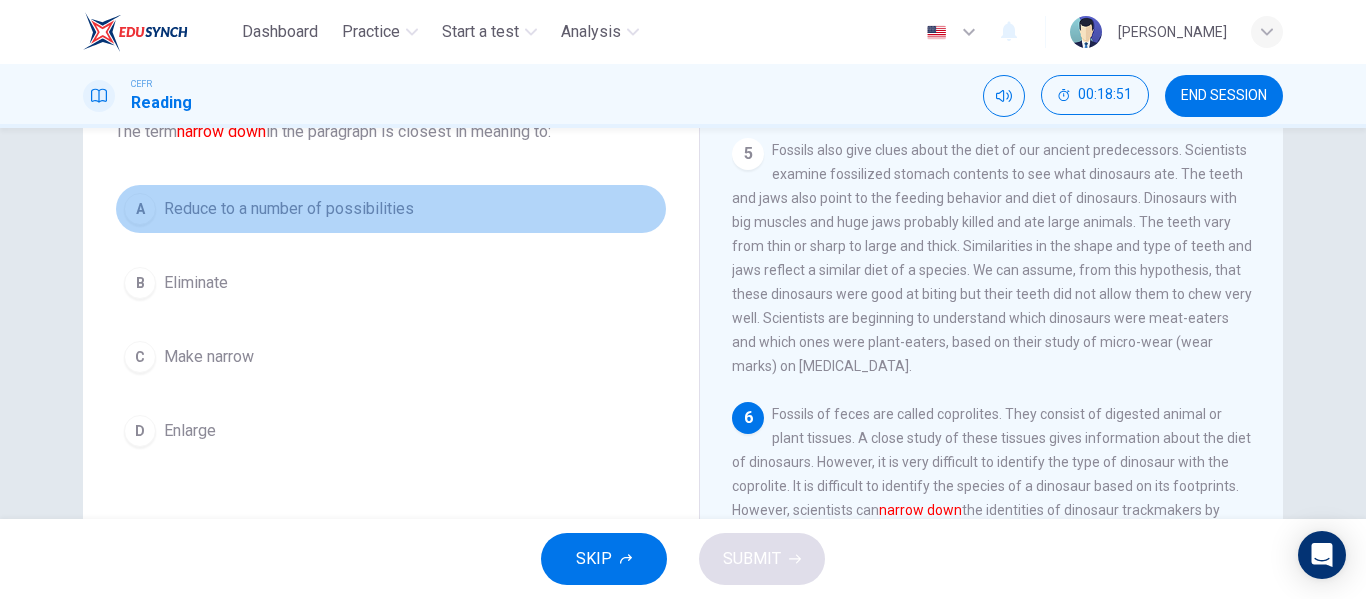 click on "A" at bounding box center [140, 209] 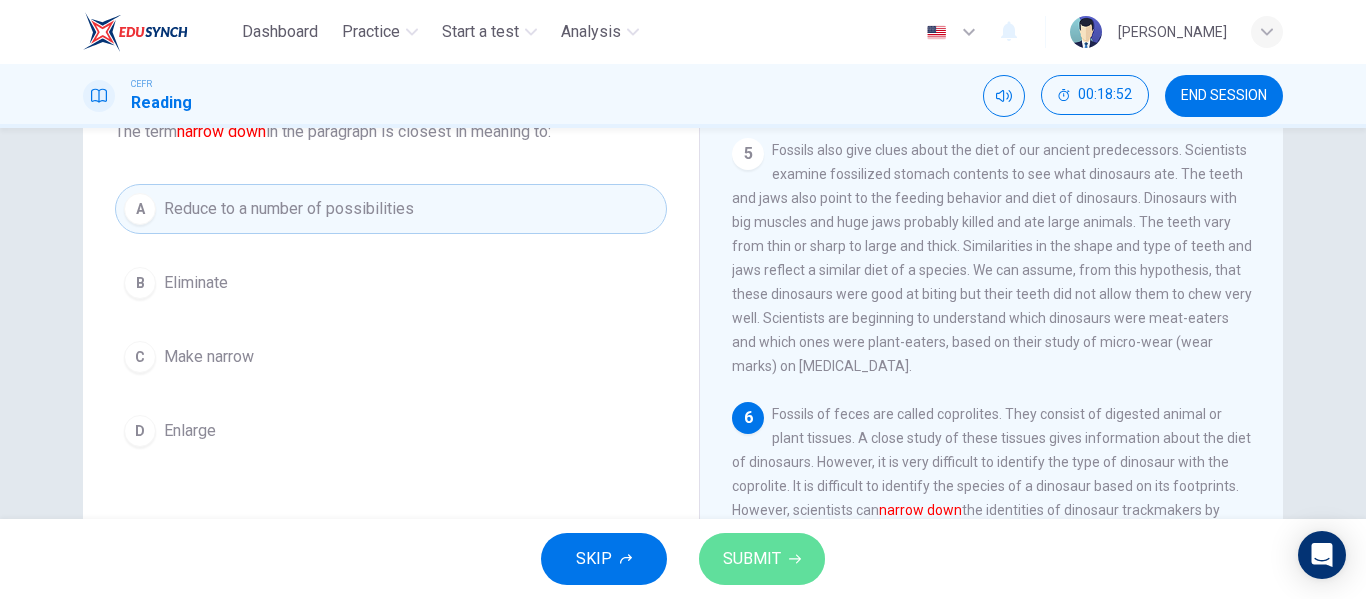 click on "SUBMIT" at bounding box center (752, 559) 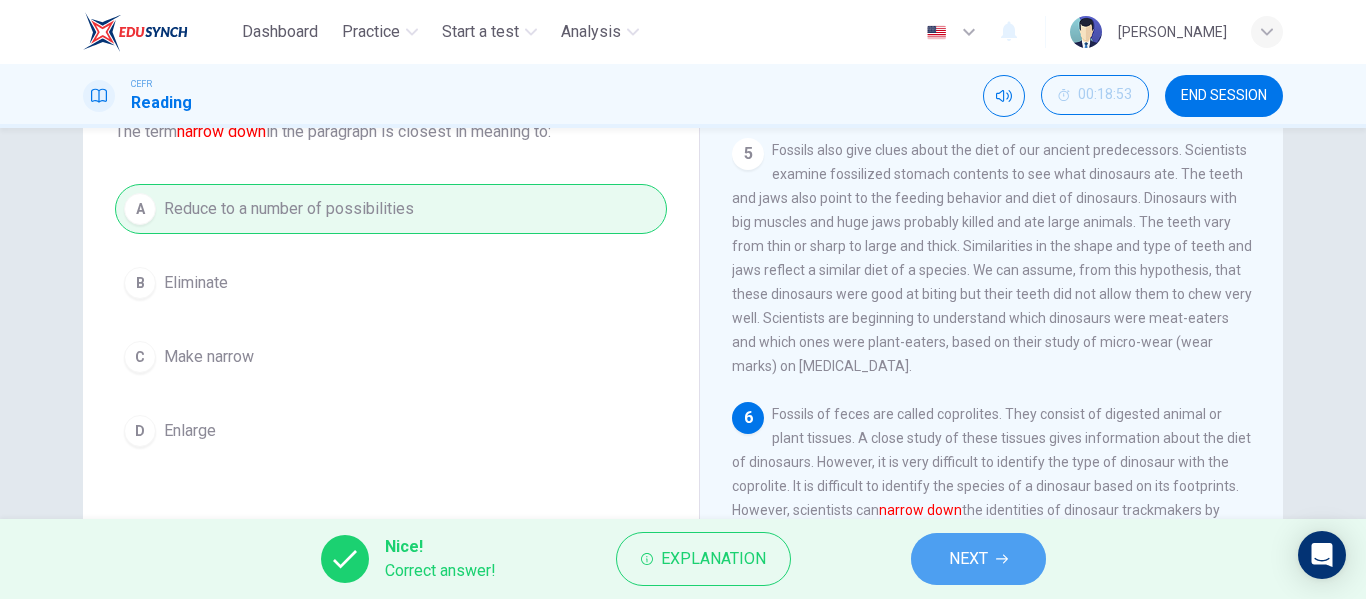 click on "NEXT" at bounding box center (968, 559) 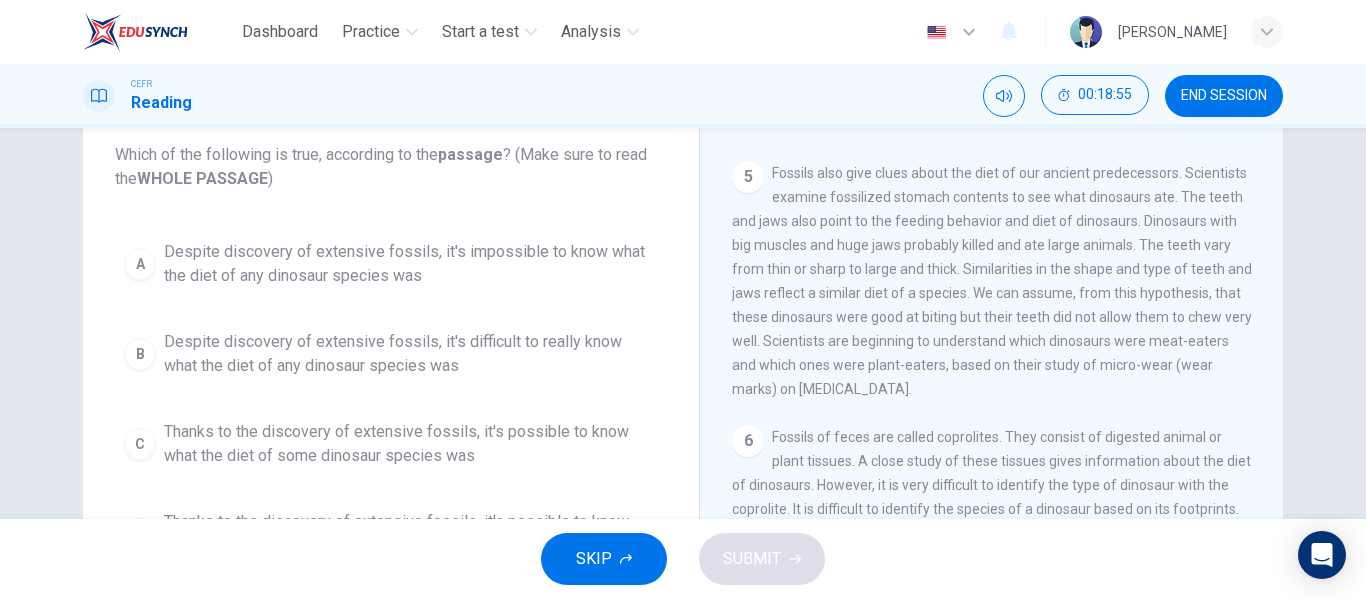 scroll, scrollTop: 143, scrollLeft: 0, axis: vertical 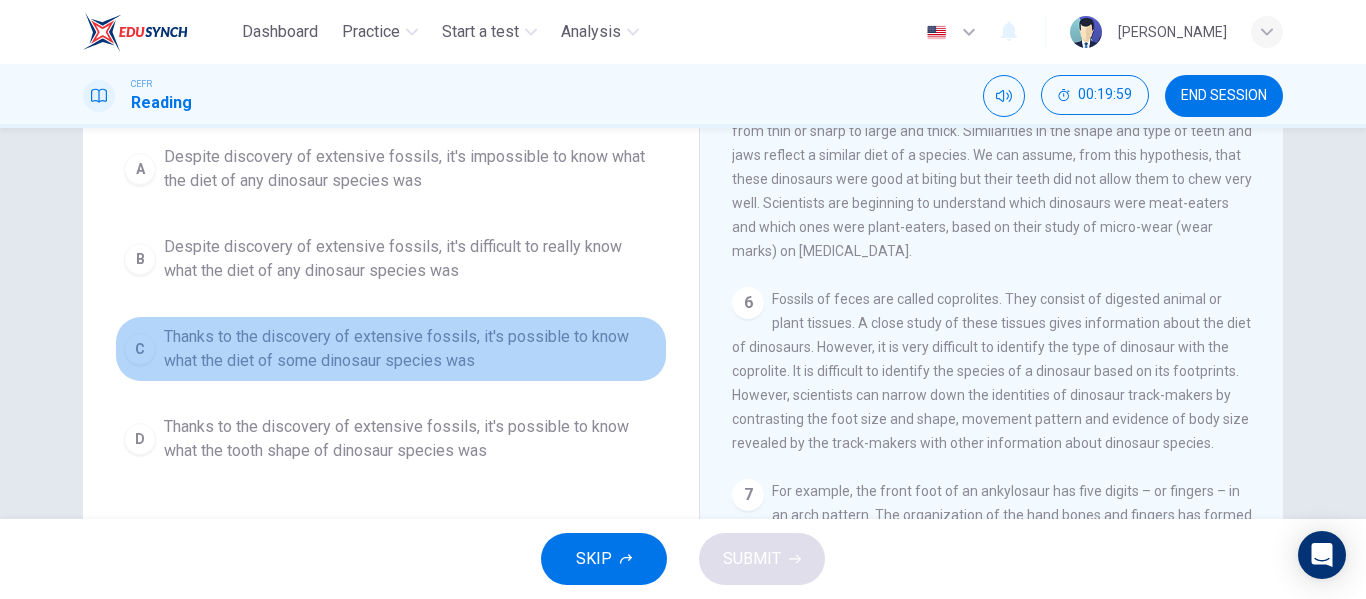 click on "C" at bounding box center (140, 349) 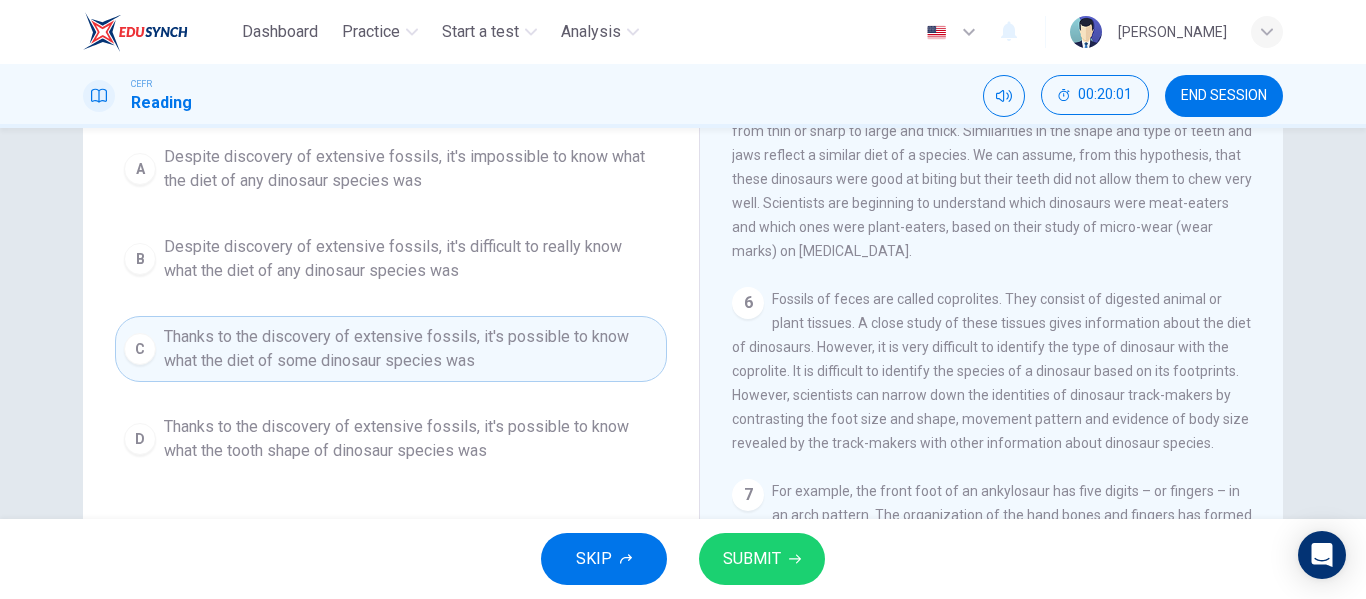 click on "SUBMIT" at bounding box center [762, 559] 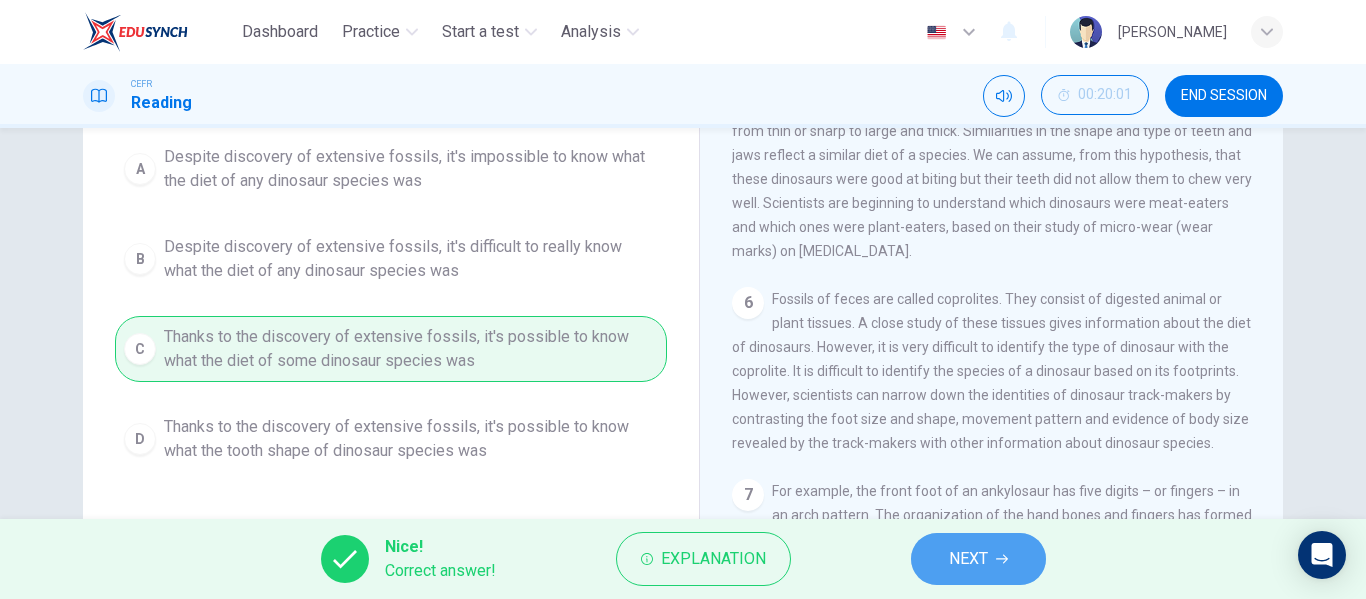 click on "NEXT" at bounding box center (968, 559) 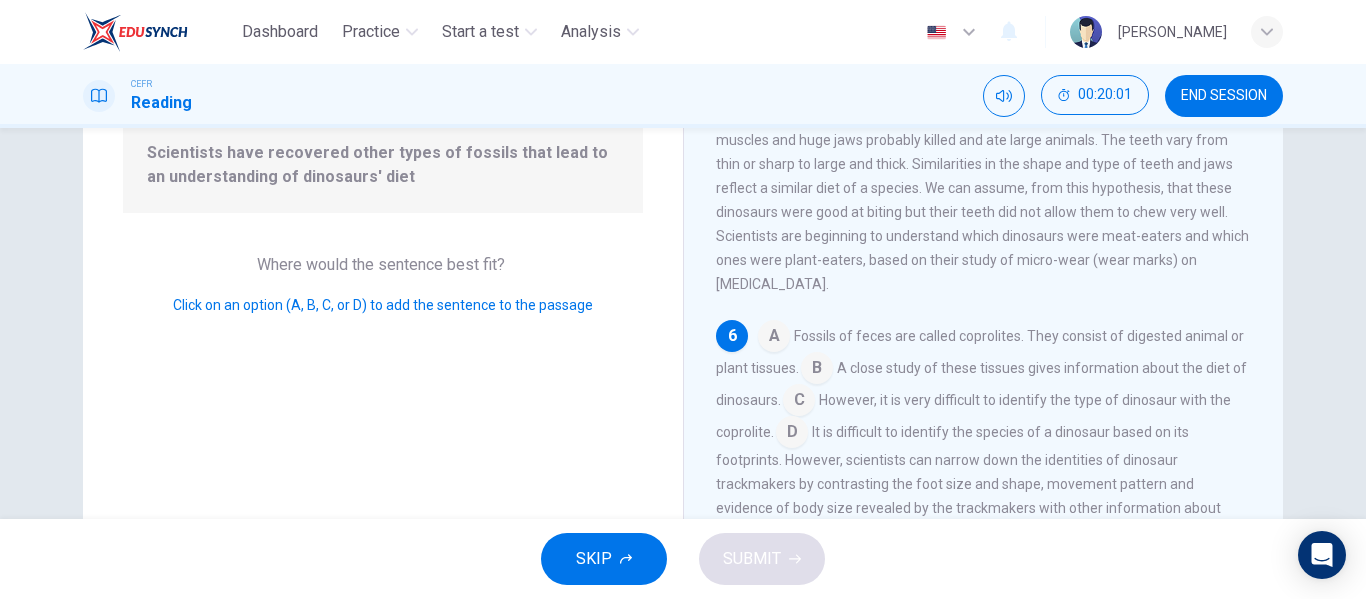 scroll, scrollTop: 867, scrollLeft: 0, axis: vertical 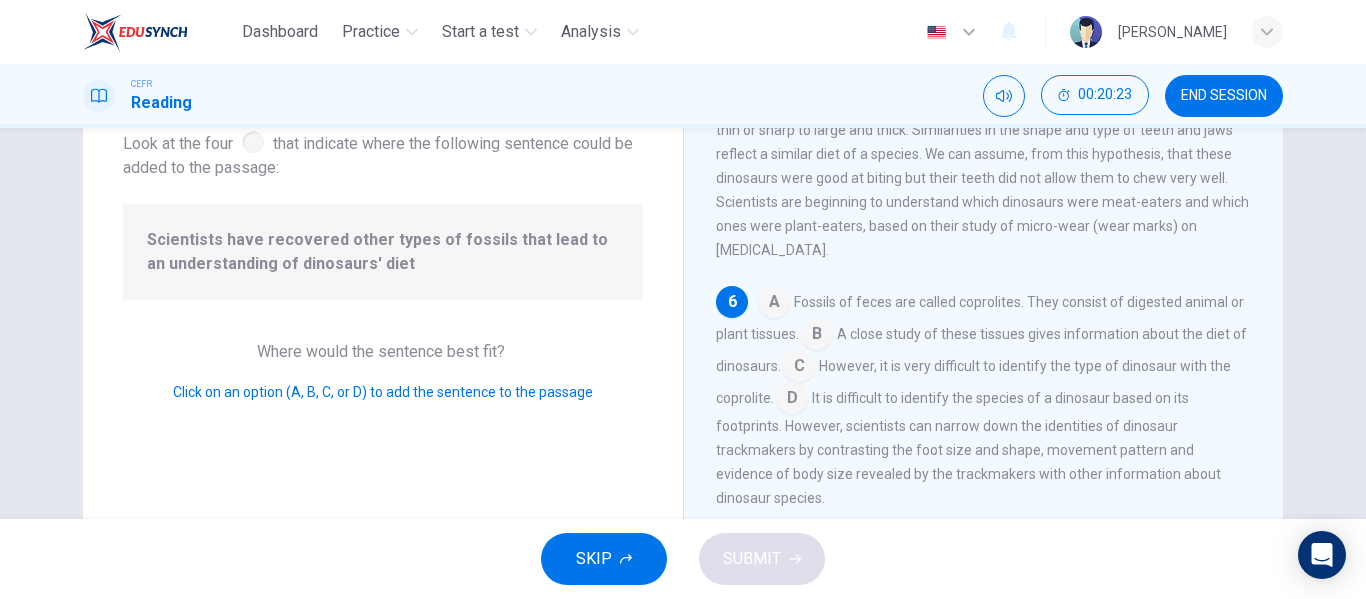 click at bounding box center (774, 304) 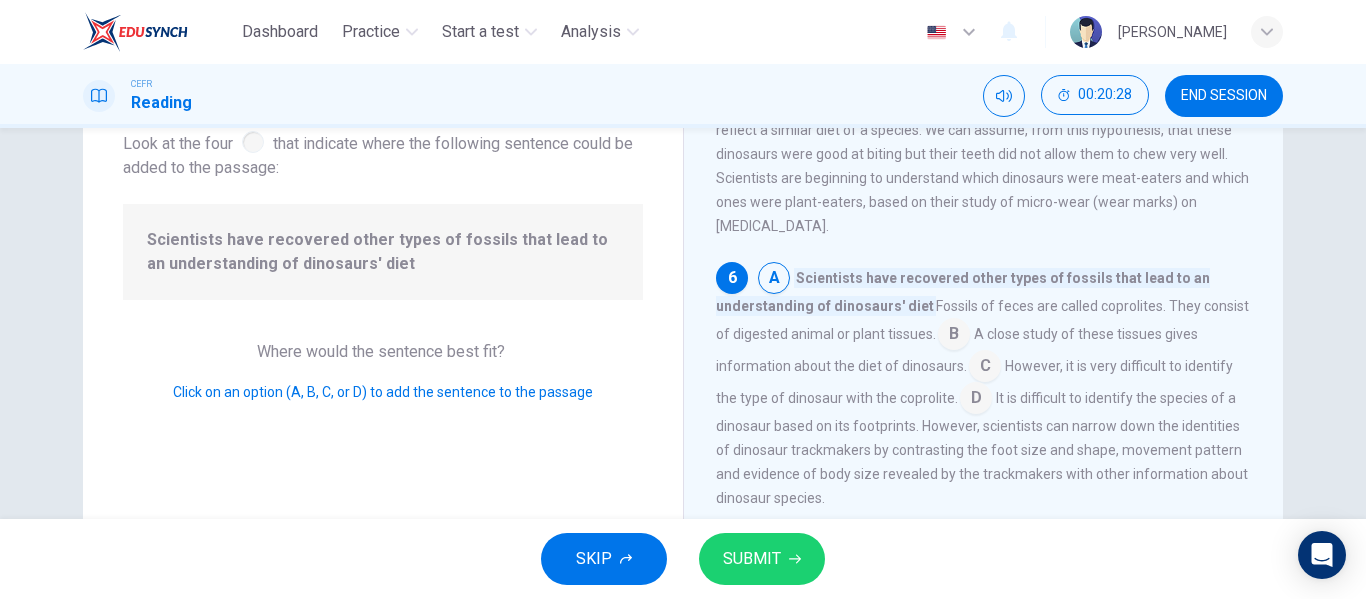click at bounding box center (954, 336) 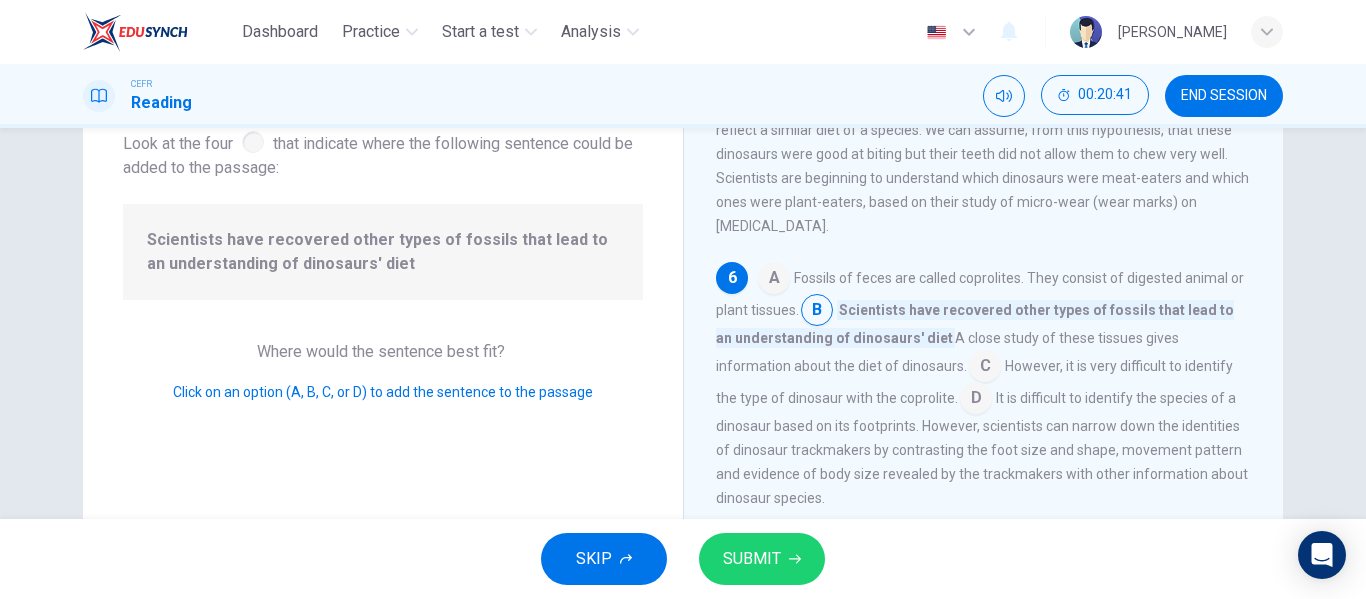 click at bounding box center (774, 280) 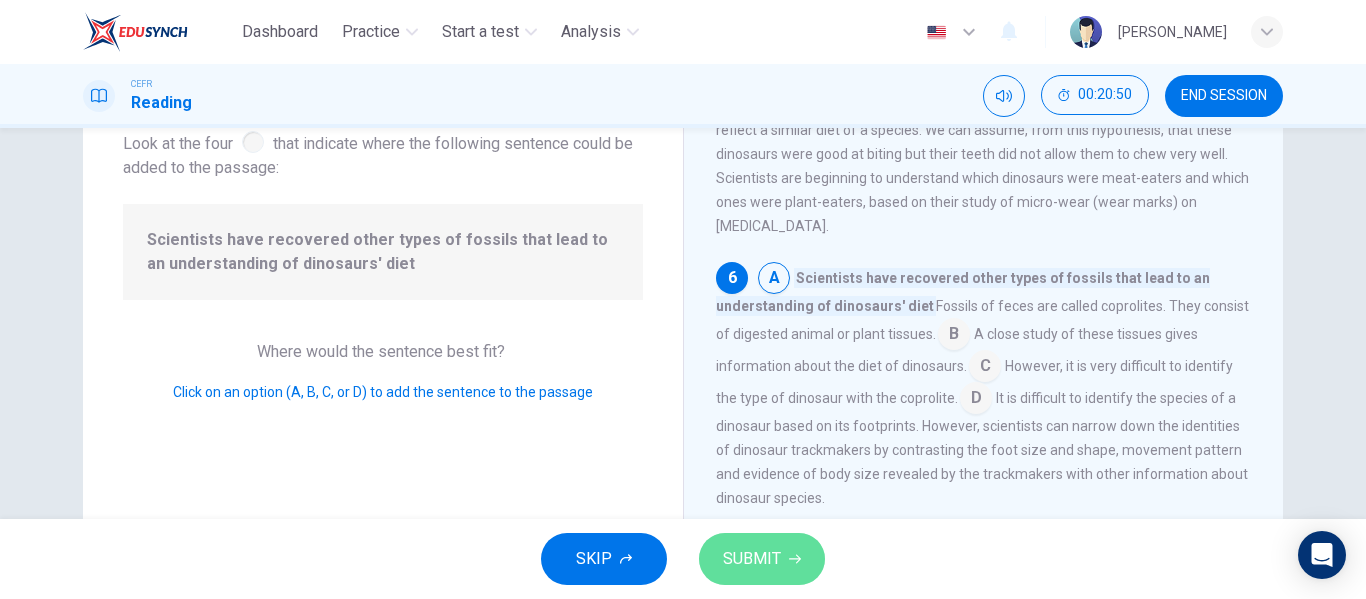 click on "SUBMIT" at bounding box center (752, 559) 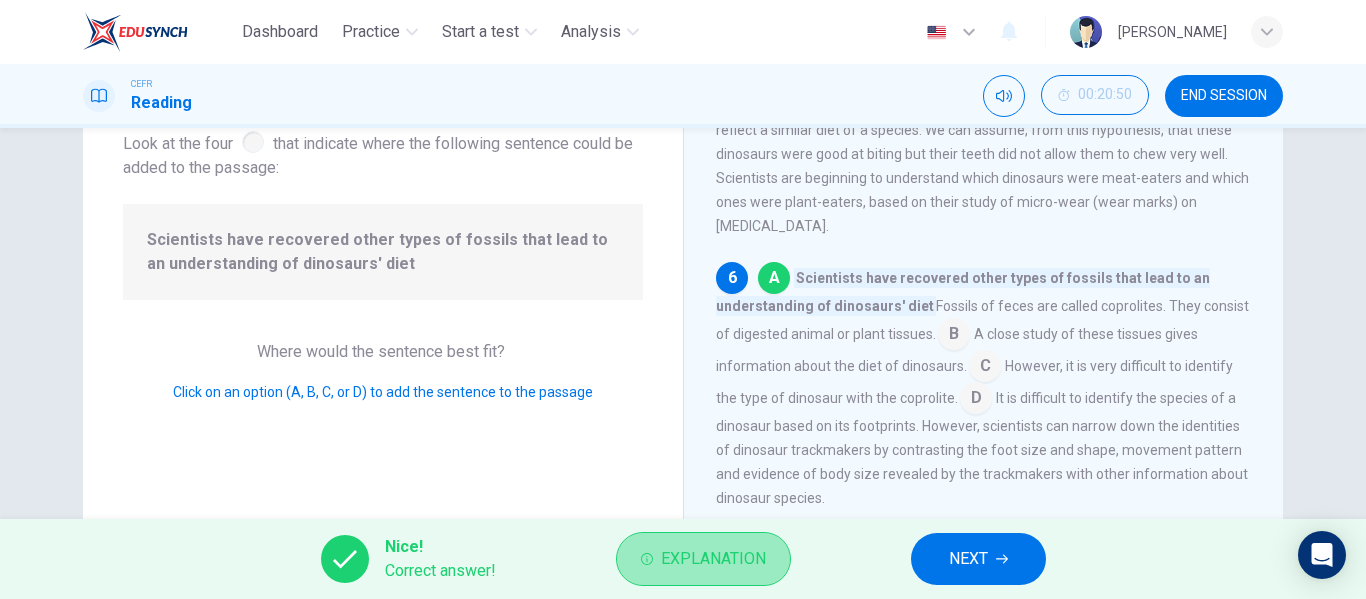 click on "Explanation" at bounding box center (703, 559) 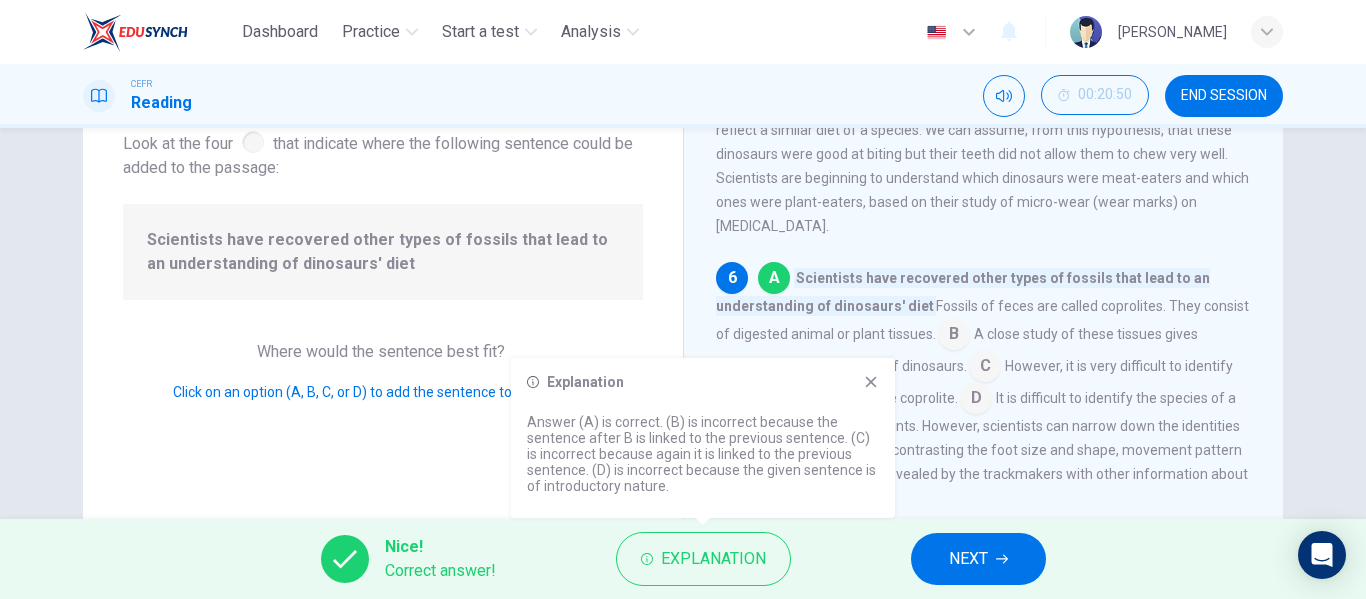 click 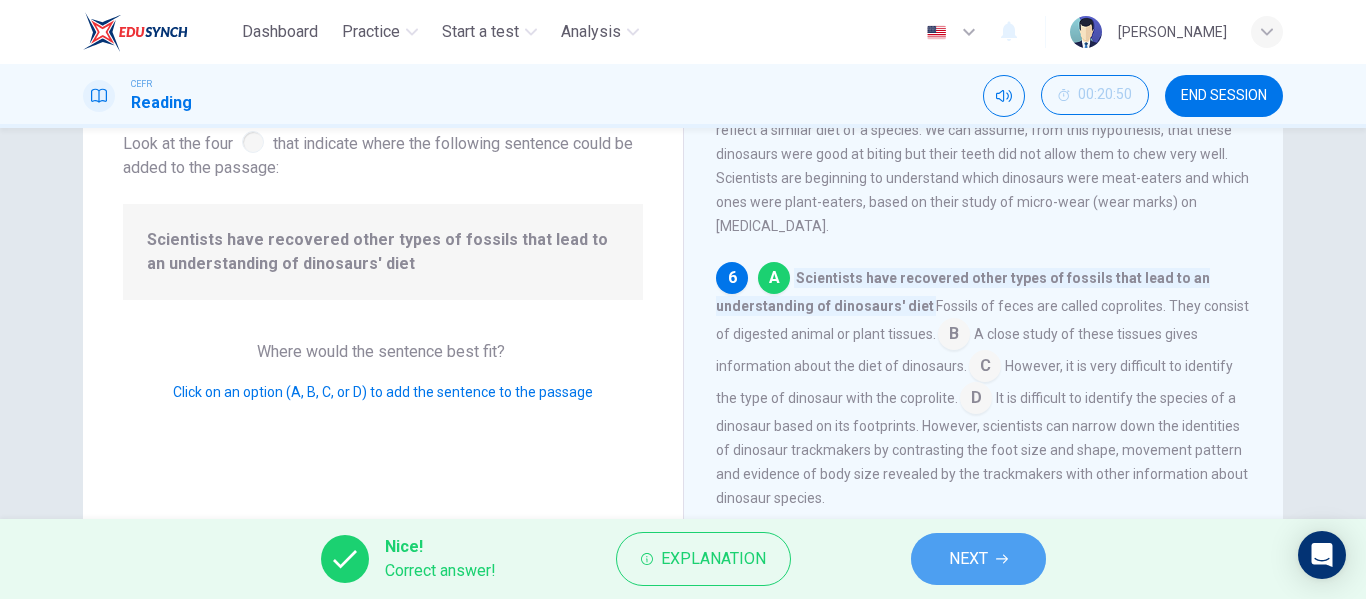 click on "NEXT" at bounding box center (968, 559) 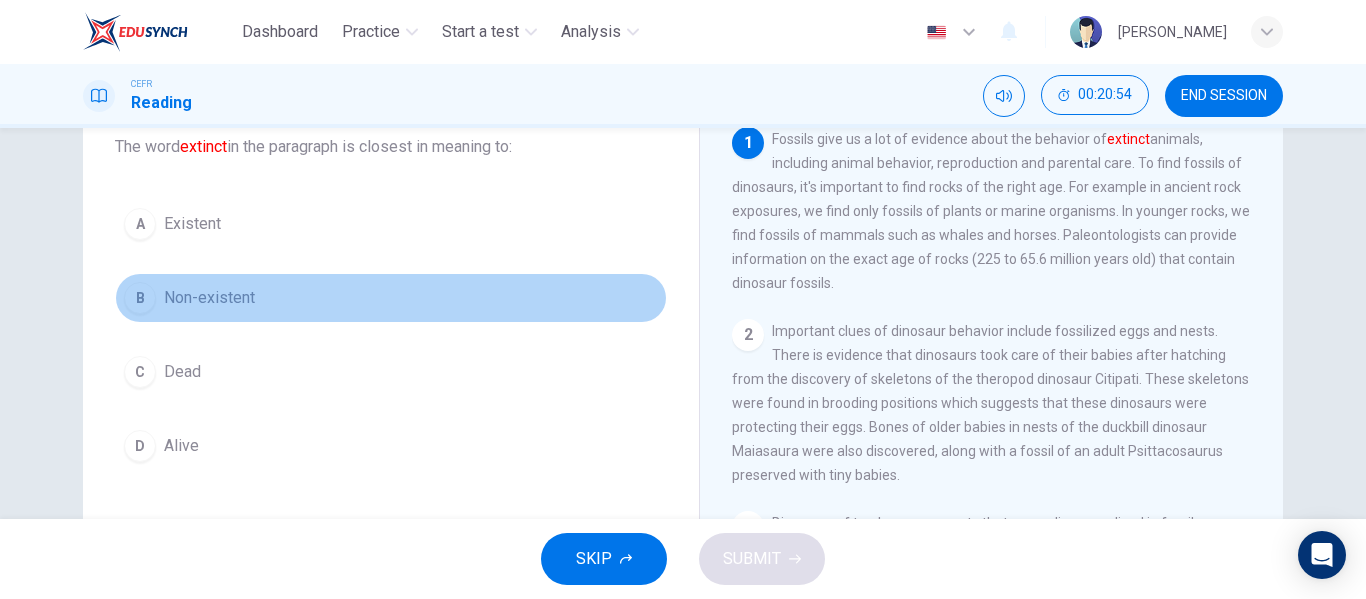 click on "B" at bounding box center (140, 298) 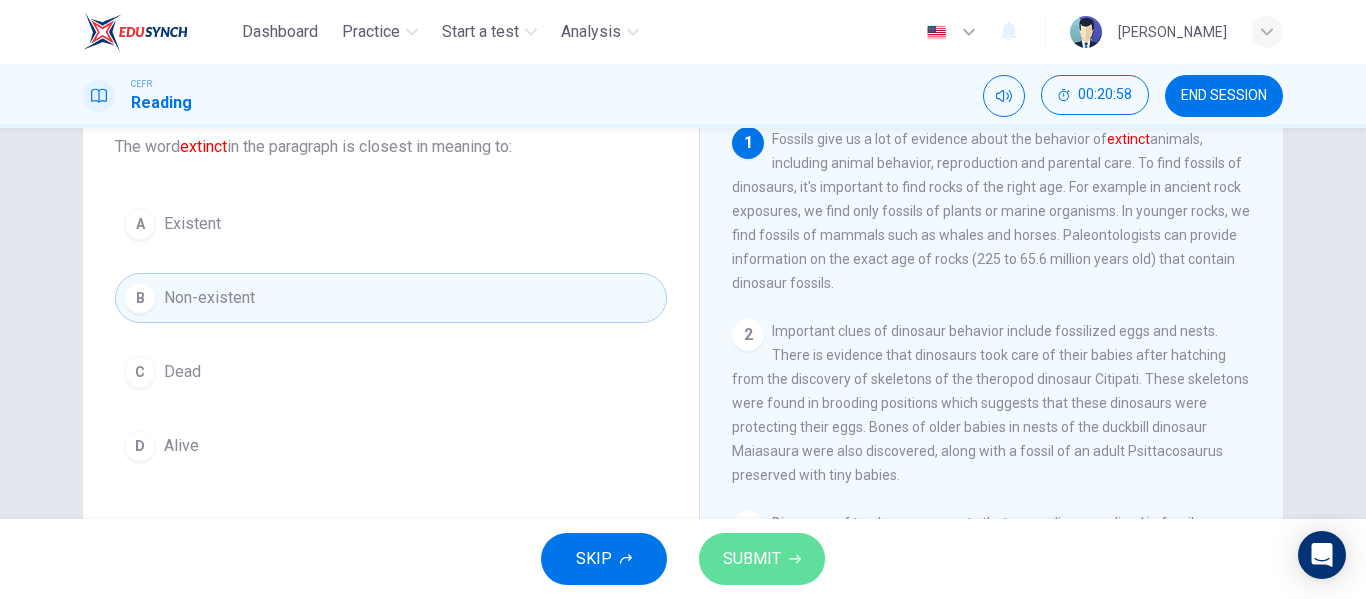 click on "SUBMIT" at bounding box center (752, 559) 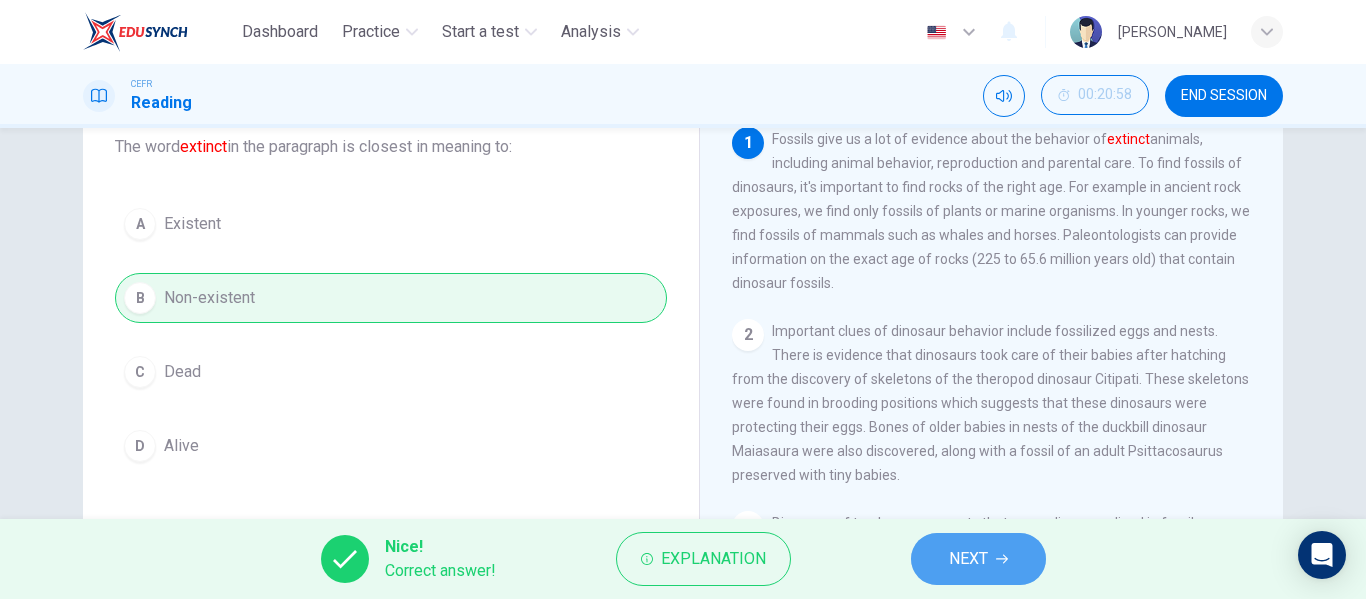 click on "NEXT" at bounding box center [978, 559] 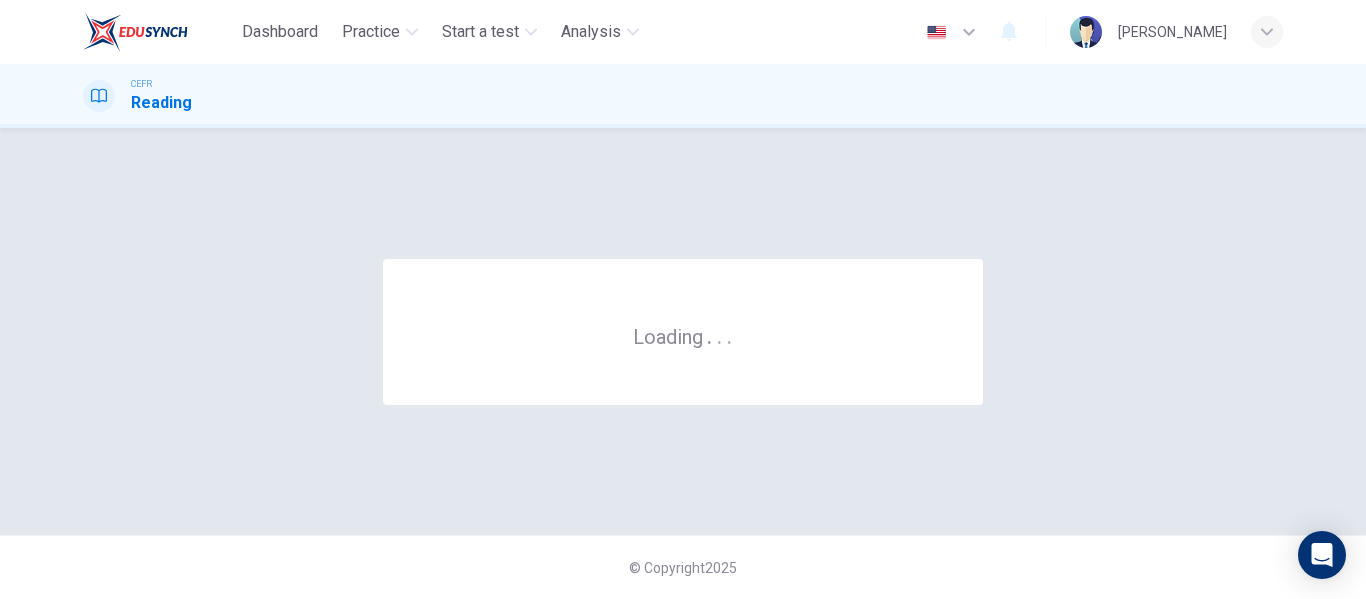 scroll, scrollTop: 0, scrollLeft: 0, axis: both 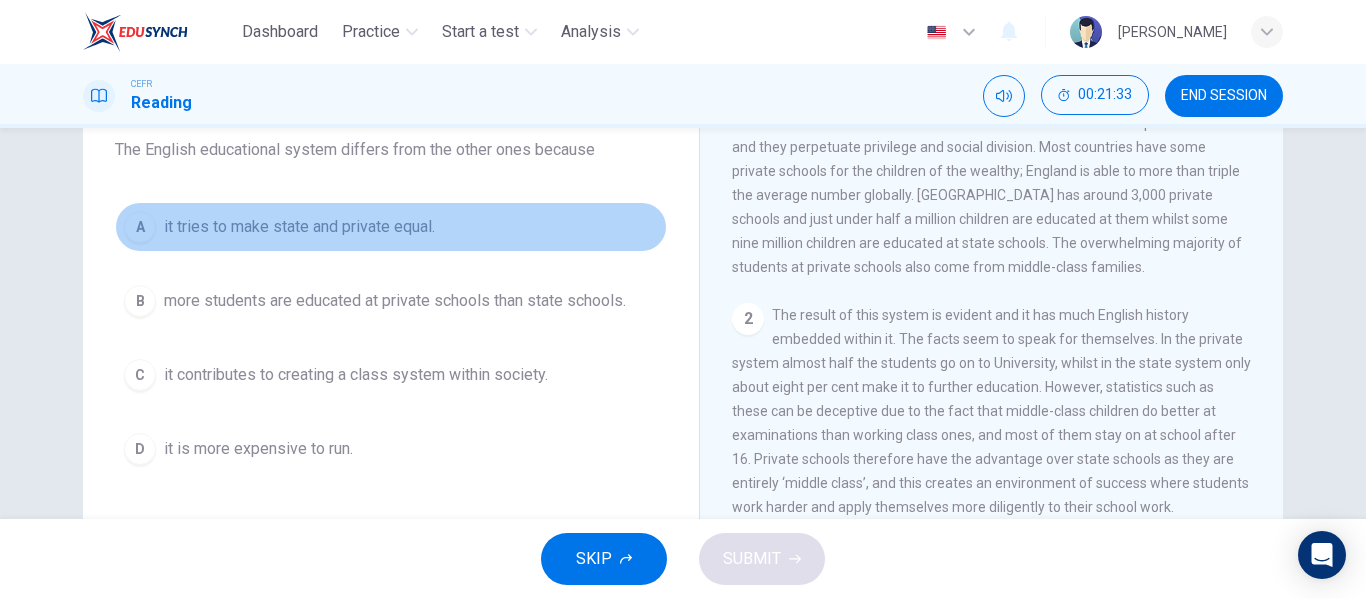 click on "A" at bounding box center [140, 227] 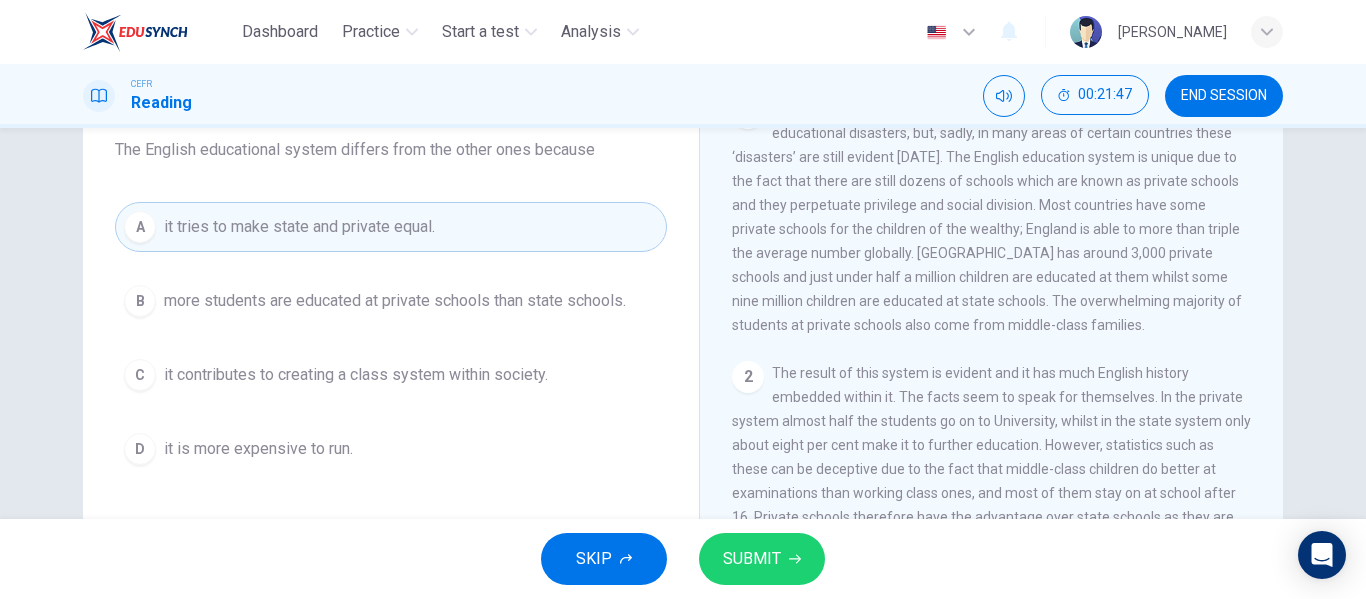 scroll, scrollTop: 406, scrollLeft: 0, axis: vertical 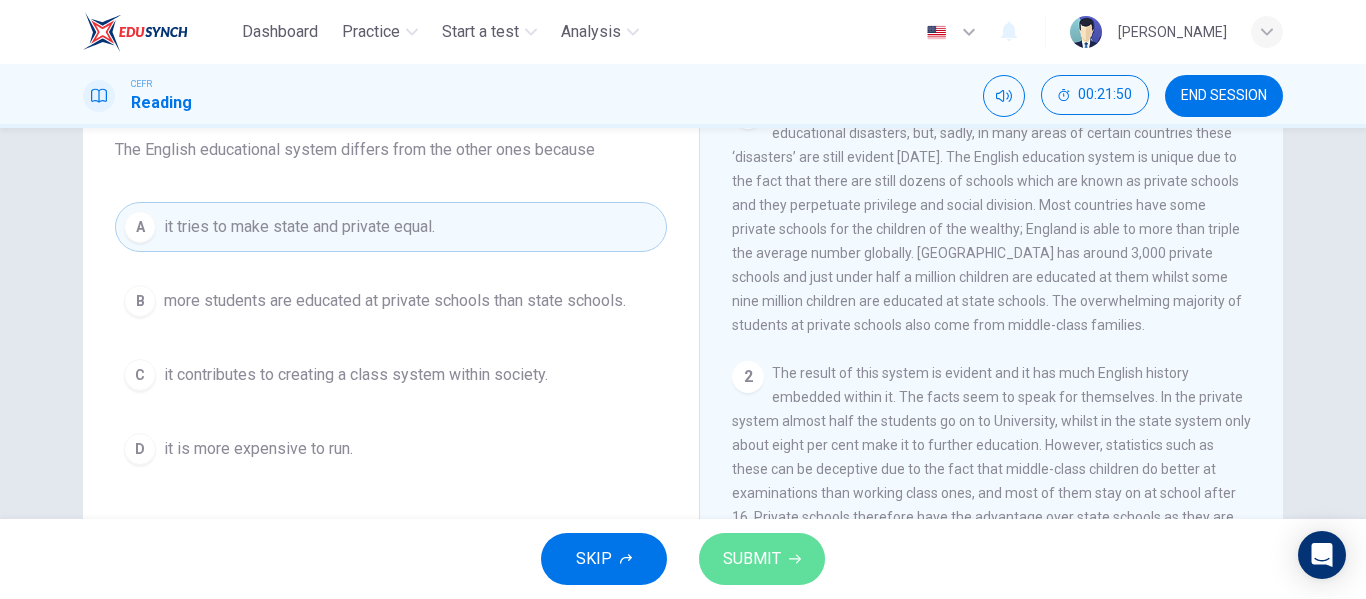 click on "SUBMIT" at bounding box center (762, 559) 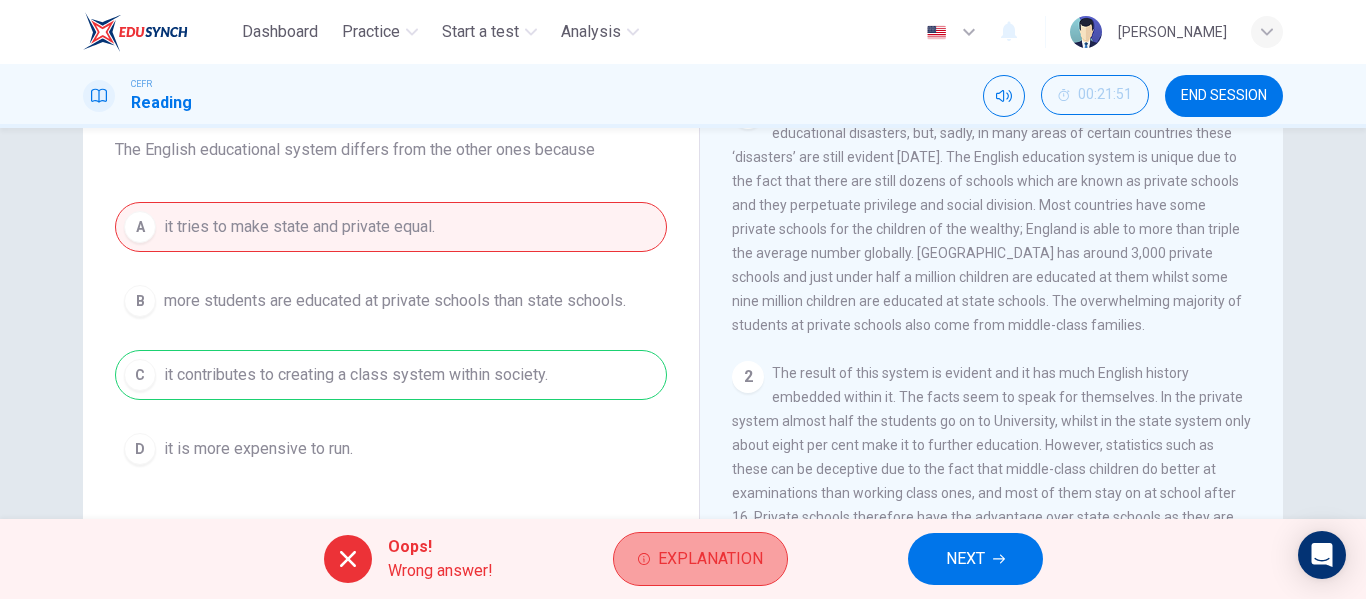 click on "Explanation" at bounding box center [710, 559] 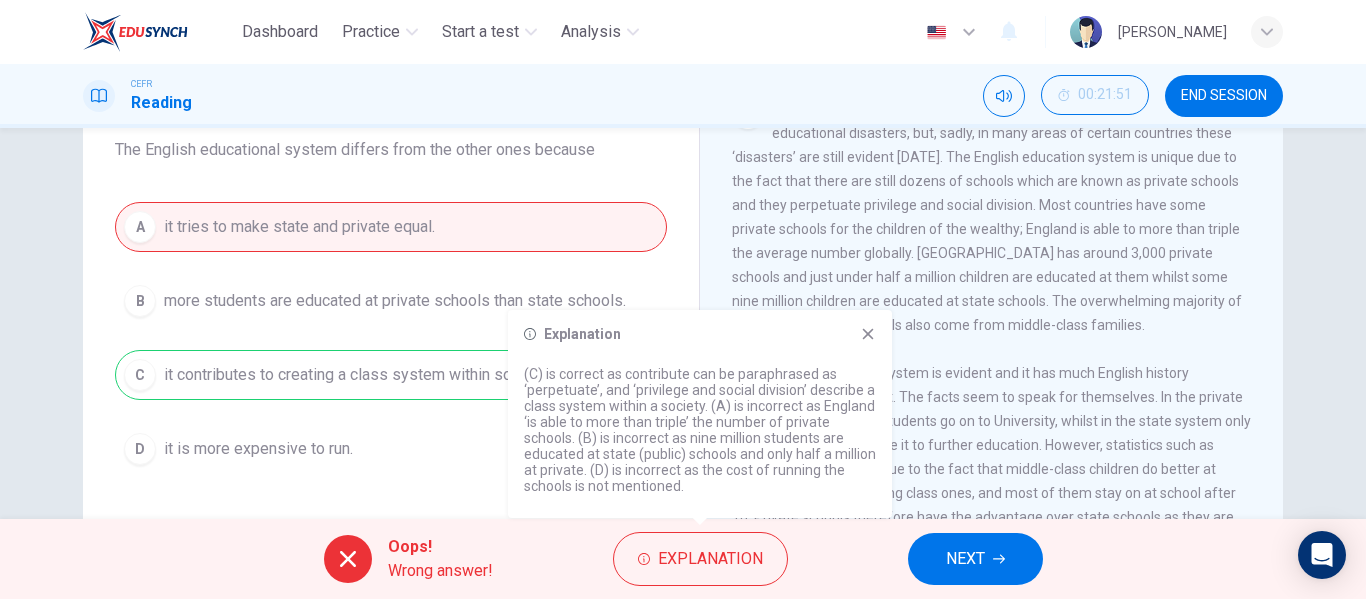click on "Explanation (C) is correct as contribute can be paraphrased as ‘perpetuate’, and ‘privilege and social division’ describe a class system within a society.  (A) is incorrect as England ‘is able to more than triple’ the number of private schools. (B) is incorrect as nine million students are educated at state (public) schools and only half a million at private. (D) is incorrect as the cost of running the schools is not mentioned." at bounding box center (700, 414) 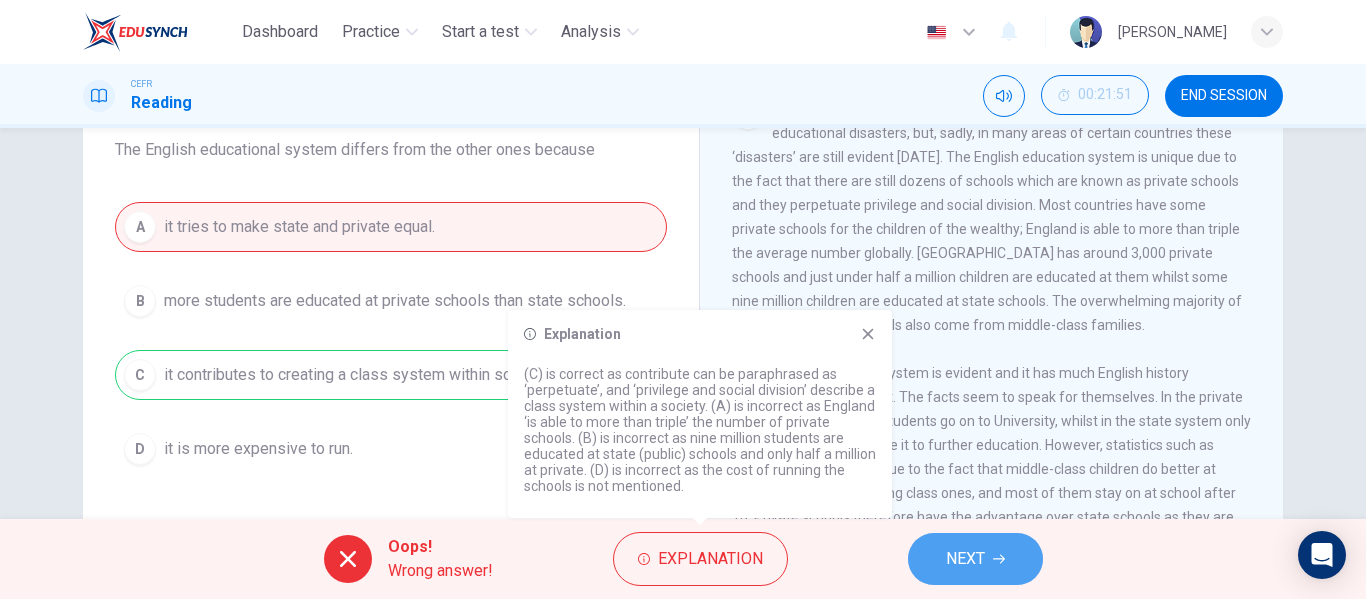 click on "NEXT" at bounding box center [975, 559] 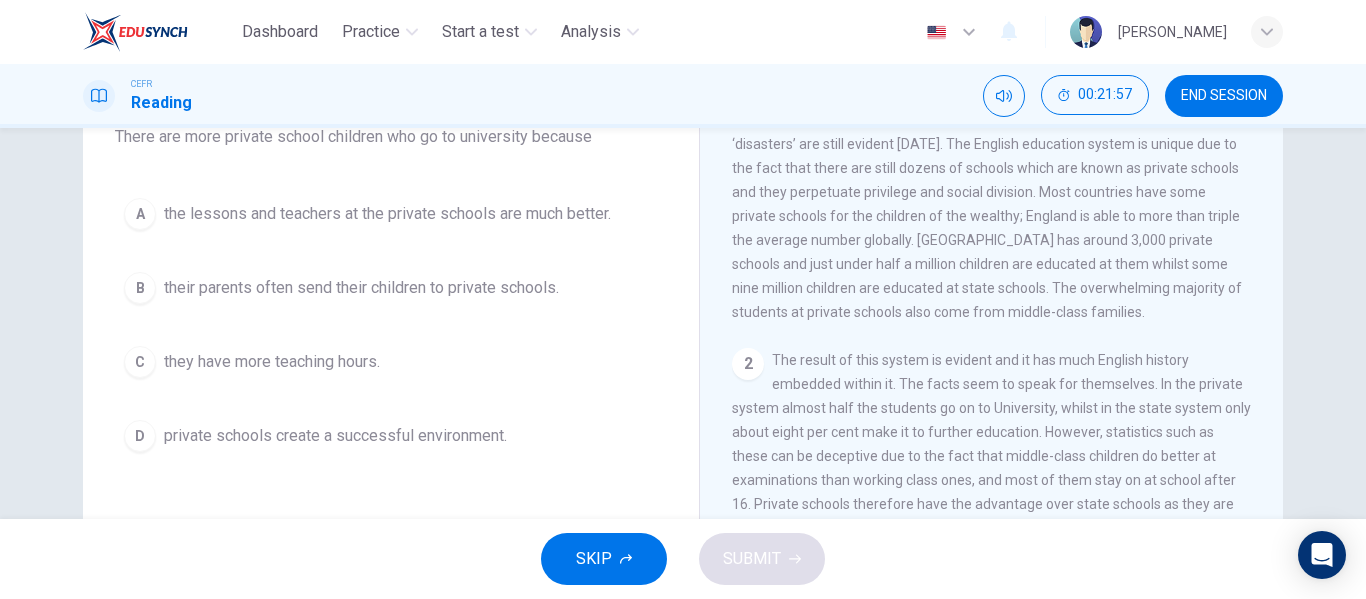scroll, scrollTop: 188, scrollLeft: 0, axis: vertical 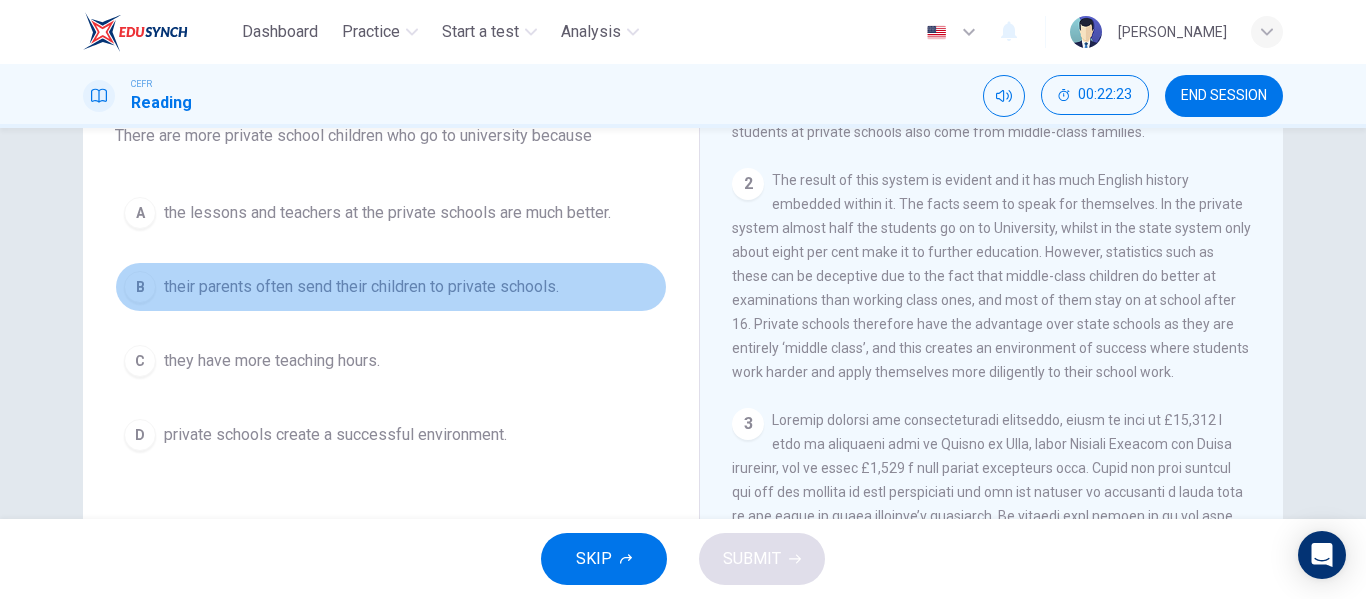 click on "B" at bounding box center (140, 287) 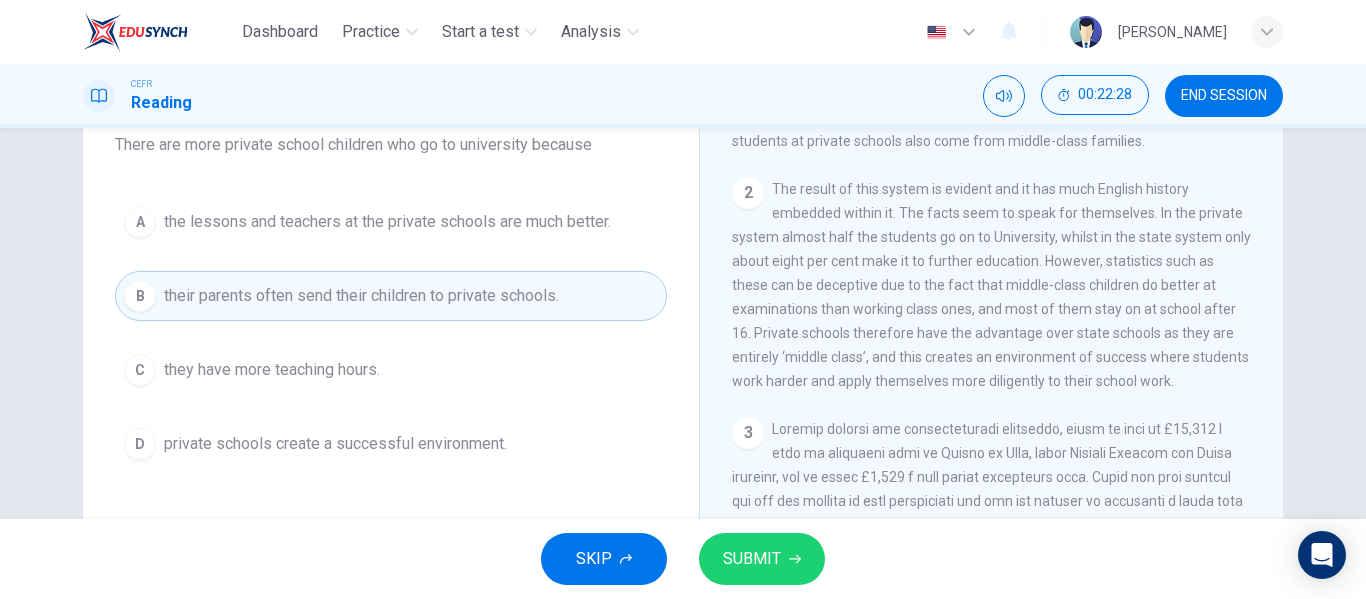 scroll, scrollTop: 179, scrollLeft: 0, axis: vertical 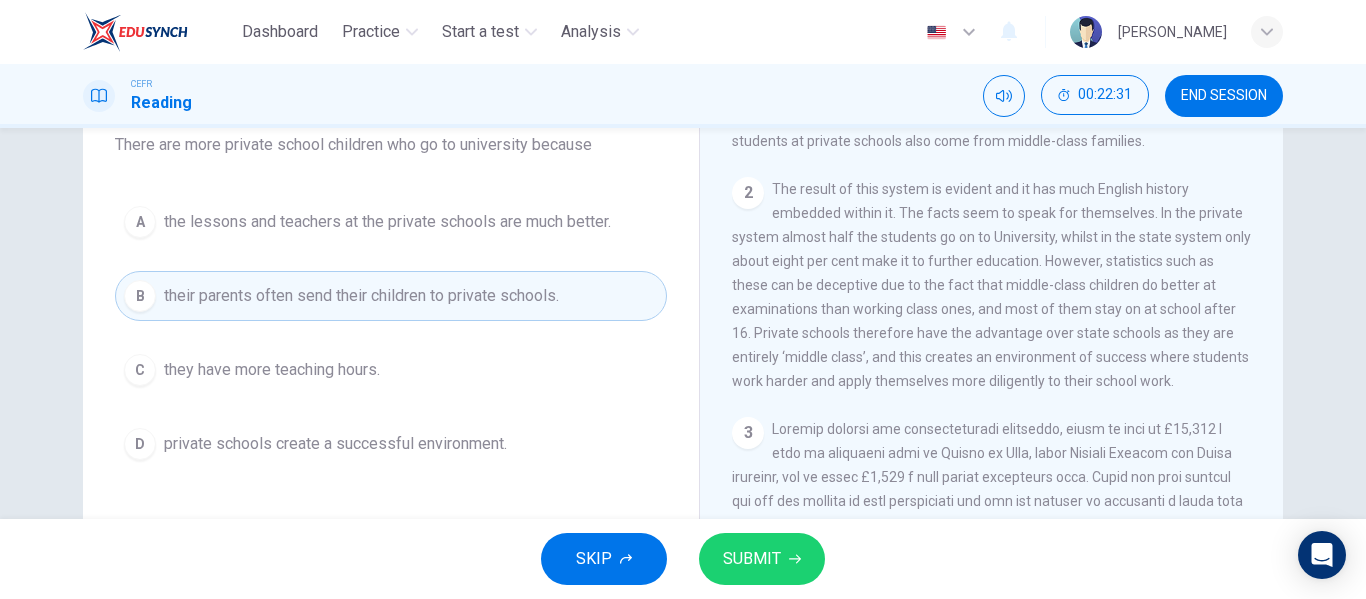 click on "D" at bounding box center [140, 444] 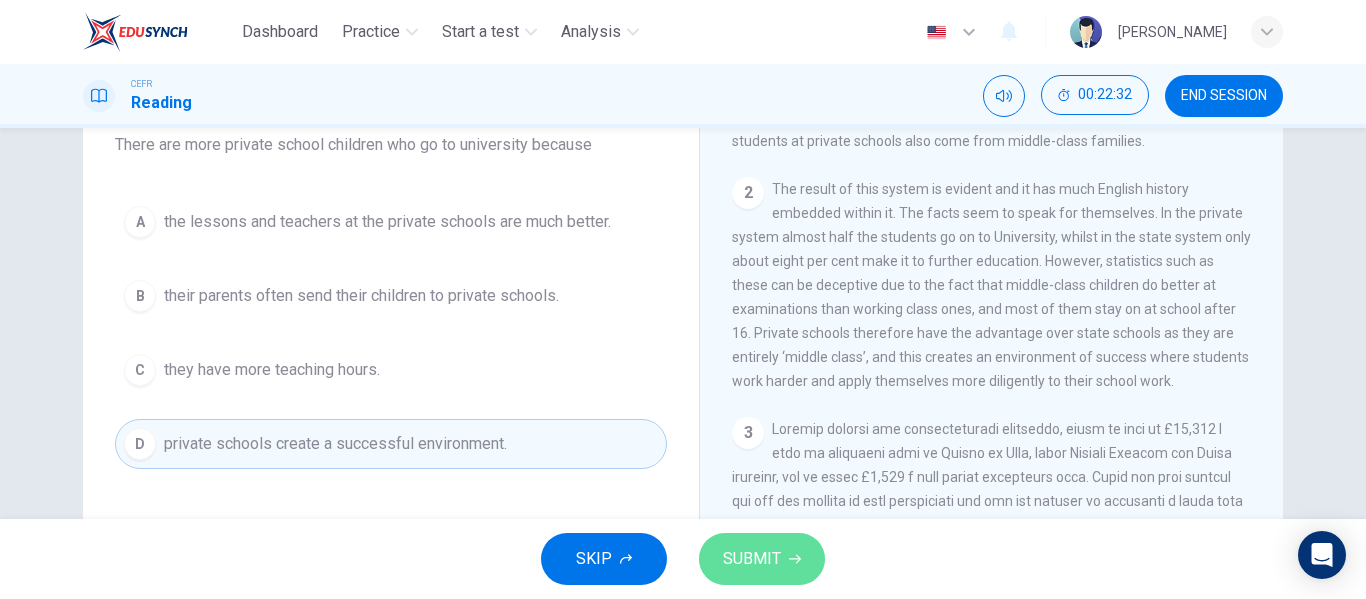 click on "SUBMIT" at bounding box center (752, 559) 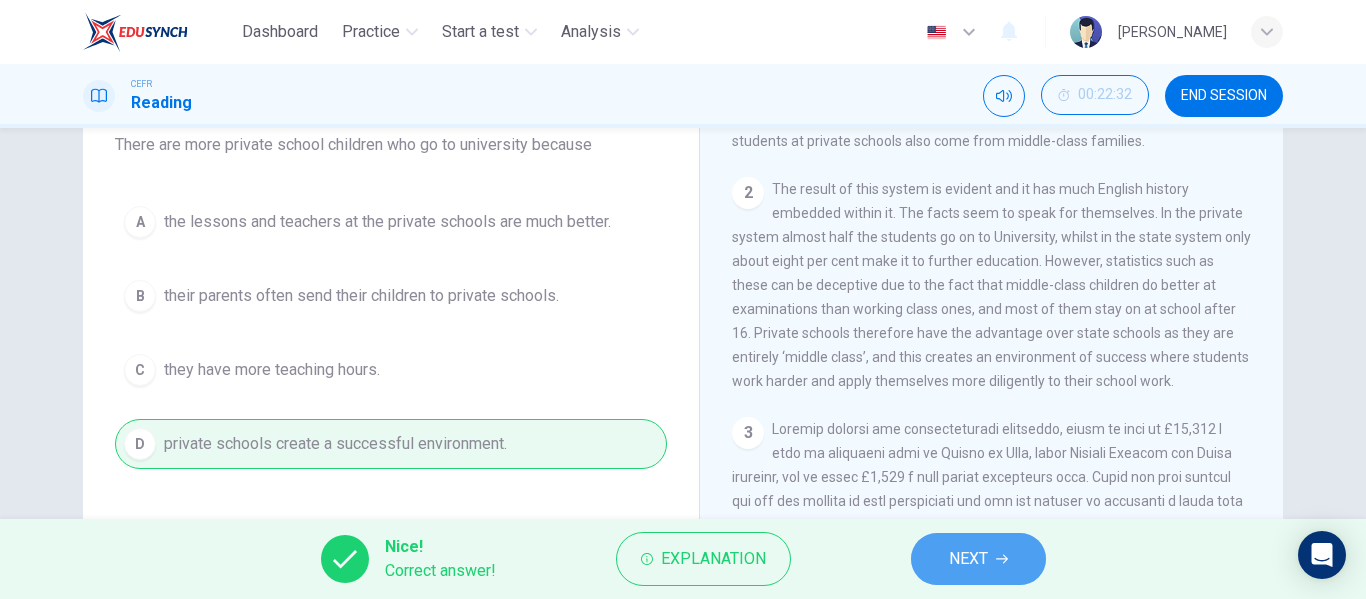 click on "NEXT" at bounding box center (978, 559) 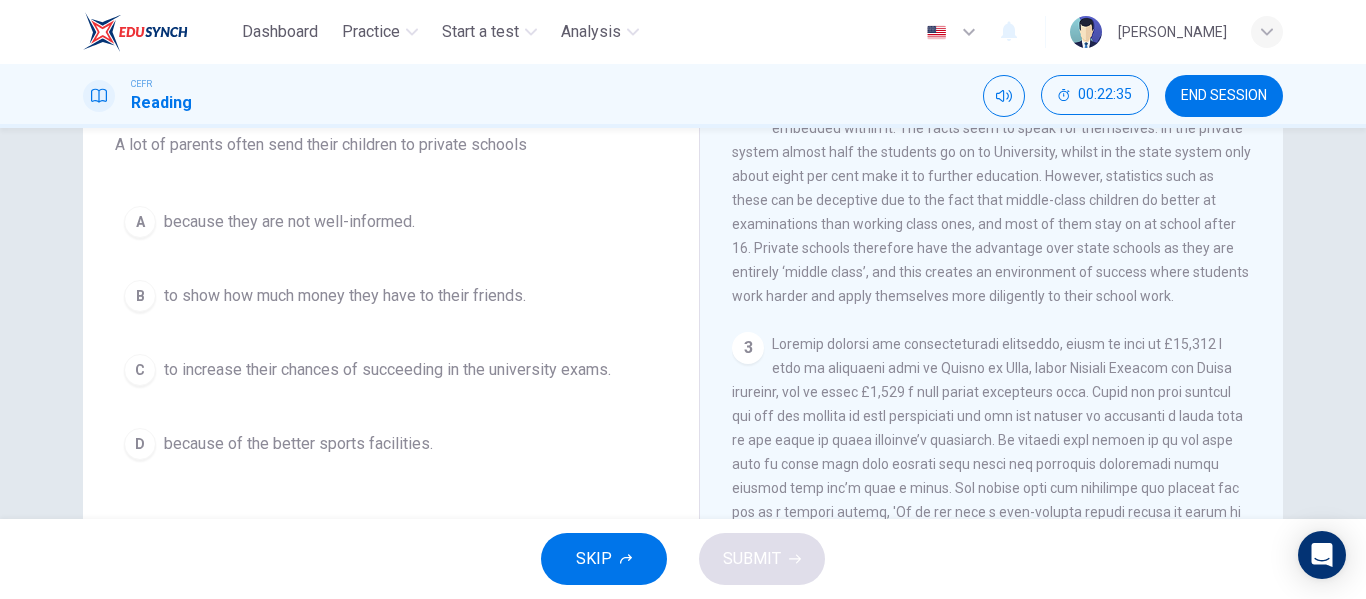 scroll, scrollTop: 680, scrollLeft: 0, axis: vertical 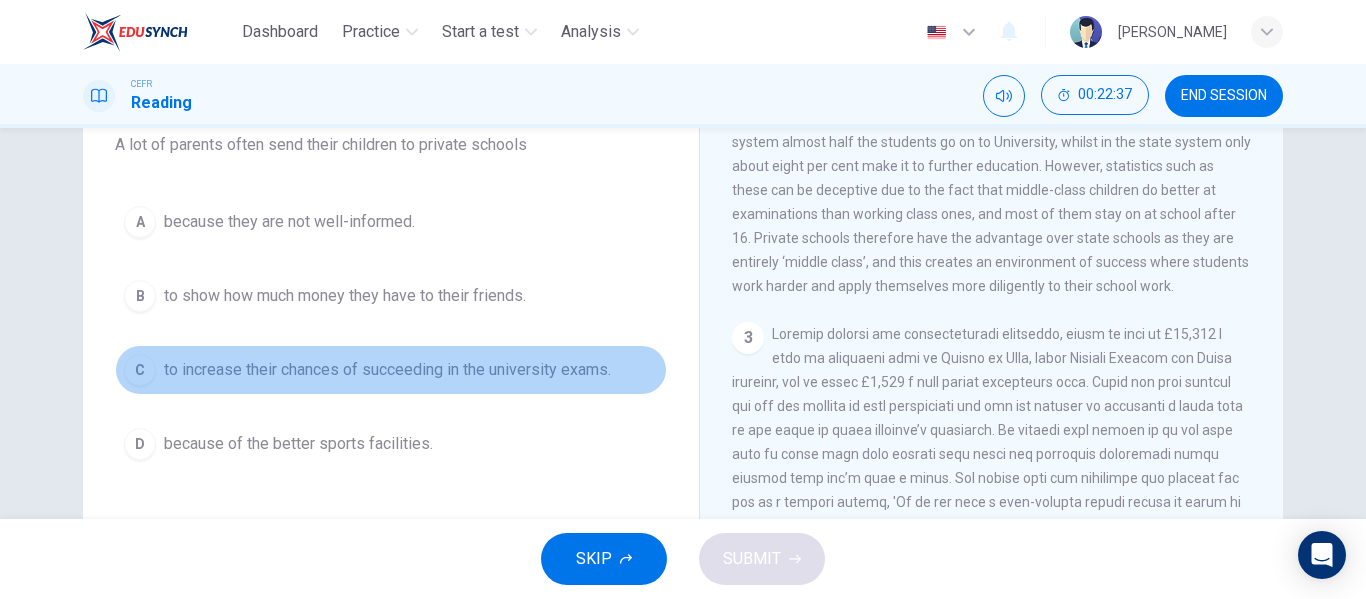 click on "C" at bounding box center (140, 370) 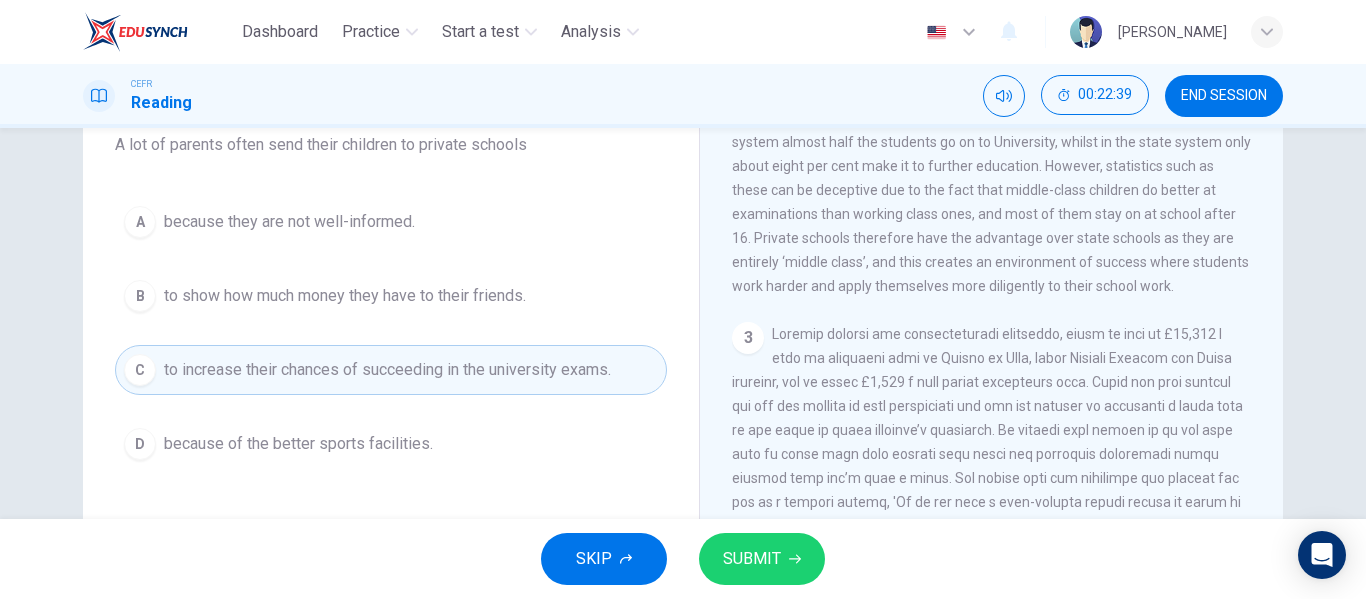 click on "SUBMIT" at bounding box center (762, 559) 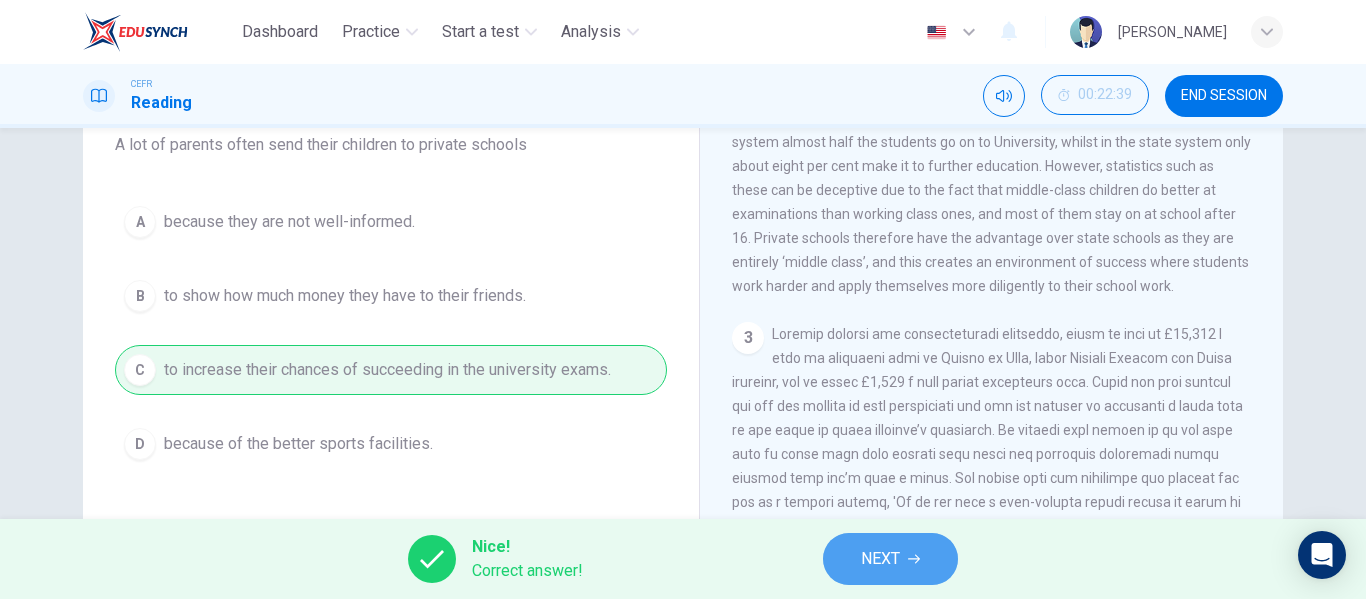click on "NEXT" at bounding box center [880, 559] 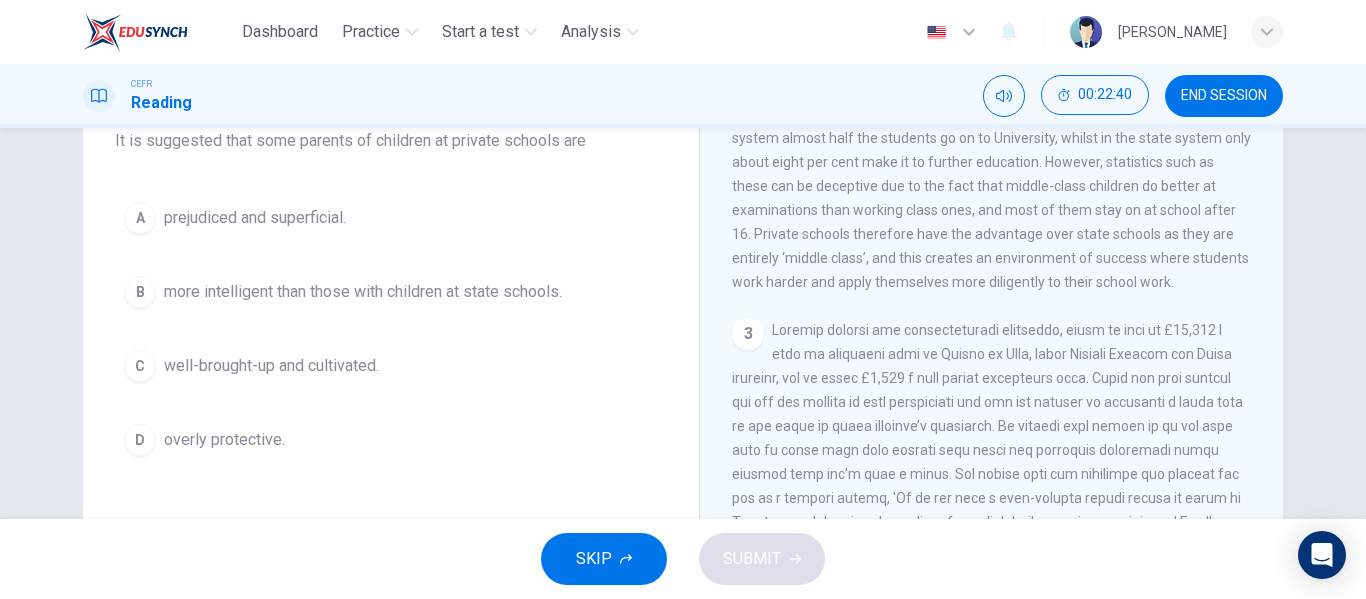 scroll, scrollTop: 184, scrollLeft: 0, axis: vertical 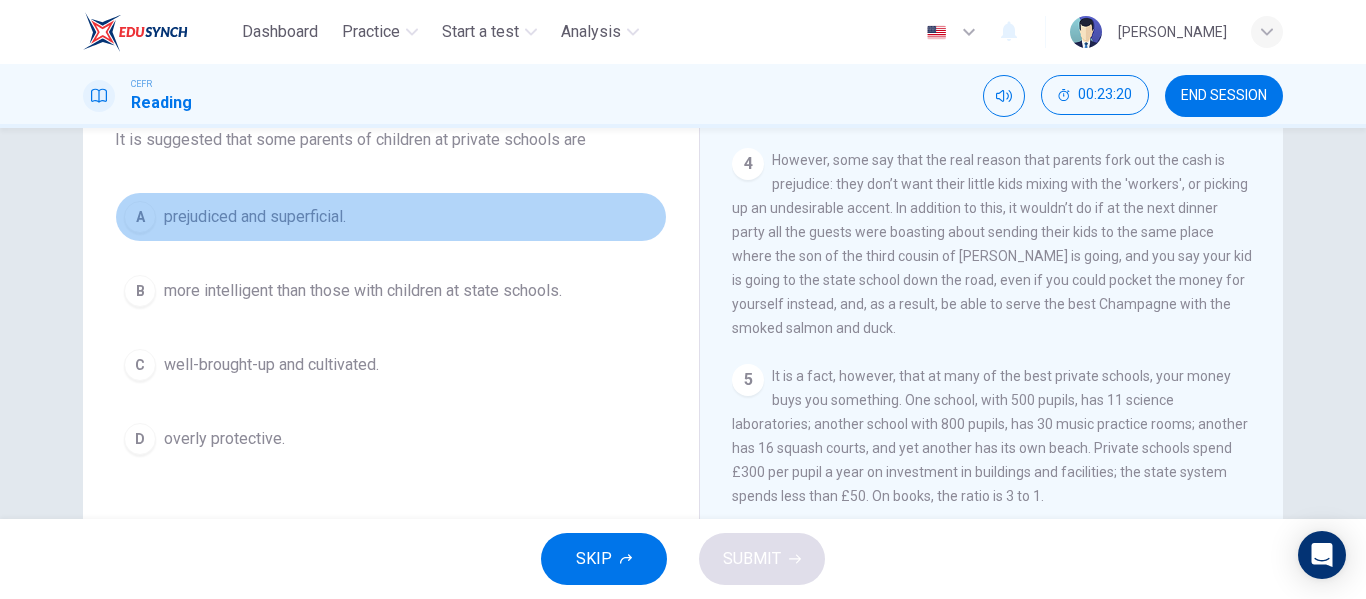 click on "A" at bounding box center [140, 217] 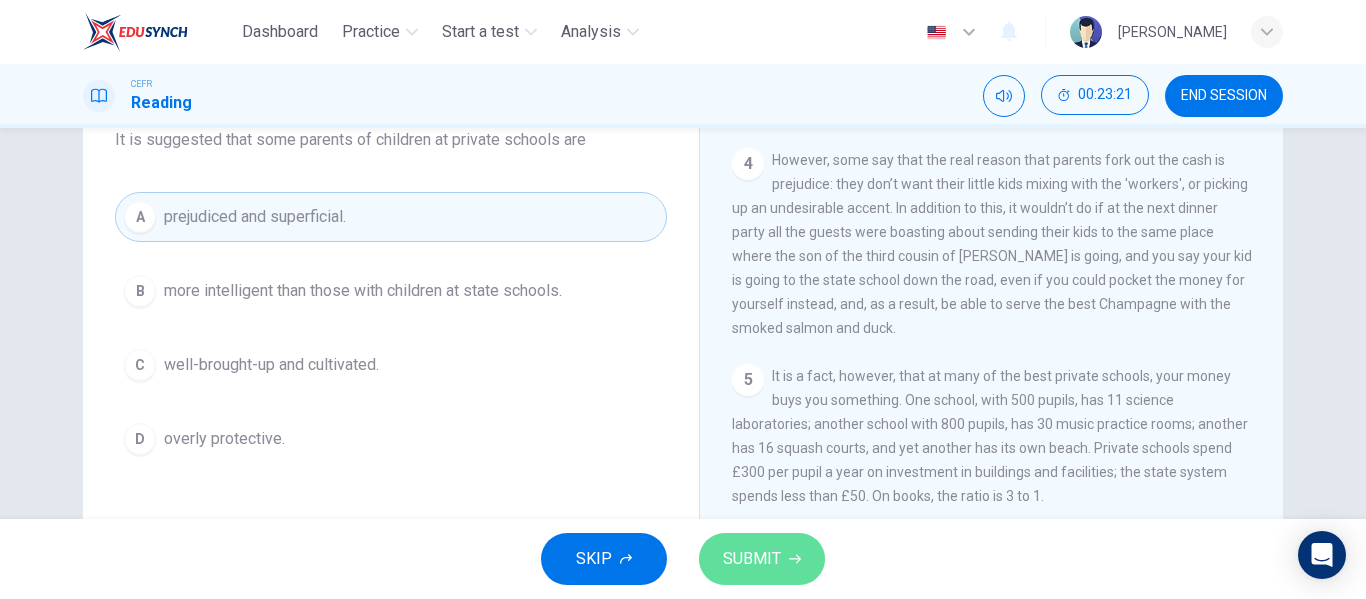 click on "SUBMIT" at bounding box center (752, 559) 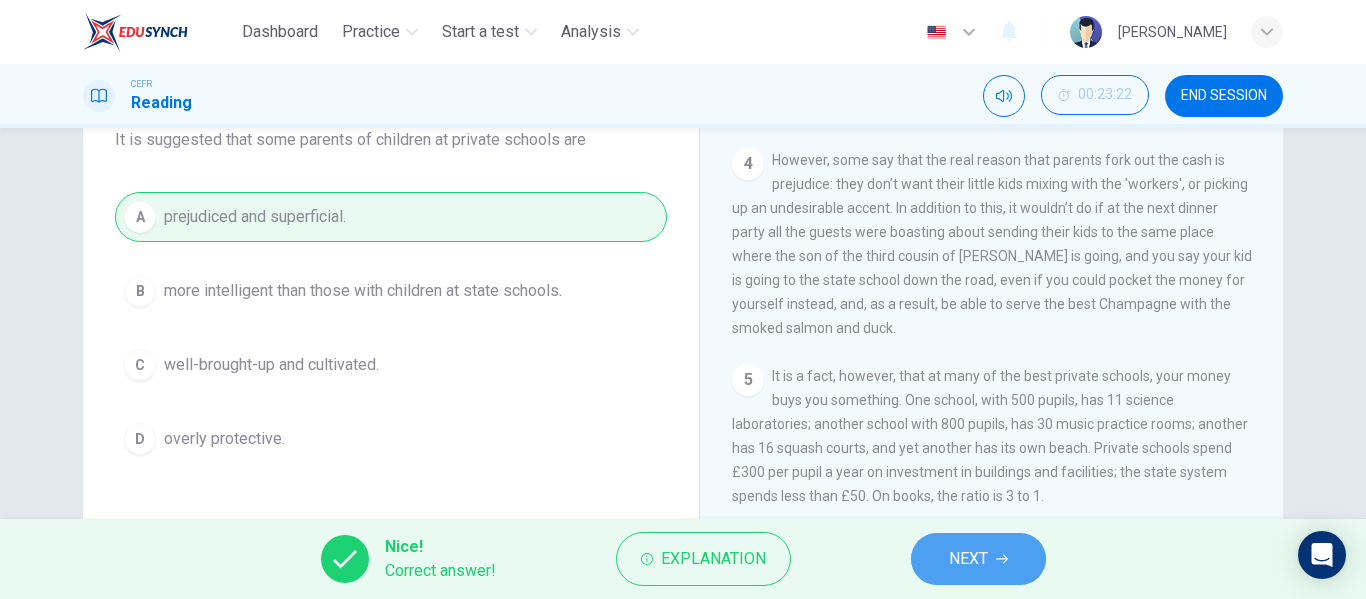 click on "NEXT" at bounding box center (968, 559) 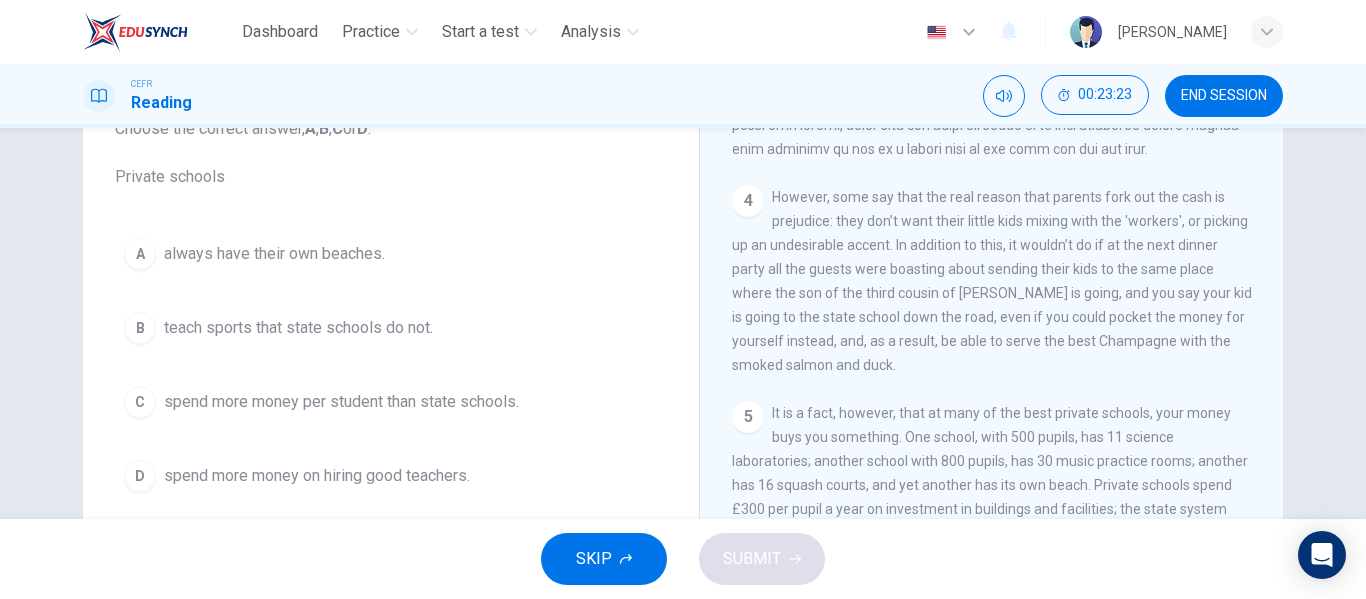 scroll, scrollTop: 168, scrollLeft: 0, axis: vertical 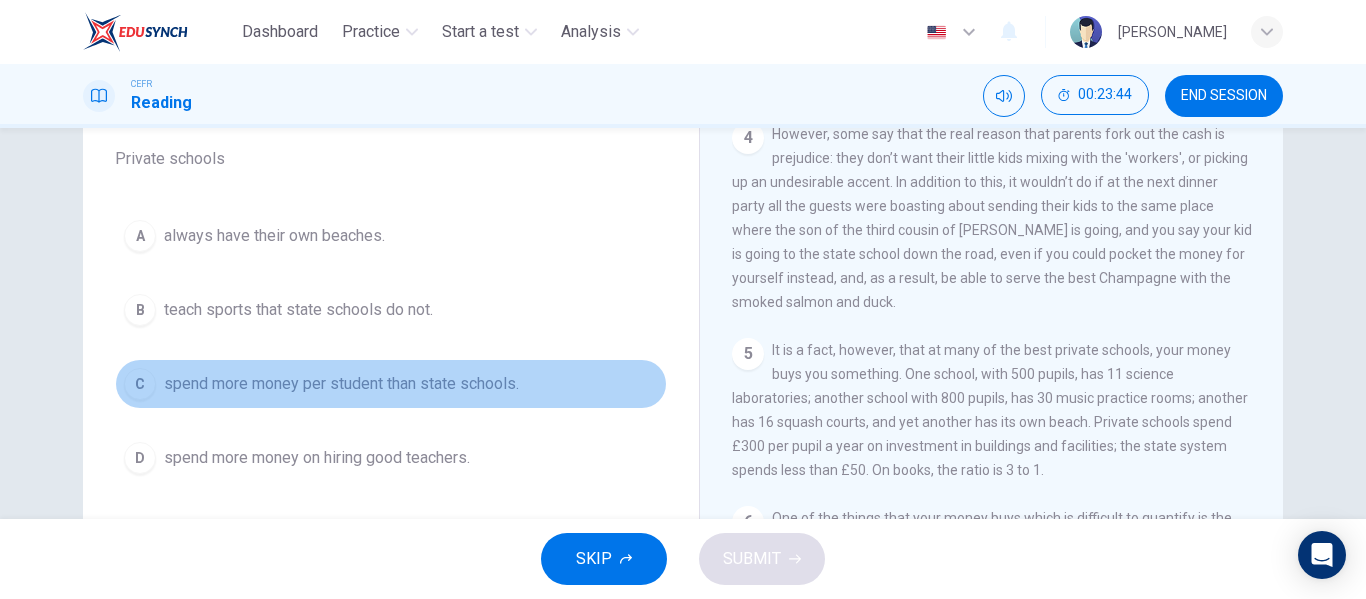 click on "C" at bounding box center (140, 384) 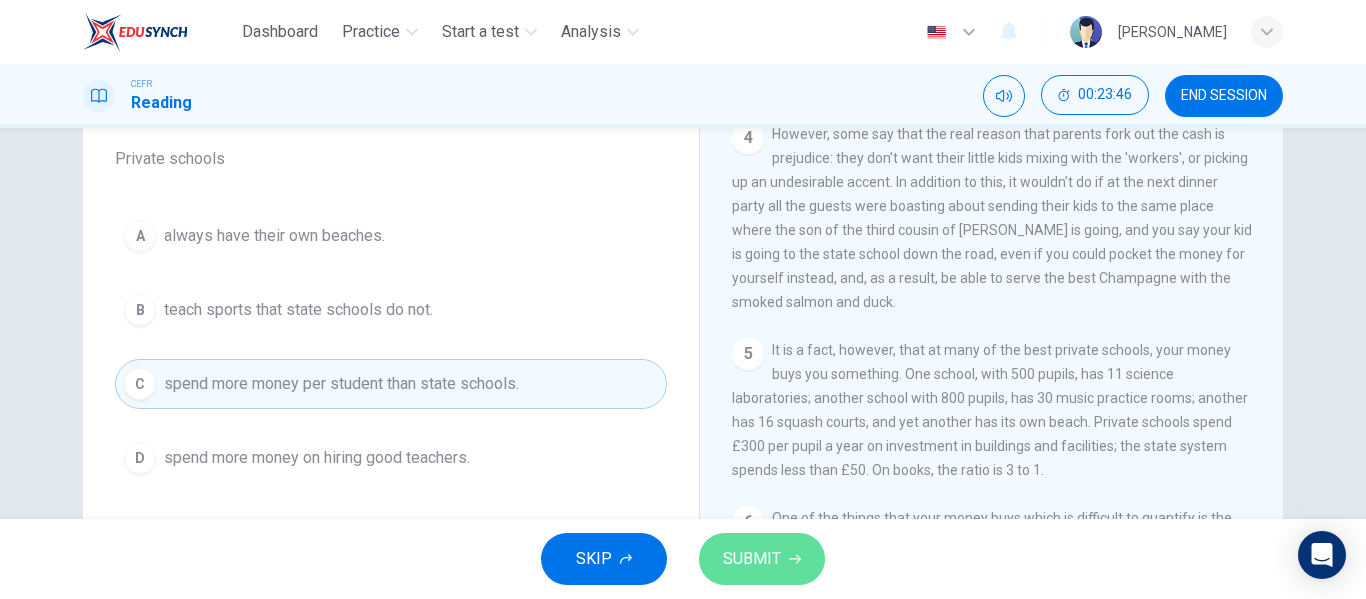 click 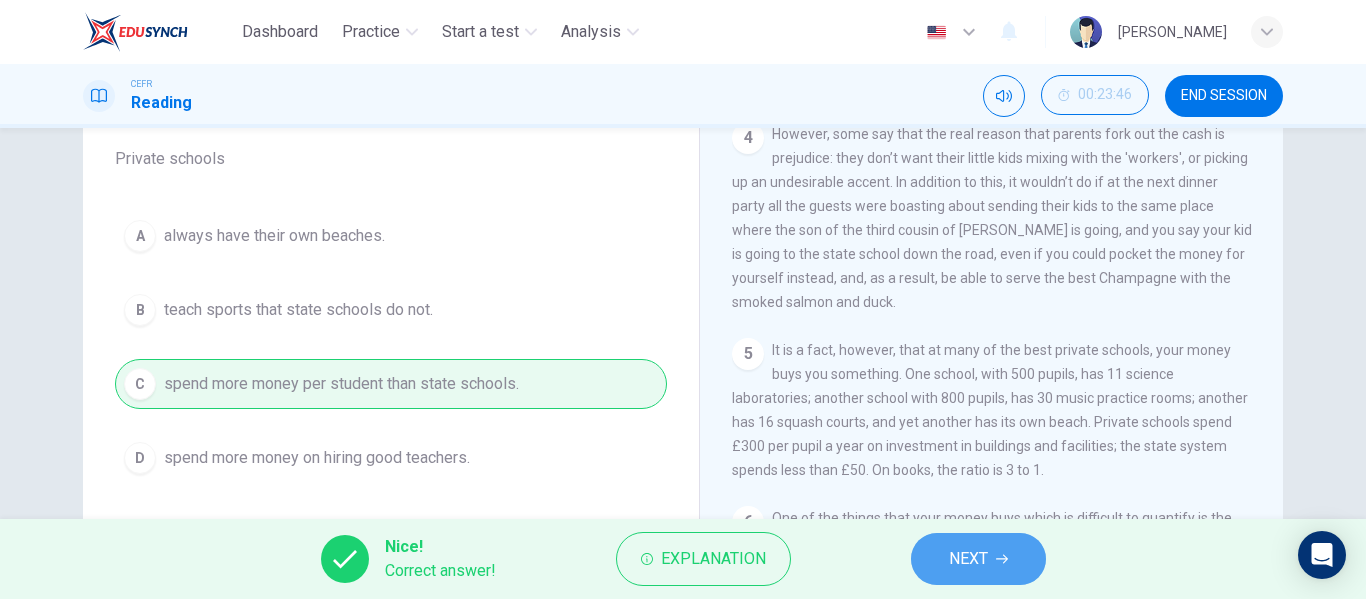 click on "NEXT" at bounding box center (968, 559) 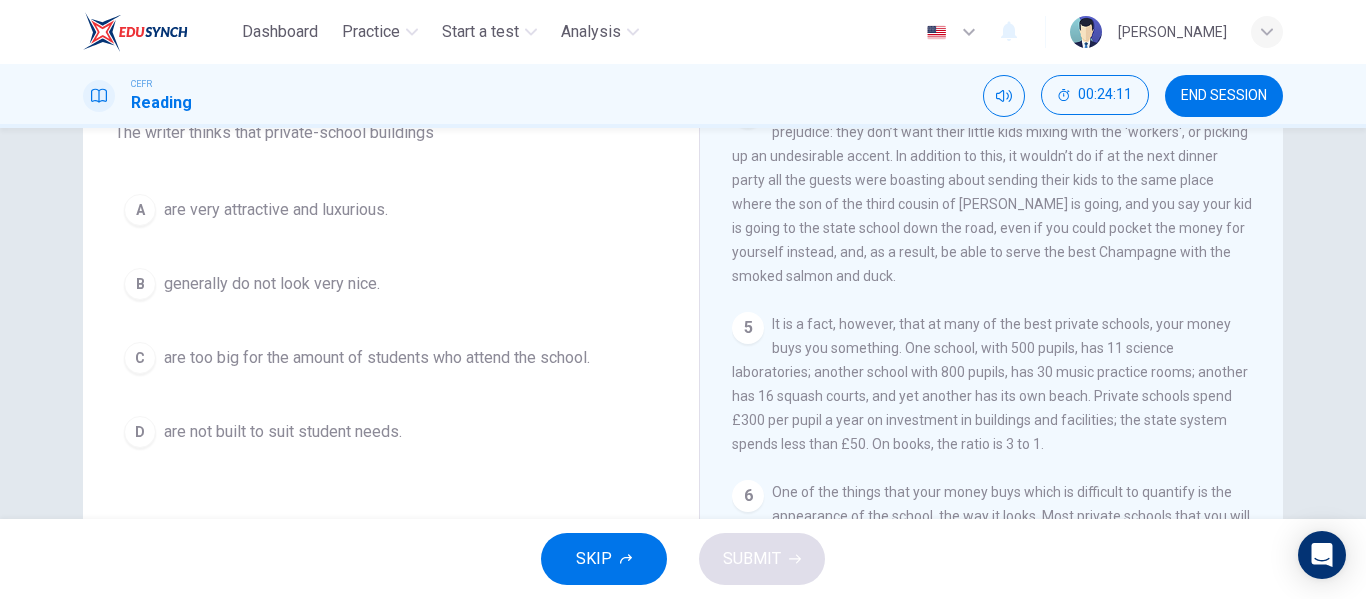 scroll, scrollTop: 144, scrollLeft: 0, axis: vertical 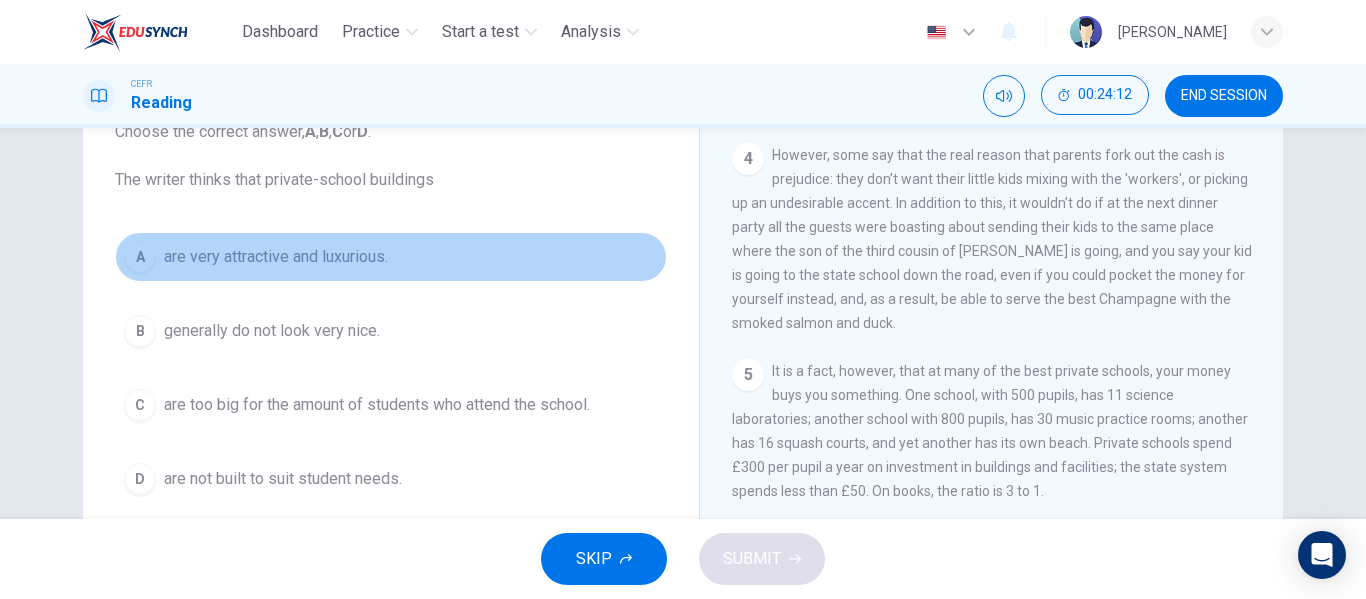 click on "A" at bounding box center (140, 257) 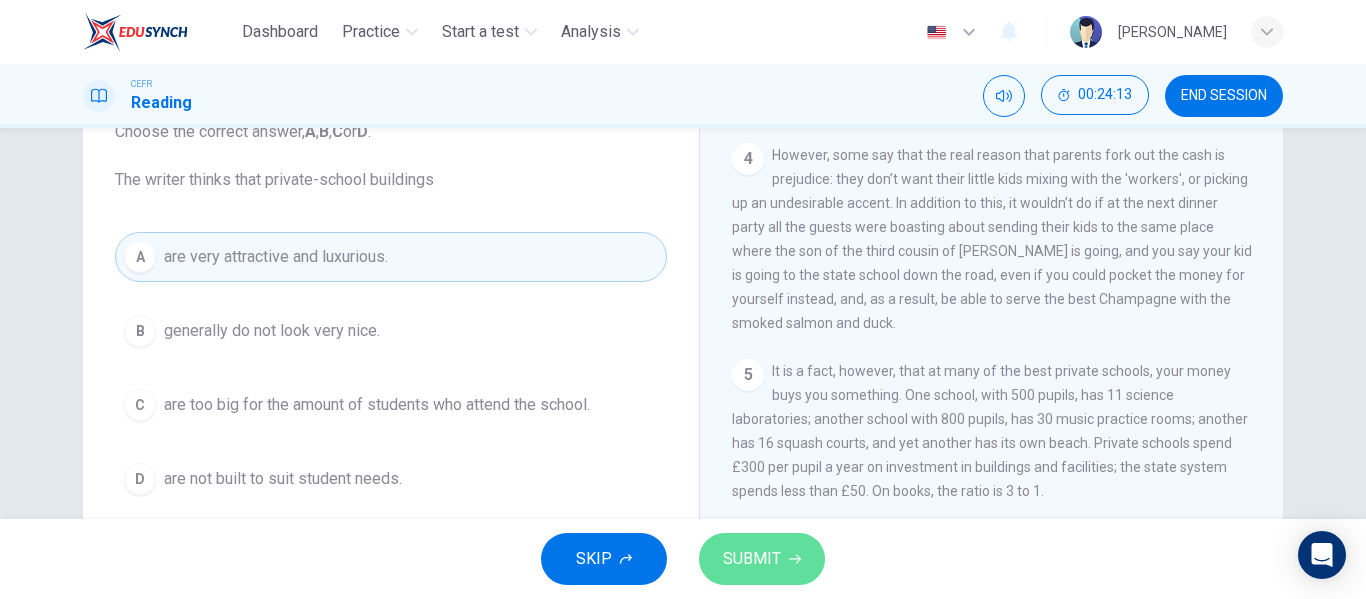 click on "SUBMIT" at bounding box center [762, 559] 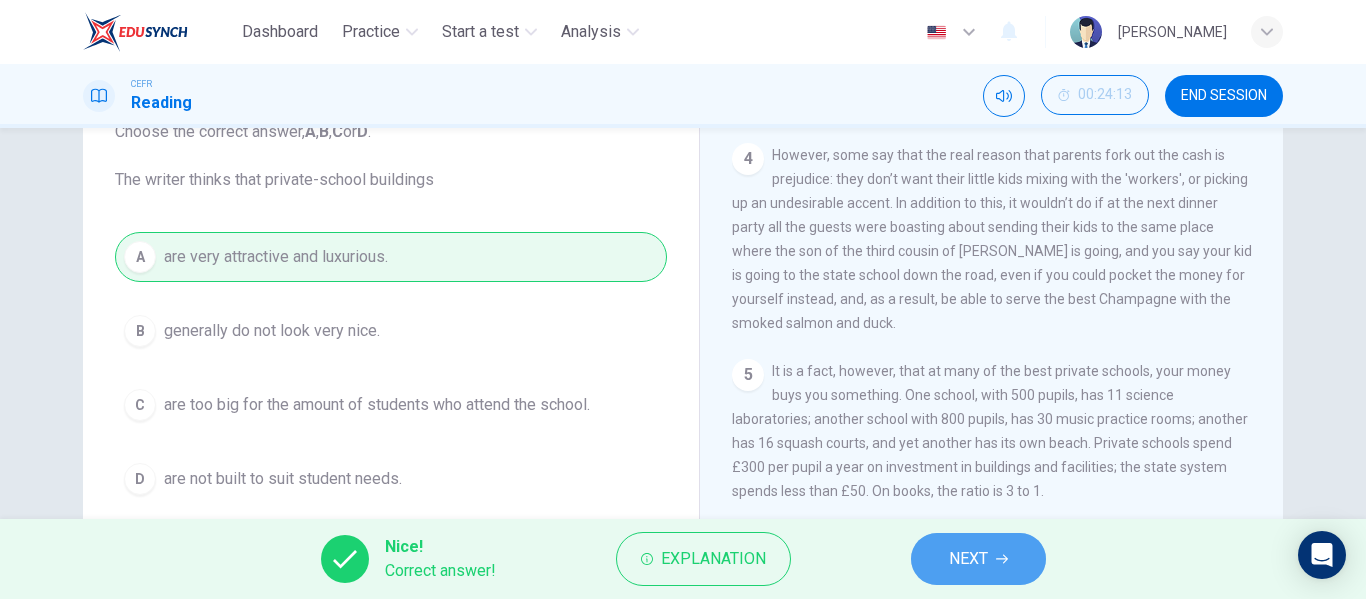 click on "NEXT" at bounding box center (978, 559) 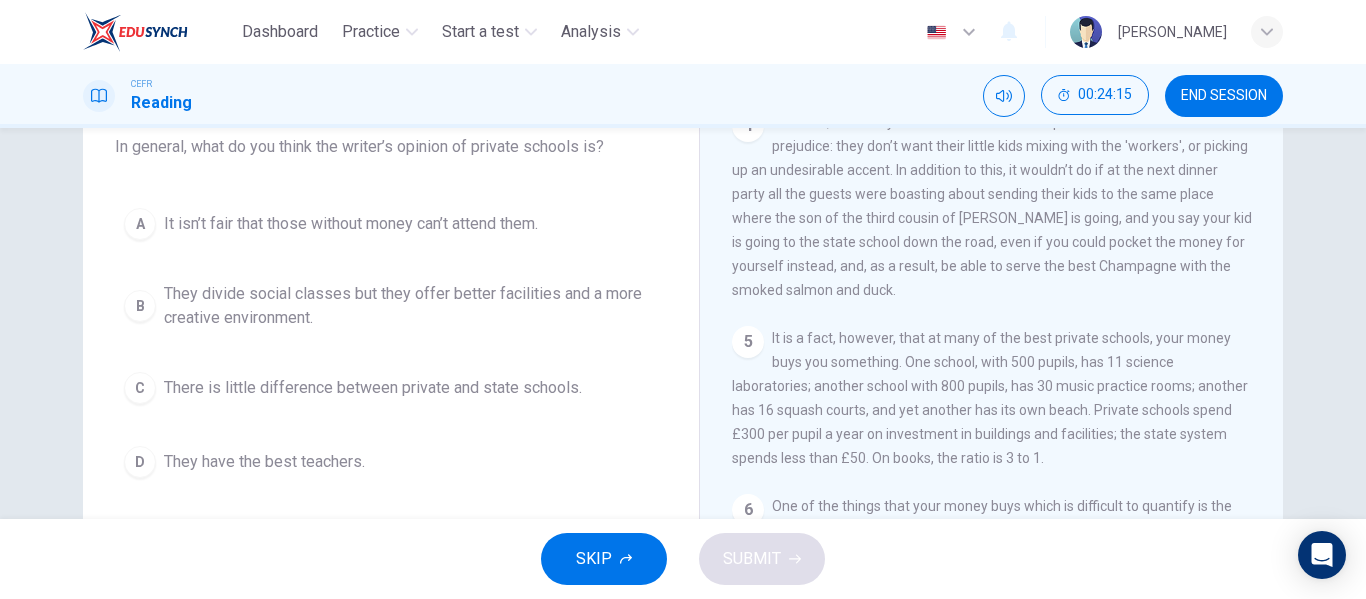 scroll, scrollTop: 178, scrollLeft: 0, axis: vertical 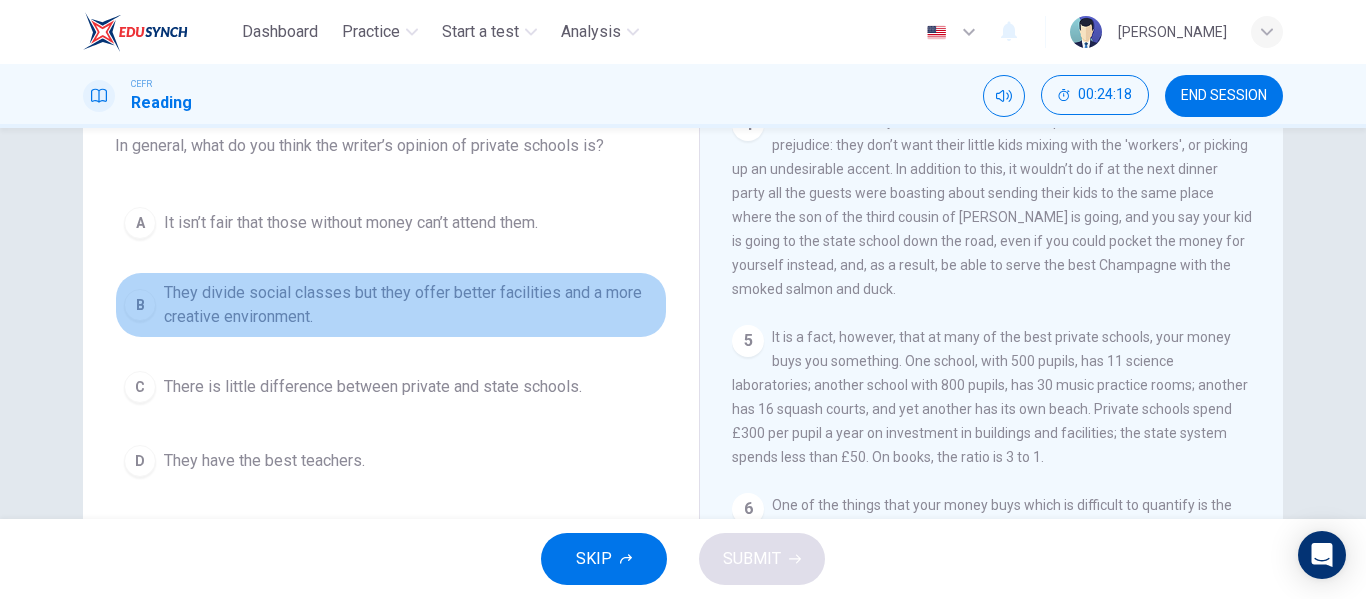 click on "B" at bounding box center [140, 305] 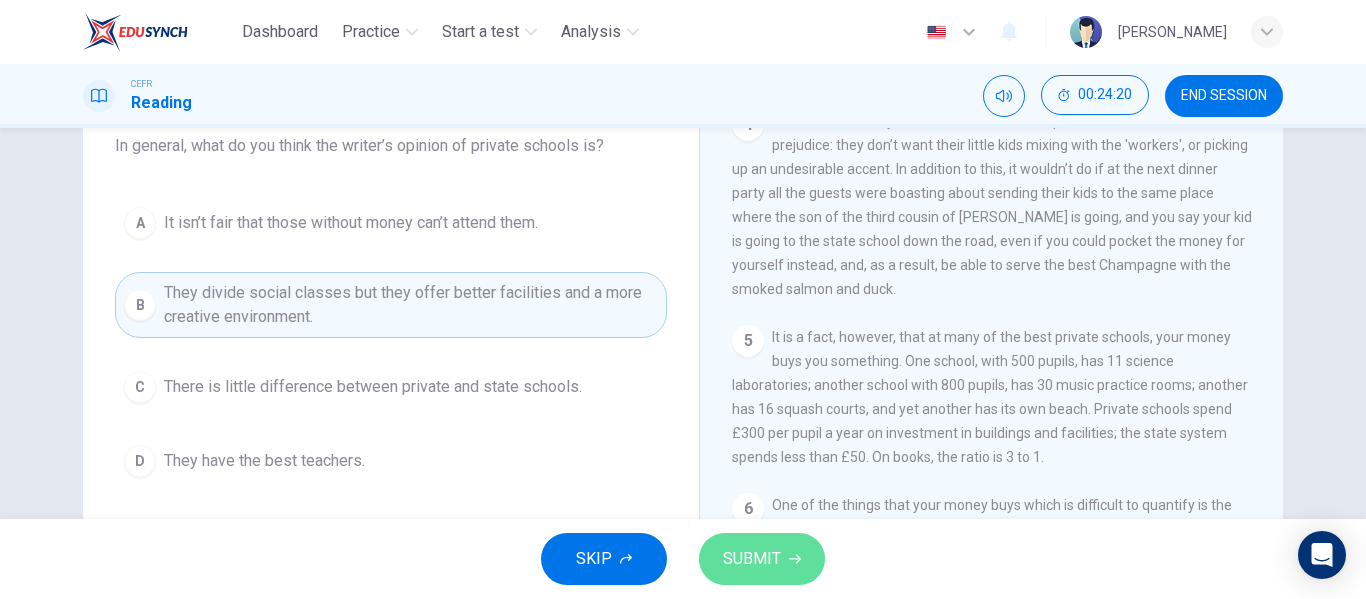click on "SUBMIT" at bounding box center (752, 559) 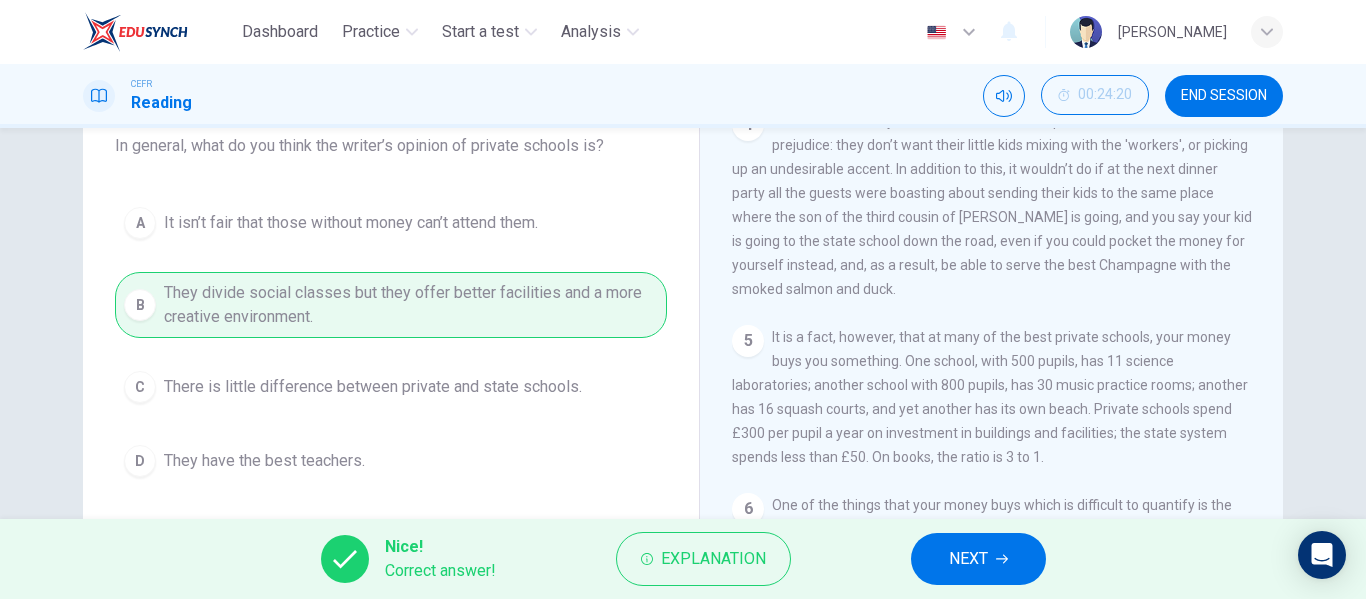click on "NEXT" at bounding box center [978, 559] 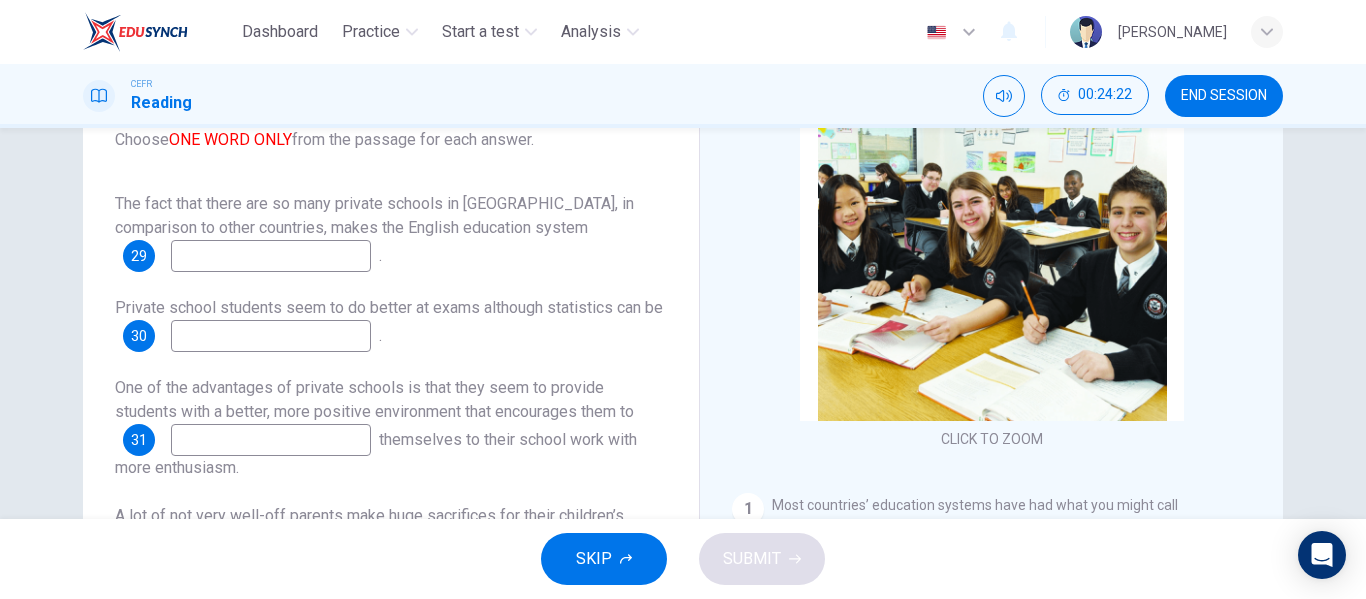 scroll, scrollTop: 186, scrollLeft: 0, axis: vertical 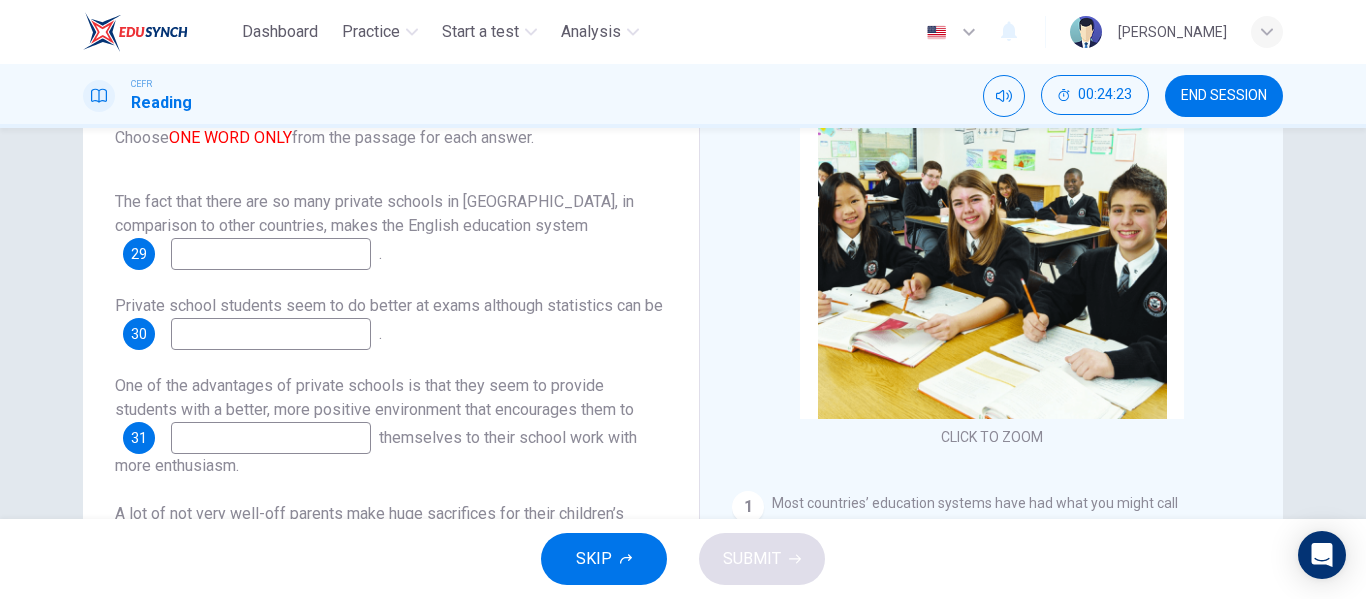 click at bounding box center [271, 254] 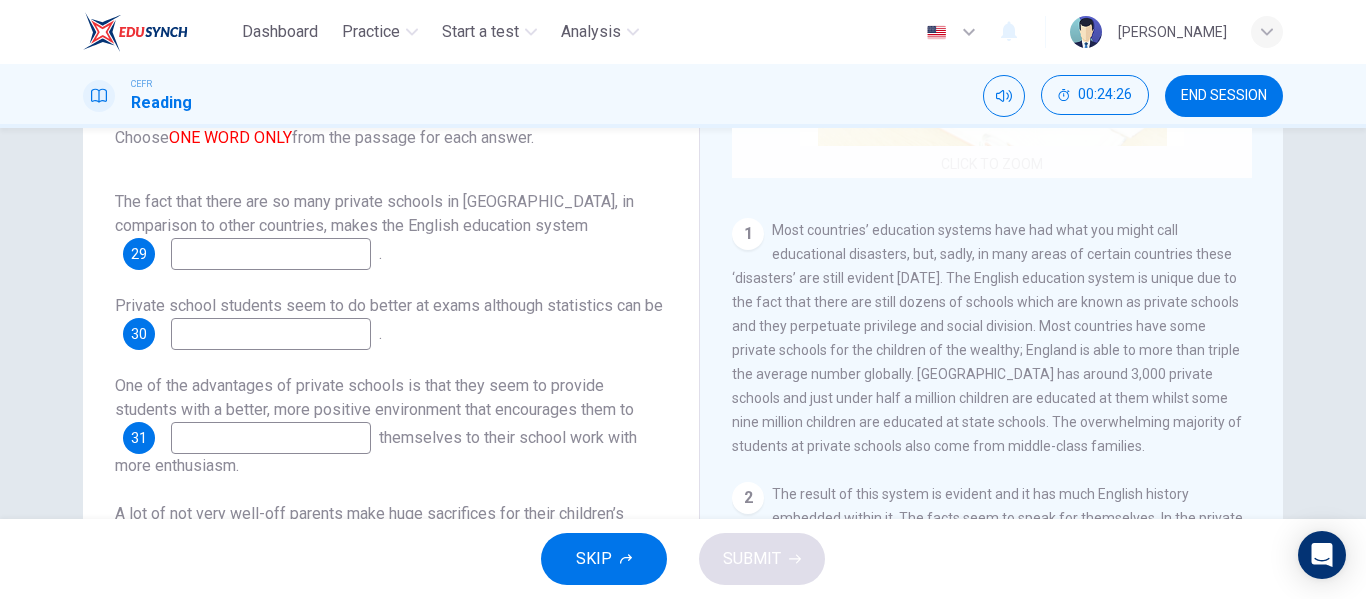scroll, scrollTop: 276, scrollLeft: 0, axis: vertical 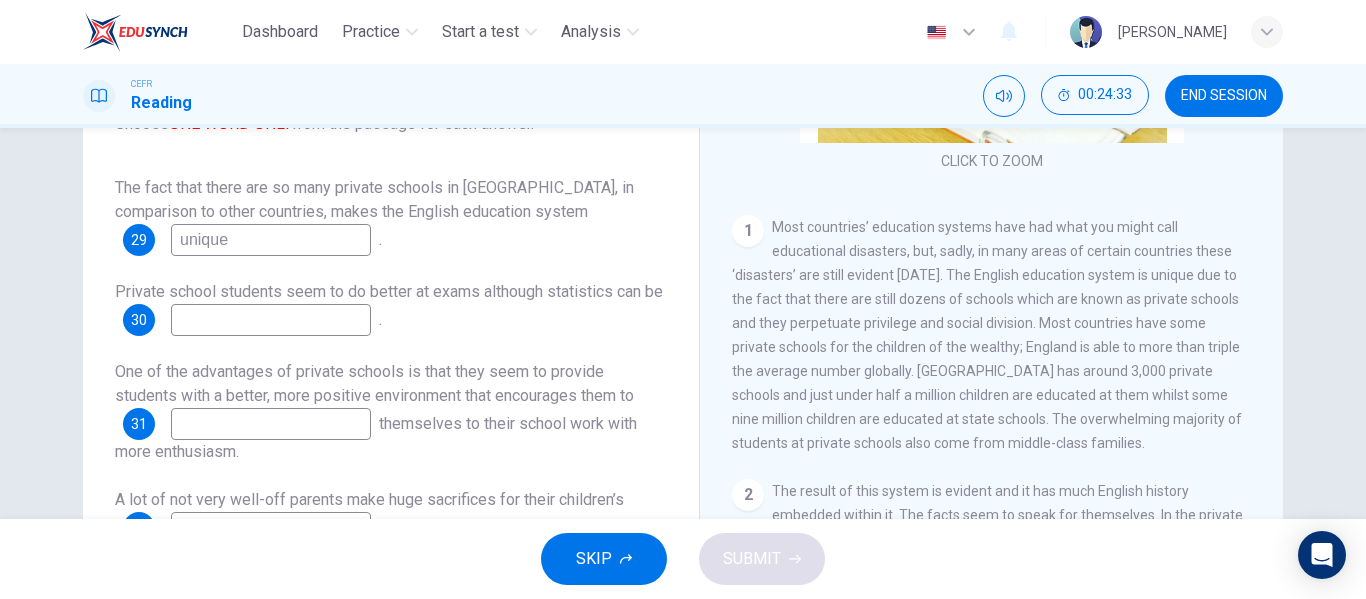 type on "unique" 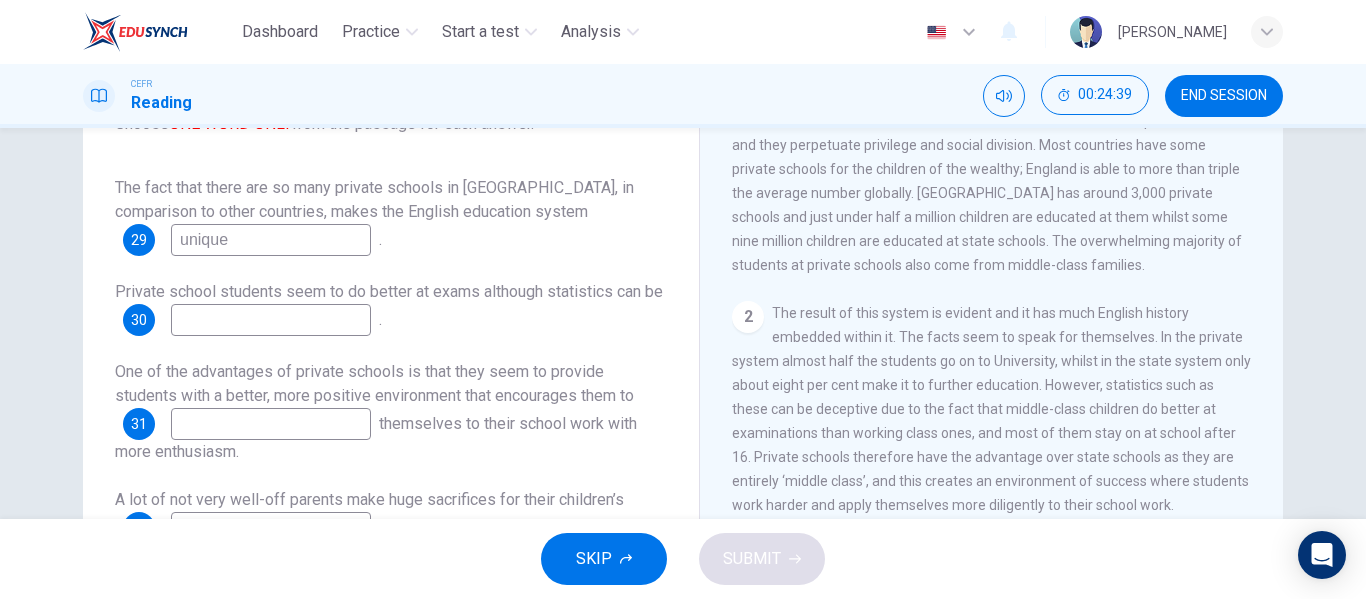 scroll, scrollTop: 459, scrollLeft: 0, axis: vertical 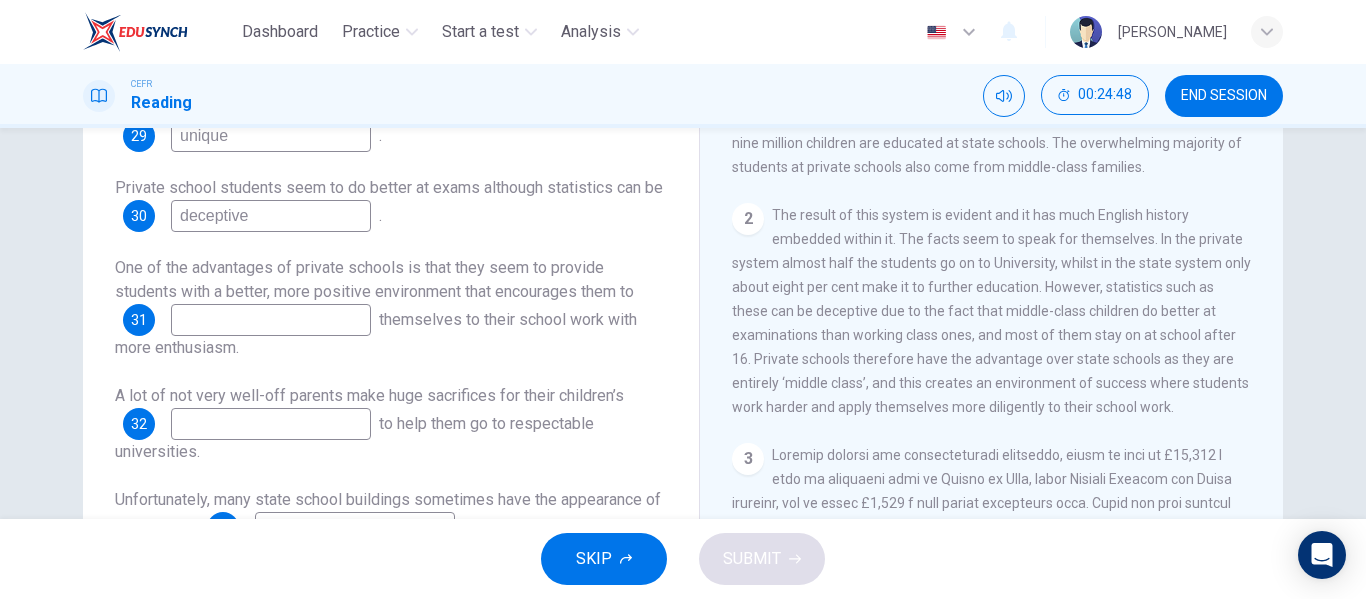 type on "deceptive" 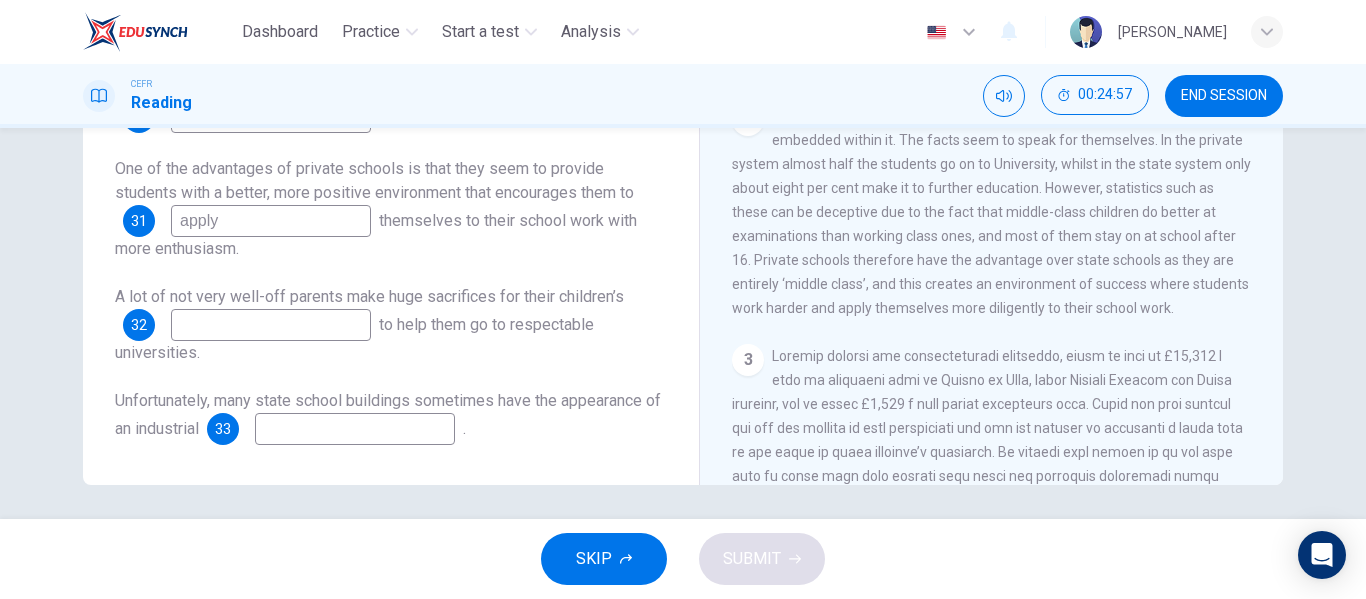 scroll, scrollTop: 384, scrollLeft: 0, axis: vertical 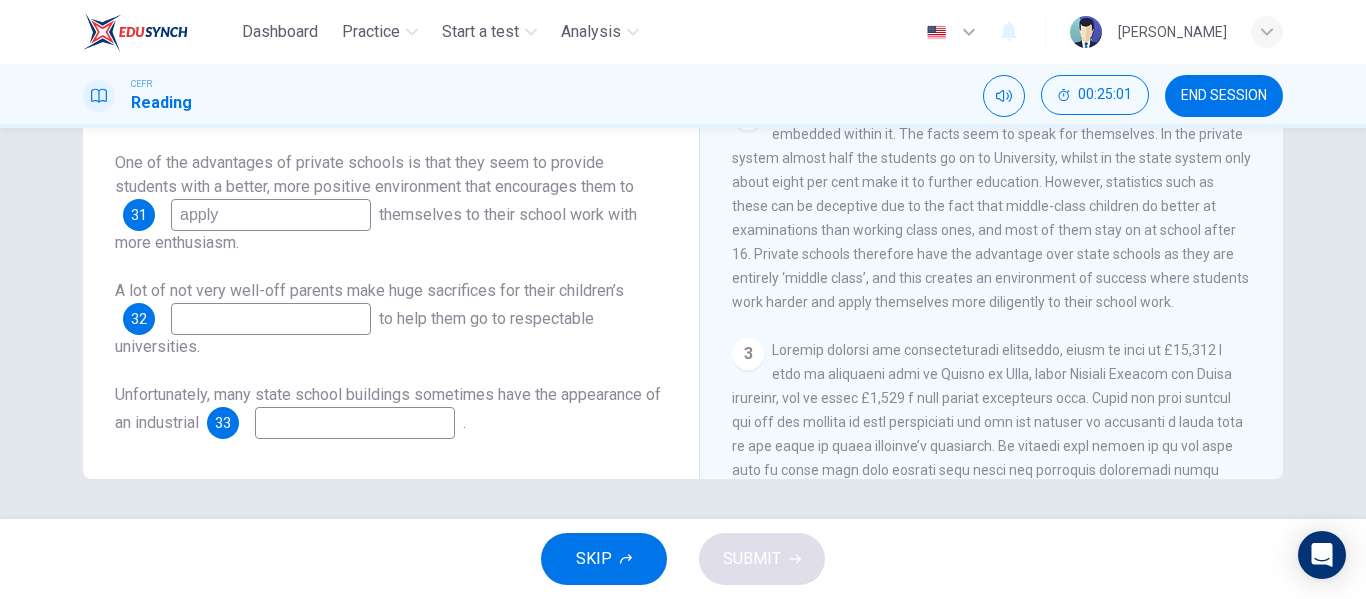 type on "apply" 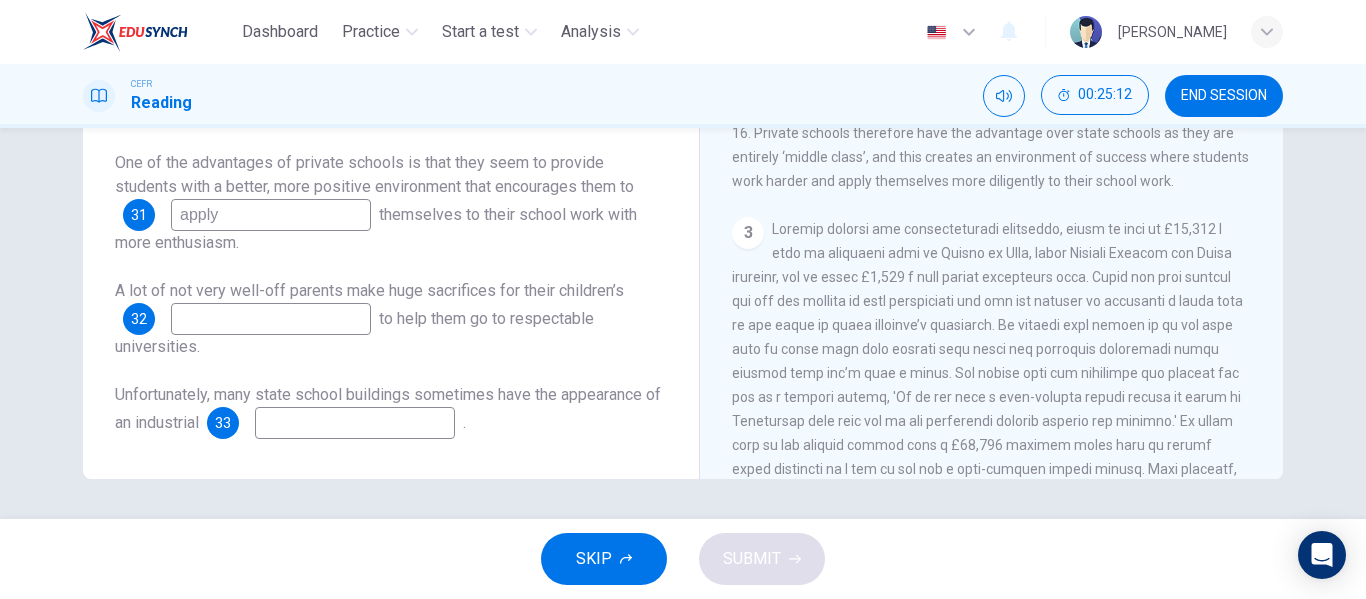 scroll, scrollTop: 581, scrollLeft: 0, axis: vertical 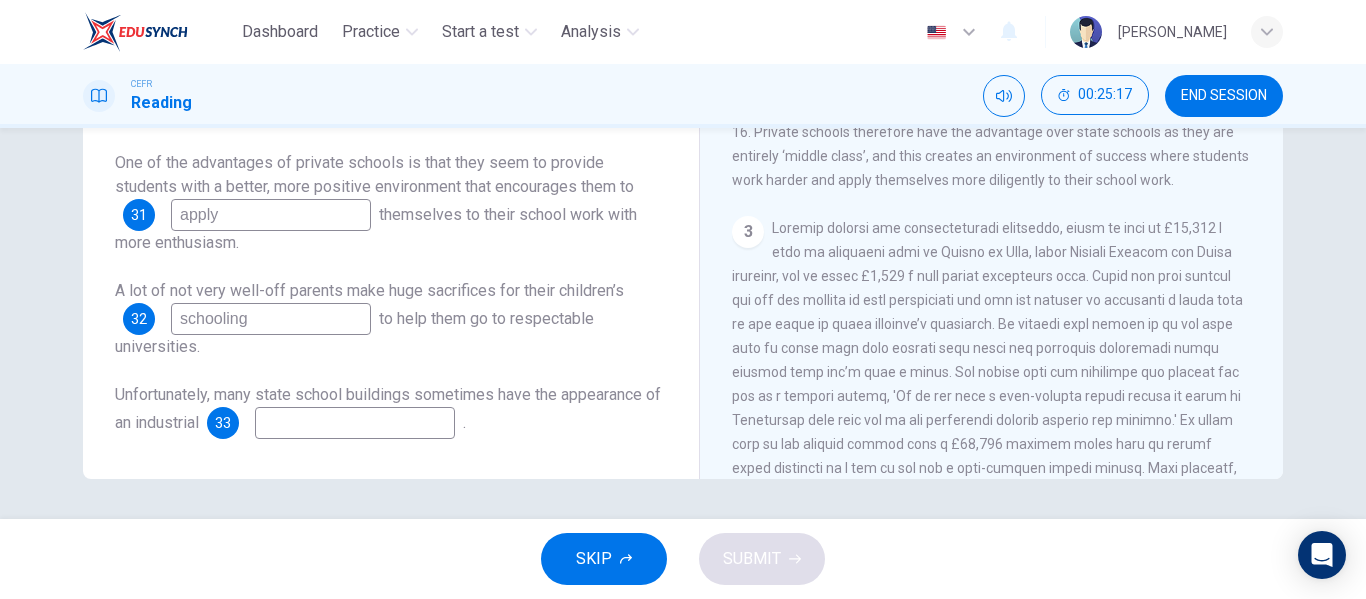 type on "schooling" 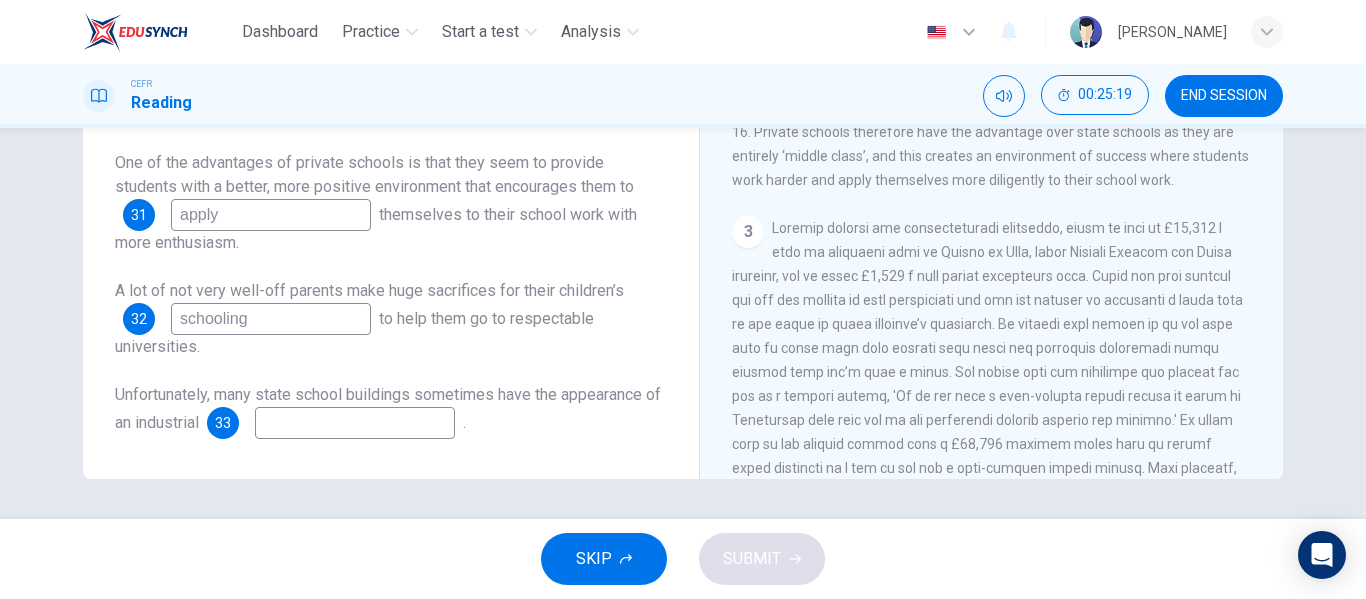 scroll, scrollTop: 1283, scrollLeft: 0, axis: vertical 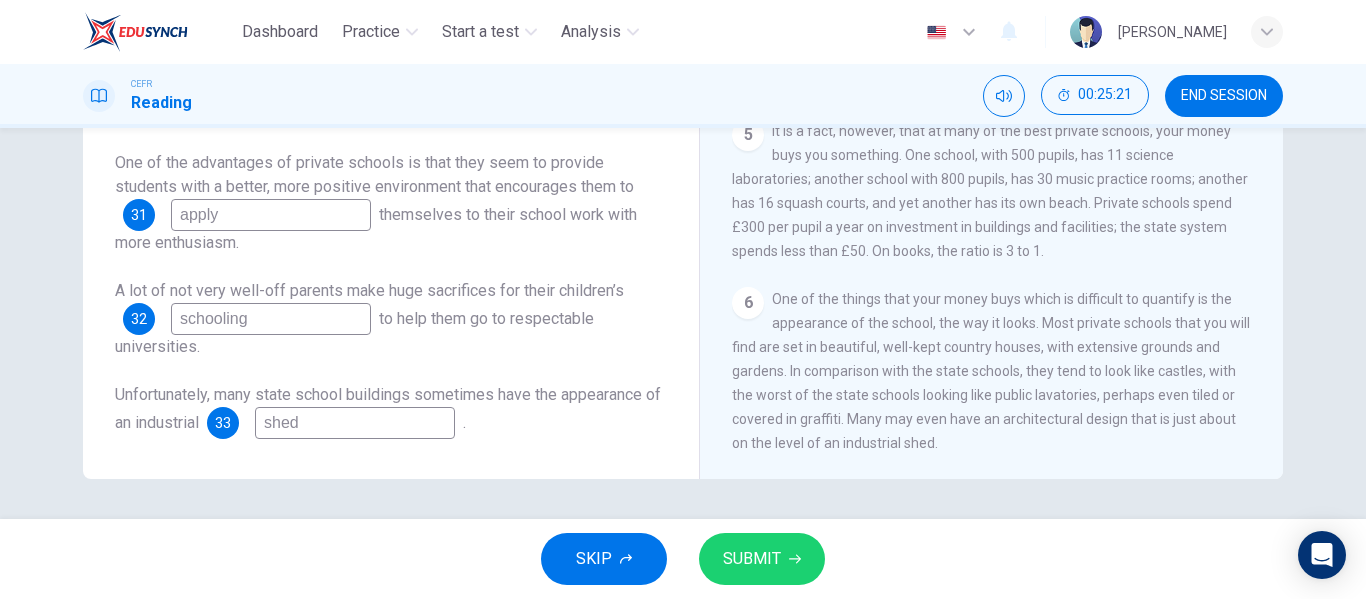 type on "shed" 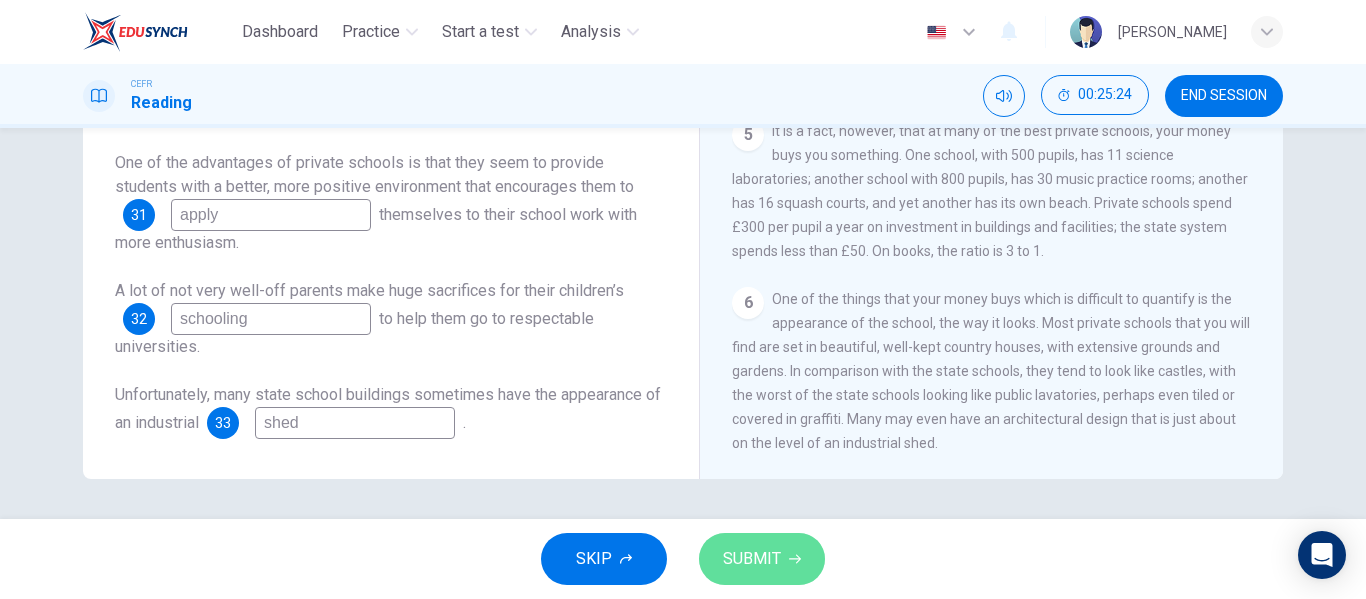 click on "SUBMIT" at bounding box center (752, 559) 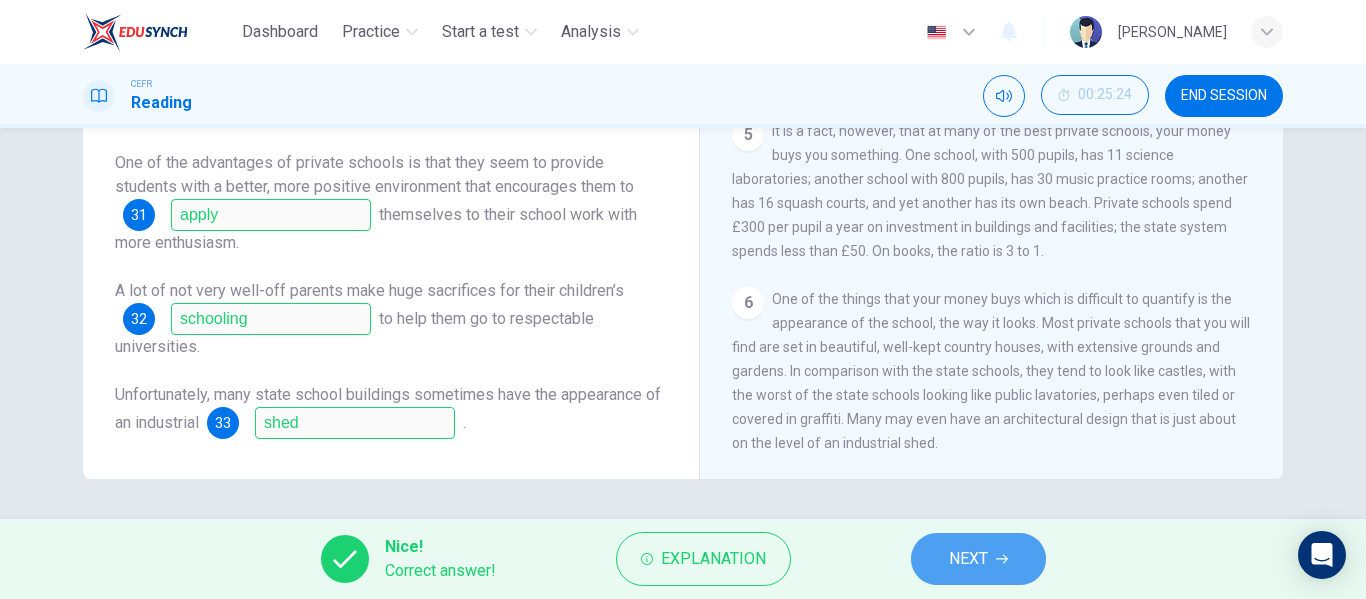 click on "NEXT" at bounding box center [968, 559] 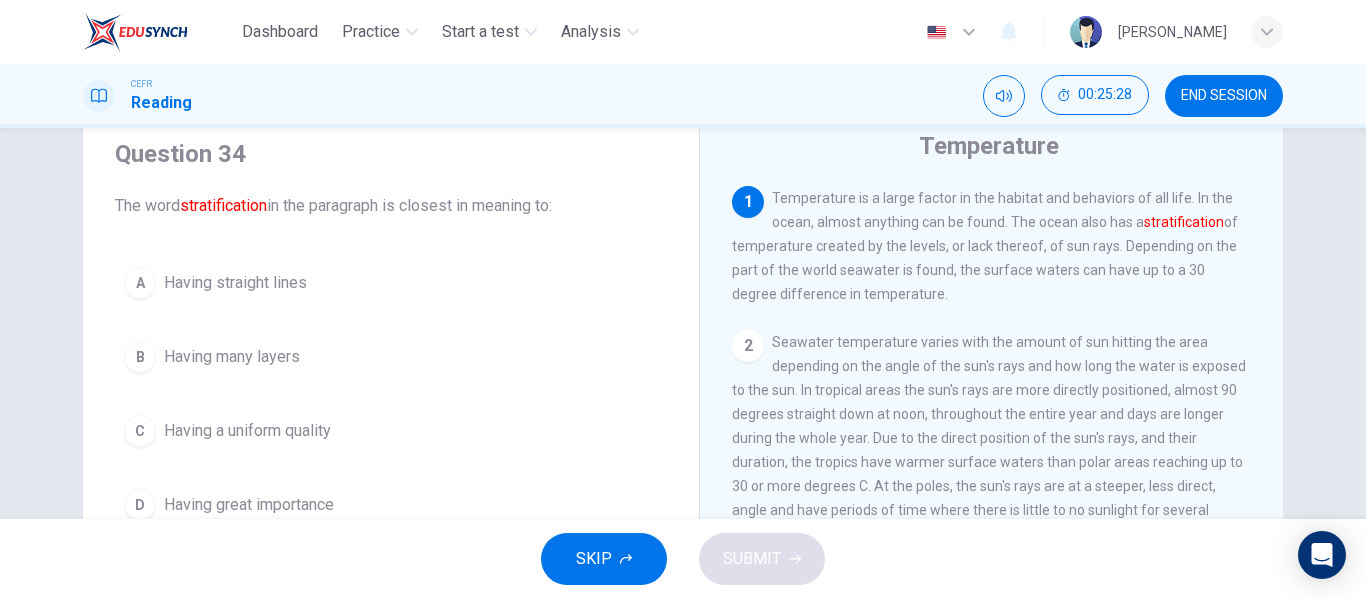 scroll, scrollTop: 69, scrollLeft: 0, axis: vertical 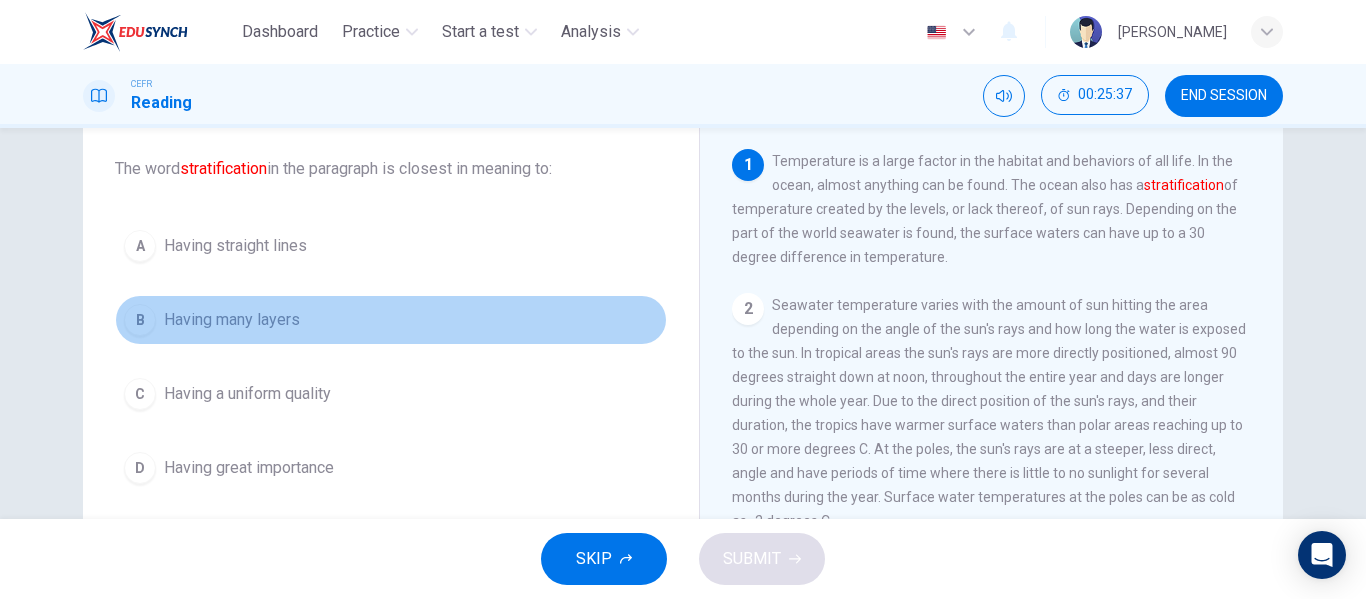 click on "B" at bounding box center (140, 320) 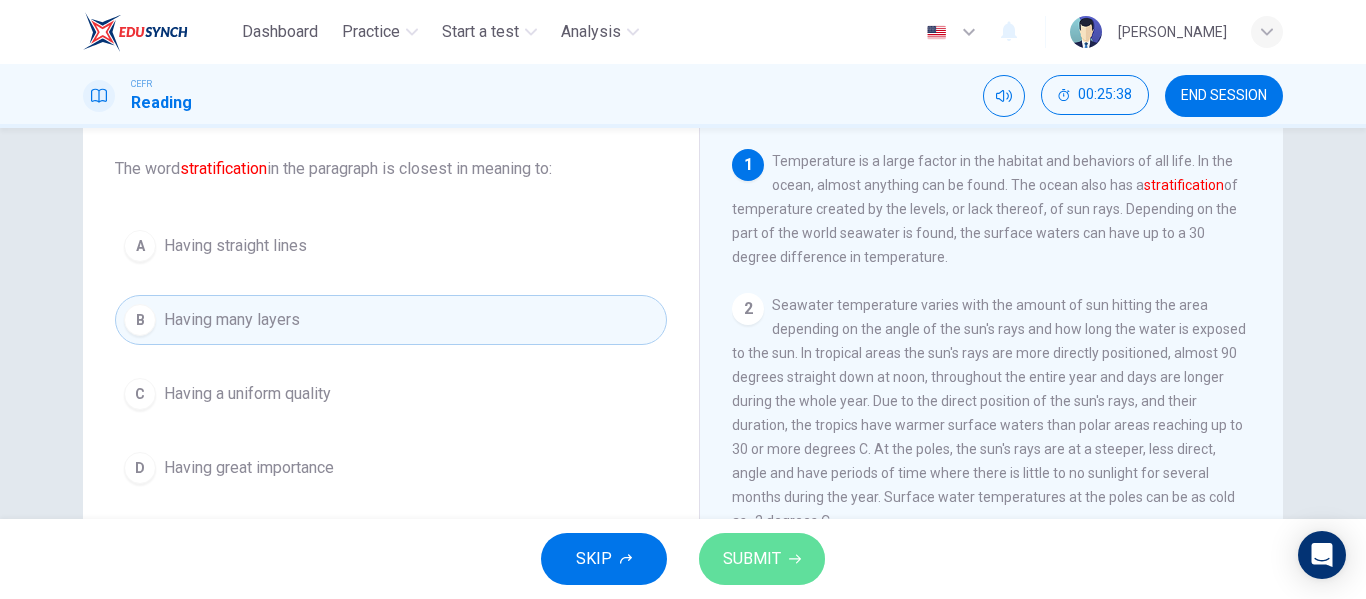 click on "SUBMIT" at bounding box center [752, 559] 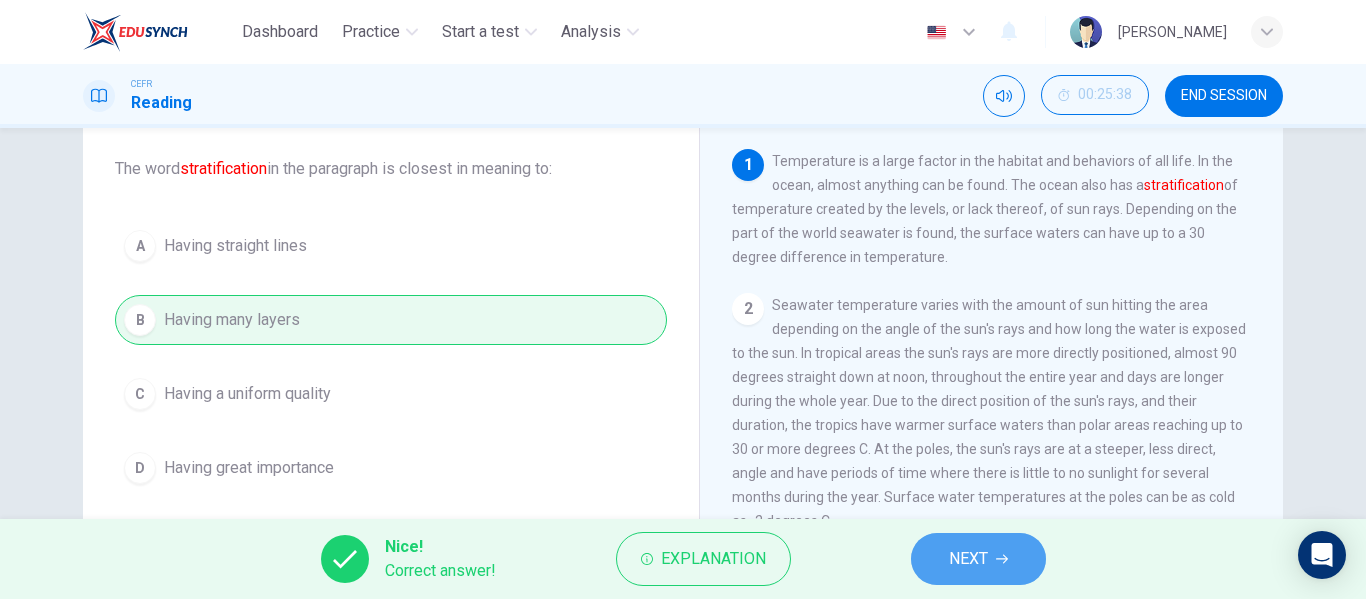 click on "NEXT" at bounding box center [968, 559] 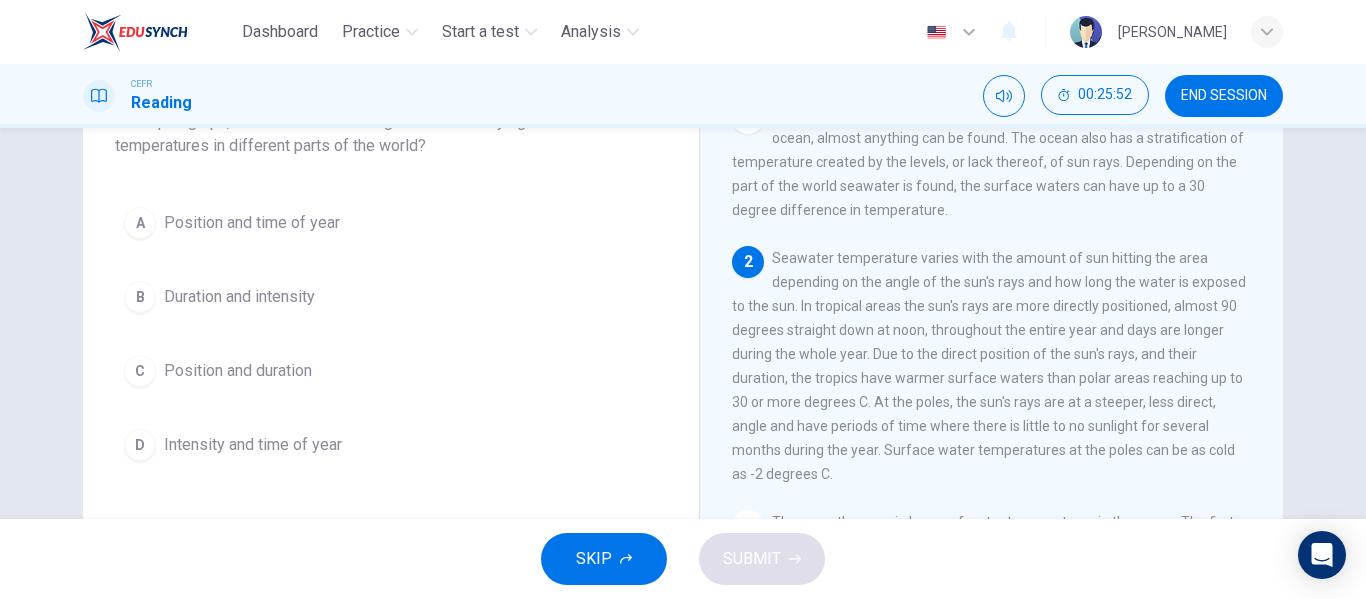 scroll, scrollTop: 153, scrollLeft: 0, axis: vertical 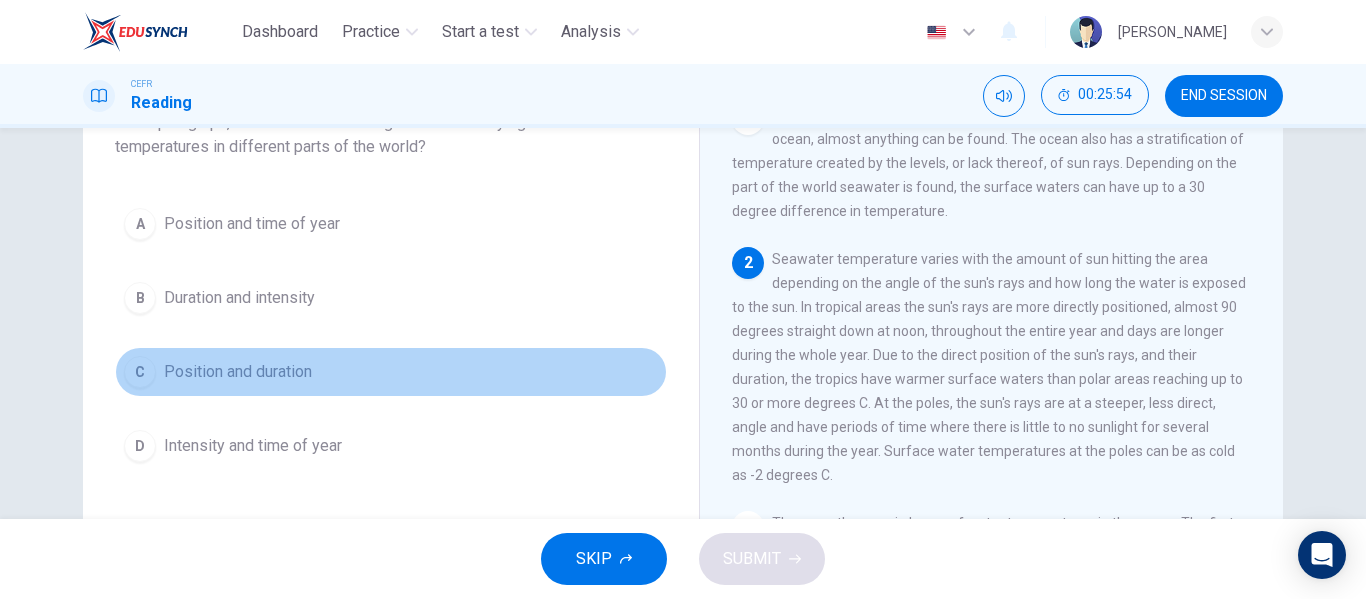 click on "C" at bounding box center (140, 372) 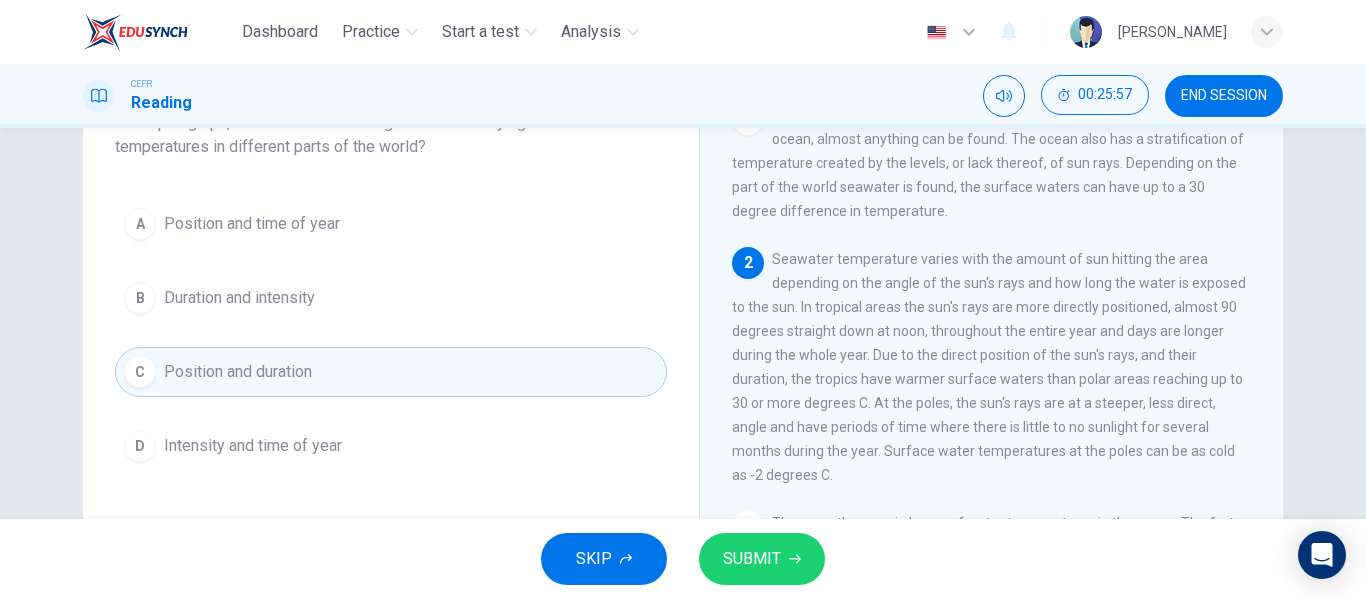 click on "SKIP SUBMIT" at bounding box center (683, 559) 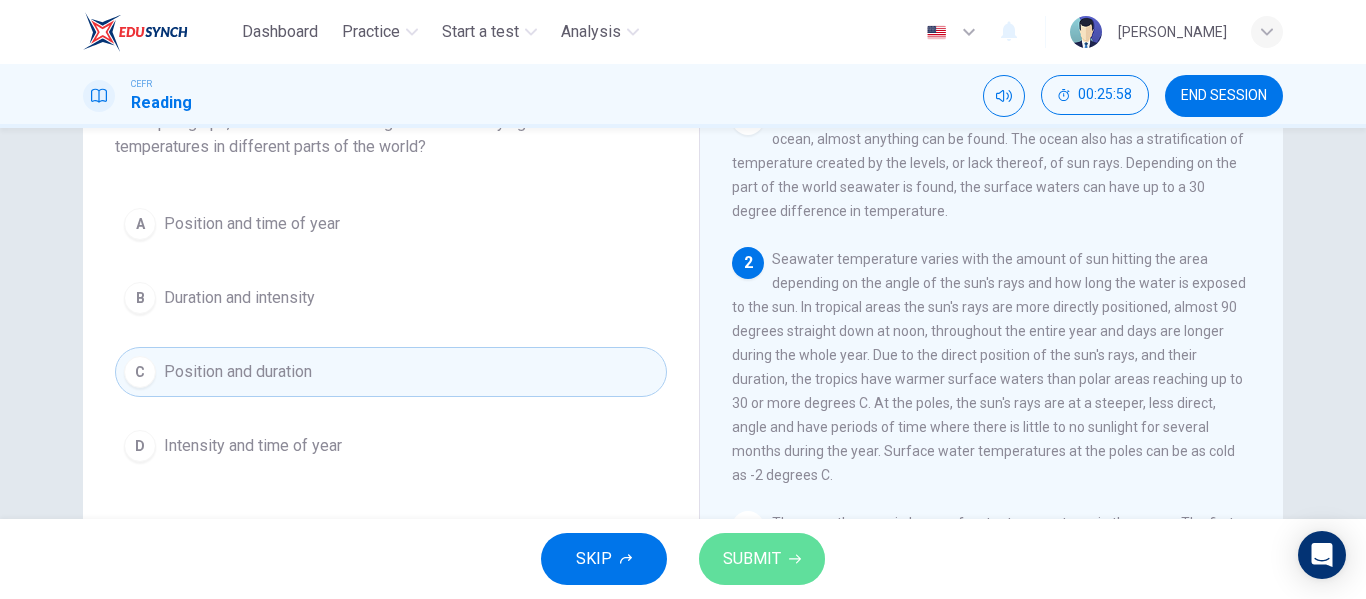 click on "SUBMIT" at bounding box center [762, 559] 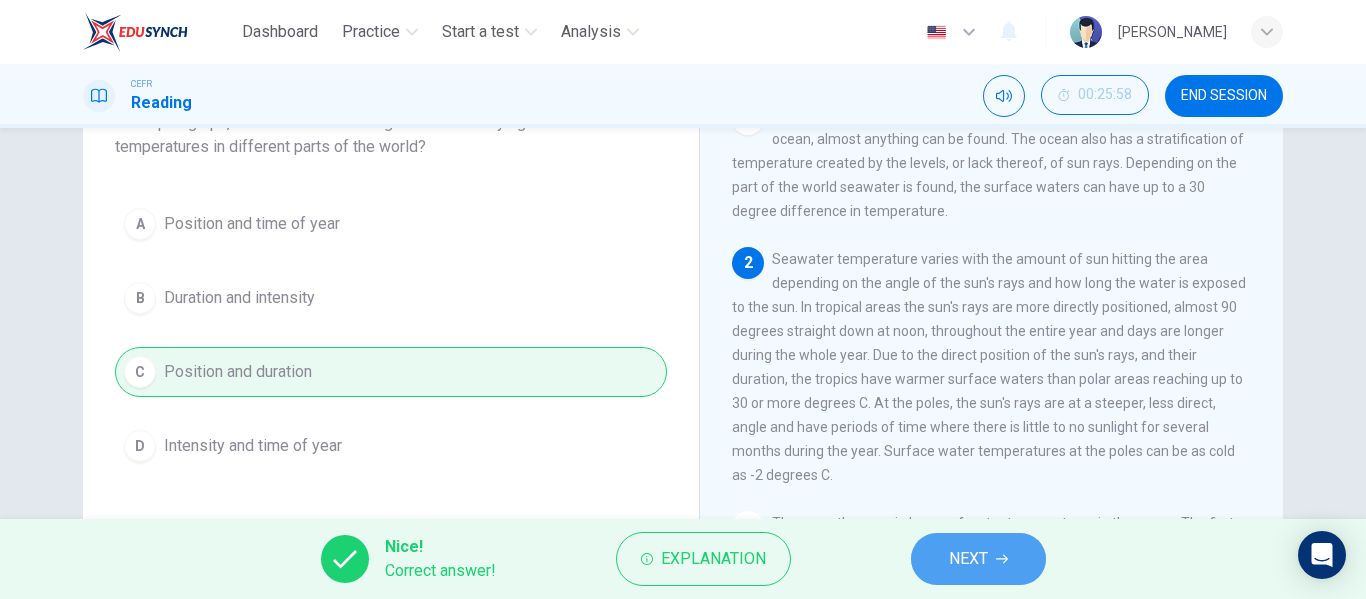 click on "NEXT" at bounding box center [978, 559] 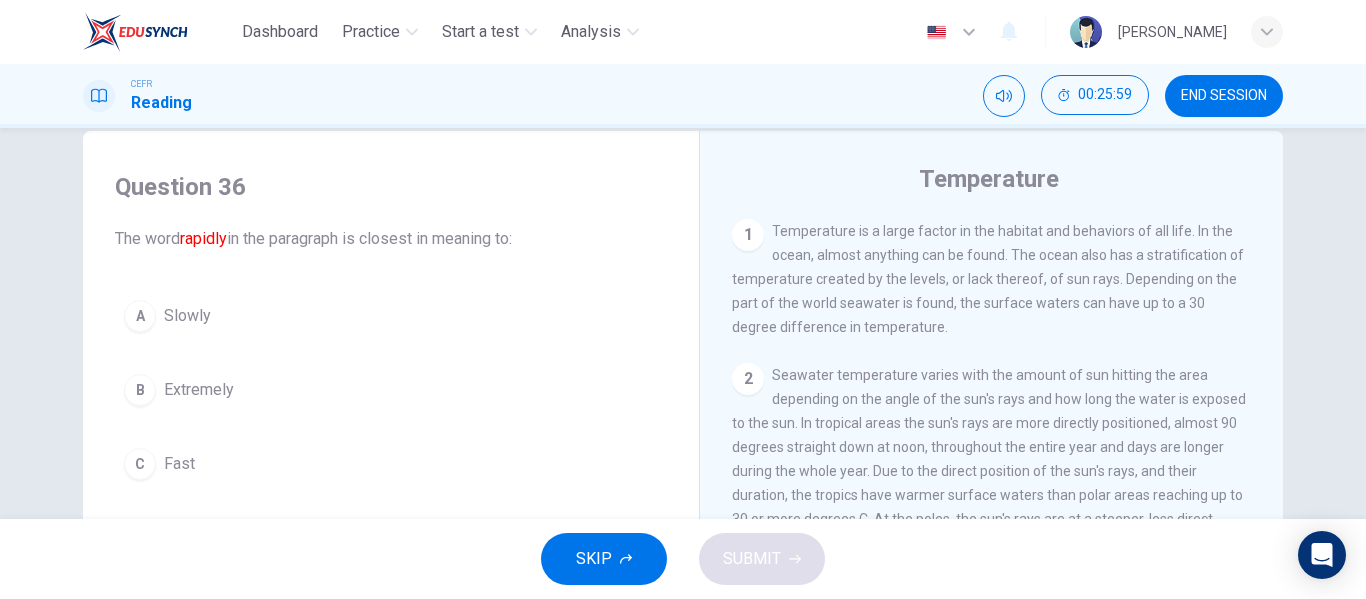 scroll, scrollTop: 37, scrollLeft: 0, axis: vertical 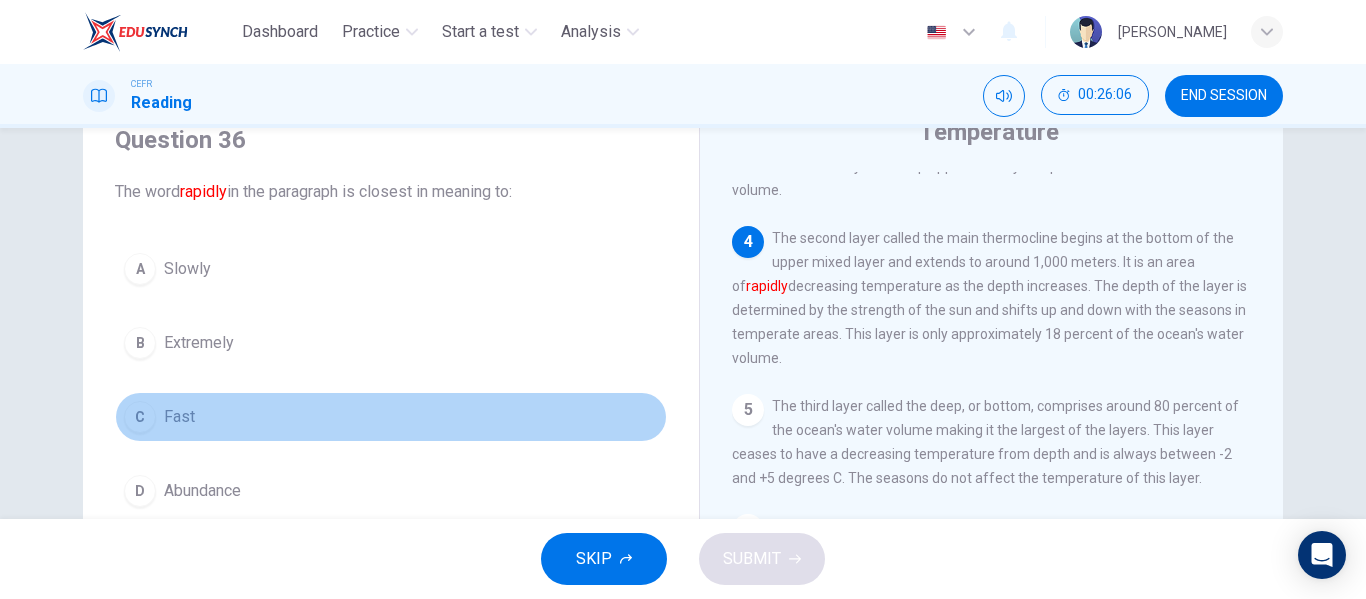 click on "C" at bounding box center (140, 417) 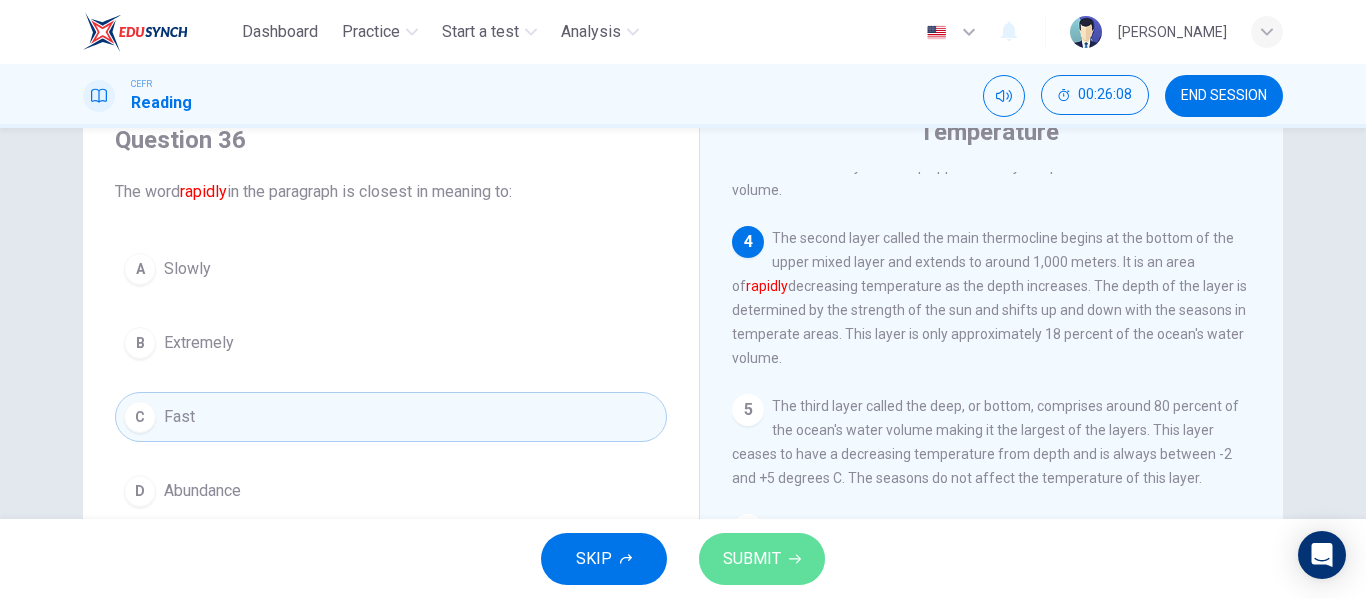 click on "SUBMIT" at bounding box center (752, 559) 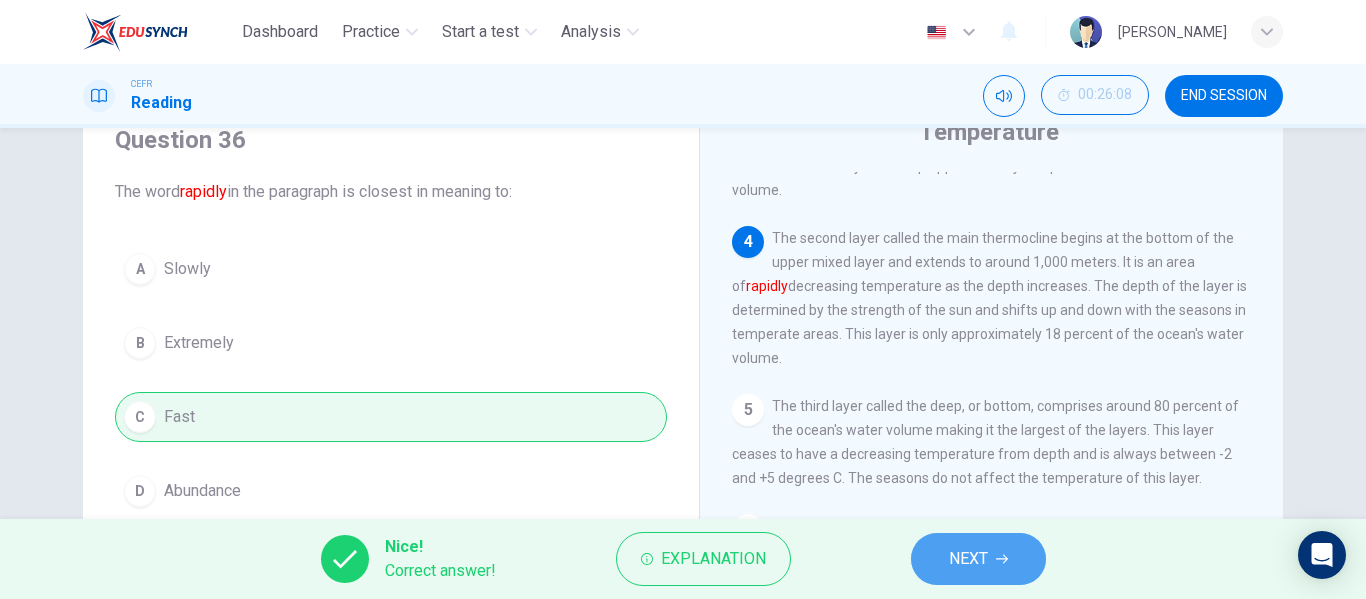 click on "NEXT" at bounding box center [968, 559] 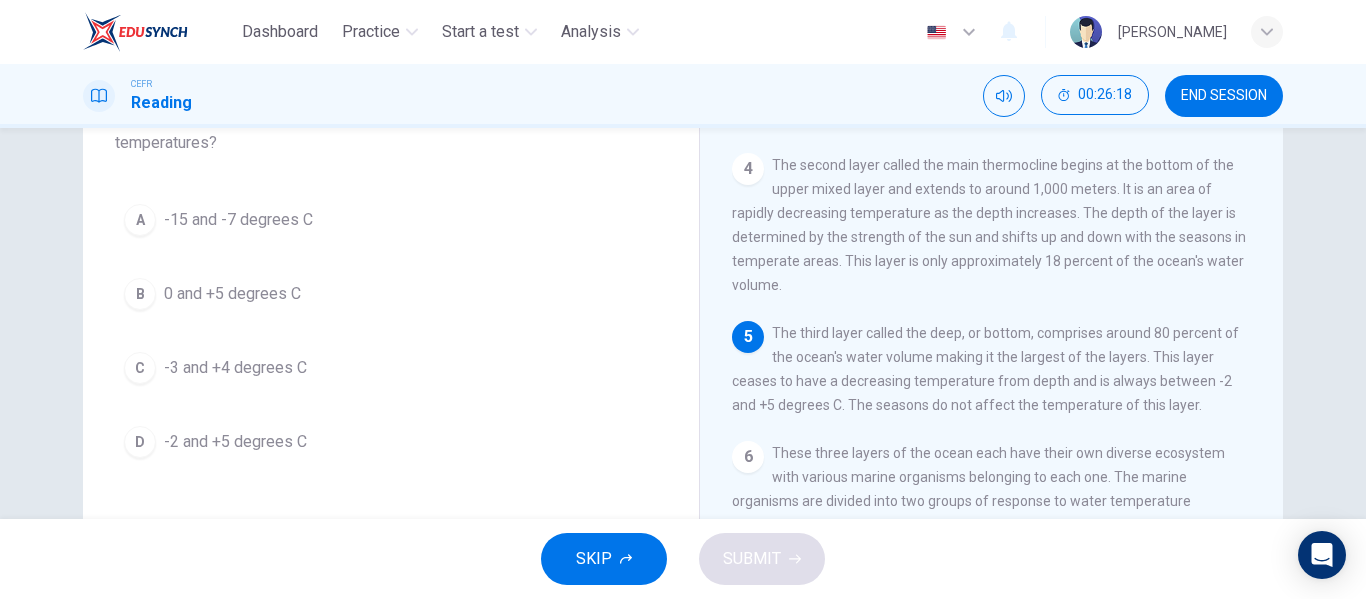 scroll, scrollTop: 158, scrollLeft: 0, axis: vertical 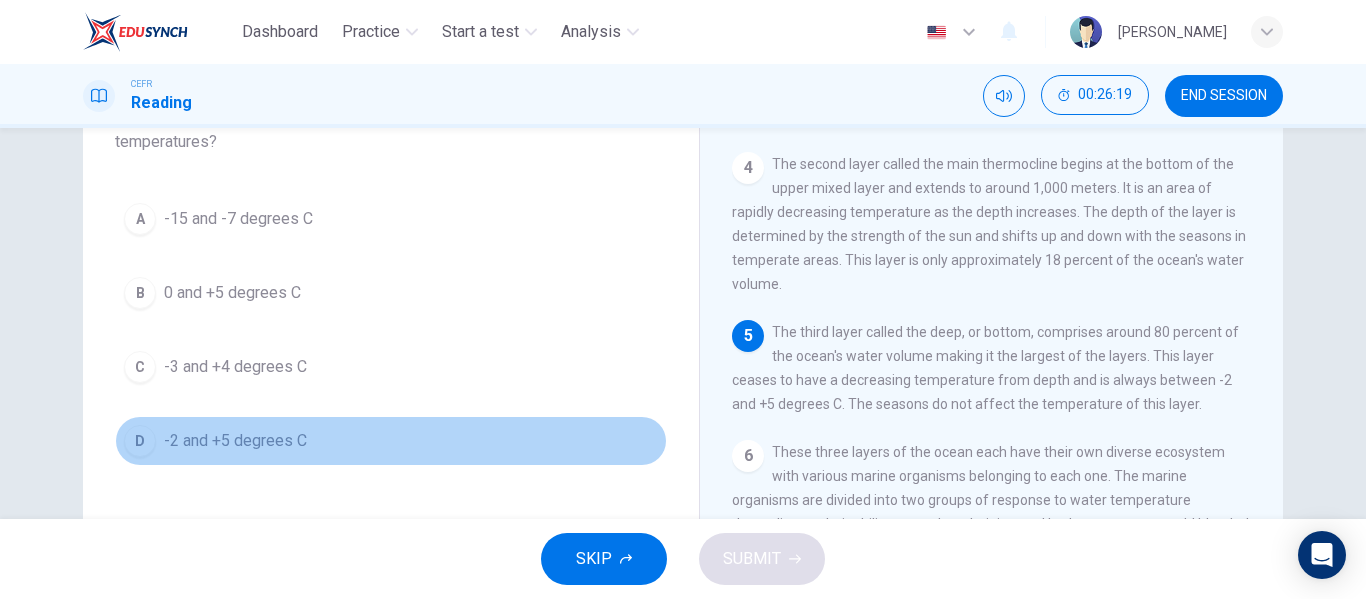 click on "D" at bounding box center [140, 441] 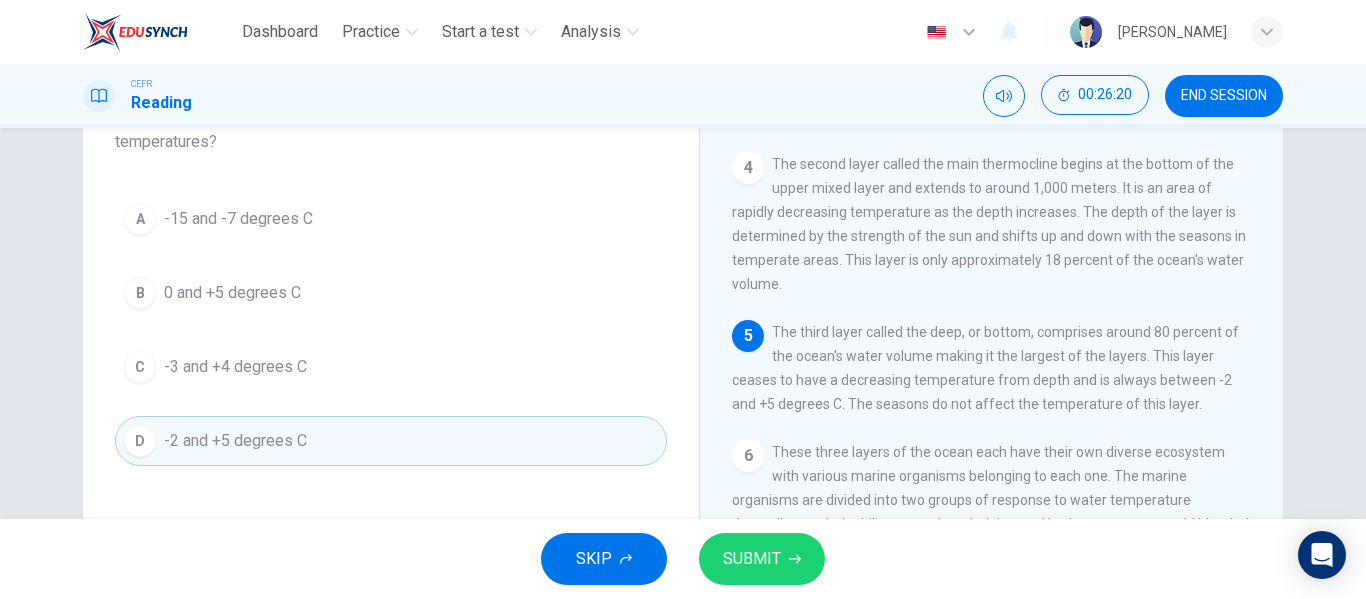 click on "SUBMIT" at bounding box center [752, 559] 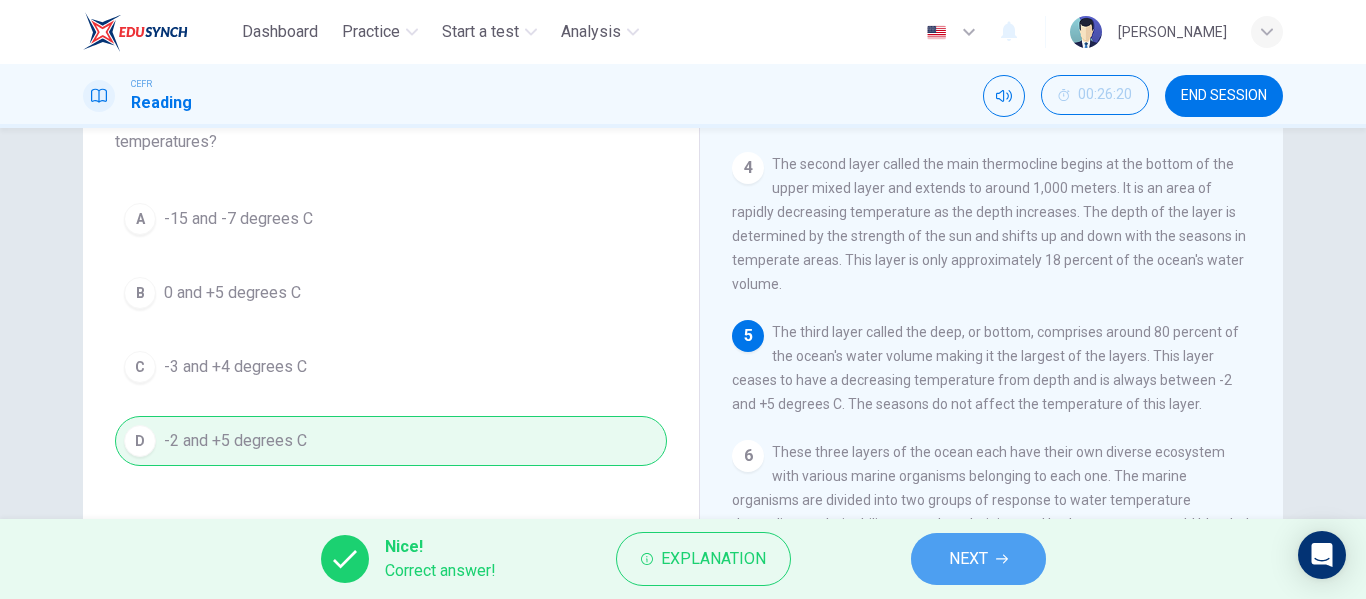 click on "NEXT" at bounding box center (968, 559) 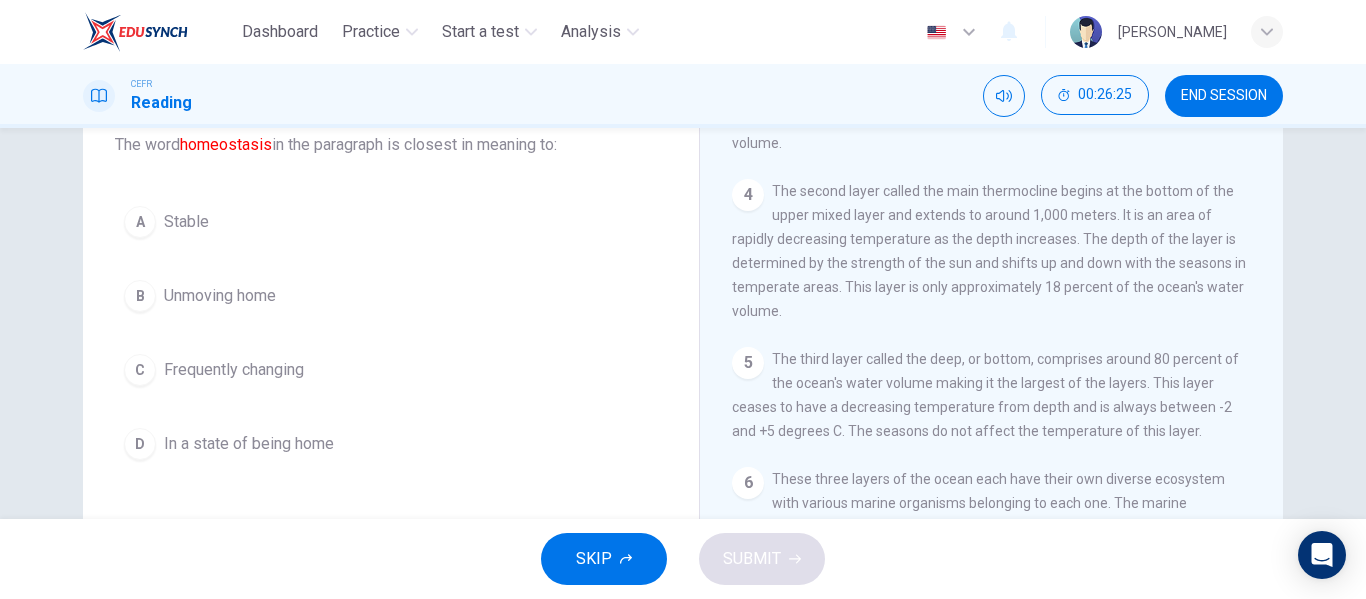 scroll, scrollTop: 130, scrollLeft: 0, axis: vertical 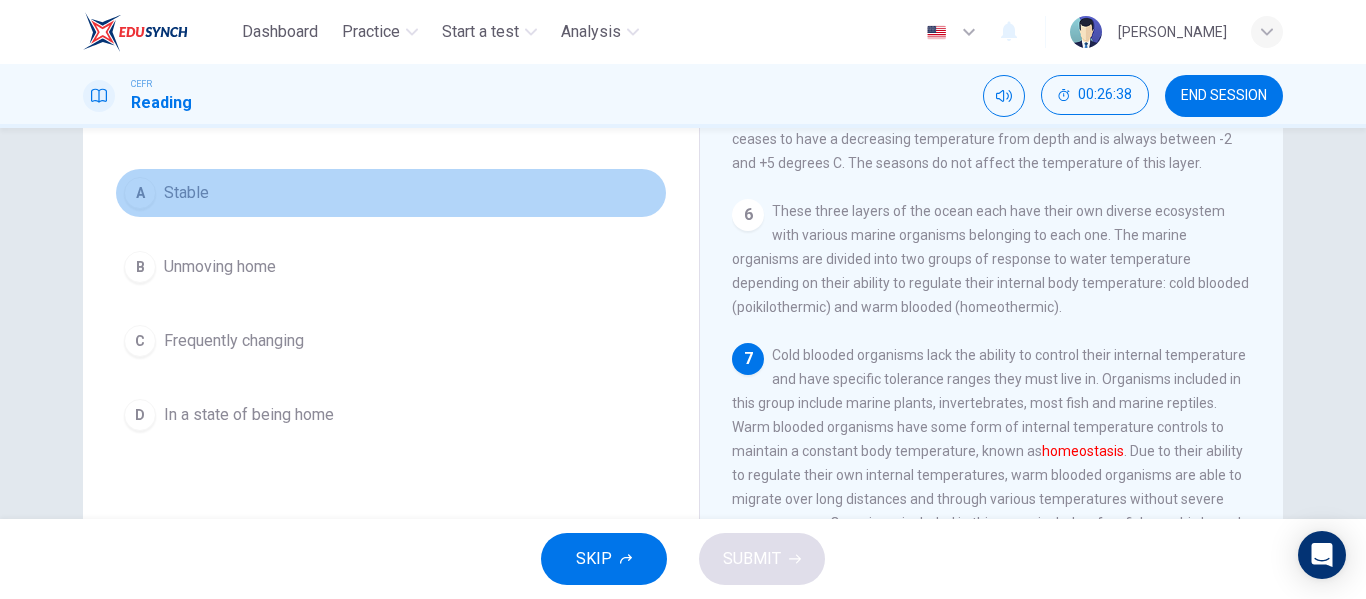 click on "A" at bounding box center [140, 193] 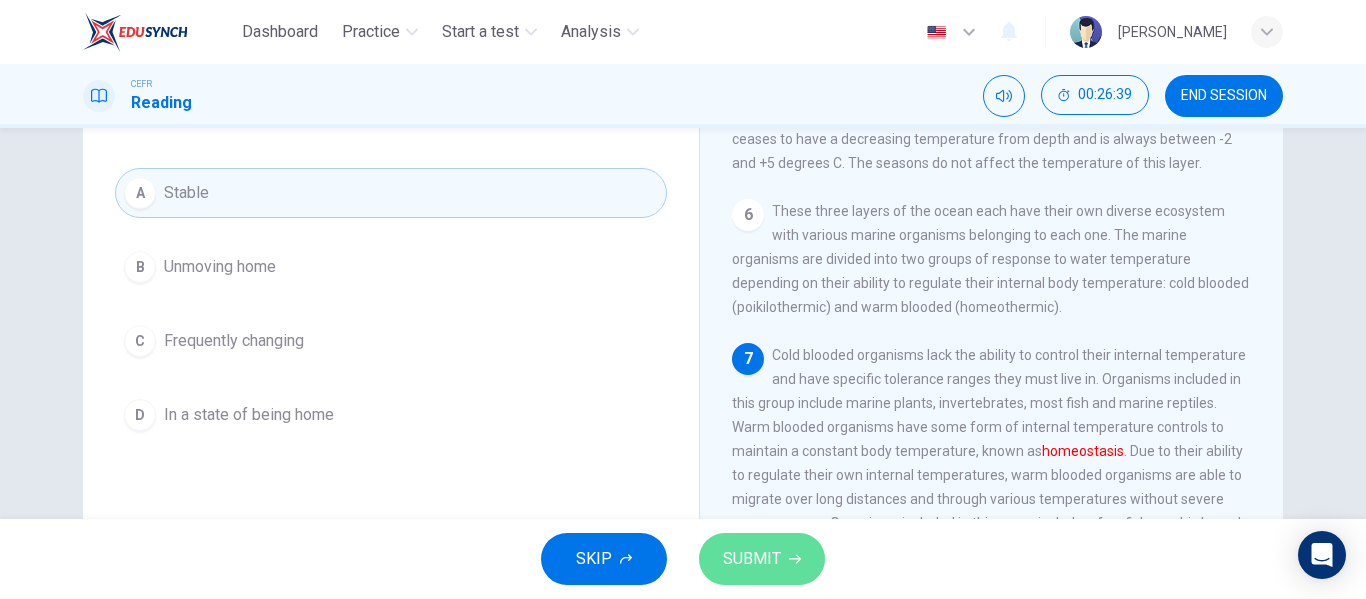 click on "SUBMIT" at bounding box center [752, 559] 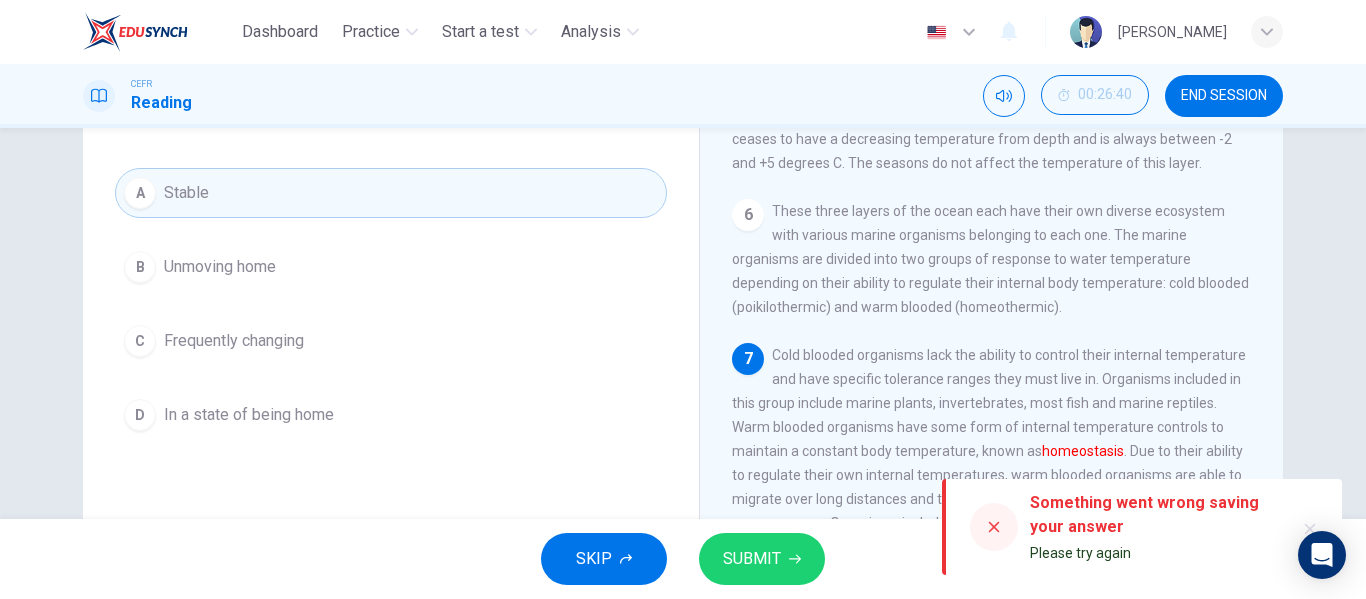 drag, startPoint x: 734, startPoint y: 559, endPoint x: 762, endPoint y: 568, distance: 29.410883 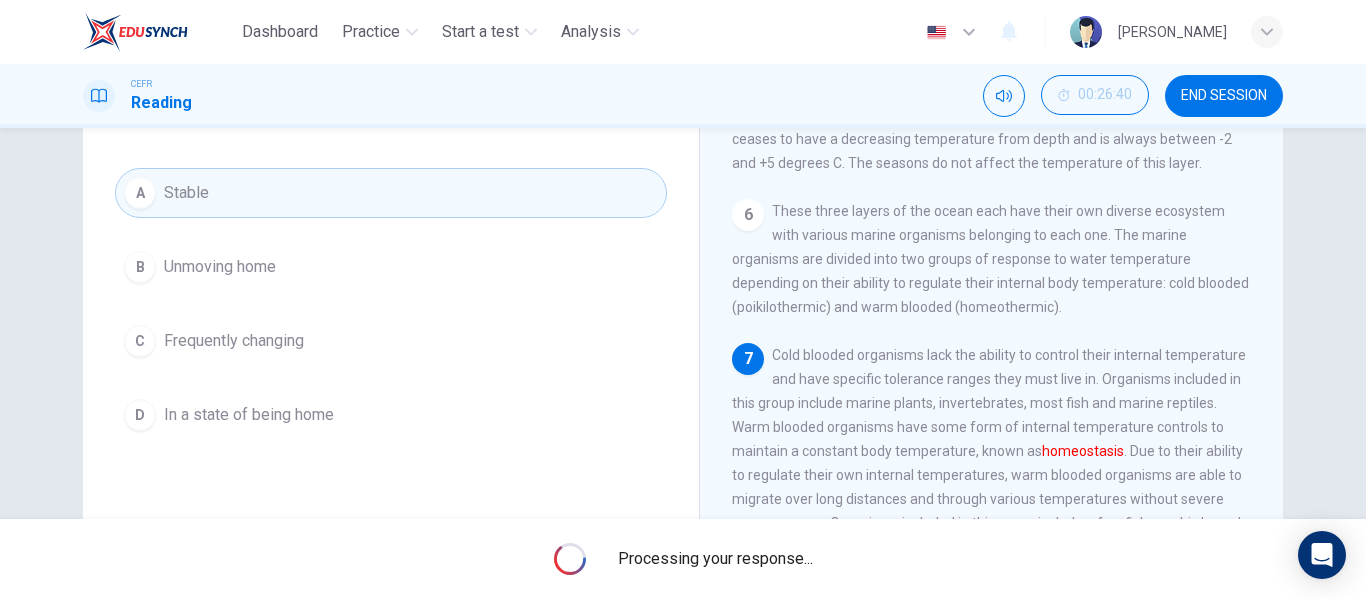 click on "Processing your response..." at bounding box center [715, 559] 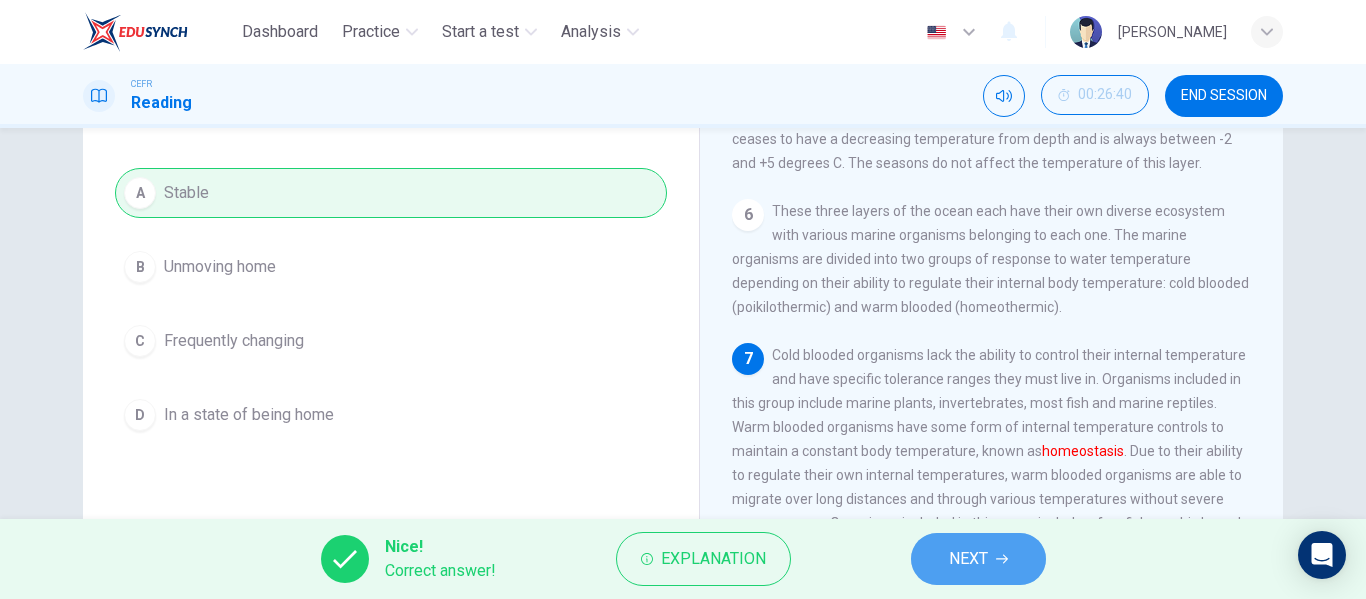 click 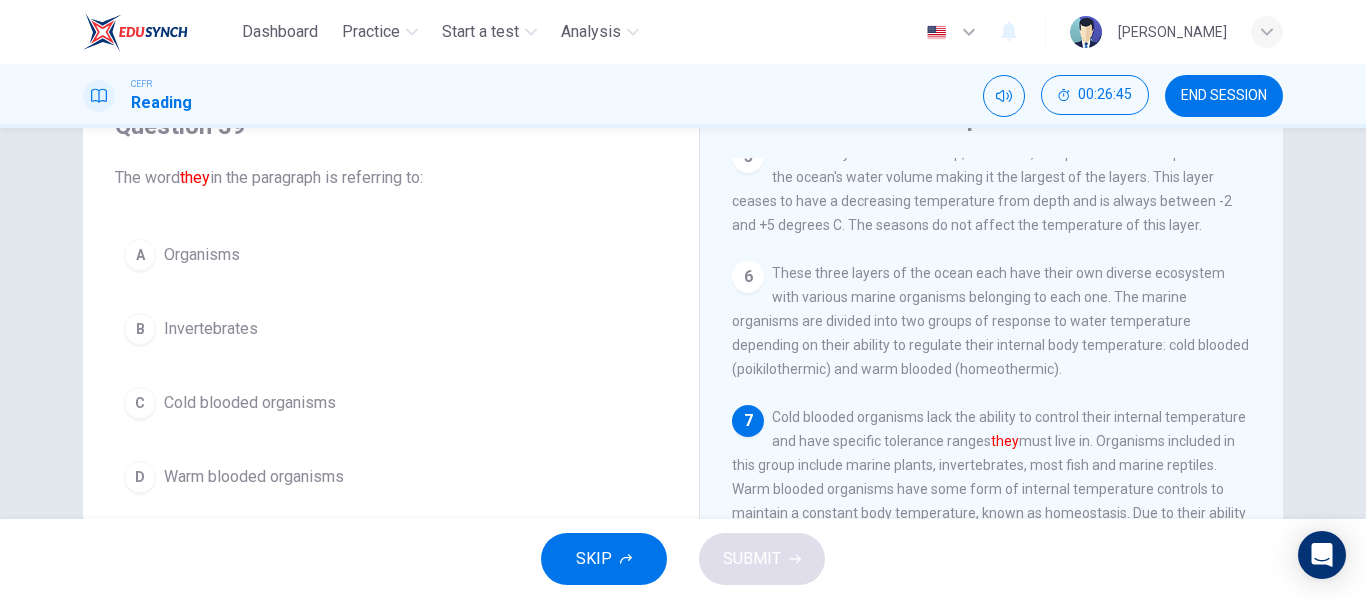 scroll, scrollTop: 99, scrollLeft: 0, axis: vertical 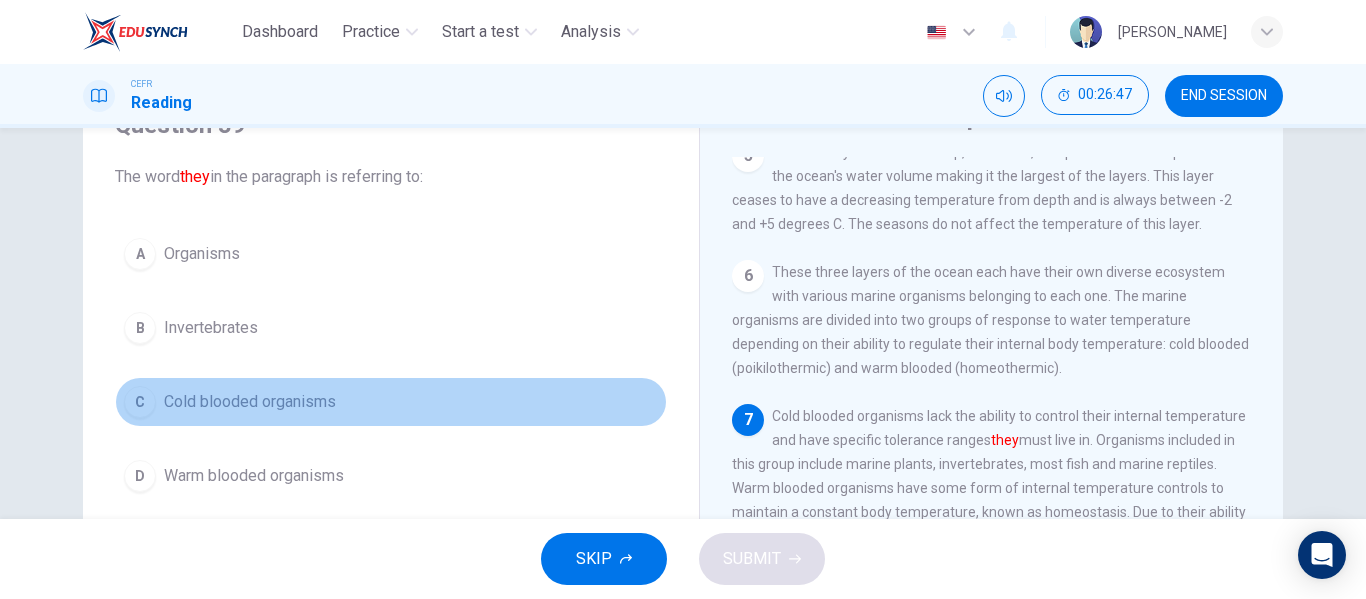 click on "C" at bounding box center (140, 402) 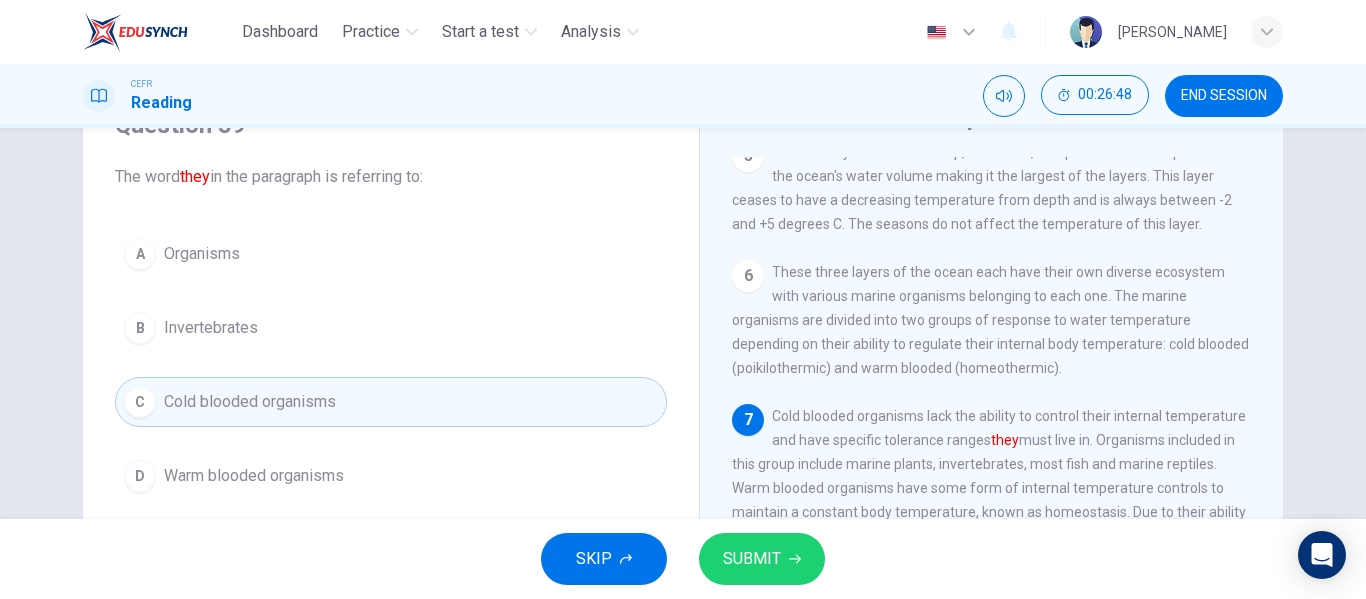 click on "SUBMIT" at bounding box center [762, 559] 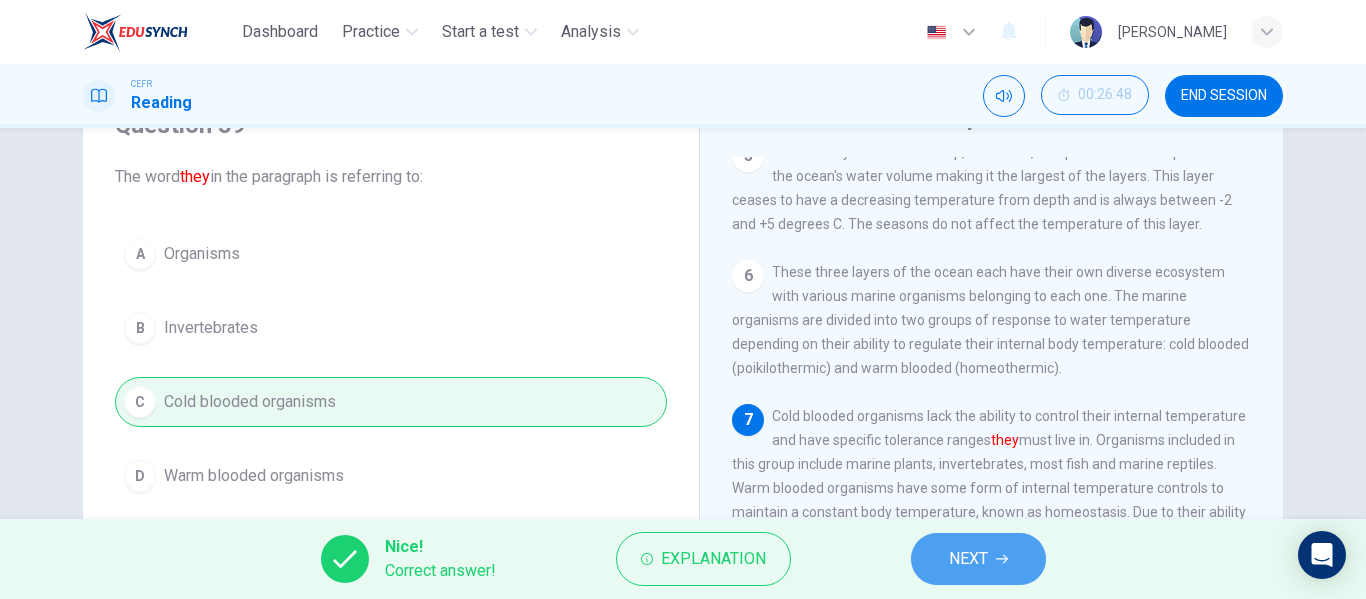 click on "NEXT" at bounding box center [978, 559] 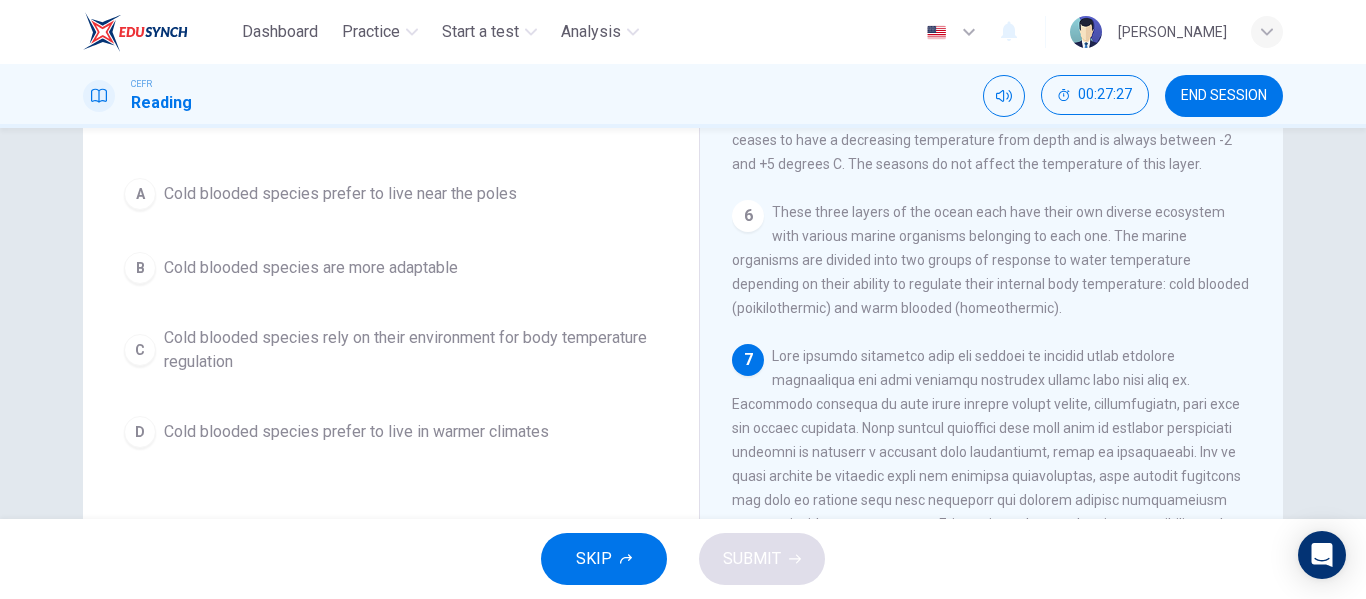 scroll, scrollTop: 160, scrollLeft: 0, axis: vertical 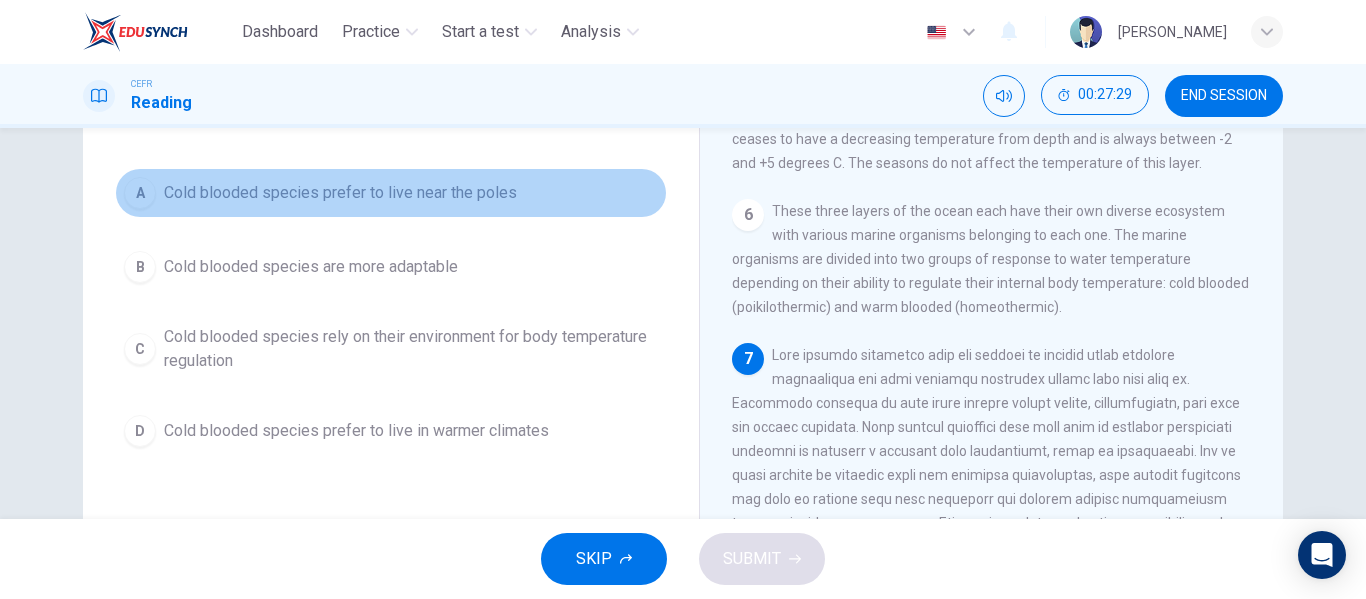 click on "A Cold blooded species prefer to live near the poles" at bounding box center (391, 193) 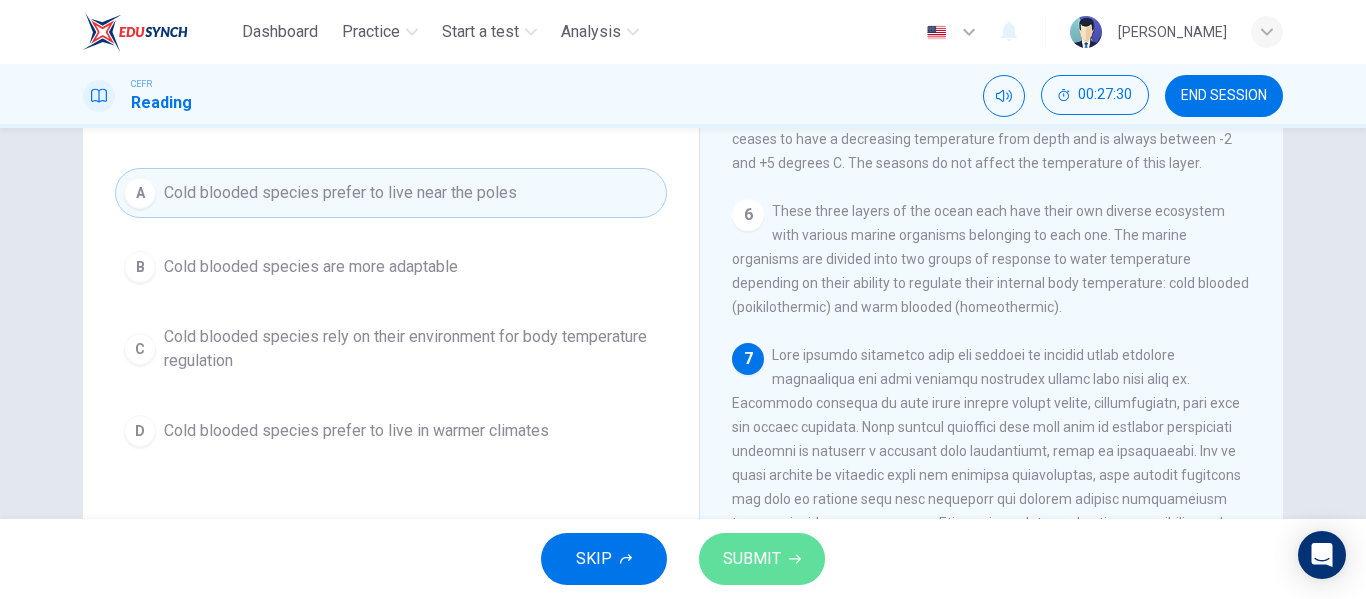 click 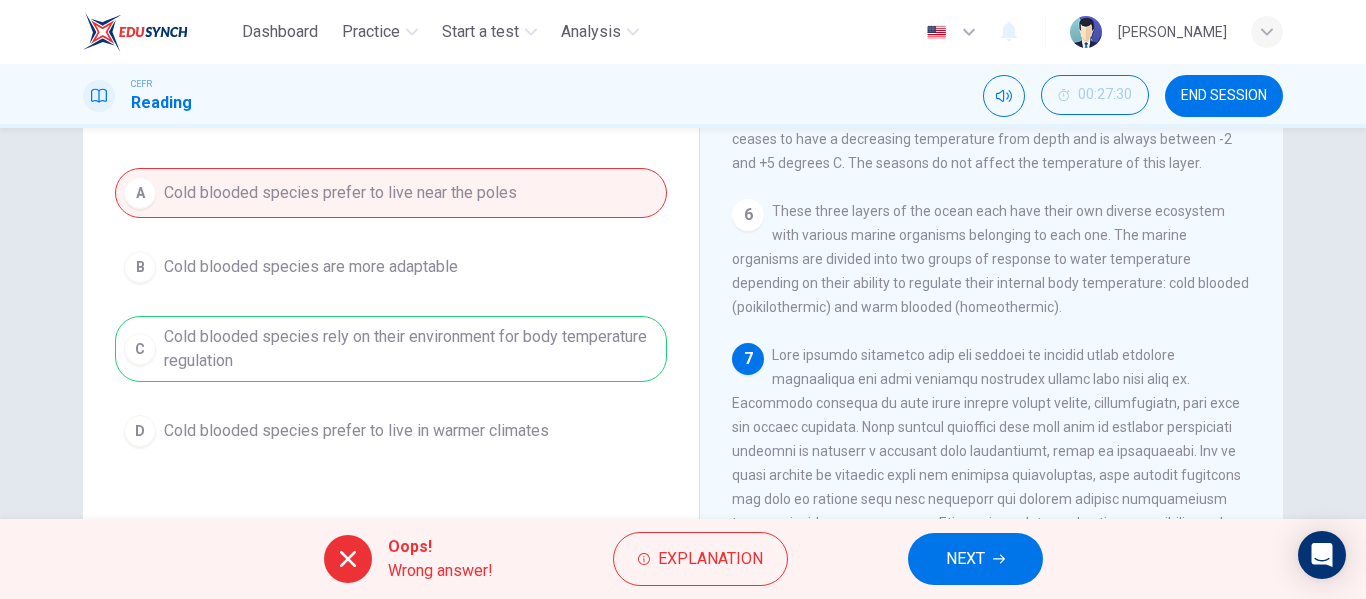 click on "Oops! Wrong answer! Explanation NEXT" at bounding box center [683, 559] 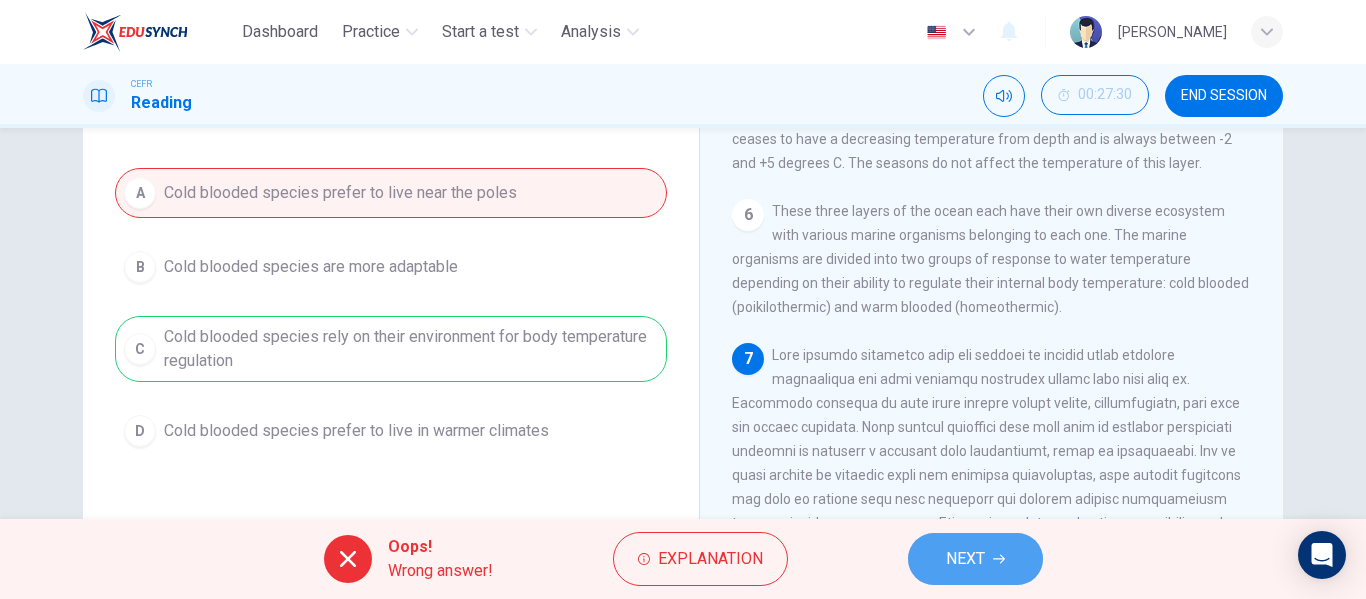 click on "NEXT" at bounding box center (975, 559) 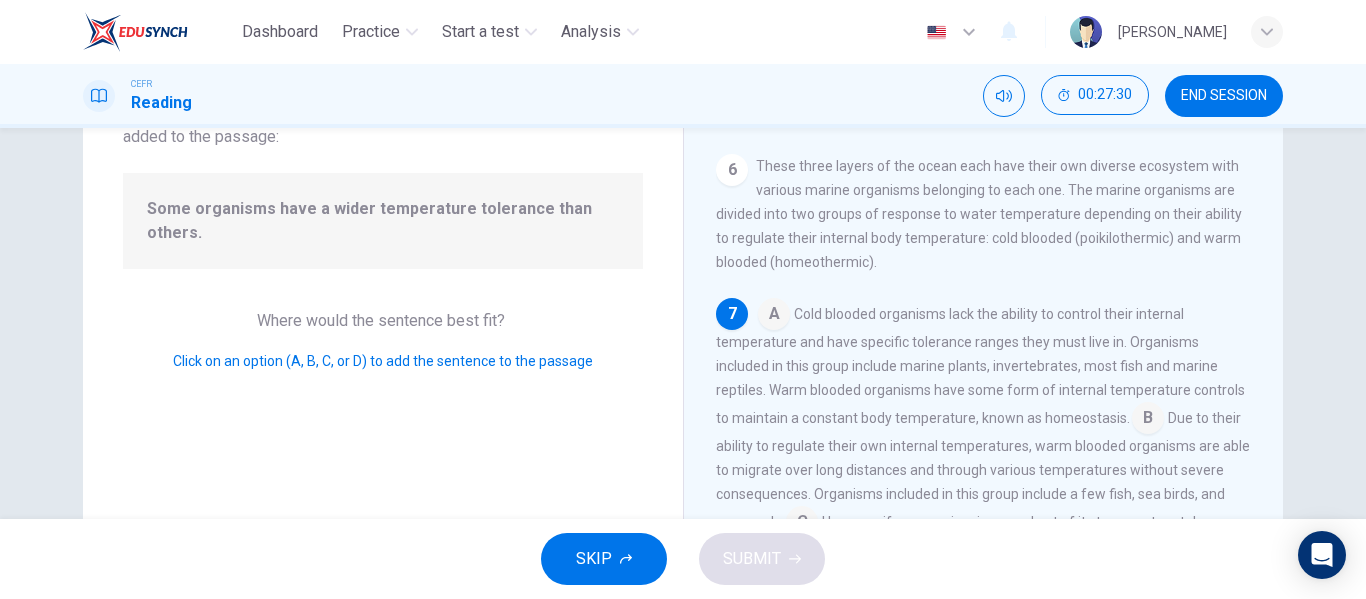 scroll, scrollTop: 786, scrollLeft: 0, axis: vertical 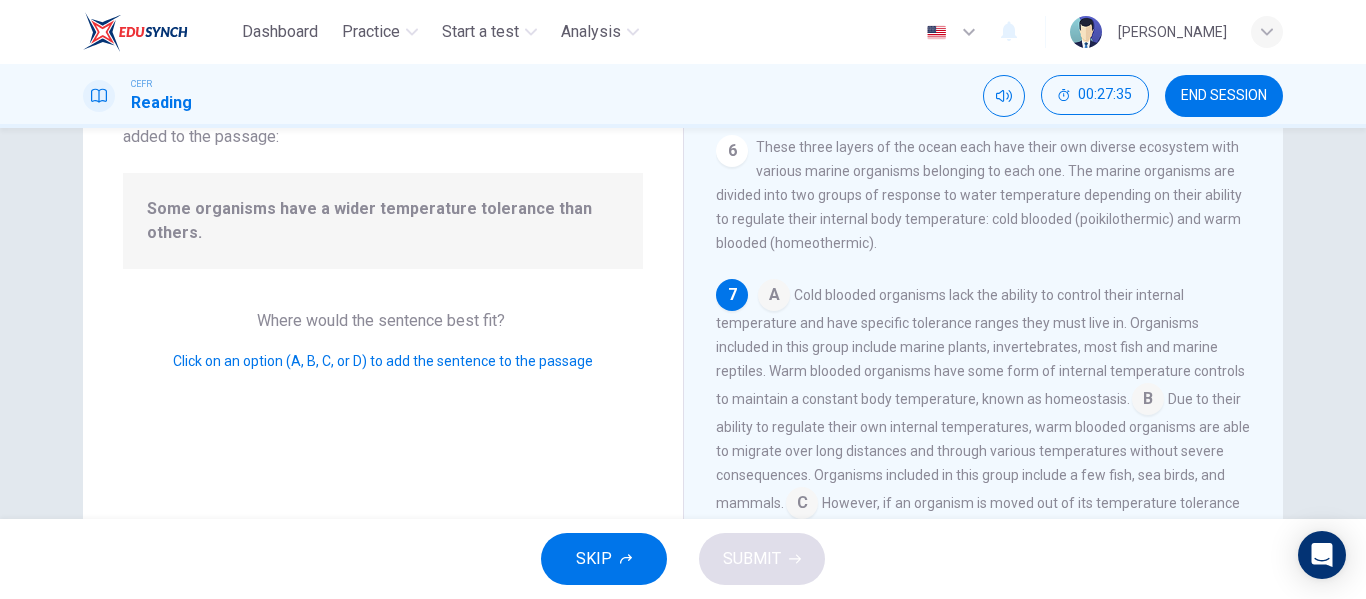 click at bounding box center (774, 297) 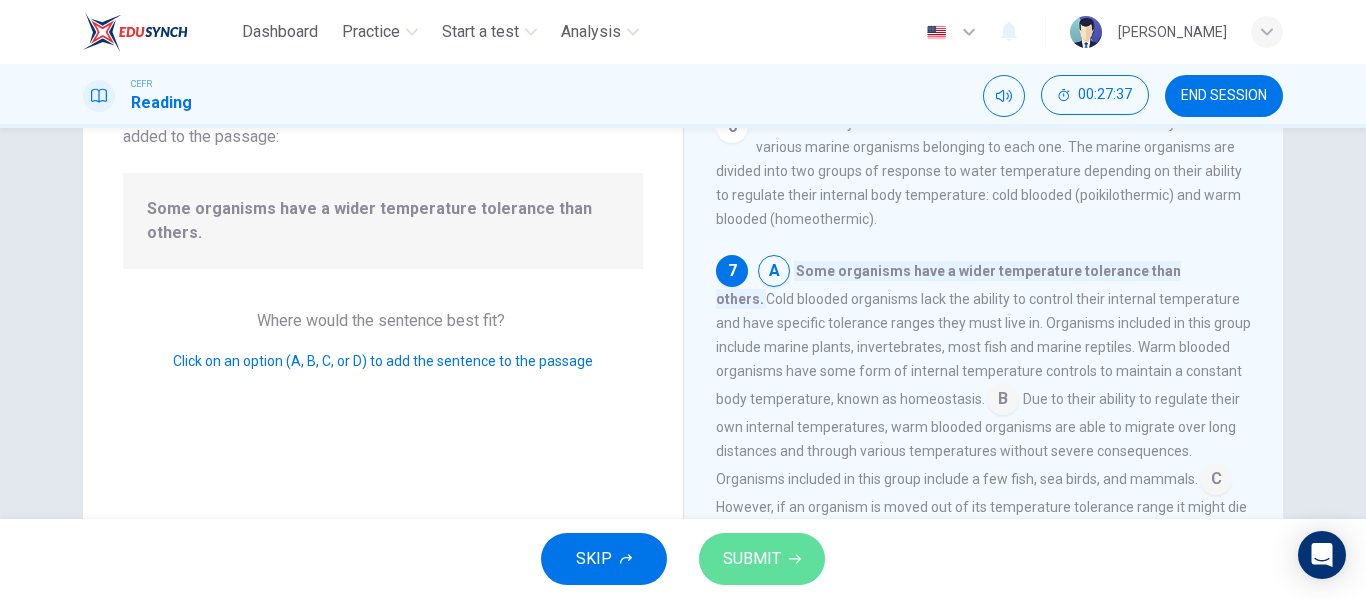 click on "SUBMIT" at bounding box center (752, 559) 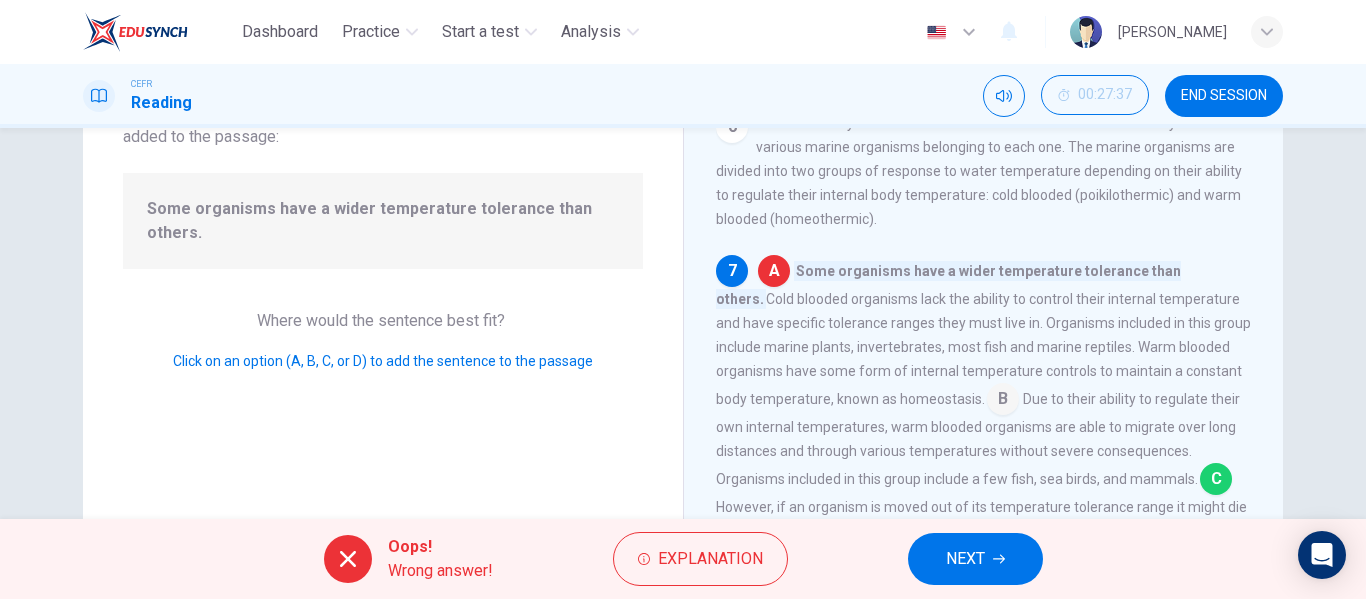 scroll, scrollTop: 810, scrollLeft: 0, axis: vertical 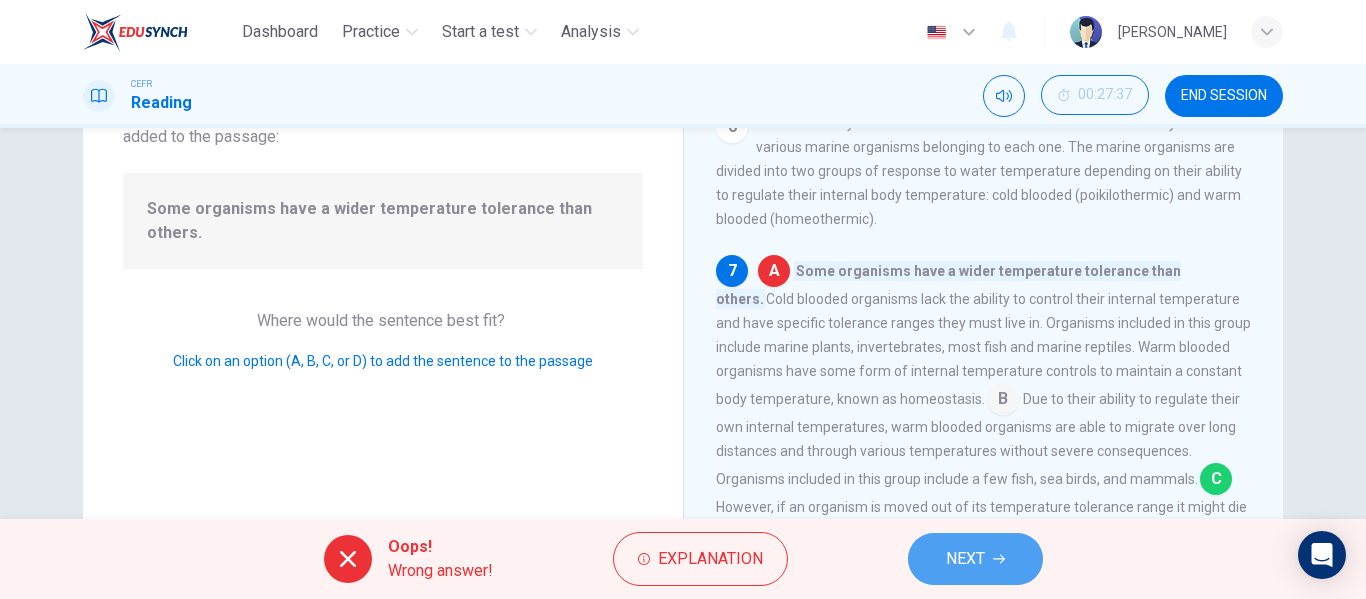 click on "NEXT" at bounding box center (965, 559) 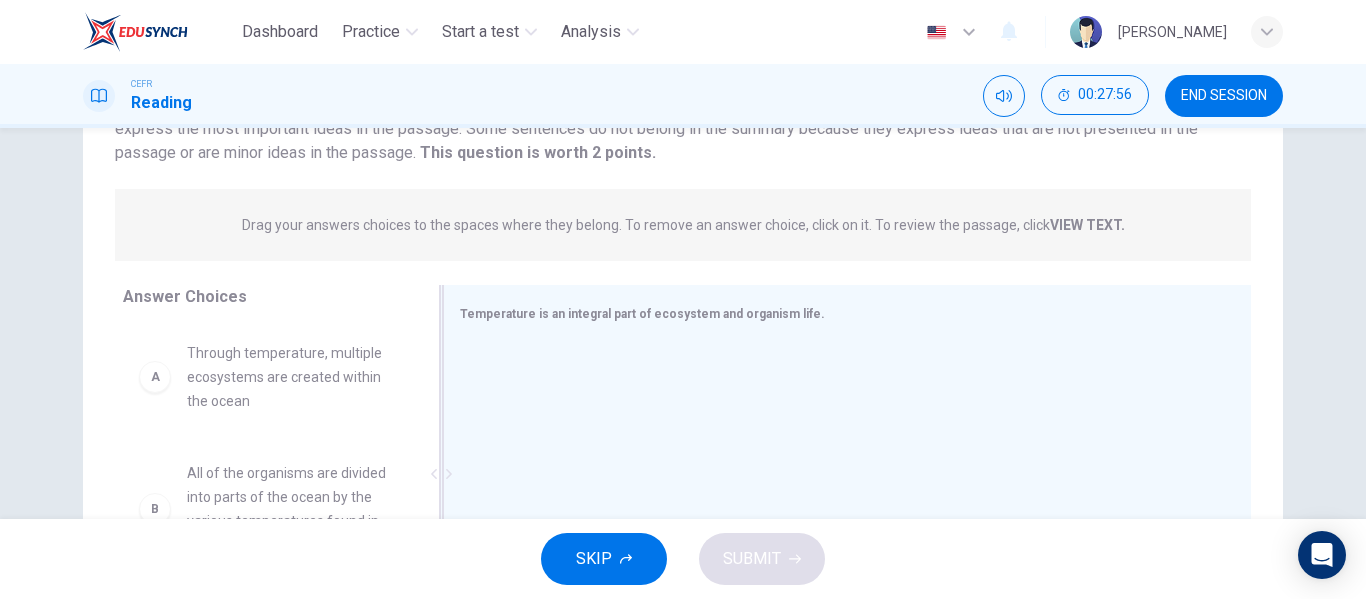 scroll, scrollTop: 187, scrollLeft: 0, axis: vertical 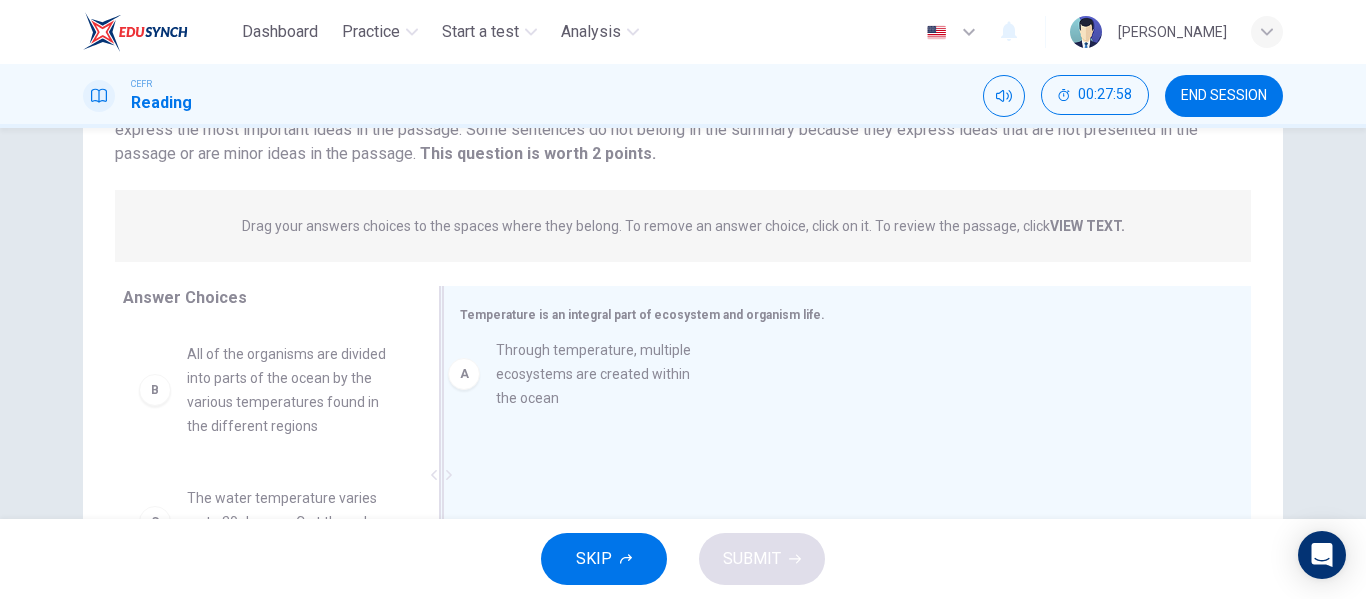 drag, startPoint x: 235, startPoint y: 364, endPoint x: 575, endPoint y: 357, distance: 340.07205 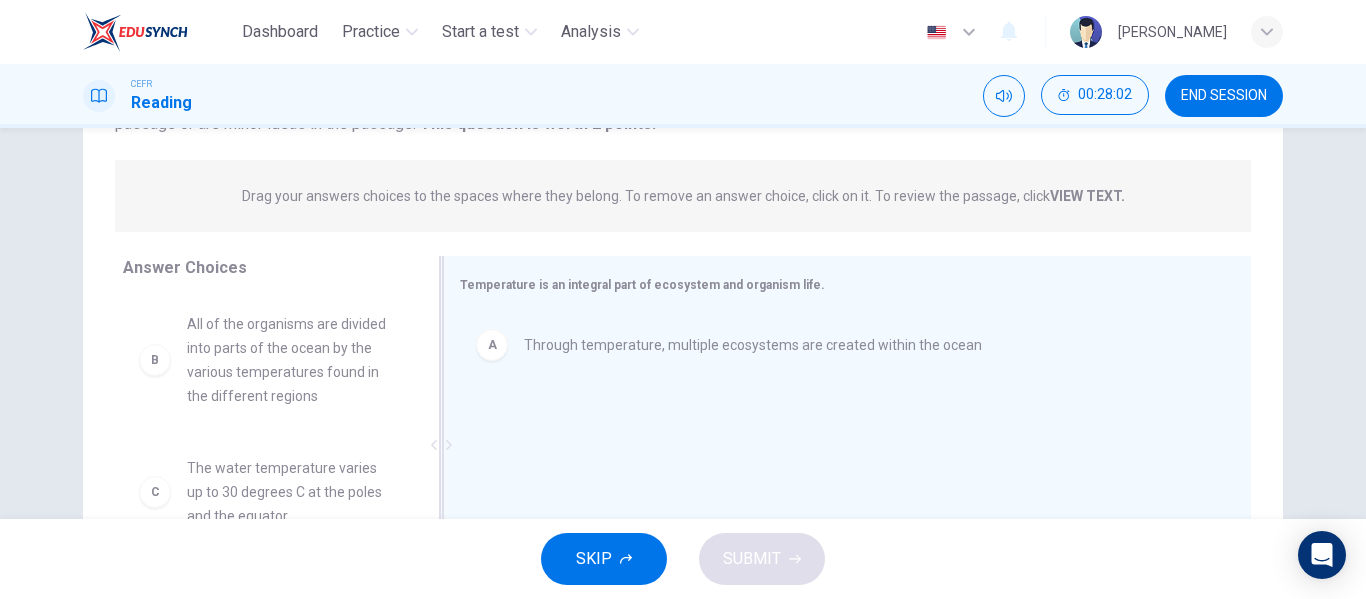 scroll, scrollTop: 218, scrollLeft: 0, axis: vertical 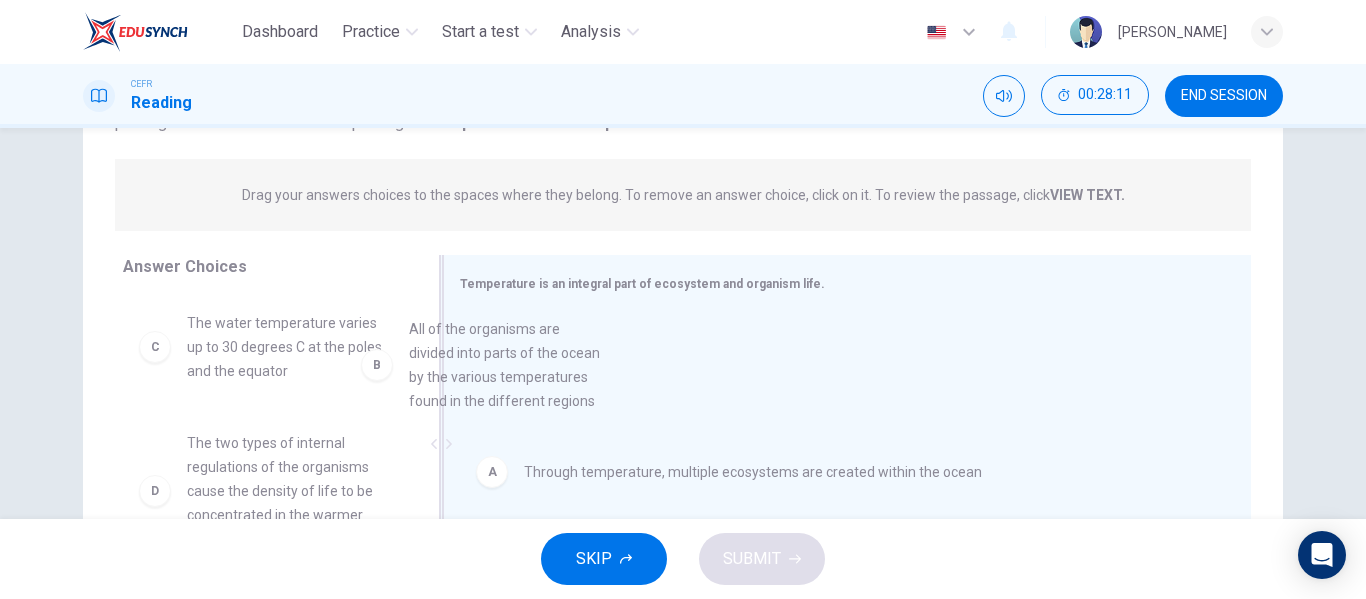 drag, startPoint x: 302, startPoint y: 354, endPoint x: 577, endPoint y: 364, distance: 275.18176 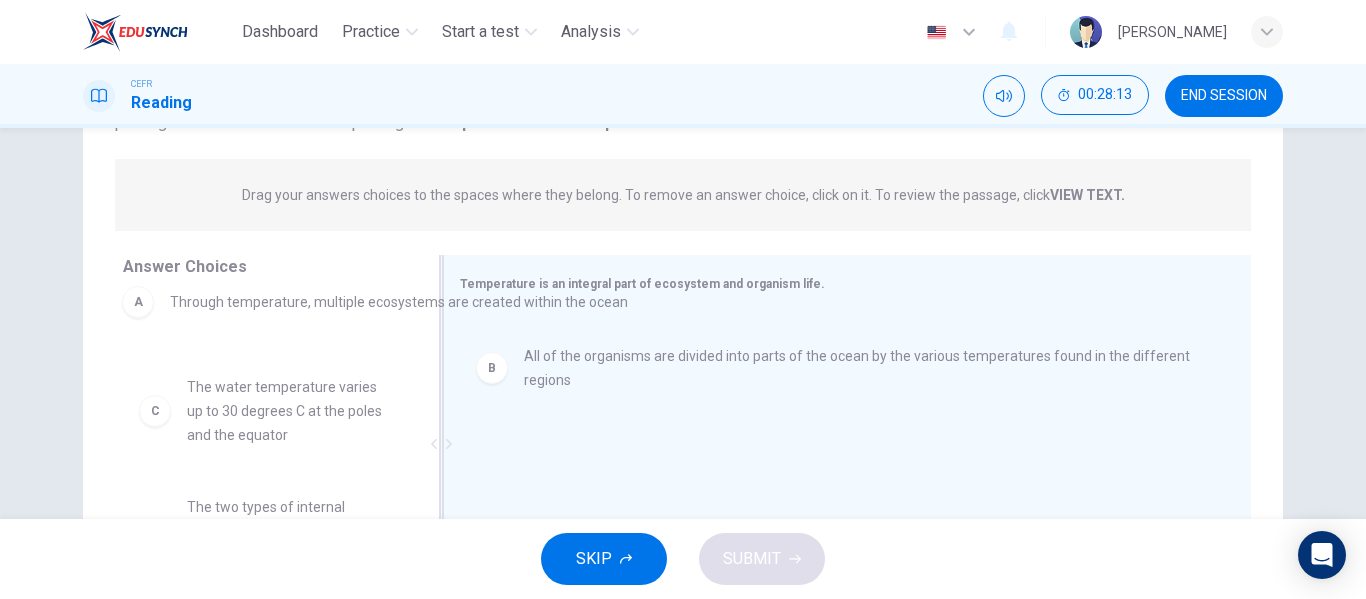drag, startPoint x: 584, startPoint y: 368, endPoint x: 230, endPoint y: 326, distance: 356.48282 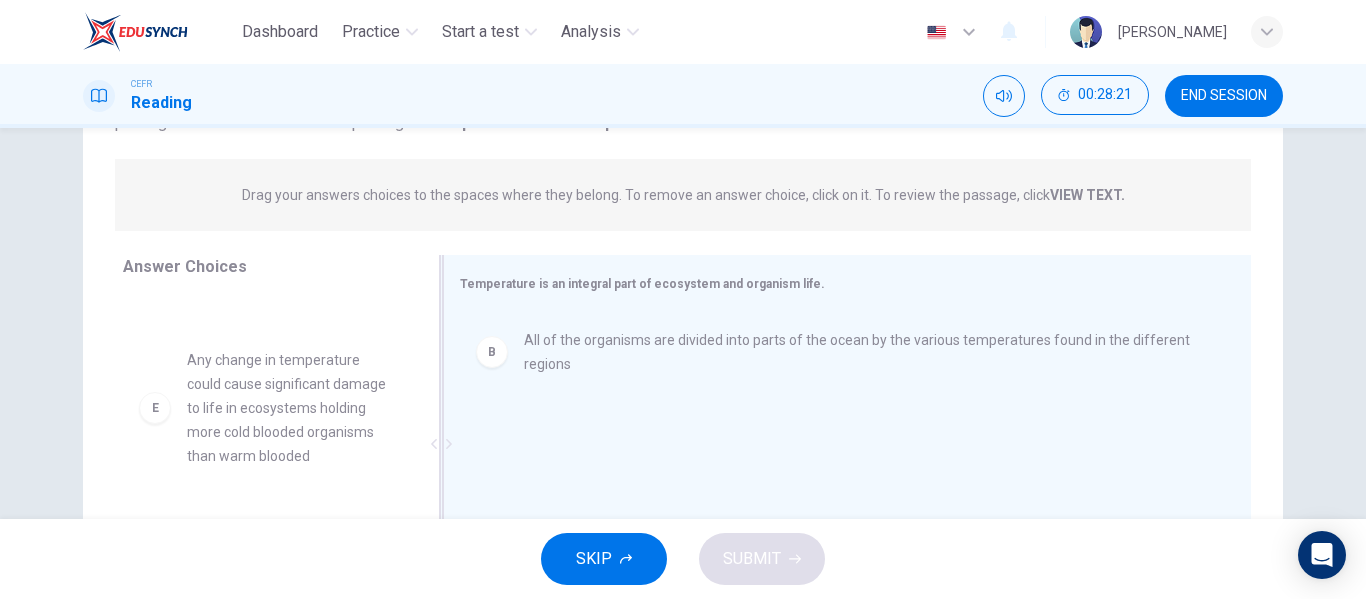scroll, scrollTop: 372, scrollLeft: 0, axis: vertical 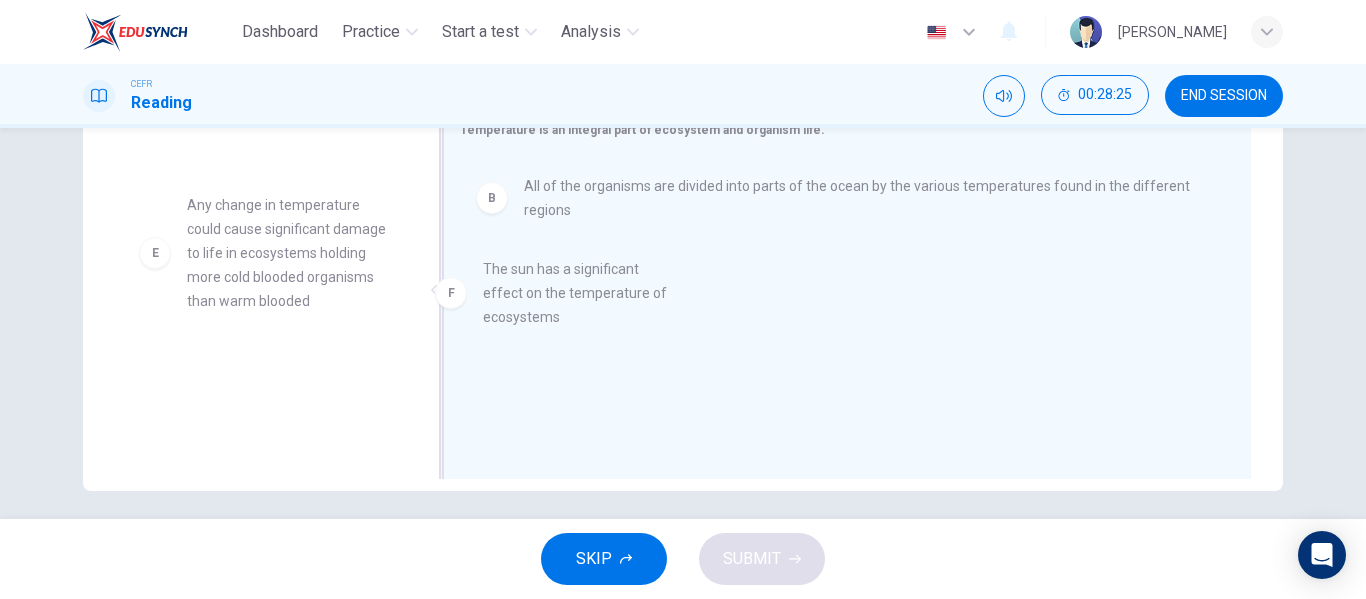 drag, startPoint x: 237, startPoint y: 422, endPoint x: 638, endPoint y: 260, distance: 432.487 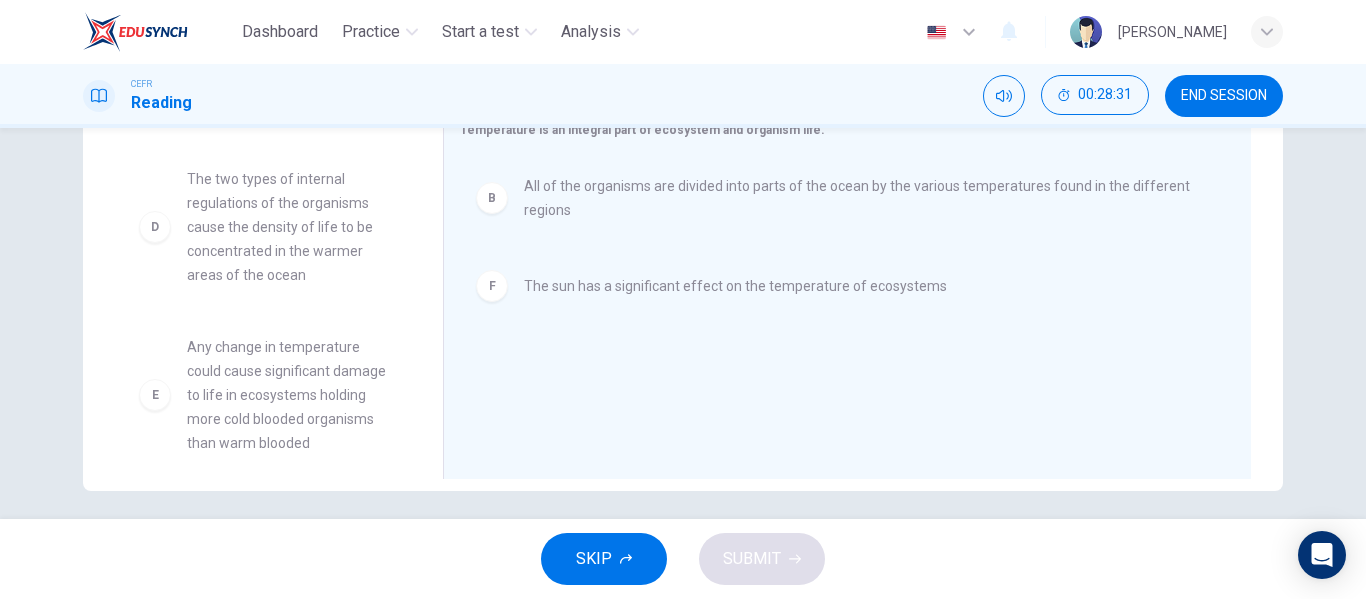 scroll, scrollTop: 229, scrollLeft: 0, axis: vertical 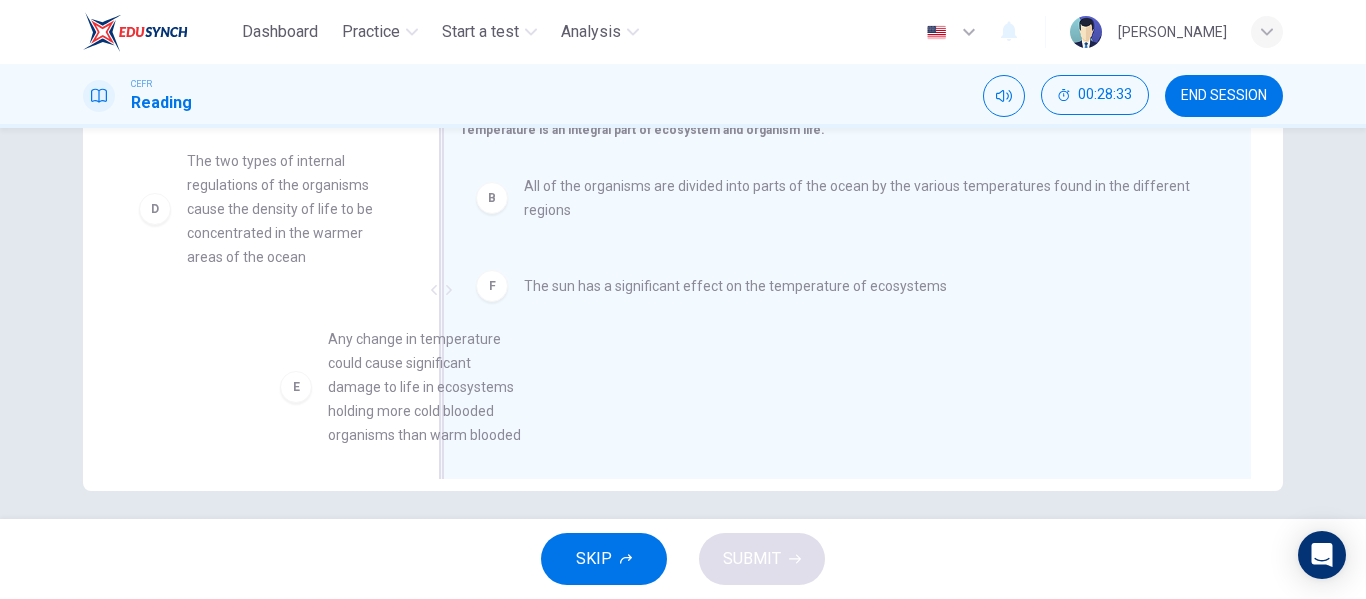 drag, startPoint x: 272, startPoint y: 375, endPoint x: 549, endPoint y: 341, distance: 279.07883 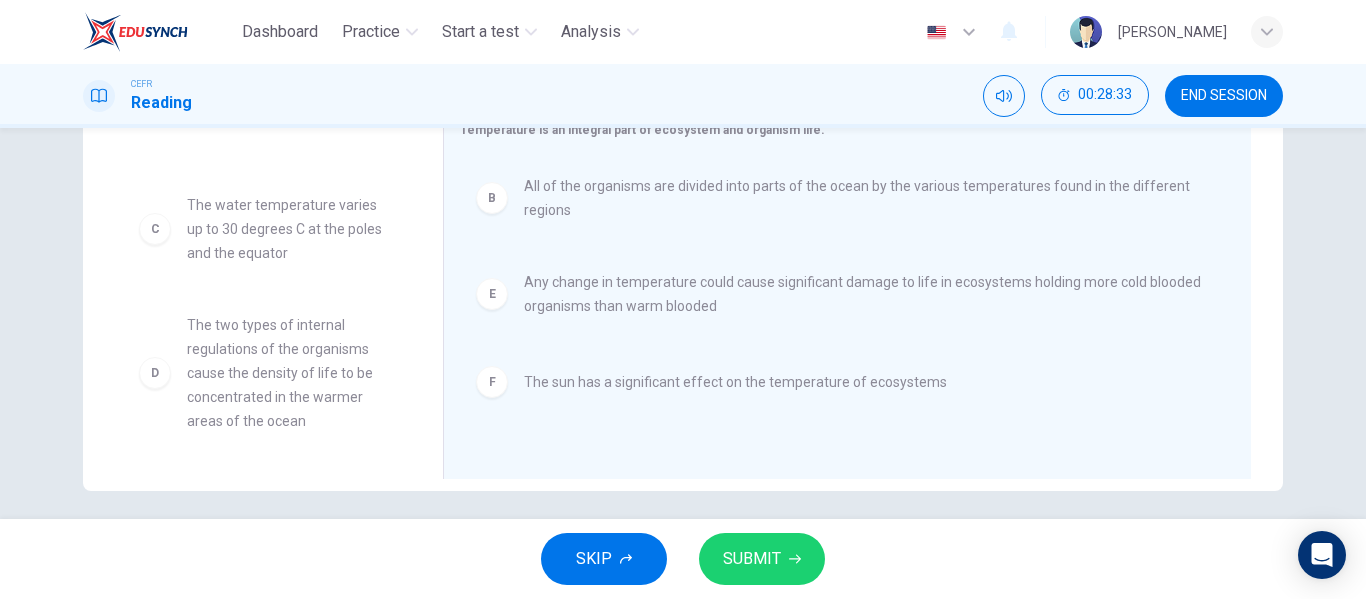 scroll, scrollTop: 0, scrollLeft: 0, axis: both 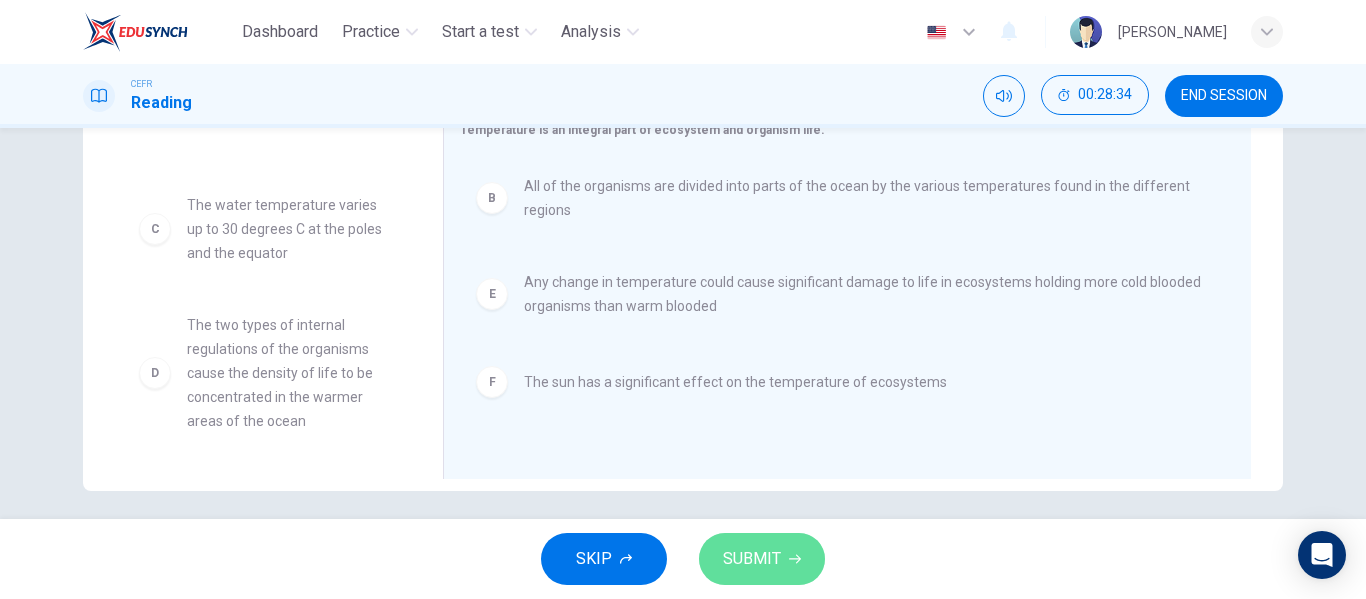 click on "SUBMIT" at bounding box center [752, 559] 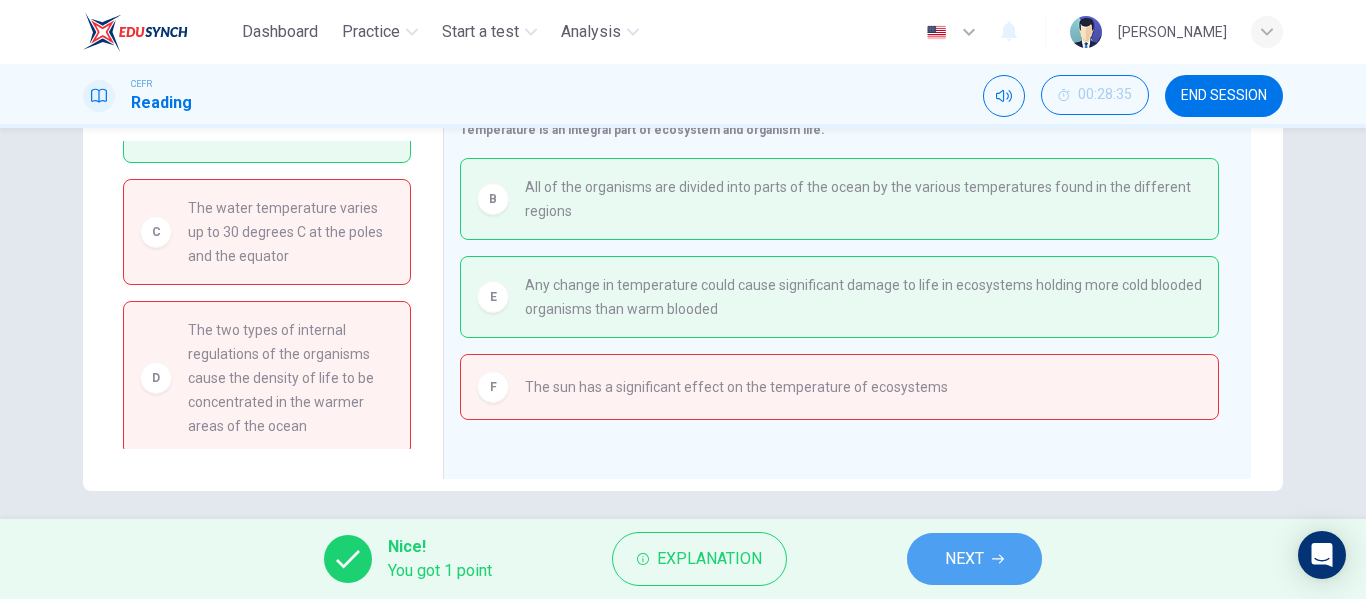 click on "NEXT" at bounding box center (974, 559) 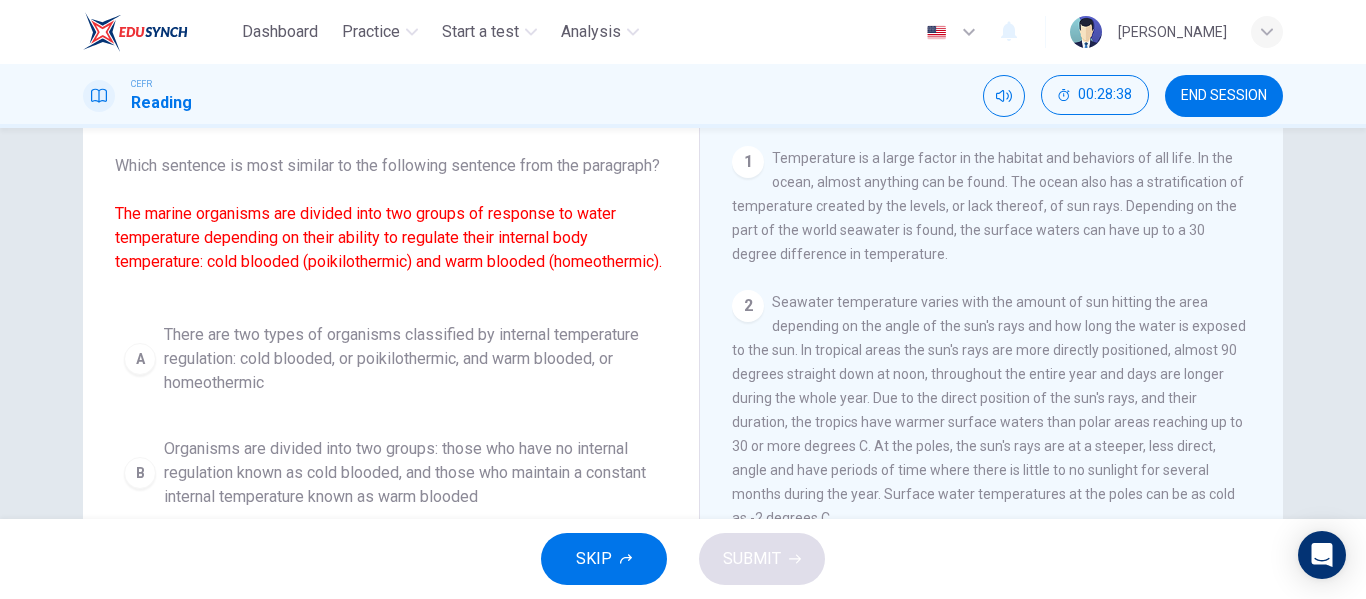 scroll, scrollTop: 113, scrollLeft: 0, axis: vertical 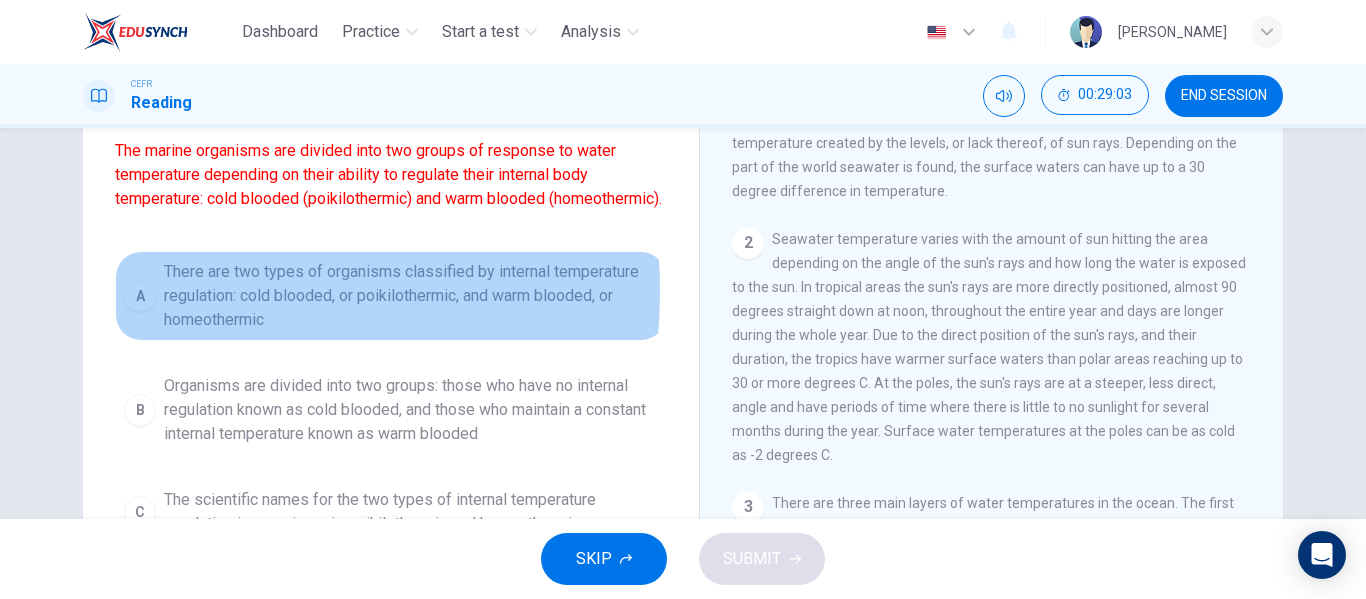 click on "A There are two types of organisms classified by internal temperature regulation: cold blooded, or poikilothermic, and warm blooded, or homeothermic" at bounding box center (391, 296) 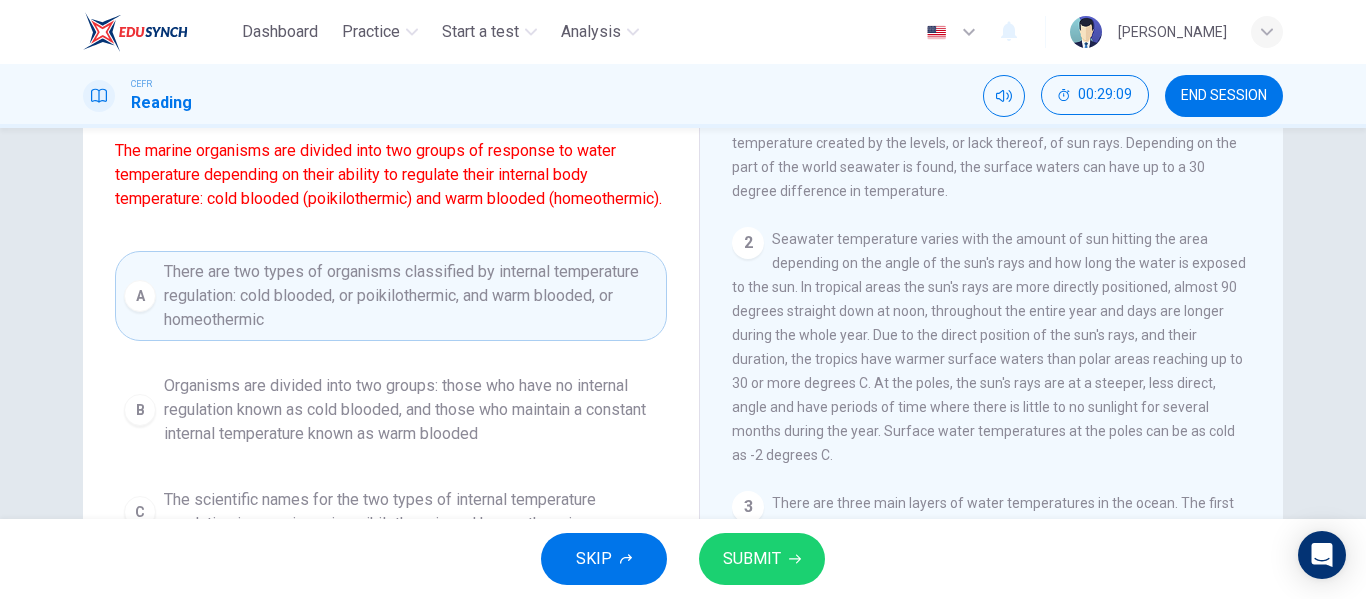 scroll, scrollTop: 21, scrollLeft: 0, axis: vertical 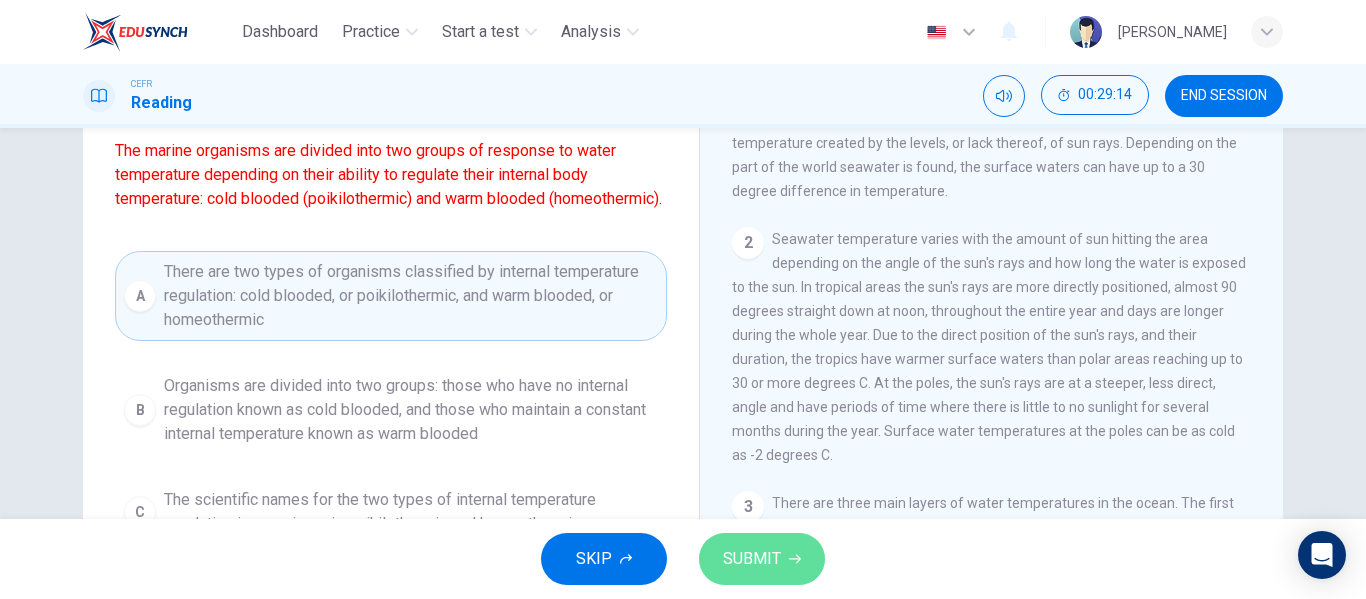 click on "SUBMIT" at bounding box center [752, 559] 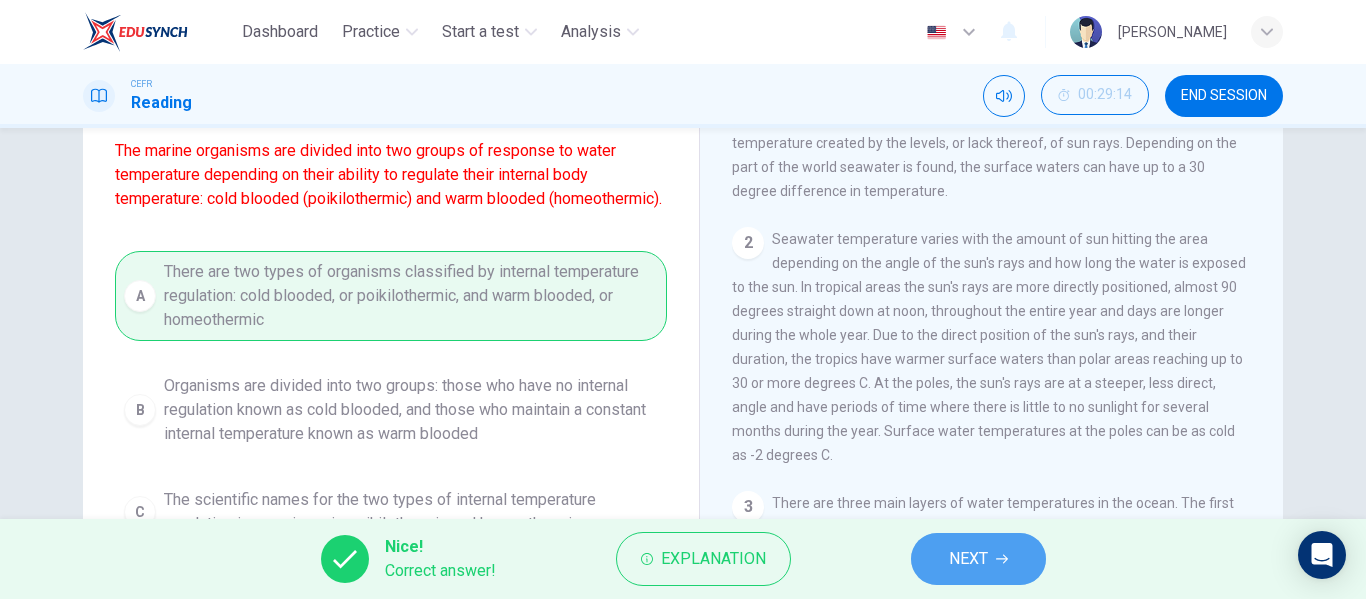 click on "NEXT" at bounding box center [978, 559] 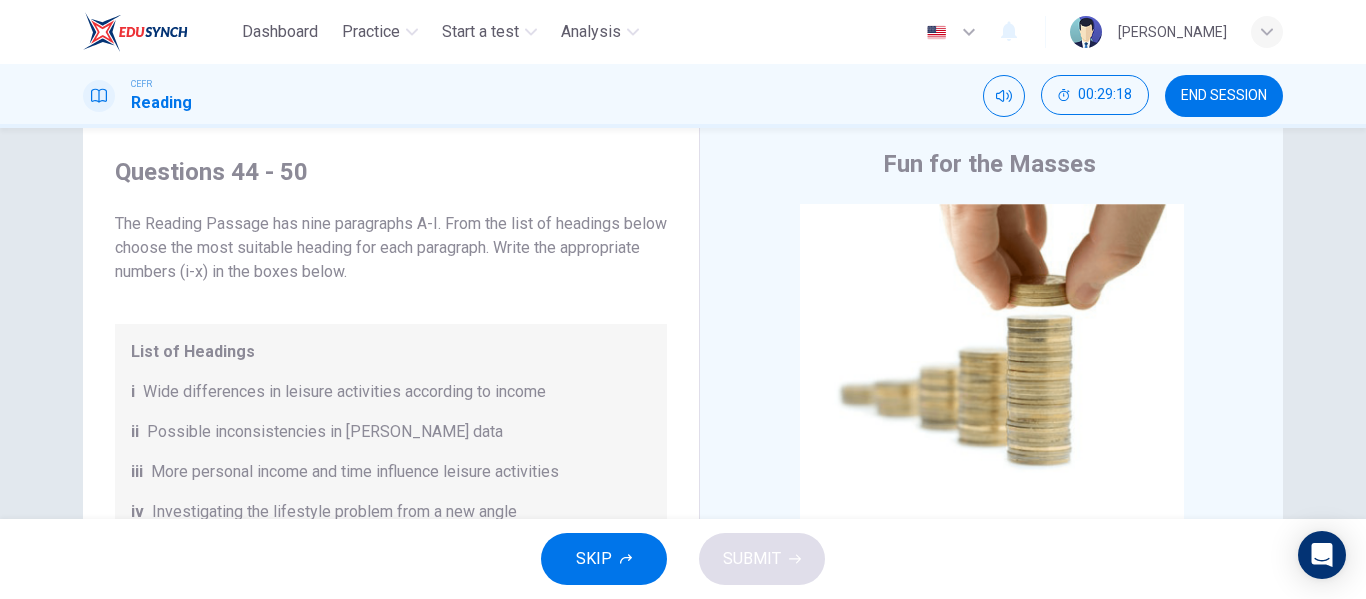 scroll, scrollTop: 51, scrollLeft: 0, axis: vertical 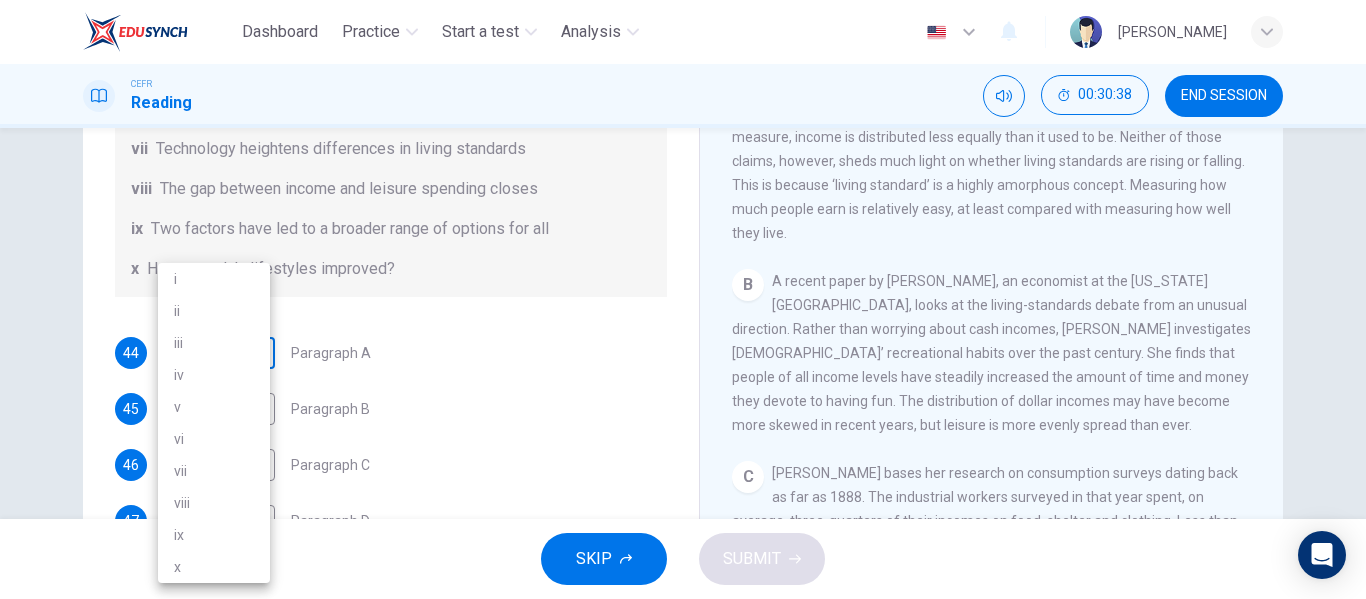 click on "Dashboard Practice Start a test Analysis English en ​ [PERSON_NAME] CEFR Reading 00:30:38 END SESSION Questions 44 - 50 The Reading Passage has nine paragraphs A-I.
From the list of headings below choose the most suitable heading for each paragraph.
Write the appropriate numbers (i-x) in the boxes below. List of Headings i Wide differences in leisure activities according to income ii Possible inconsistencies in [PERSON_NAME] data iii More personal income and time influence leisure activities iv Investigating the lifestyle problem from a new angle v Increased incomes fail to benefit everyone vi A controversial development offers cheaper leisure activities vii Technology heightens differences in living standards viii The gap between income and leisure spending closes ix Two factors have led to a broader range of options for all x Have people’s lifestyles improved? 44 ​ ​ Paragraph A 45 ​ ​ Paragraph B 46 ​ ​ Paragraph C 47 ​ ​ Paragraph D 48 ​ ​ Paragraph F 49 ​ ​ 50" at bounding box center [683, 299] 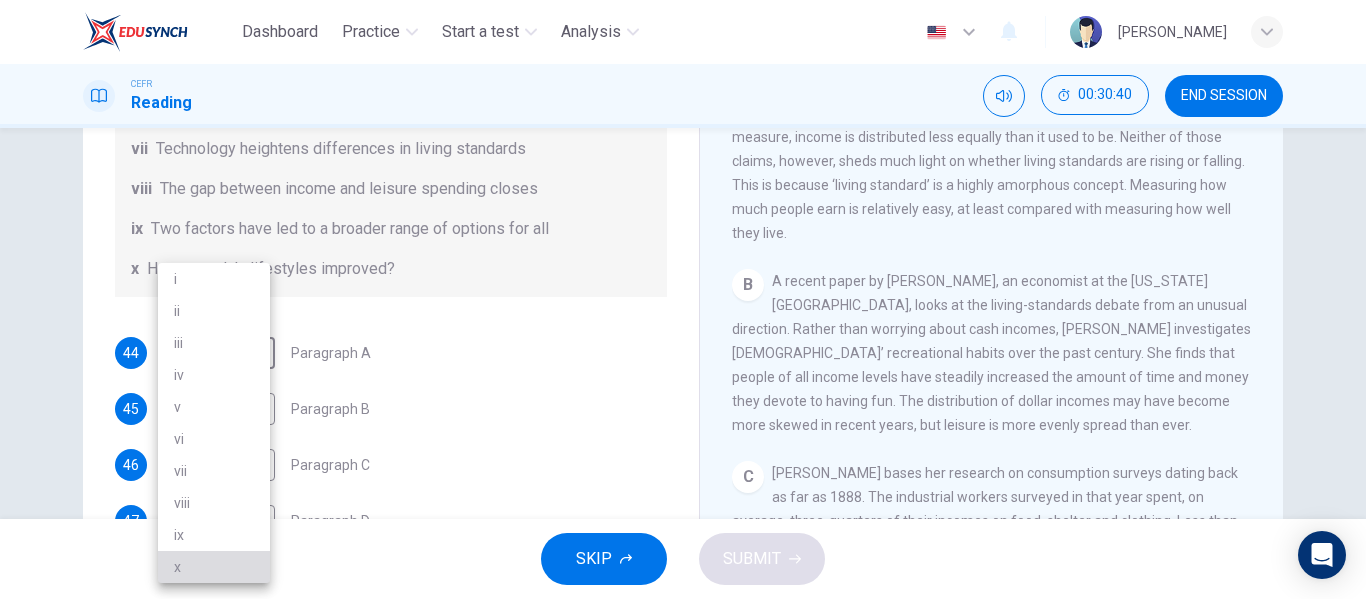 click on "x" at bounding box center (214, 567) 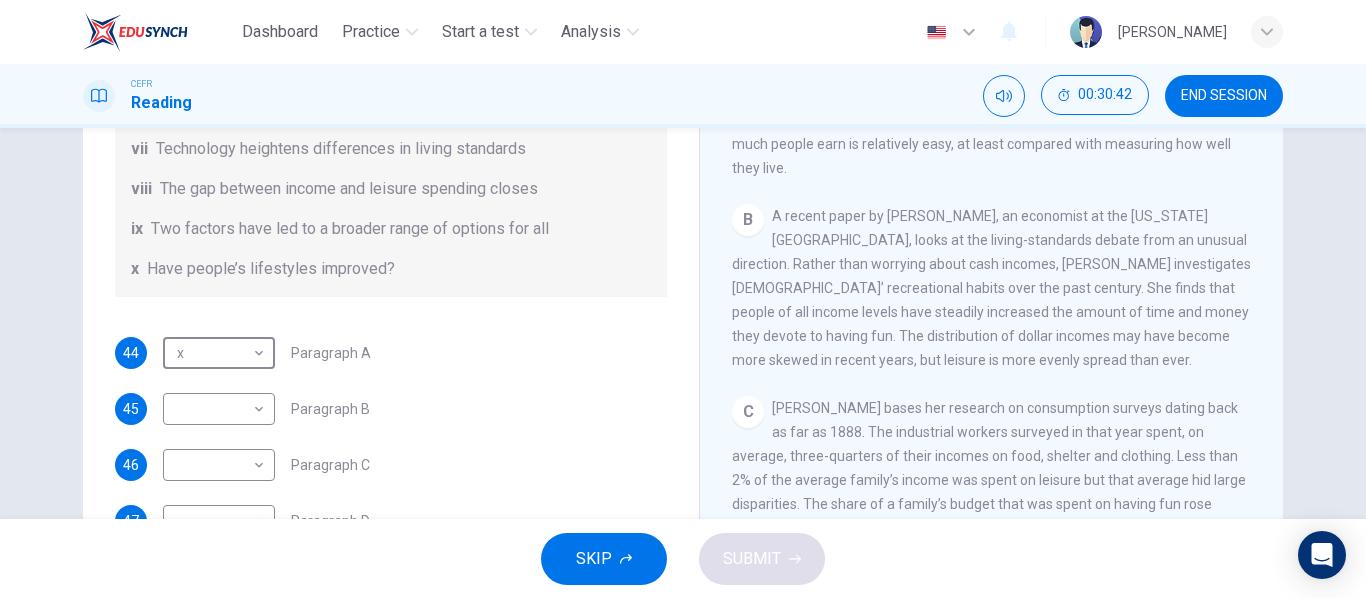 scroll, scrollTop: 484, scrollLeft: 0, axis: vertical 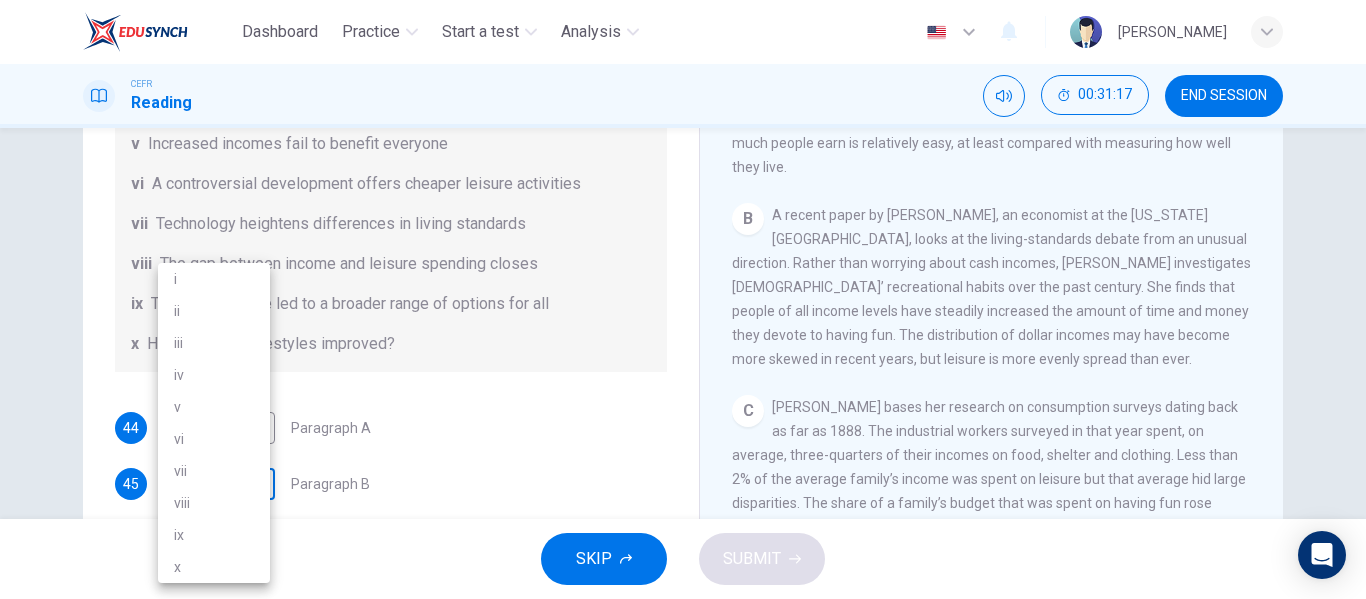 click on "Dashboard Practice Start a test Analysis English en ​ [PERSON_NAME] CEFR Reading 00:31:17 END SESSION Questions 44 - 50 The Reading Passage has nine paragraphs A-I.
From the list of headings below choose the most suitable heading for each paragraph.
Write the appropriate numbers (i-x) in the boxes below. List of Headings i Wide differences in leisure activities according to income ii Possible inconsistencies in [PERSON_NAME] data iii More personal income and time influence leisure activities iv Investigating the lifestyle problem from a new angle v Increased incomes fail to benefit everyone vi A controversial development offers cheaper leisure activities vii Technology heightens differences in living standards viii The gap between income and leisure spending closes ix Two factors have led to a broader range of options for all x Have people’s lifestyles improved? 44 x x ​ Paragraph A 45 ​ ​ Paragraph B 46 ​ ​ Paragraph C 47 ​ ​ Paragraph D 48 ​ ​ Paragraph F 49 ​ ​ 50" at bounding box center (683, 299) 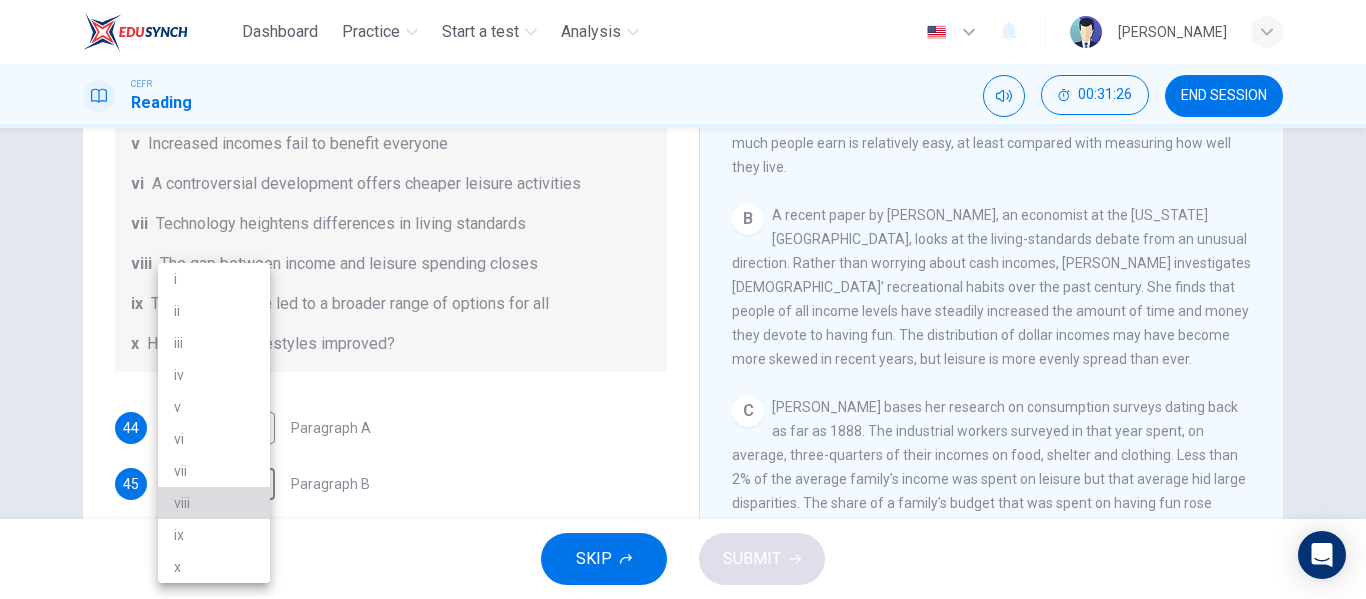 click on "viii" at bounding box center (214, 503) 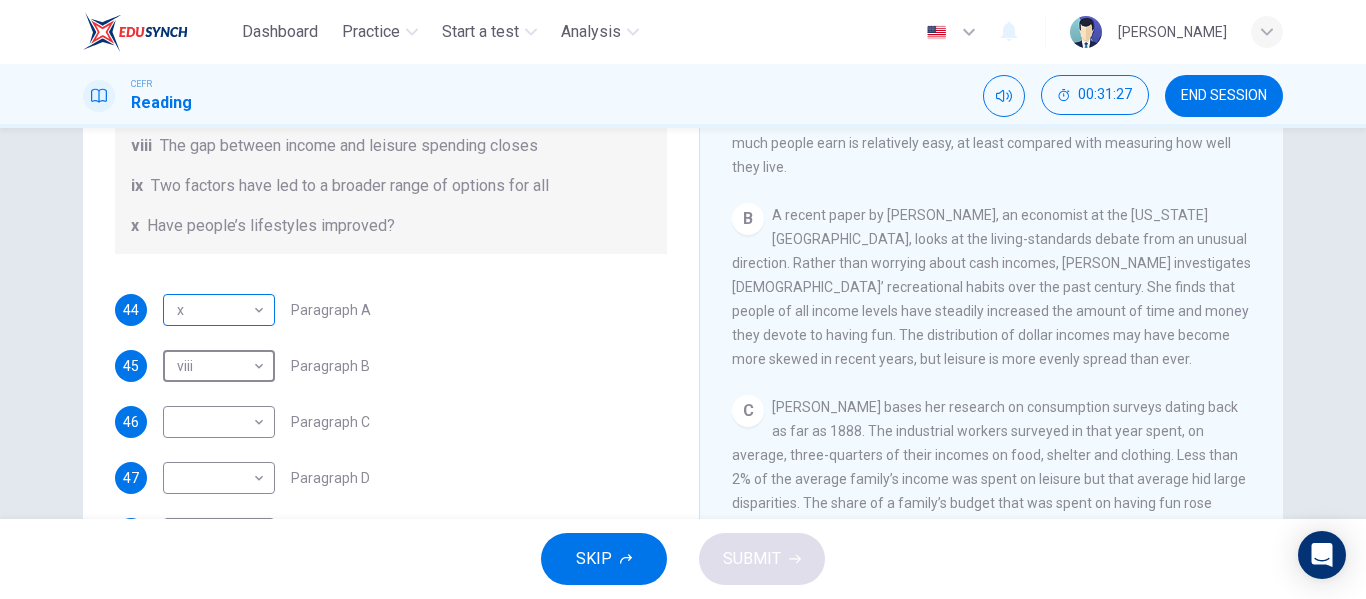 scroll, scrollTop: 343, scrollLeft: 0, axis: vertical 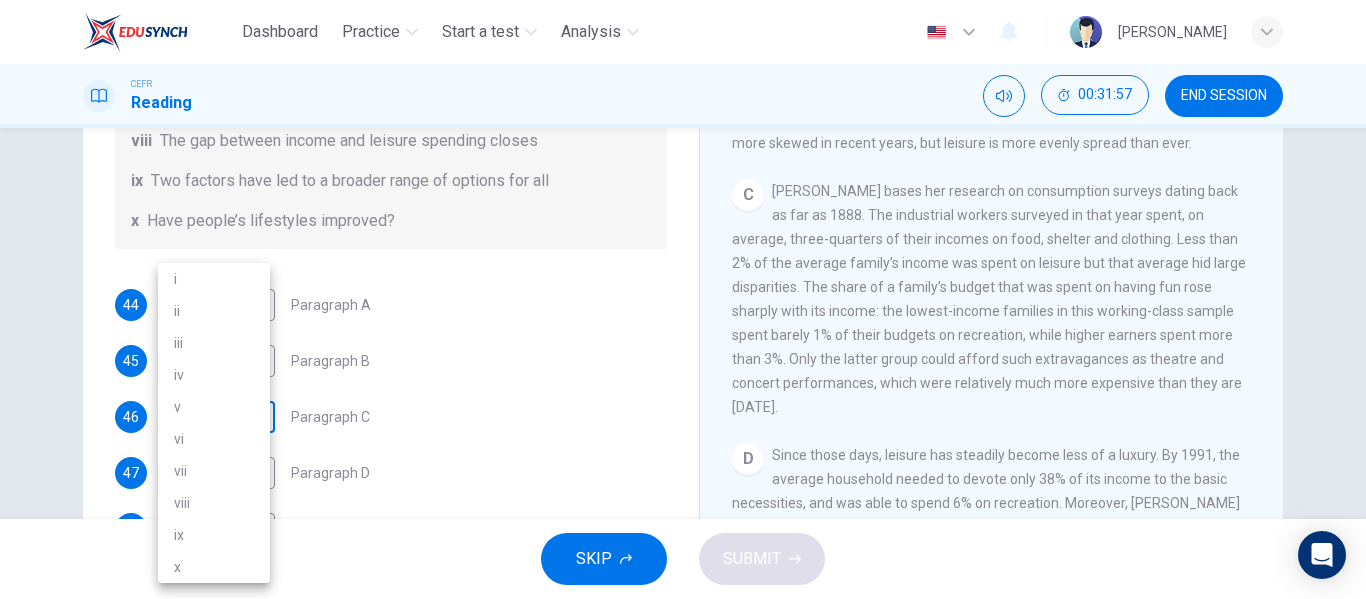 click on "Dashboard Practice Start a test Analysis English en ​ [PERSON_NAME] CEFR Reading 00:31:57 END SESSION Questions 44 - 50 The Reading Passage has nine paragraphs A-I.
From the list of headings below choose the most suitable heading for each paragraph.
Write the appropriate numbers (i-x) in the boxes below. List of Headings i Wide differences in leisure activities according to income ii Possible inconsistencies in [PERSON_NAME] data iii More personal income and time influence leisure activities iv Investigating the lifestyle problem from a new angle v Increased incomes fail to benefit everyone vi A controversial development offers cheaper leisure activities vii Technology heightens differences in living standards viii The gap between income and leisure spending closes ix Two factors have led to a broader range of options for all x Have people’s lifestyles improved? 44 x x ​ Paragraph A 45 viii viii ​ Paragraph B 46 ​ ​ Paragraph C 47 ​ ​ Paragraph D 48 ​ ​ Paragraph F 49 ​ A" at bounding box center (683, 299) 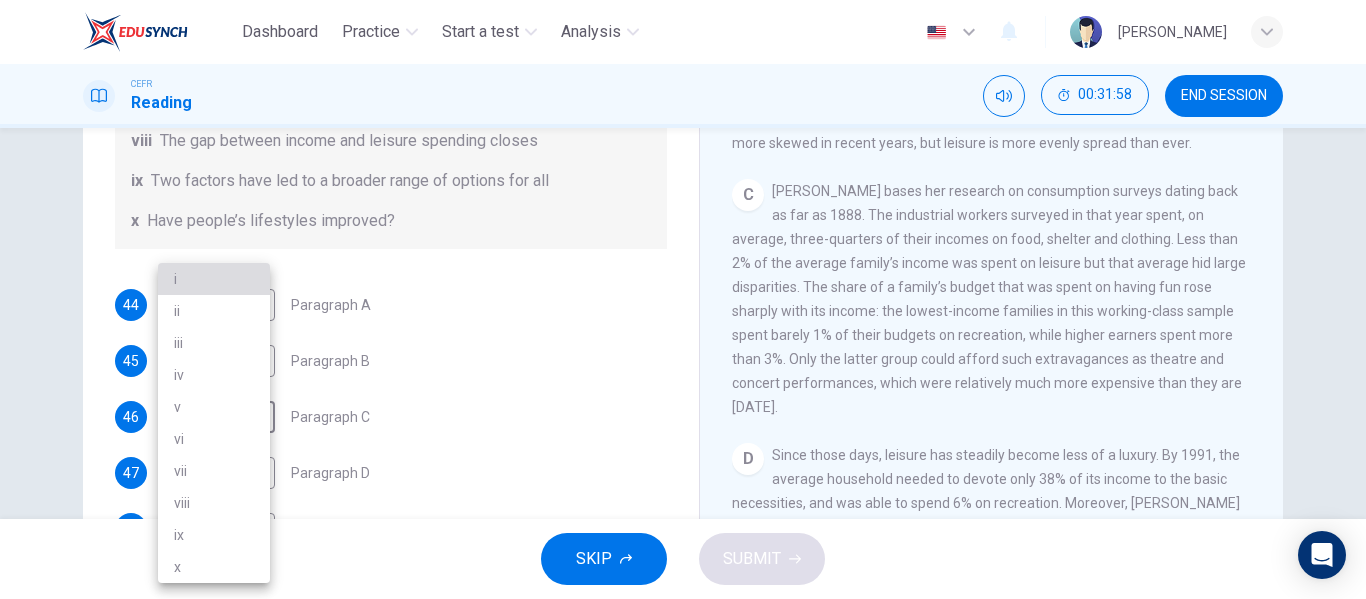 click on "i" at bounding box center [214, 279] 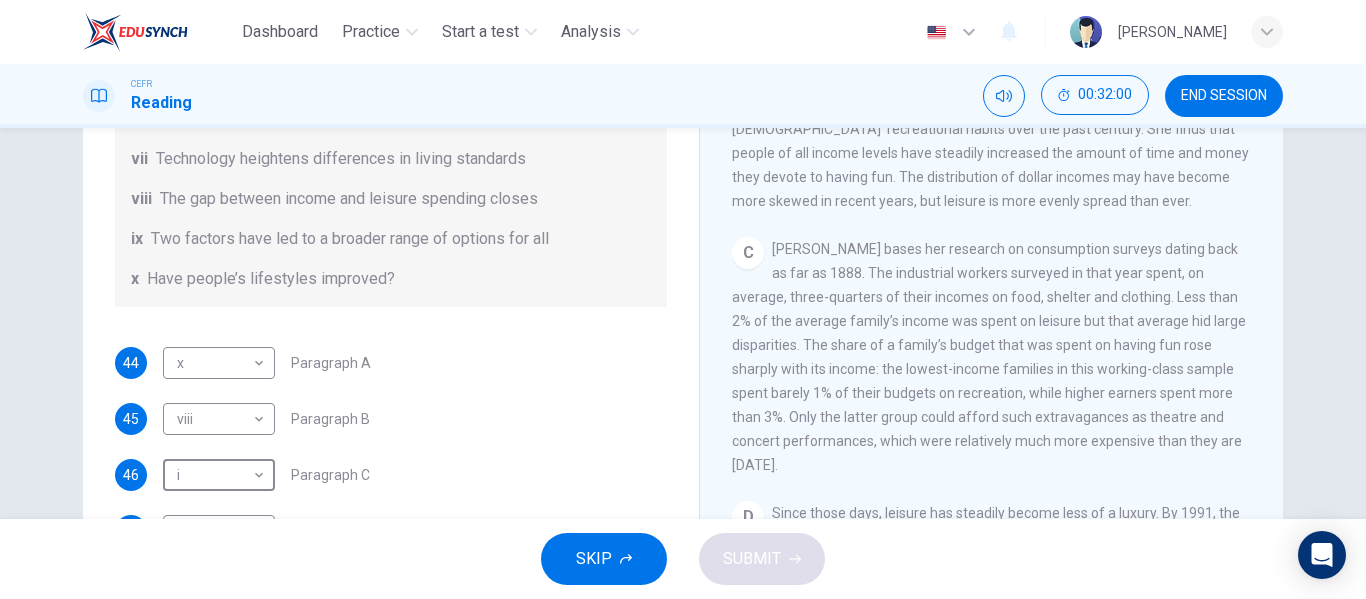 scroll, scrollTop: 219, scrollLeft: 0, axis: vertical 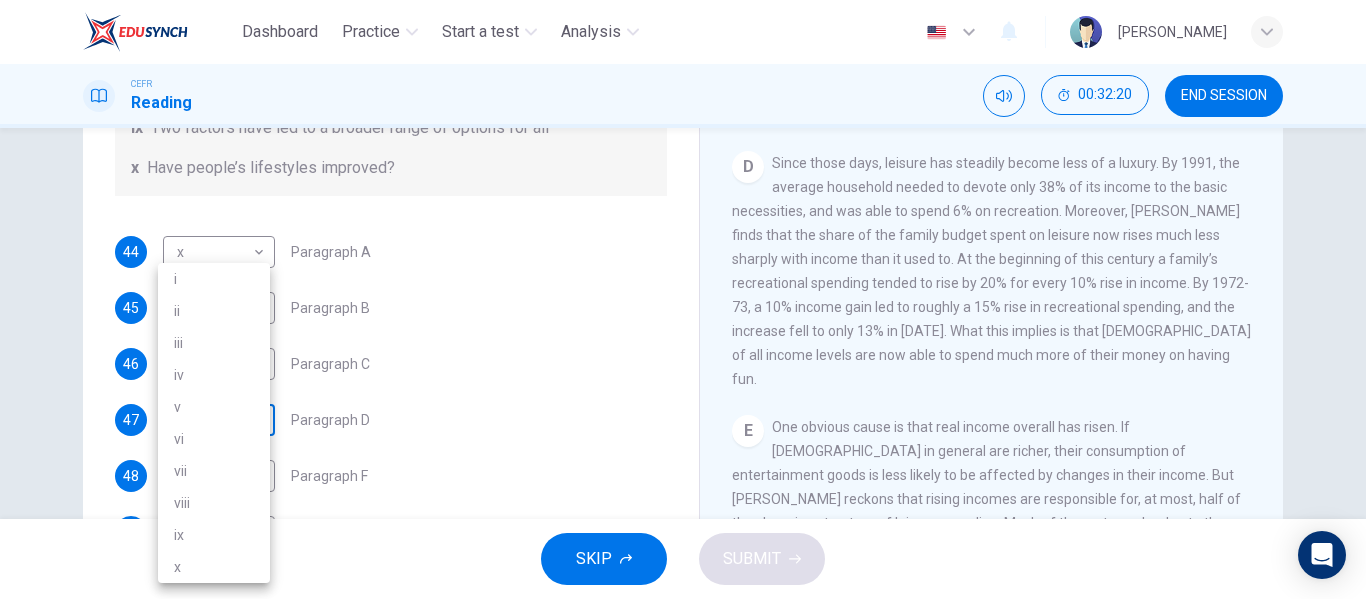 click on "Dashboard Practice Start a test Analysis English en ​ [PERSON_NAME] CEFR Reading 00:32:20 END SESSION Questions 44 - 50 The Reading Passage has nine paragraphs A-I.
From the list of headings below choose the most suitable heading for each paragraph.
Write the appropriate numbers (i-x) in the boxes below. List of Headings i Wide differences in leisure activities according to income ii Possible inconsistencies in [PERSON_NAME] data iii More personal income and time influence leisure activities iv Investigating the lifestyle problem from a new angle v Increased incomes fail to benefit everyone vi A controversial development offers cheaper leisure activities vii Technology heightens differences in living standards viii The gap between income and leisure spending closes ix Two factors have led to a broader range of options for all x Have people’s lifestyles improved? 44 x x ​ Paragraph A 45 viii viii ​ Paragraph B 46 i i ​ Paragraph C 47 ​ ​ Paragraph D 48 ​ ​ Paragraph F 49 ​ A" at bounding box center [683, 299] 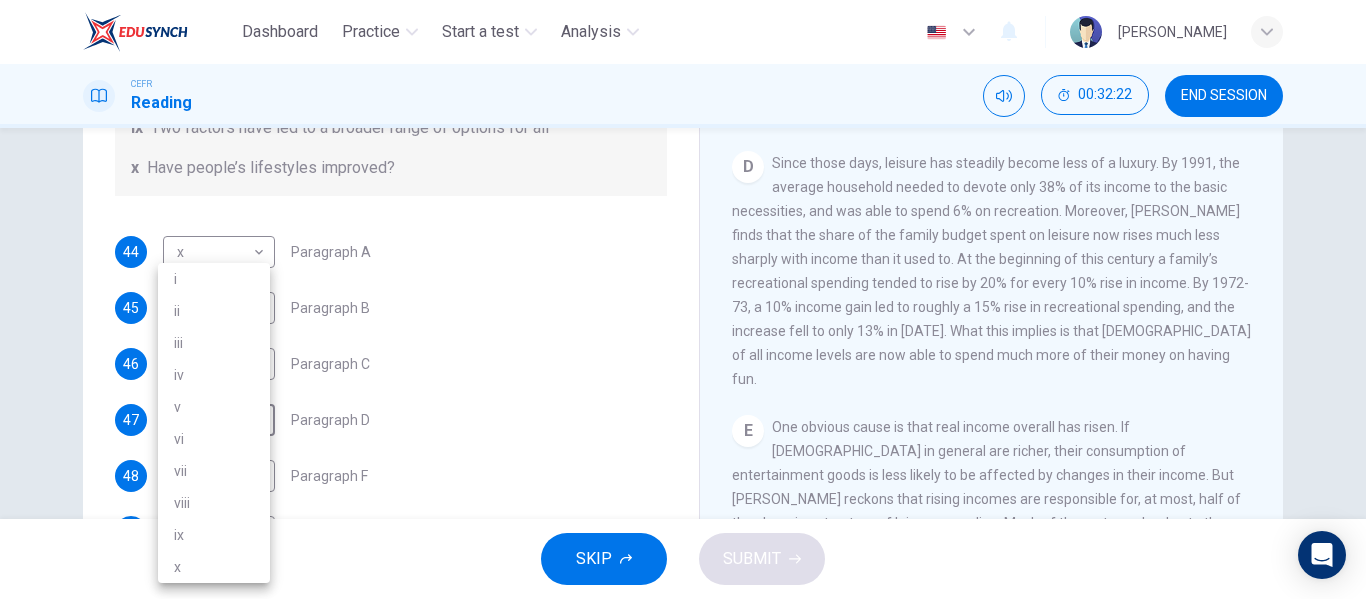 click at bounding box center [683, 299] 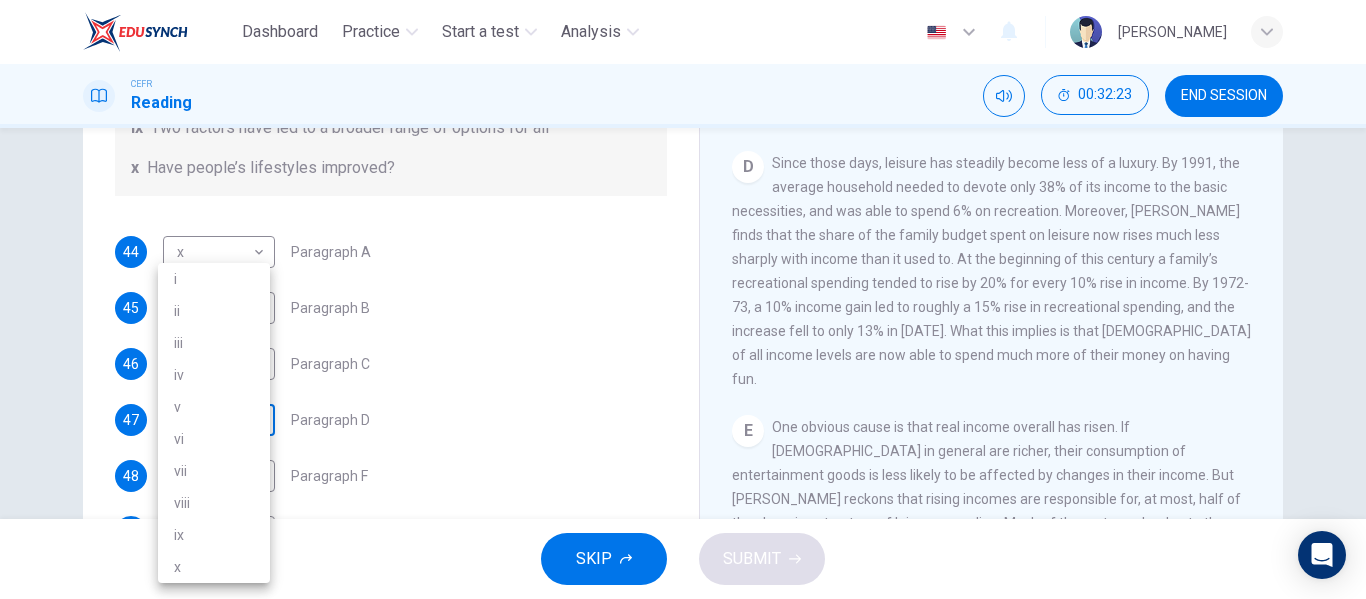 click on "Dashboard Practice Start a test Analysis English en ​ [PERSON_NAME] CEFR Reading 00:32:23 END SESSION Questions 44 - 50 The Reading Passage has nine paragraphs A-I.
From the list of headings below choose the most suitable heading for each paragraph.
Write the appropriate numbers (i-x) in the boxes below. List of Headings i Wide differences in leisure activities according to income ii Possible inconsistencies in [PERSON_NAME] data iii More personal income and time influence leisure activities iv Investigating the lifestyle problem from a new angle v Increased incomes fail to benefit everyone vi A controversial development offers cheaper leisure activities vii Technology heightens differences in living standards viii The gap between income and leisure spending closes ix Two factors have led to a broader range of options for all x Have people’s lifestyles improved? 44 x x ​ Paragraph A 45 viii viii ​ Paragraph B 46 i i ​ Paragraph C 47 ​ ​ Paragraph D 48 ​ ​ Paragraph F 49 ​ A" at bounding box center (683, 299) 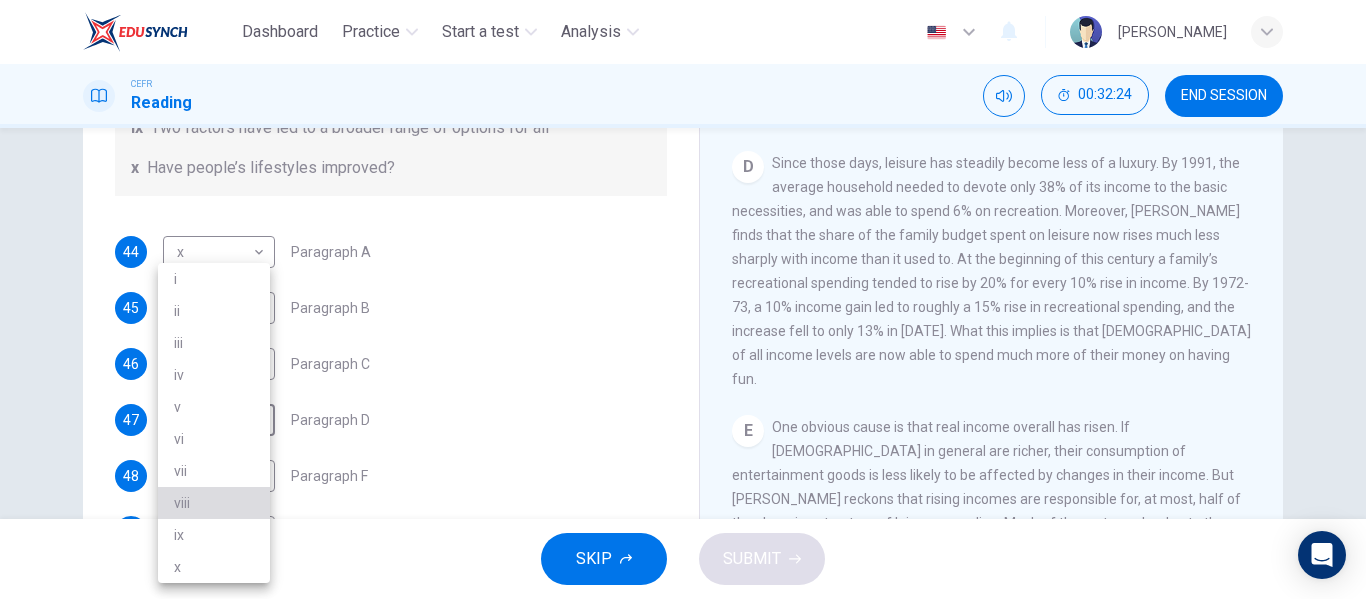 click on "viii" at bounding box center [214, 503] 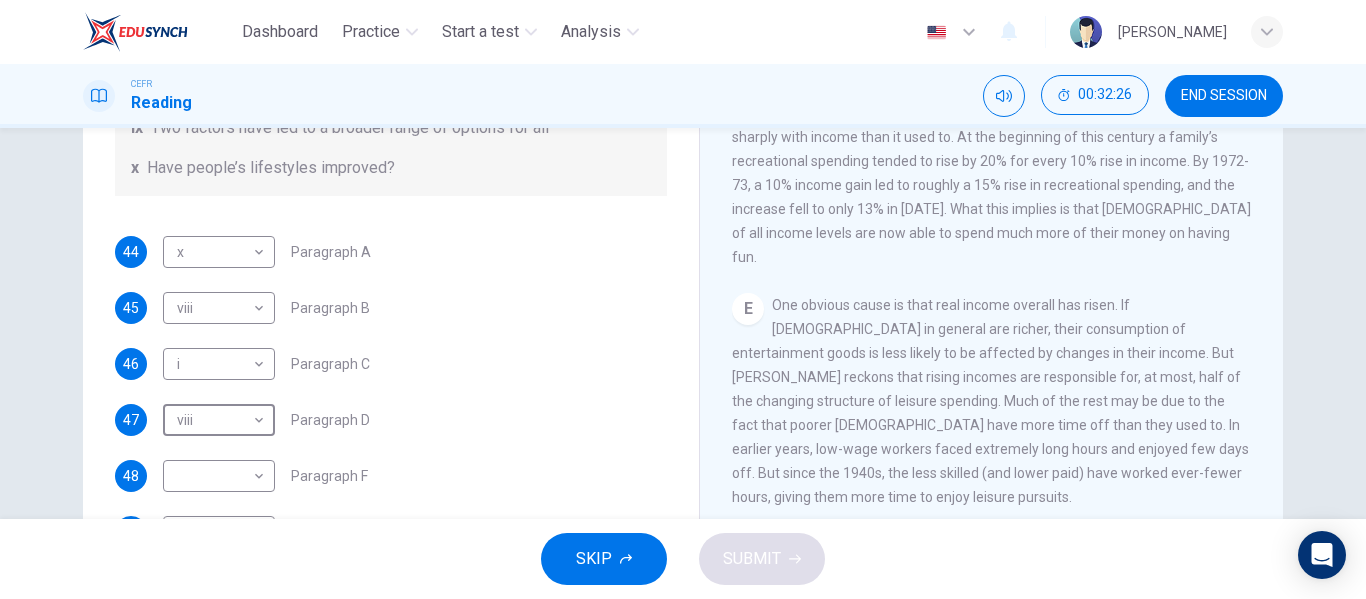 scroll, scrollTop: 1185, scrollLeft: 0, axis: vertical 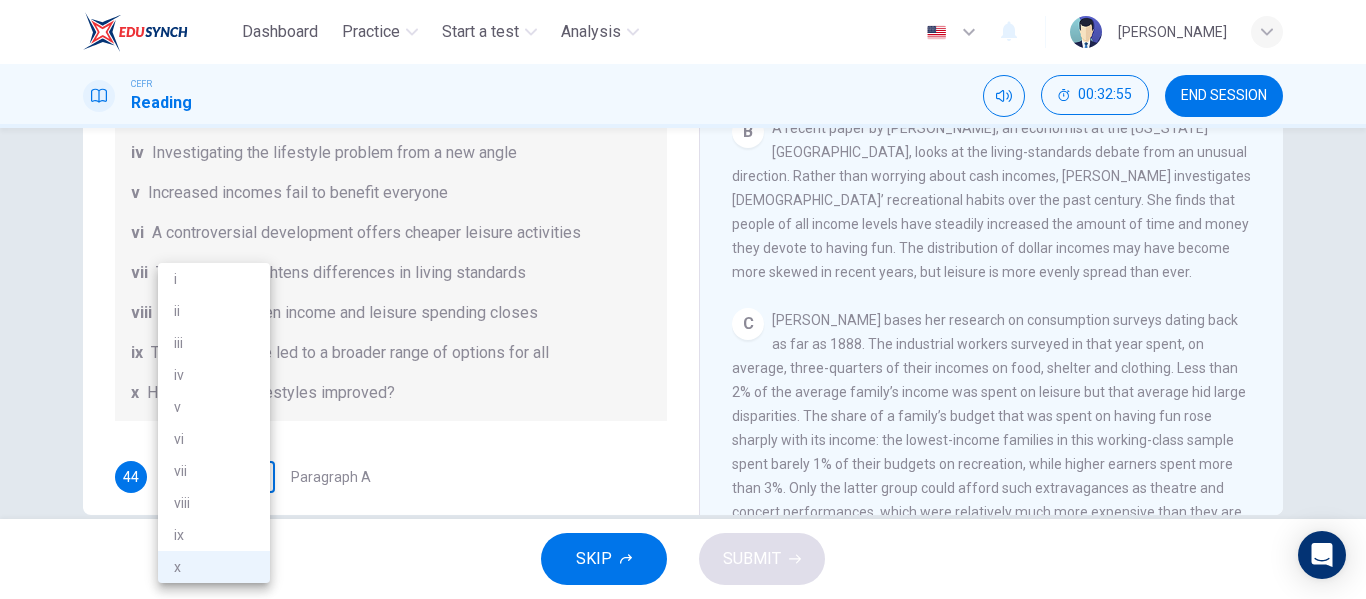 click on "Dashboard Practice Start a test Analysis English en ​ [PERSON_NAME] CEFR Reading 00:32:55 END SESSION Questions 44 - 50 The Reading Passage has nine paragraphs A-I.
From the list of headings below choose the most suitable heading for each paragraph.
Write the appropriate numbers (i-x) in the boxes below. List of Headings i Wide differences in leisure activities according to income ii Possible inconsistencies in [PERSON_NAME] data iii More personal income and time influence leisure activities iv Investigating the lifestyle problem from a new angle v Increased incomes fail to benefit everyone vi A controversial development offers cheaper leisure activities vii Technology heightens differences in living standards viii The gap between income and leisure spending closes ix Two factors have led to a broader range of options for all x Have people’s lifestyles improved? 44 x x ​ Paragraph A 45 viii viii ​ Paragraph B 46 i i ​ Paragraph C 47 viii viii ​ Paragraph D 48 ​ ​ Paragraph F 49" at bounding box center [683, 299] 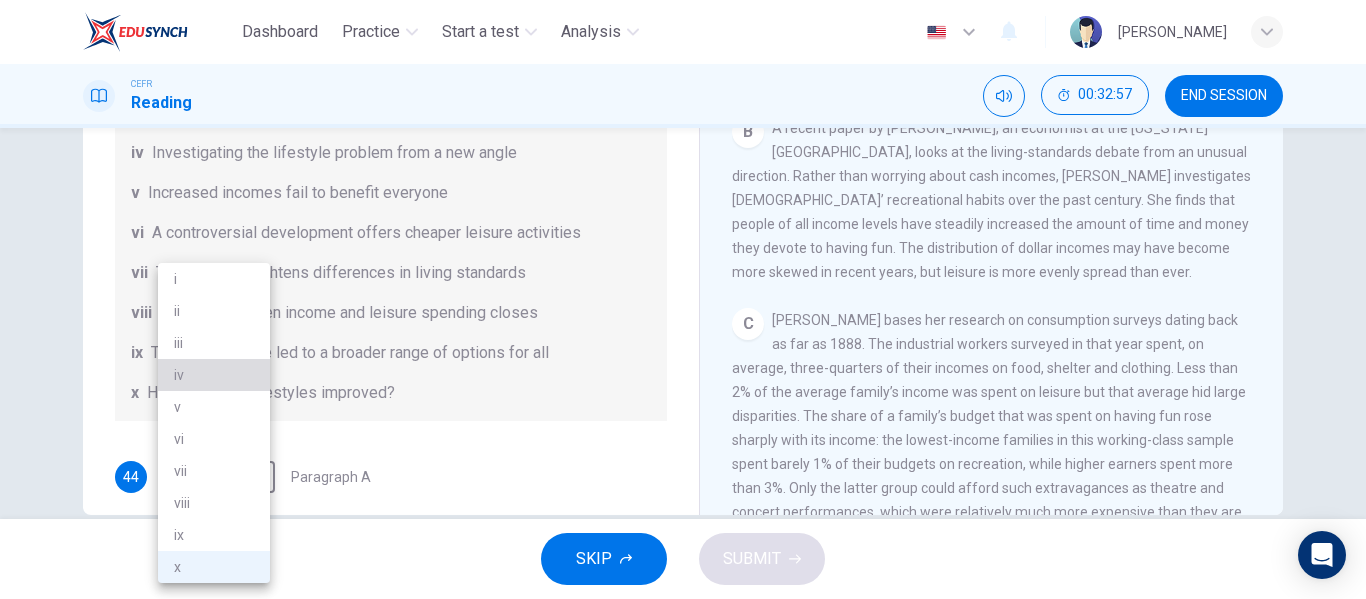 click on "iv" at bounding box center [214, 375] 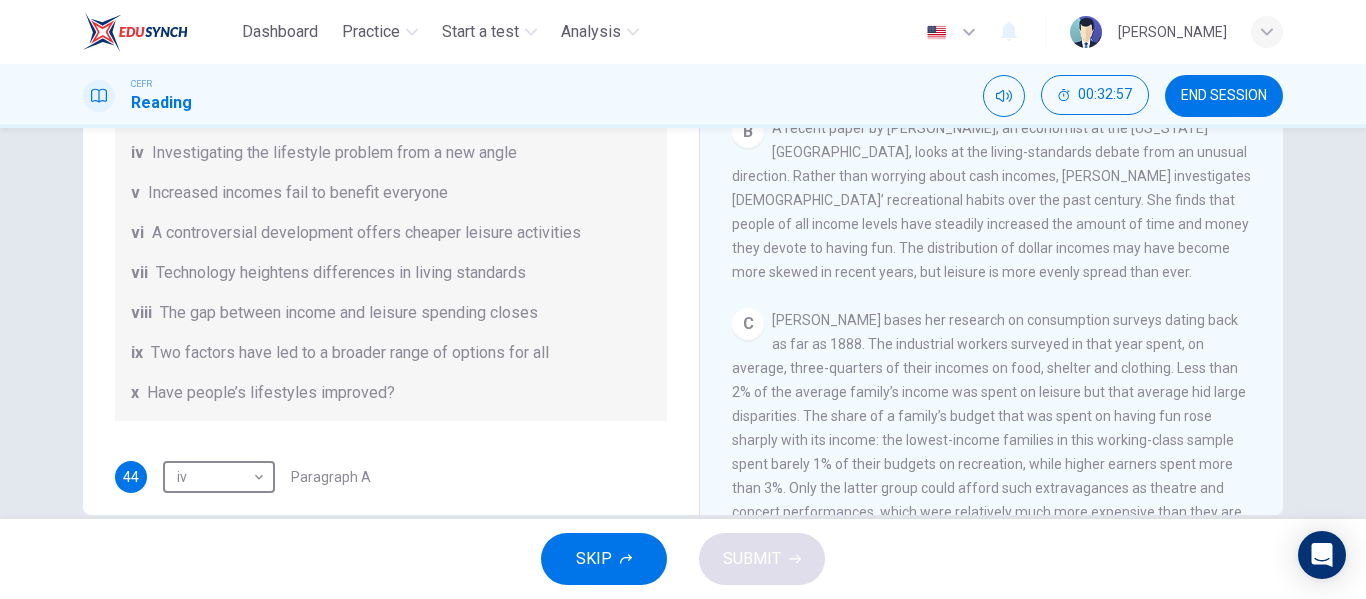 type on "iv" 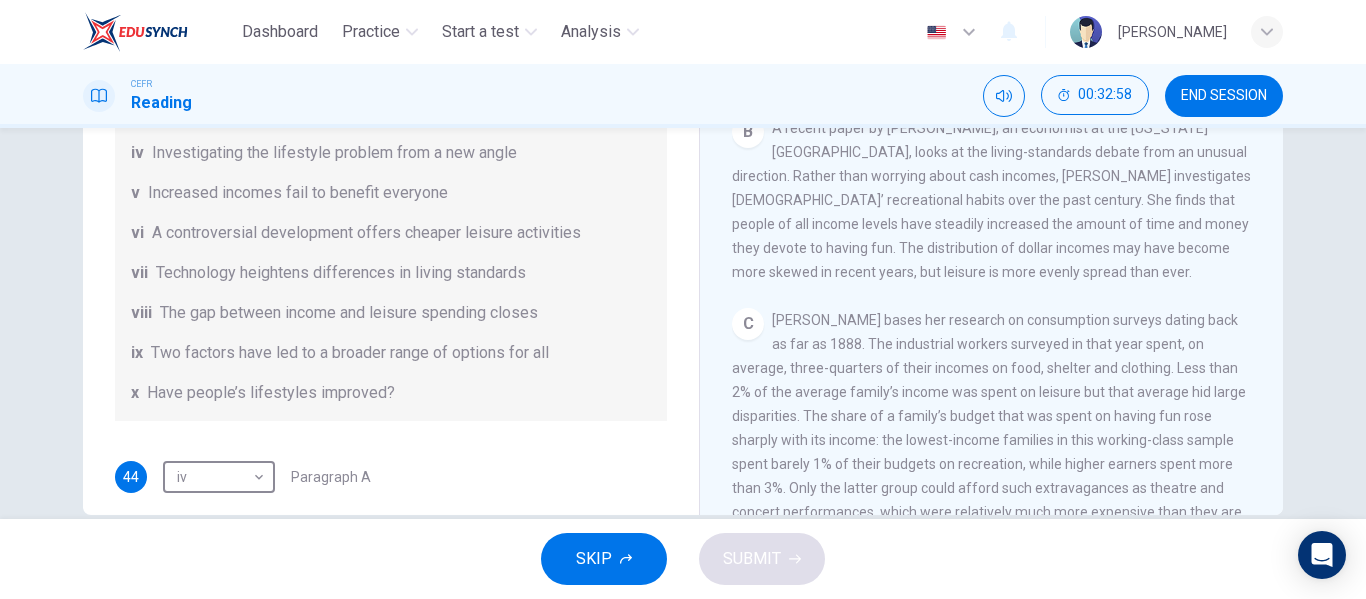 scroll, scrollTop: 417, scrollLeft: 0, axis: vertical 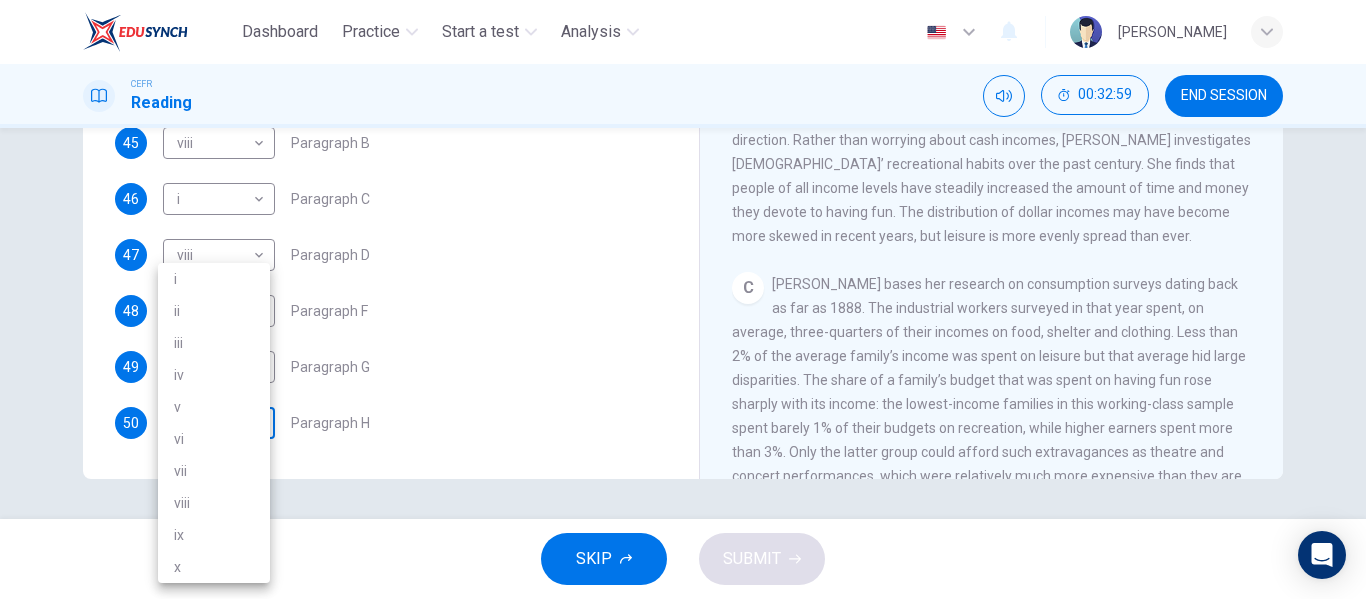 click on "Dashboard Practice Start a test Analysis English en ​ [PERSON_NAME] CEFR Reading 00:32:59 END SESSION Questions 44 - 50 The Reading Passage has nine paragraphs A-I.
From the list of headings below choose the most suitable heading for each paragraph.
Write the appropriate numbers (i-x) in the boxes below. List of Headings i Wide differences in leisure activities according to income ii Possible inconsistencies in [PERSON_NAME] data iii More personal income and time influence leisure activities iv Investigating the lifestyle problem from a new angle v Increased incomes fail to benefit everyone vi A controversial development offers cheaper leisure activities vii Technology heightens differences in living standards viii The gap between income and leisure spending closes ix Two factors have led to a broader range of options for all x Have people’s lifestyles improved? 44 iv iv ​ Paragraph A 45 viii viii ​ Paragraph B 46 i i ​ Paragraph C 47 viii viii ​ Paragraph D 48 ​ ​ Paragraph F" at bounding box center (683, 299) 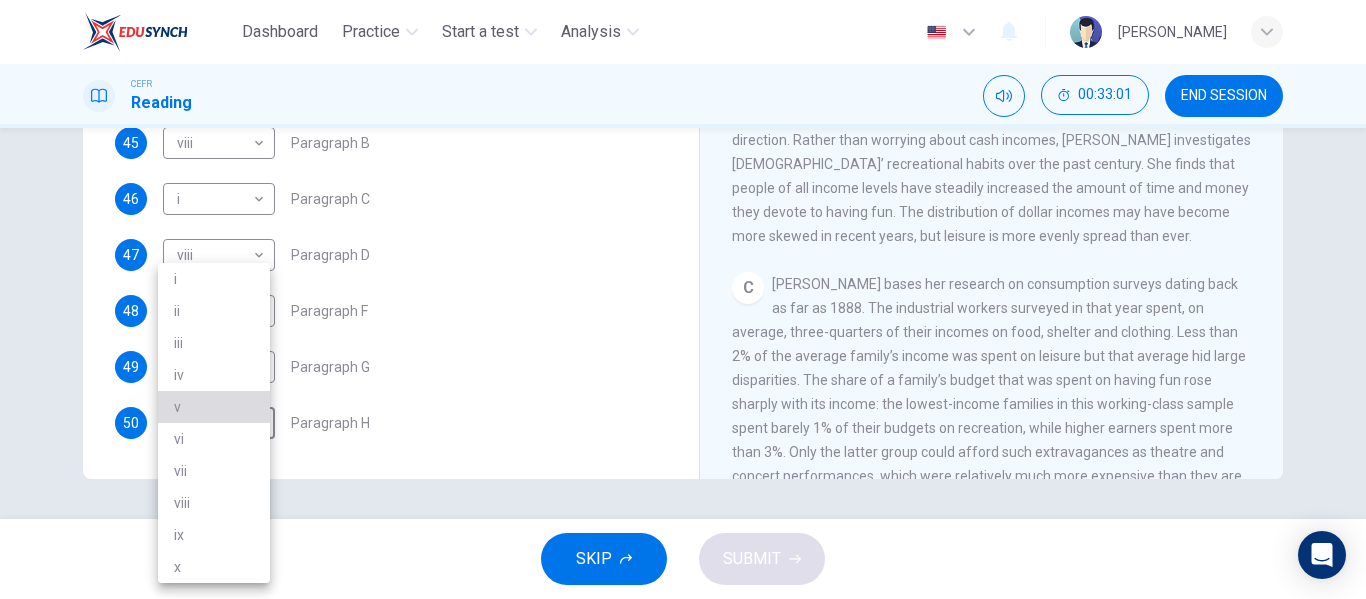 click on "v" at bounding box center (214, 407) 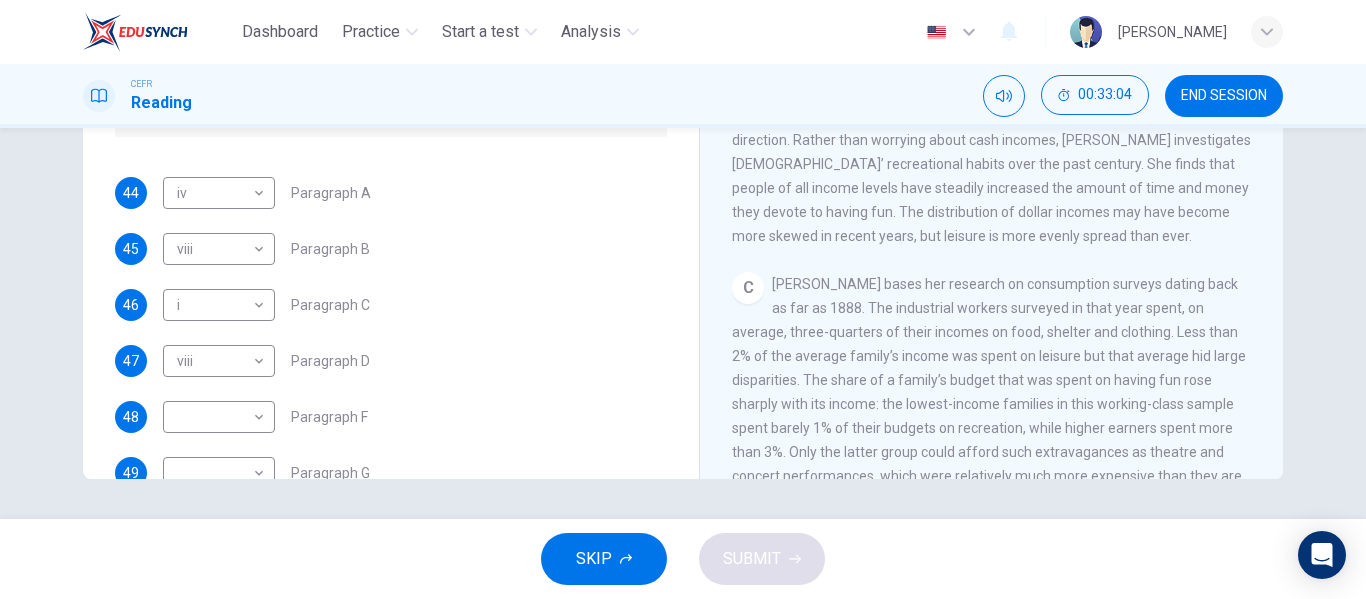 scroll, scrollTop: 417, scrollLeft: 0, axis: vertical 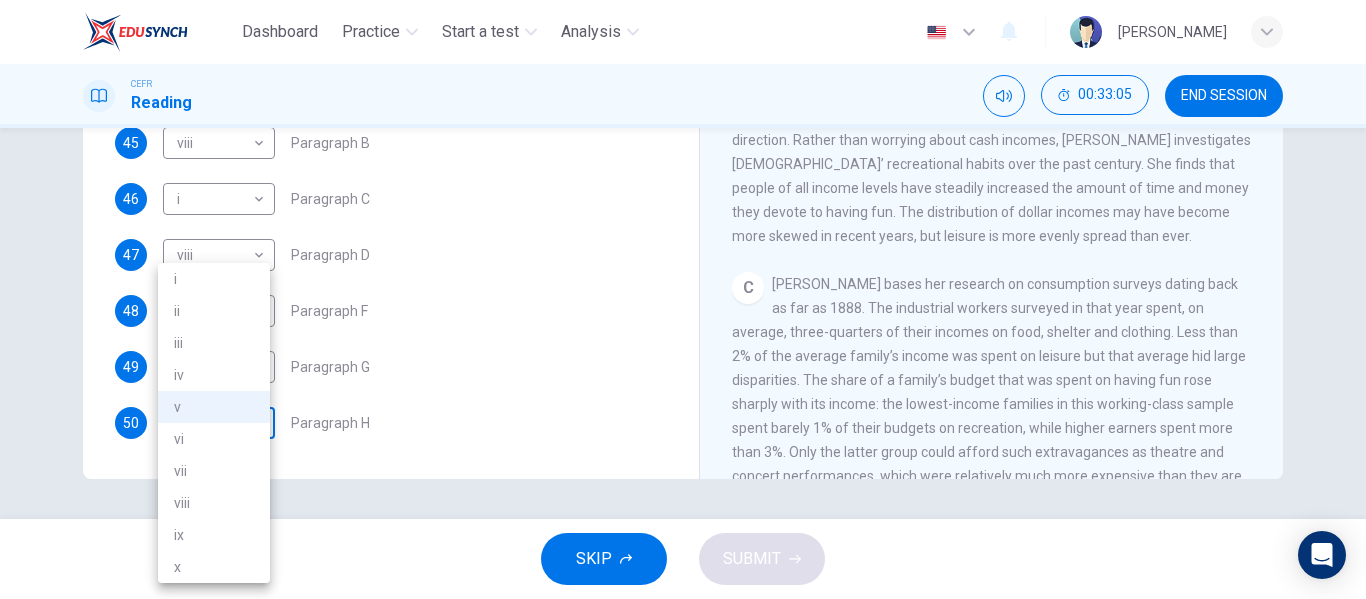 click on "Dashboard Practice Start a test Analysis English en ​ [PERSON_NAME] CEFR Reading 00:33:05 END SESSION Questions 44 - 50 The Reading Passage has nine paragraphs A-I.
From the list of headings below choose the most suitable heading for each paragraph.
Write the appropriate numbers (i-x) in the boxes below. List of Headings i Wide differences in leisure activities according to income ii Possible inconsistencies in [PERSON_NAME] data iii More personal income and time influence leisure activities iv Investigating the lifestyle problem from a new angle v Increased incomes fail to benefit everyone vi A controversial development offers cheaper leisure activities vii Technology heightens differences in living standards viii The gap between income and leisure spending closes ix Two factors have led to a broader range of options for all x Have people’s lifestyles improved? 44 iv iv ​ Paragraph A 45 viii viii ​ Paragraph B 46 i i ​ Paragraph C 47 viii viii ​ Paragraph D 48 ​ ​ Paragraph F" at bounding box center [683, 299] 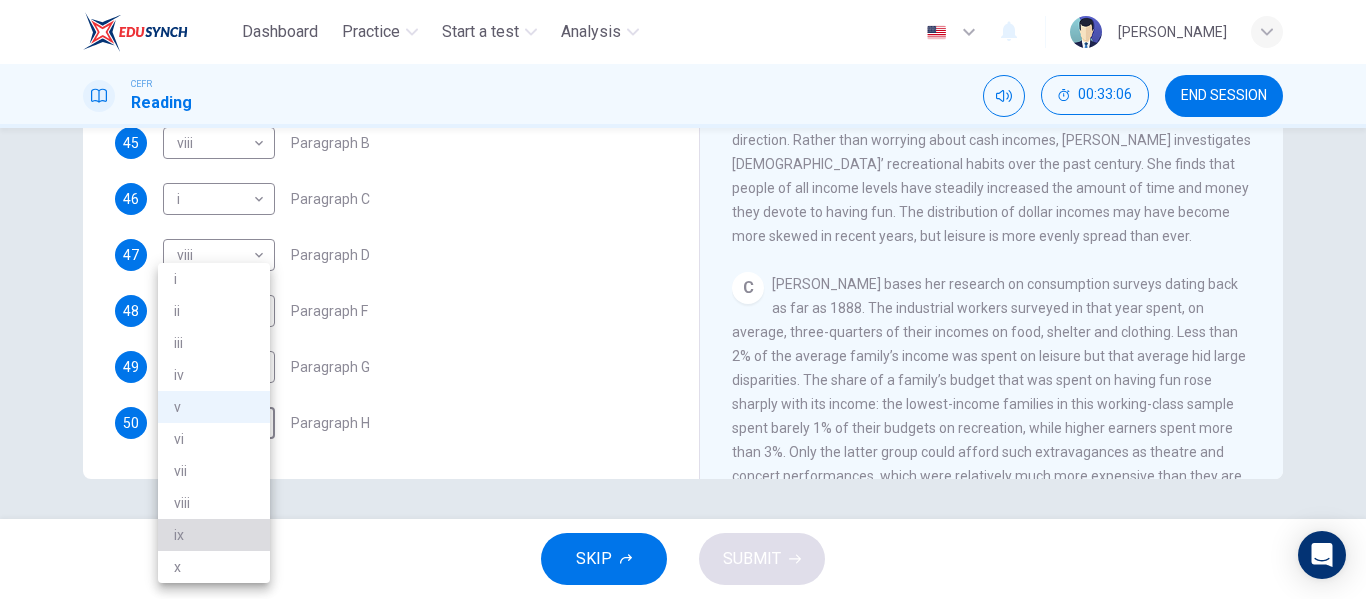 click on "ix" at bounding box center [214, 535] 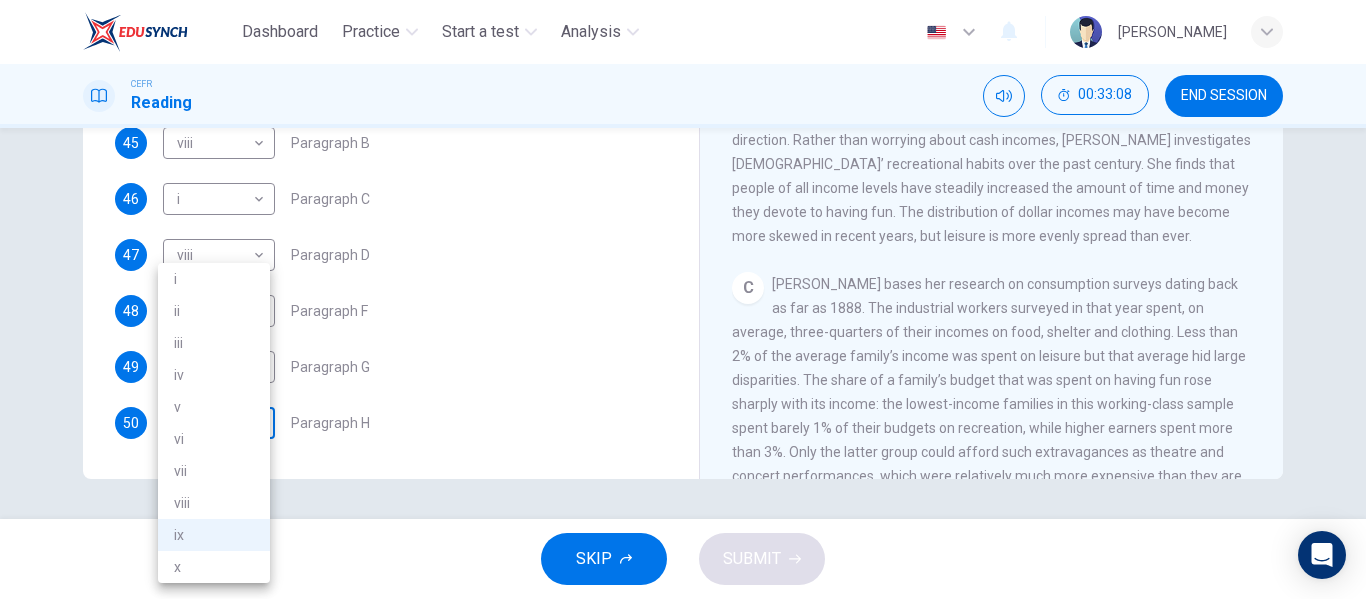 click on "Dashboard Practice Start a test Analysis English en ​ [PERSON_NAME] CEFR Reading 00:33:08 END SESSION Questions 44 - 50 The Reading Passage has nine paragraphs A-I.
From the list of headings below choose the most suitable heading for each paragraph.
Write the appropriate numbers (i-x) in the boxes below. List of Headings i Wide differences in leisure activities according to income ii Possible inconsistencies in [PERSON_NAME] data iii More personal income and time influence leisure activities iv Investigating the lifestyle problem from a new angle v Increased incomes fail to benefit everyone vi A controversial development offers cheaper leisure activities vii Technology heightens differences in living standards viii The gap between income and leisure spending closes ix Two factors have led to a broader range of options for all x Have people’s lifestyles improved? 44 iv iv ​ Paragraph A 45 viii viii ​ Paragraph B 46 i i ​ Paragraph C 47 viii viii ​ Paragraph D 48 ​ ​ Paragraph F" at bounding box center (683, 299) 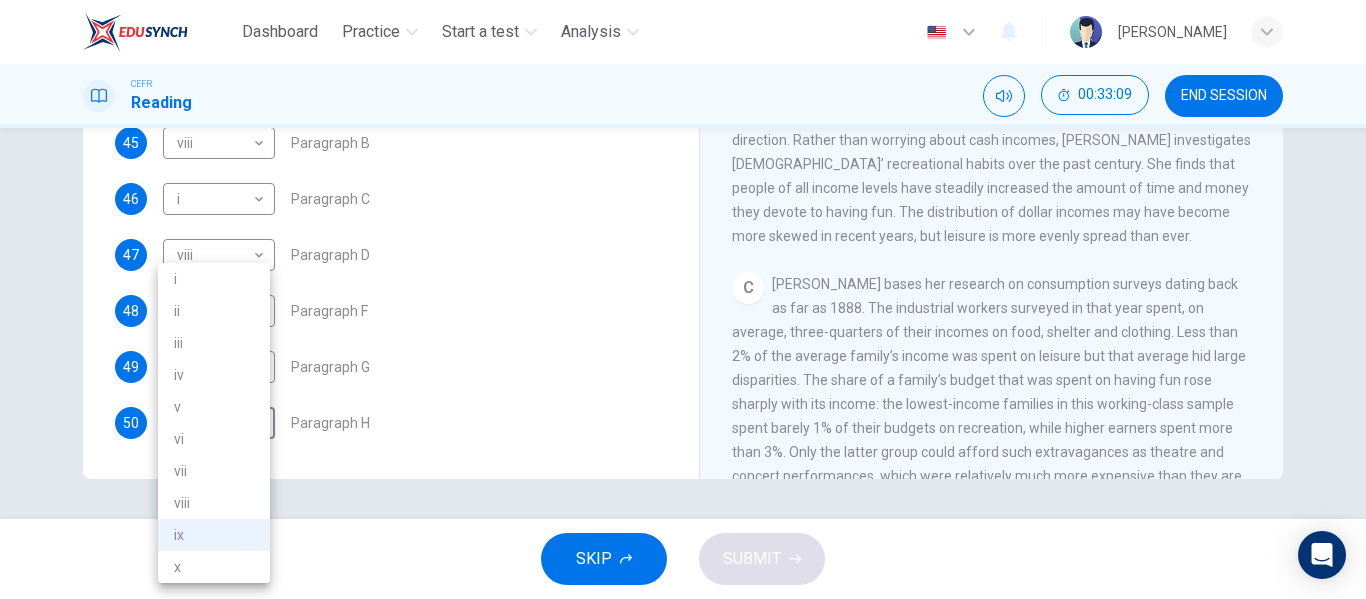 click on "x" at bounding box center (214, 567) 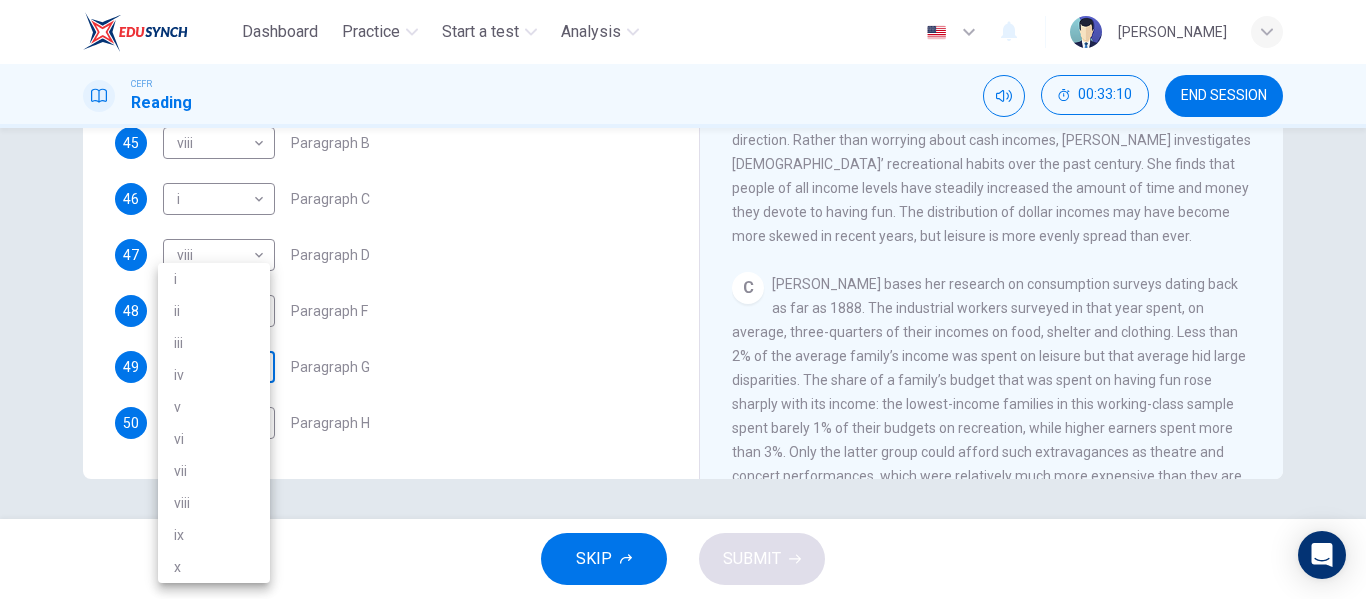 click on "Dashboard Practice Start a test Analysis English en ​ [PERSON_NAME] CEFR Reading 00:33:10 END SESSION Questions 44 - 50 The Reading Passage has nine paragraphs A-I.
From the list of headings below choose the most suitable heading for each paragraph.
Write the appropriate numbers (i-x) in the boxes below. List of Headings i Wide differences in leisure activities according to income ii Possible inconsistencies in [PERSON_NAME] data iii More personal income and time influence leisure activities iv Investigating the lifestyle problem from a new angle v Increased incomes fail to benefit everyone vi A controversial development offers cheaper leisure activities vii Technology heightens differences in living standards viii The gap between income and leisure spending closes ix Two factors have led to a broader range of options for all x Have people’s lifestyles improved? 44 iv iv ​ Paragraph A 45 viii viii ​ Paragraph B 46 i i ​ Paragraph C 47 viii viii ​ Paragraph D 48 ​ ​ Paragraph F" at bounding box center (683, 299) 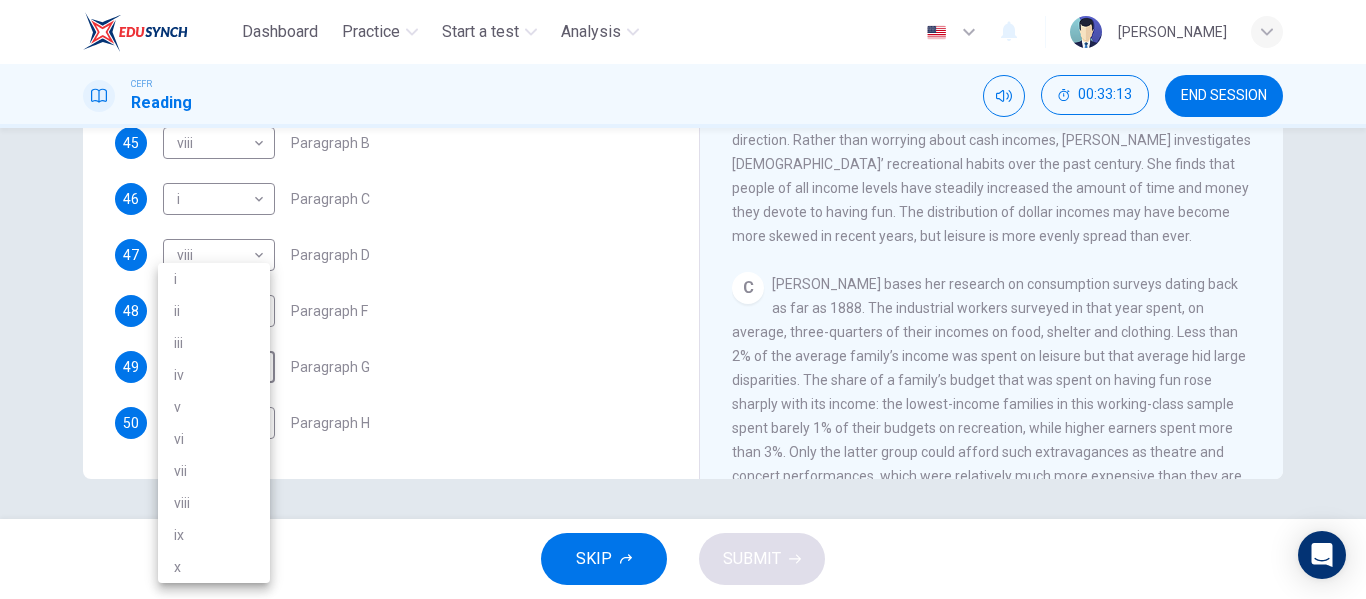 click at bounding box center (683, 299) 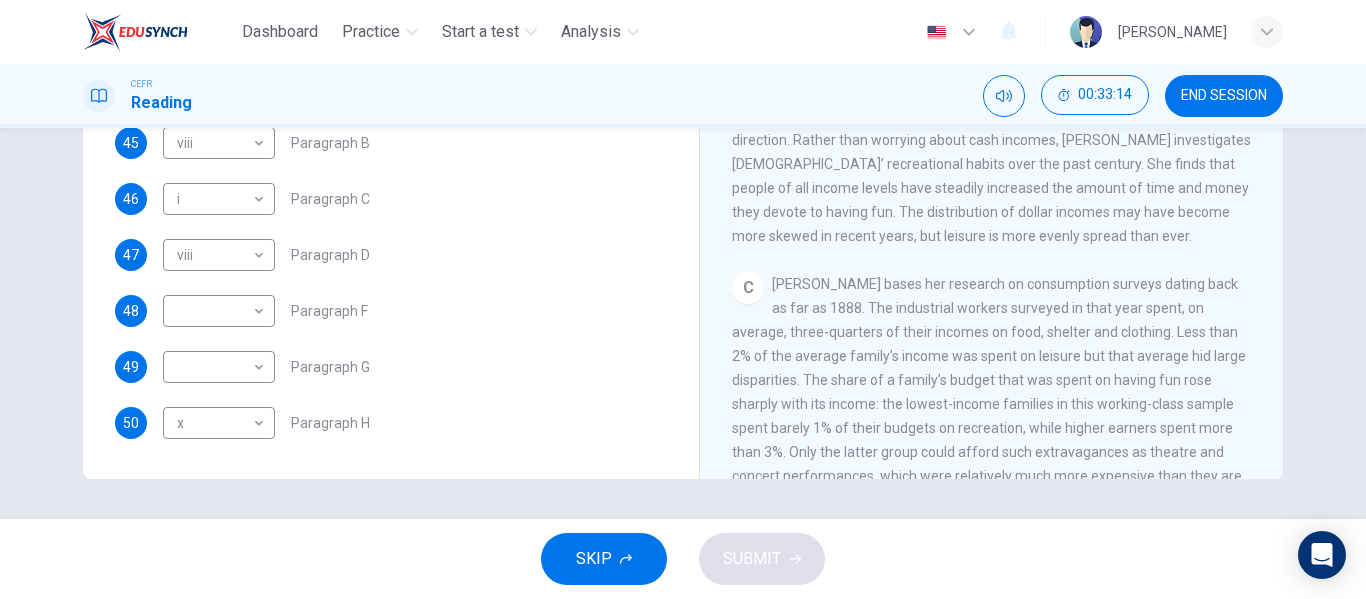 click on "44 iv iv ​ Paragraph A 45 viii viii ​ Paragraph B 46 i i ​ Paragraph C 47 viii viii ​ Paragraph D 48 ​ ​ Paragraph F 49 ​ ​ Paragraph G 50 x x ​ Paragraph H" at bounding box center (391, 255) 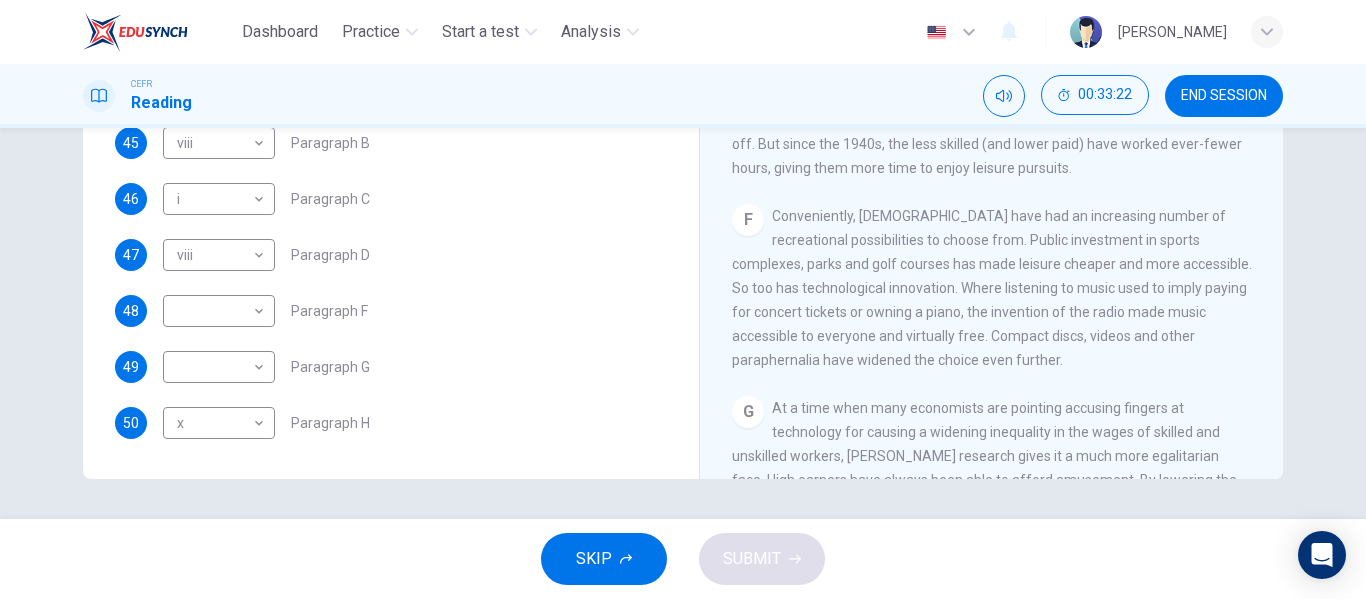 scroll, scrollTop: 1338, scrollLeft: 0, axis: vertical 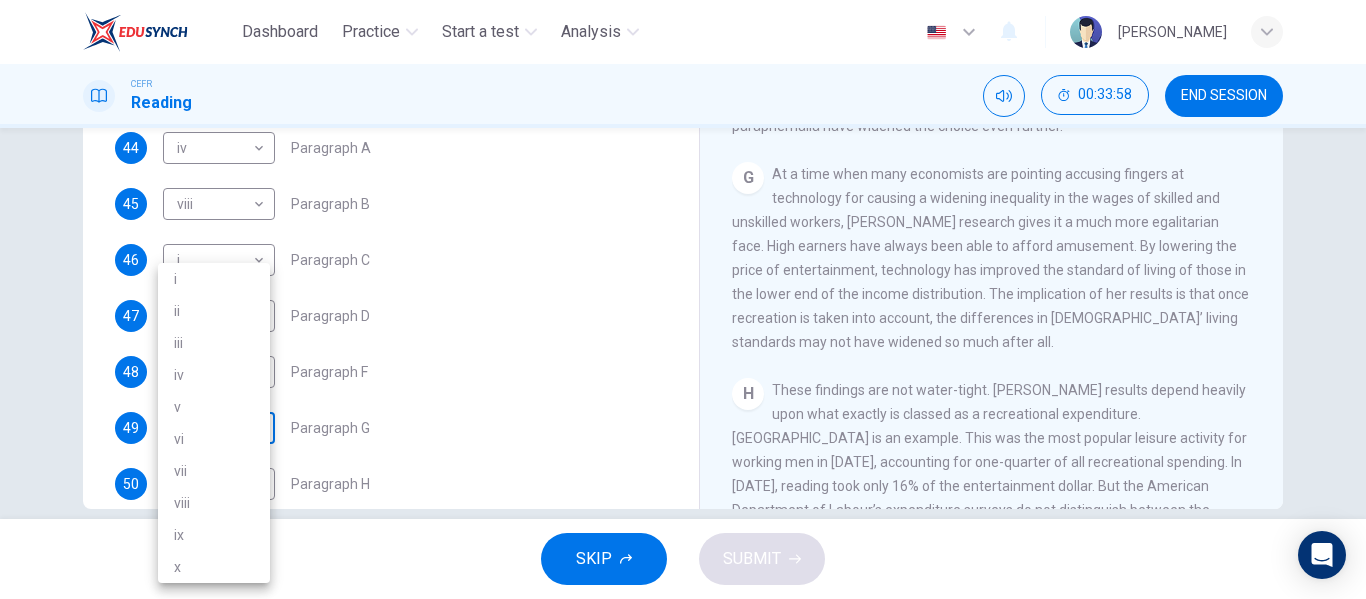 click on "Dashboard Practice Start a test Analysis English en ​ [PERSON_NAME] CEFR Reading 00:33:58 END SESSION Questions 44 - 50 The Reading Passage has nine paragraphs A-I.
From the list of headings below choose the most suitable heading for each paragraph.
Write the appropriate numbers (i-x) in the boxes below. List of Headings i Wide differences in leisure activities according to income ii Possible inconsistencies in [PERSON_NAME] data iii More personal income and time influence leisure activities iv Investigating the lifestyle problem from a new angle v Increased incomes fail to benefit everyone vi A controversial development offers cheaper leisure activities vii Technology heightens differences in living standards viii The gap between income and leisure spending closes ix Two factors have led to a broader range of options for all x Have people’s lifestyles improved? 44 iv iv ​ Paragraph A 45 viii viii ​ Paragraph B 46 i i ​ Paragraph C 47 viii viii ​ Paragraph D 48 ​ ​ Paragraph F" at bounding box center [683, 299] 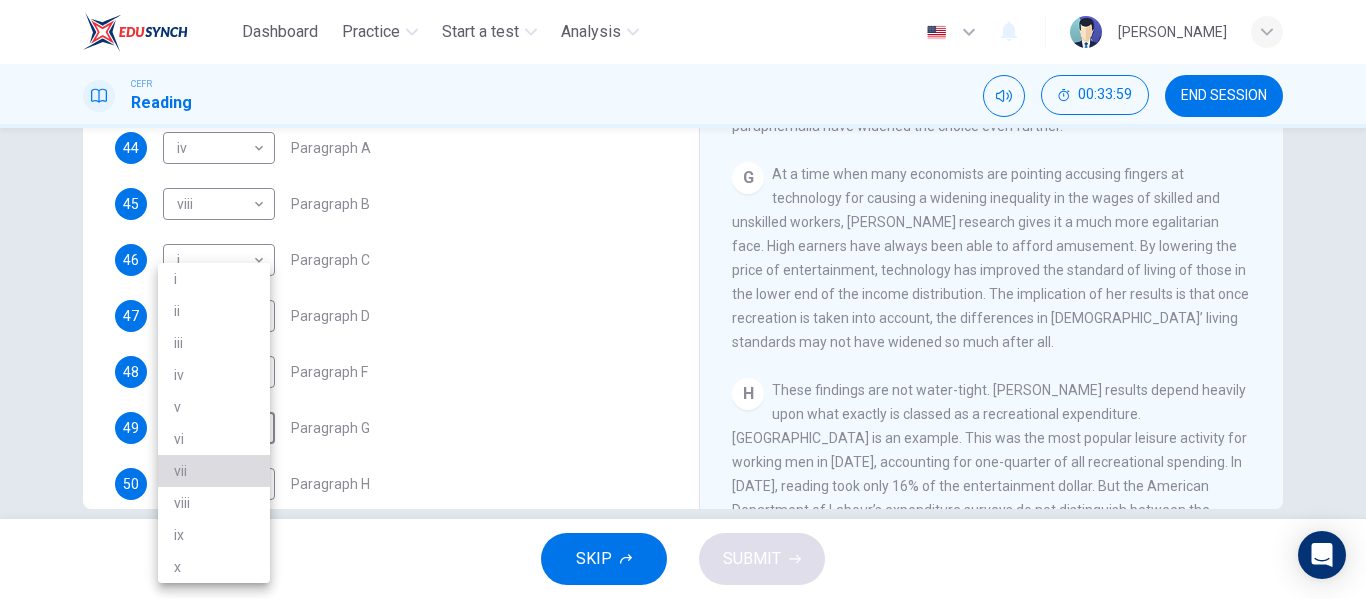 click on "vii" at bounding box center [214, 471] 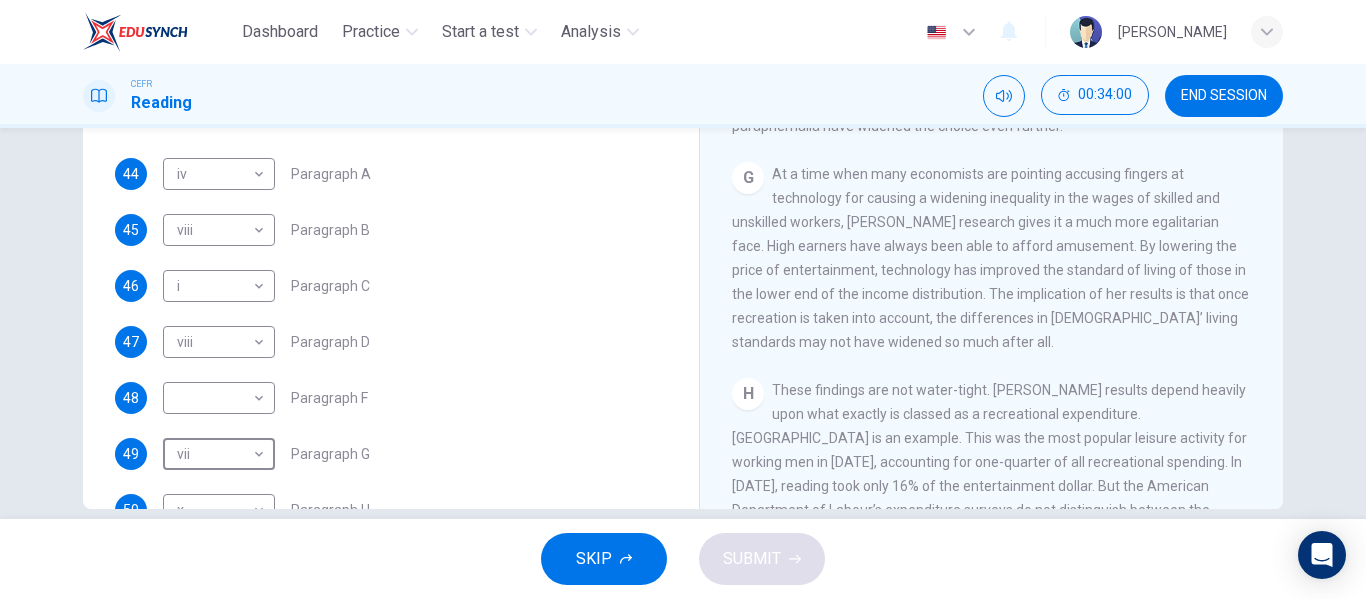 scroll, scrollTop: 358, scrollLeft: 0, axis: vertical 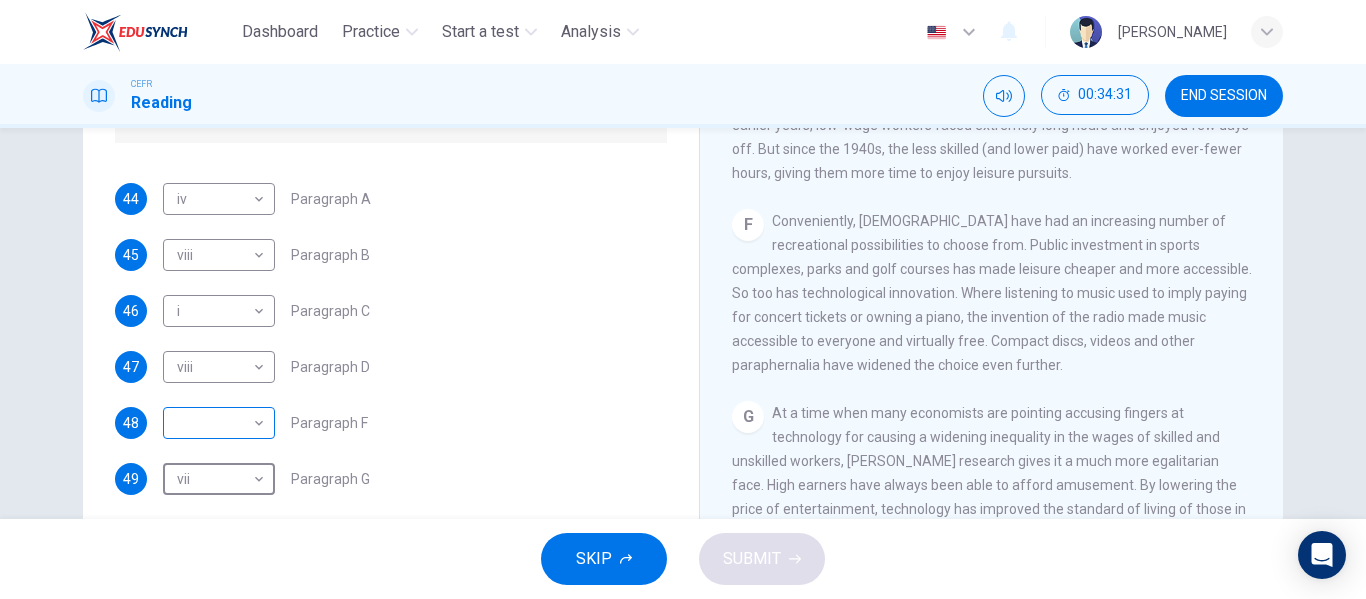 click on "Dashboard Practice Start a test Analysis English en ​ [PERSON_NAME] CEFR Reading 00:34:31 END SESSION Questions 44 - 50 The Reading Passage has nine paragraphs A-I.
From the list of headings below choose the most suitable heading for each paragraph.
Write the appropriate numbers (i-x) in the boxes below. List of Headings i Wide differences in leisure activities according to income ii Possible inconsistencies in [PERSON_NAME] data iii More personal income and time influence leisure activities iv Investigating the lifestyle problem from a new angle v Increased incomes fail to benefit everyone vi A controversial development offers cheaper leisure activities vii Technology heightens differences in living standards viii The gap between income and leisure spending closes ix Two factors have led to a broader range of options for all x Have people’s lifestyles improved? 44 iv iv ​ Paragraph A 45 viii viii ​ Paragraph B 46 i i ​ Paragraph C 47 viii viii ​ Paragraph D 48 ​ ​ Paragraph F" at bounding box center [683, 299] 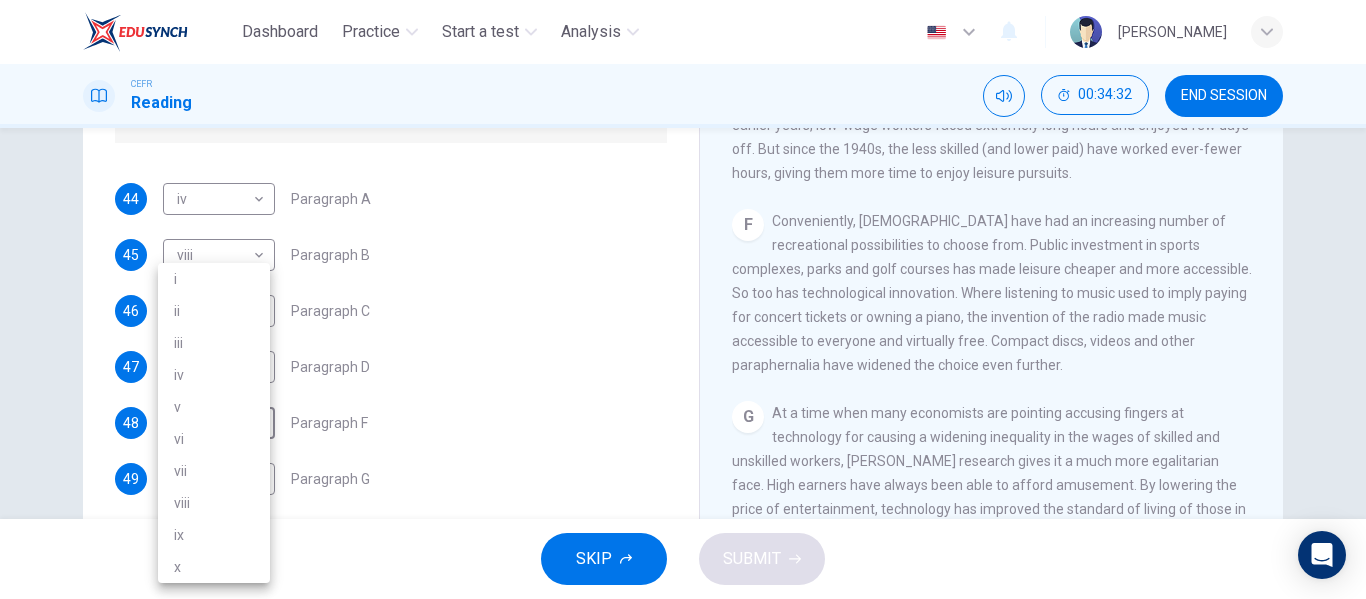click on "vi" at bounding box center (214, 439) 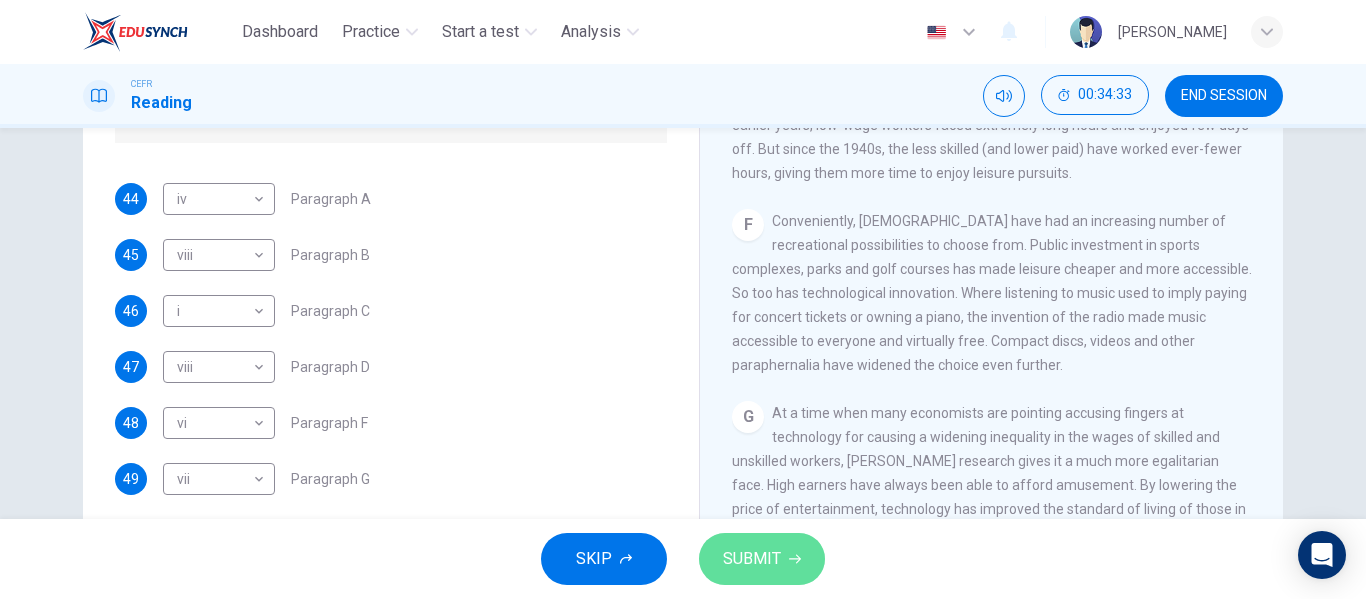 click on "SUBMIT" at bounding box center [752, 559] 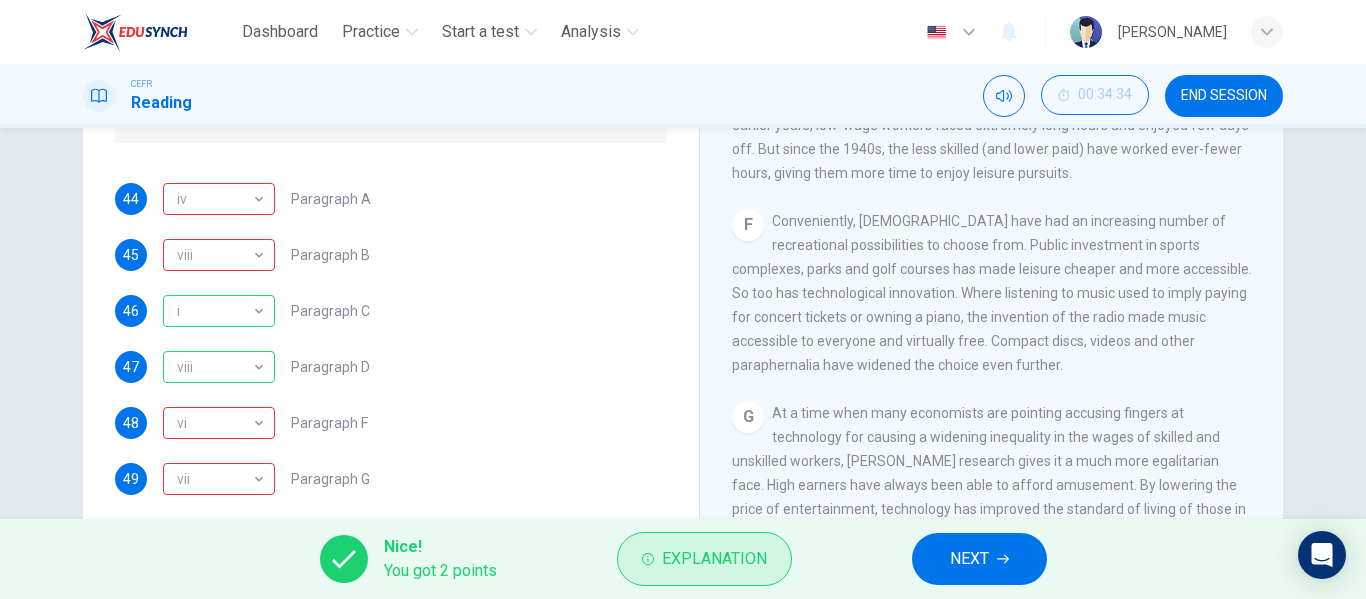 click on "Explanation" at bounding box center (704, 559) 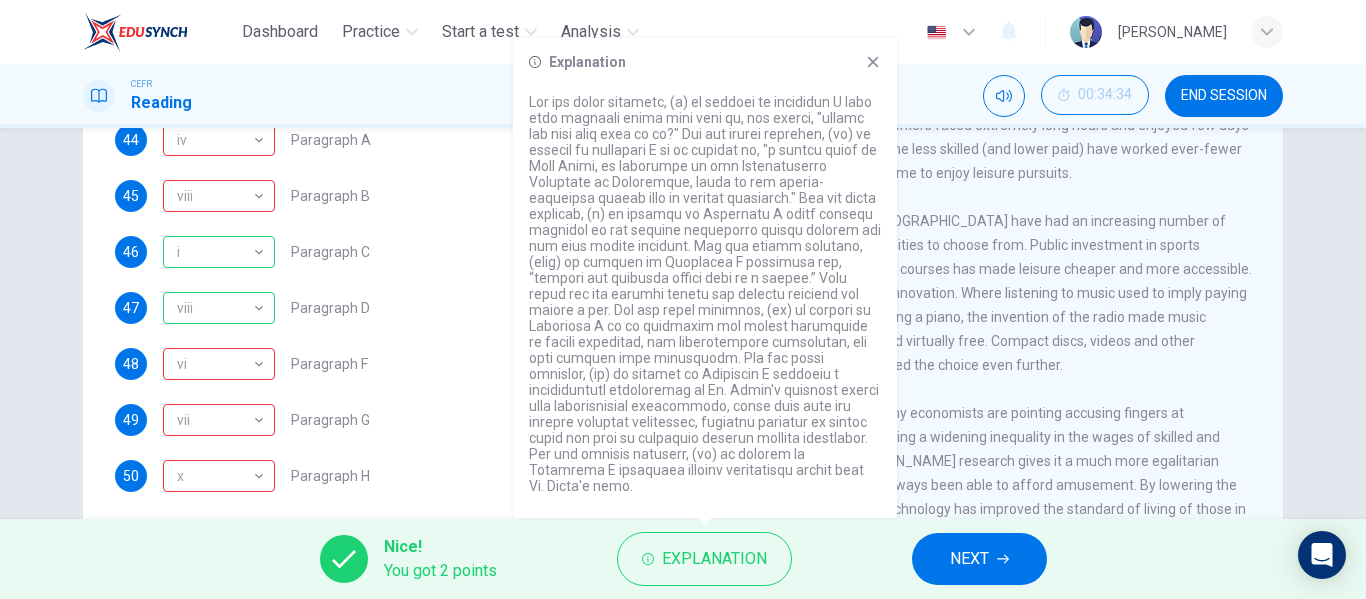 scroll, scrollTop: 416, scrollLeft: 0, axis: vertical 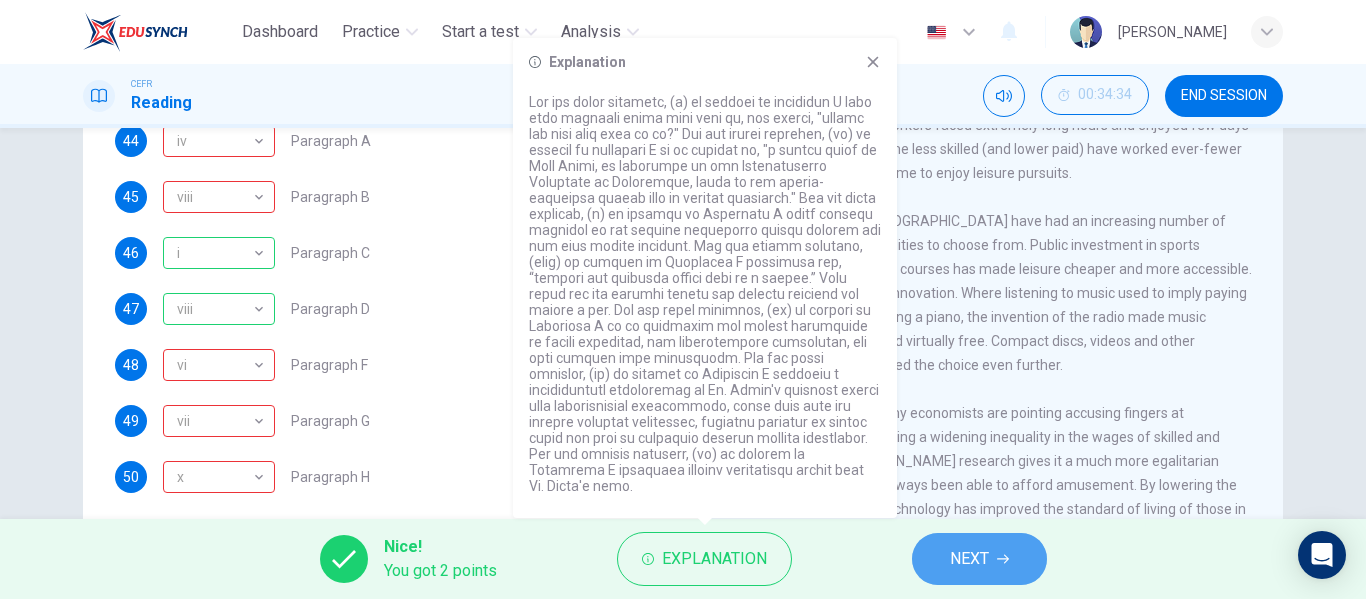 click on "NEXT" at bounding box center (979, 559) 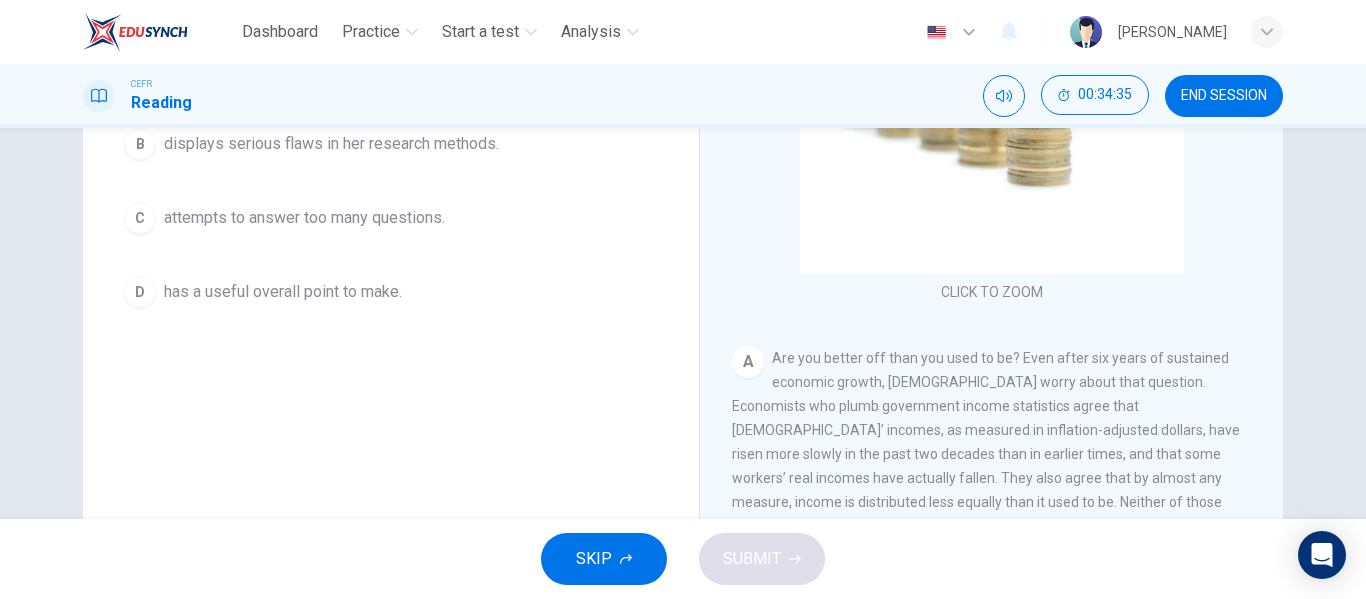 scroll, scrollTop: 1, scrollLeft: 0, axis: vertical 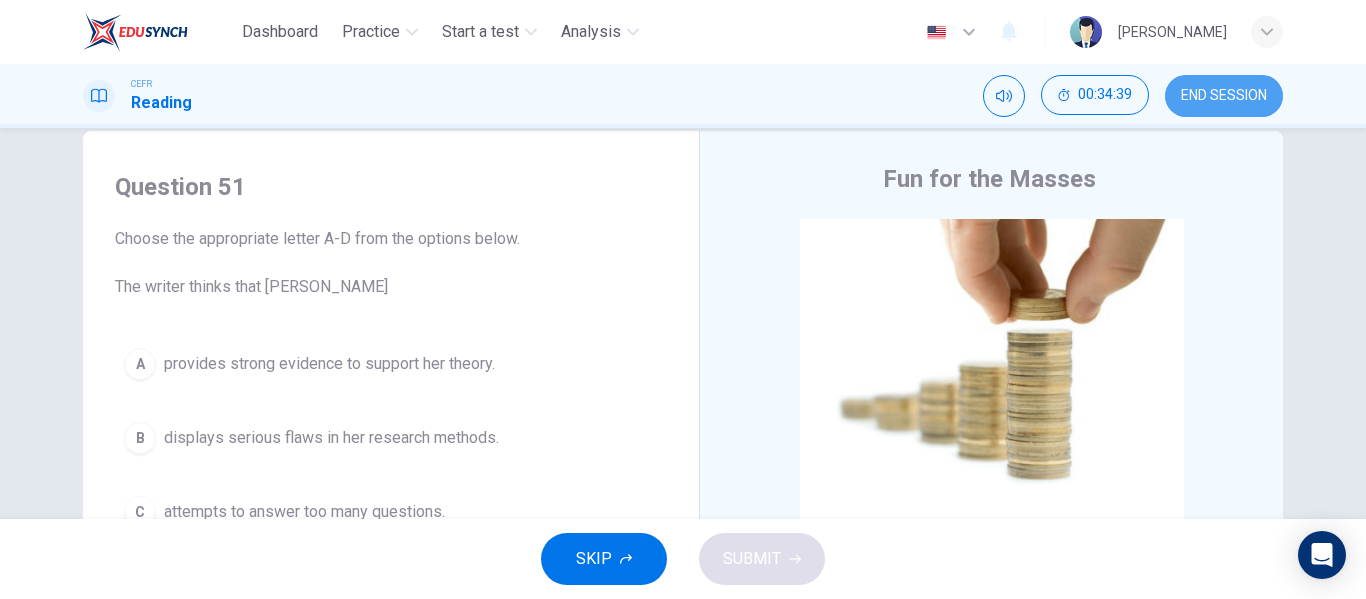click on "END SESSION" at bounding box center (1224, 96) 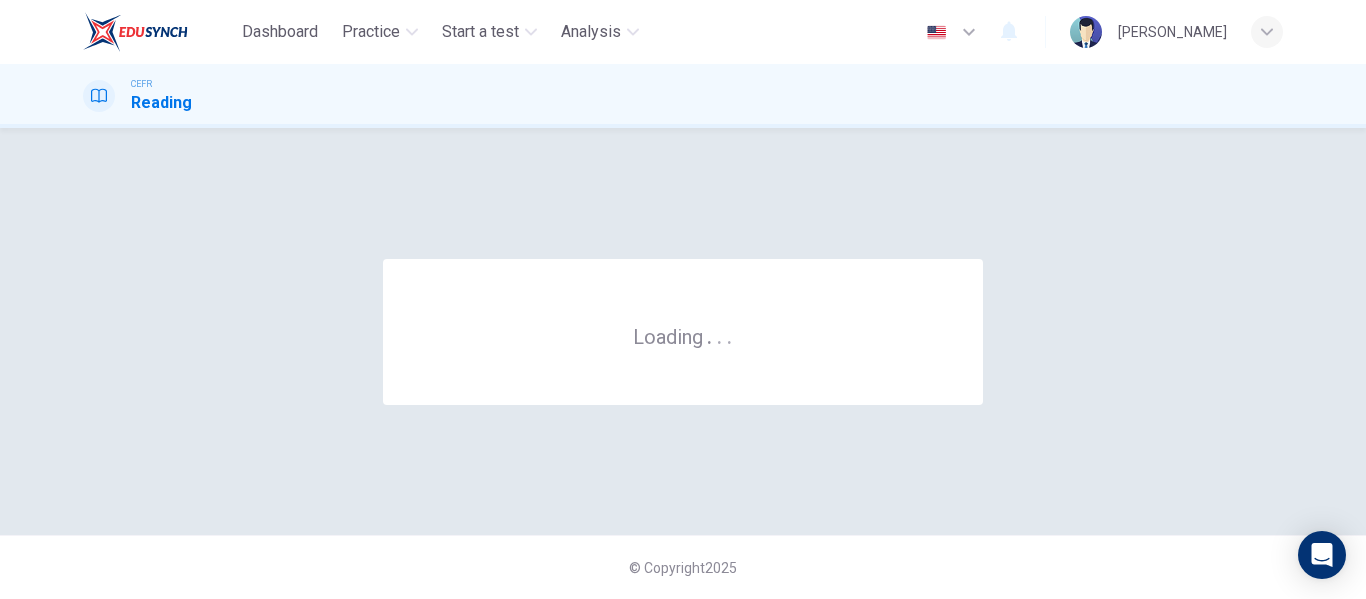 scroll, scrollTop: 0, scrollLeft: 0, axis: both 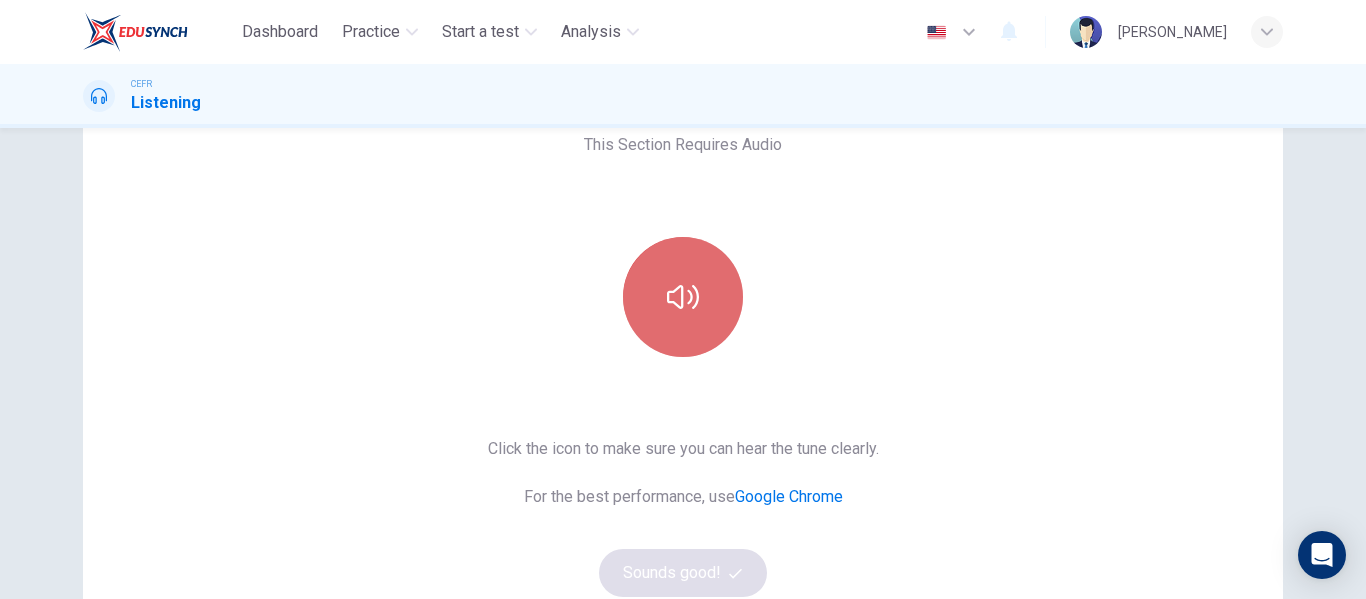 click at bounding box center [683, 297] 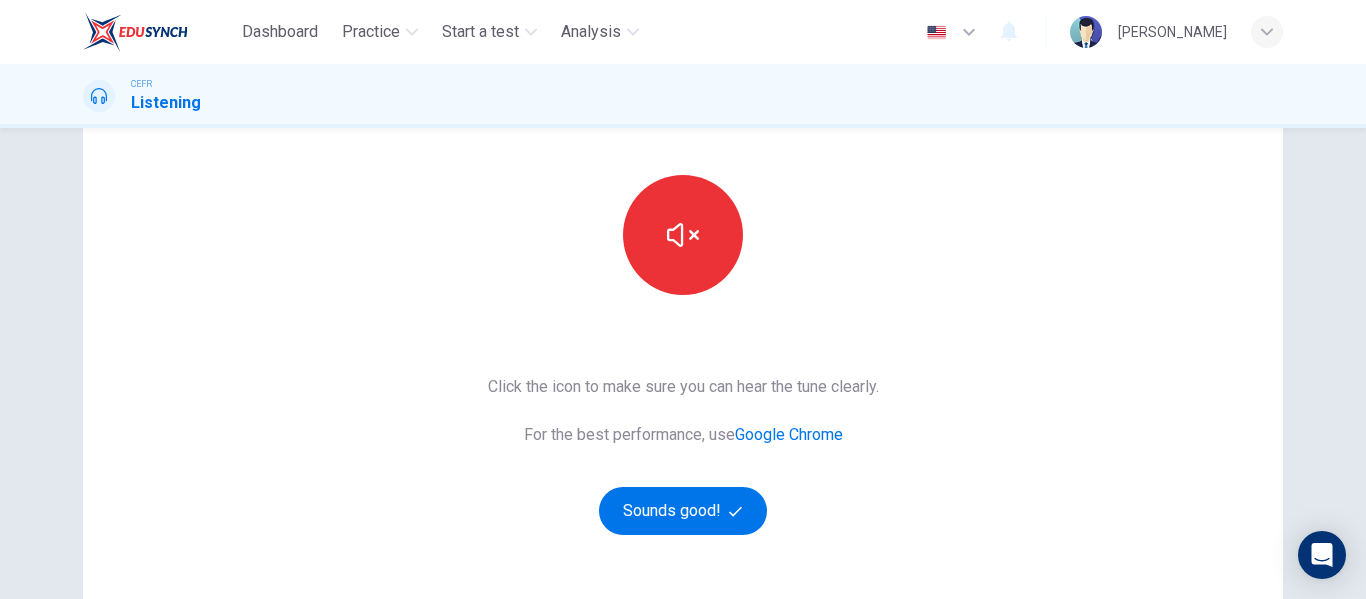 scroll, scrollTop: 182, scrollLeft: 0, axis: vertical 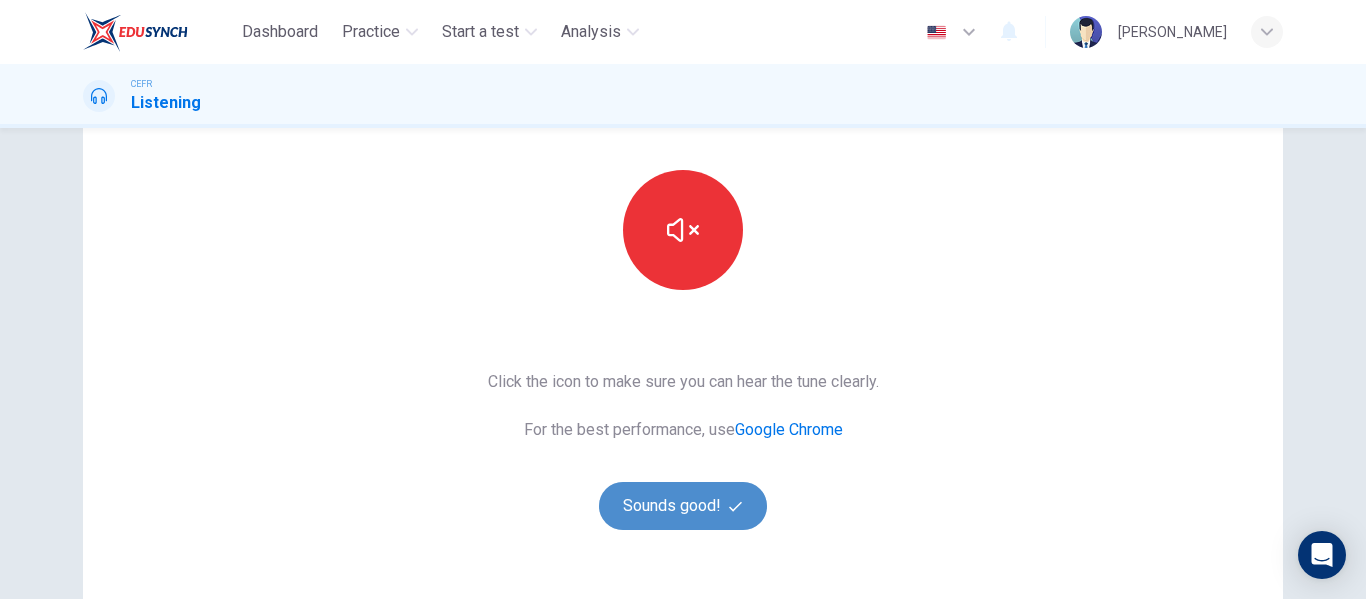 click on "Sounds good!" at bounding box center (683, 506) 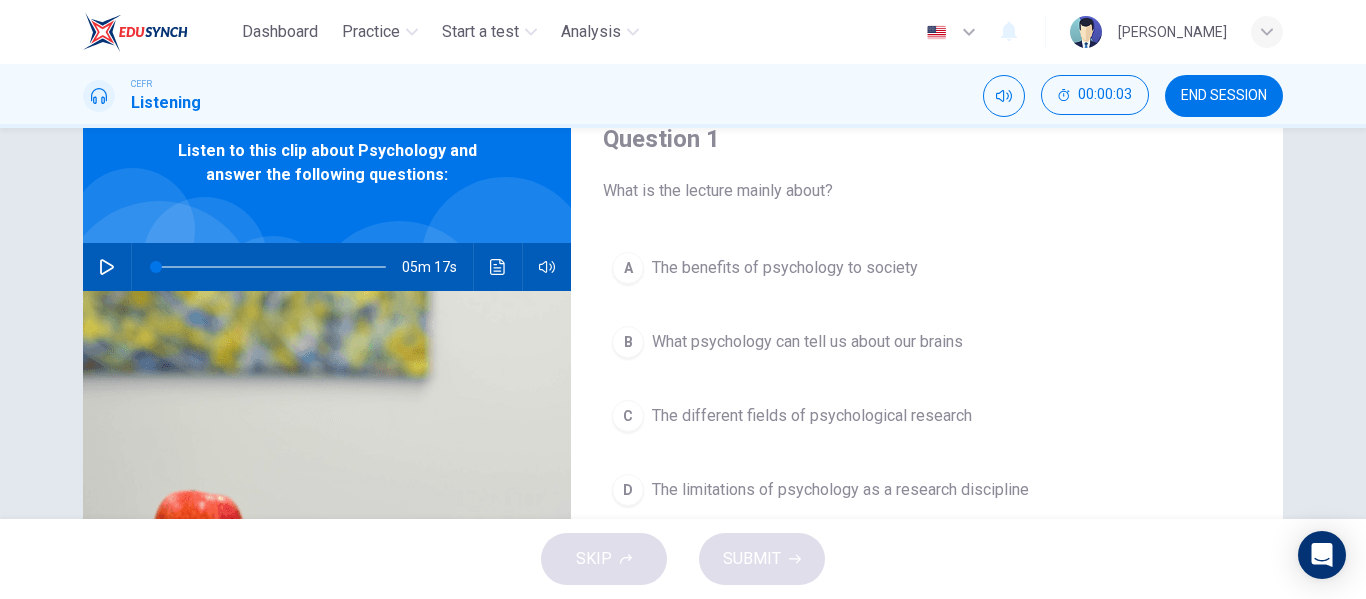 scroll, scrollTop: 82, scrollLeft: 0, axis: vertical 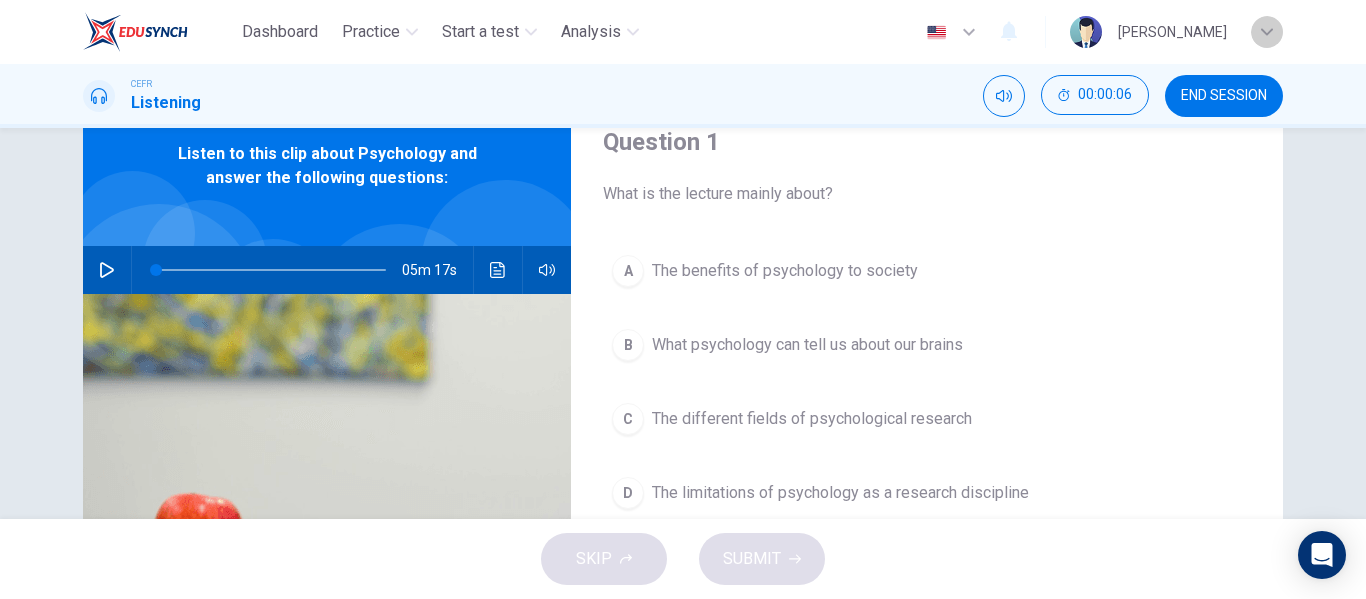 click at bounding box center [1267, 32] 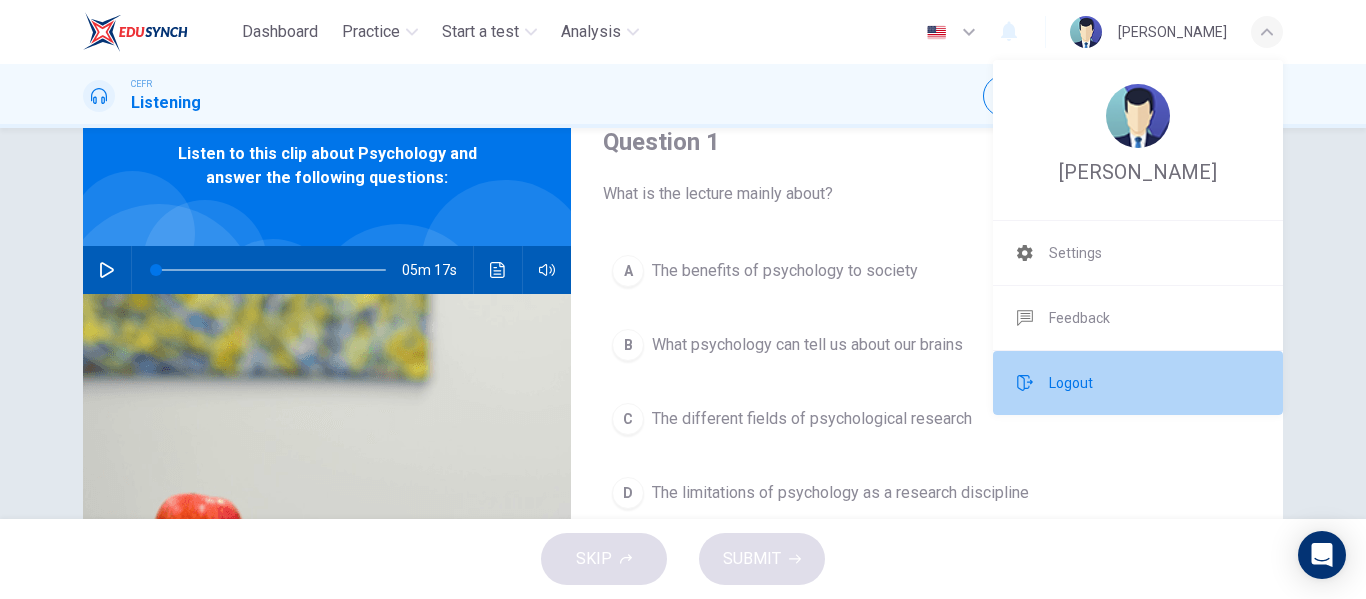 click on "Logout" at bounding box center (1138, 383) 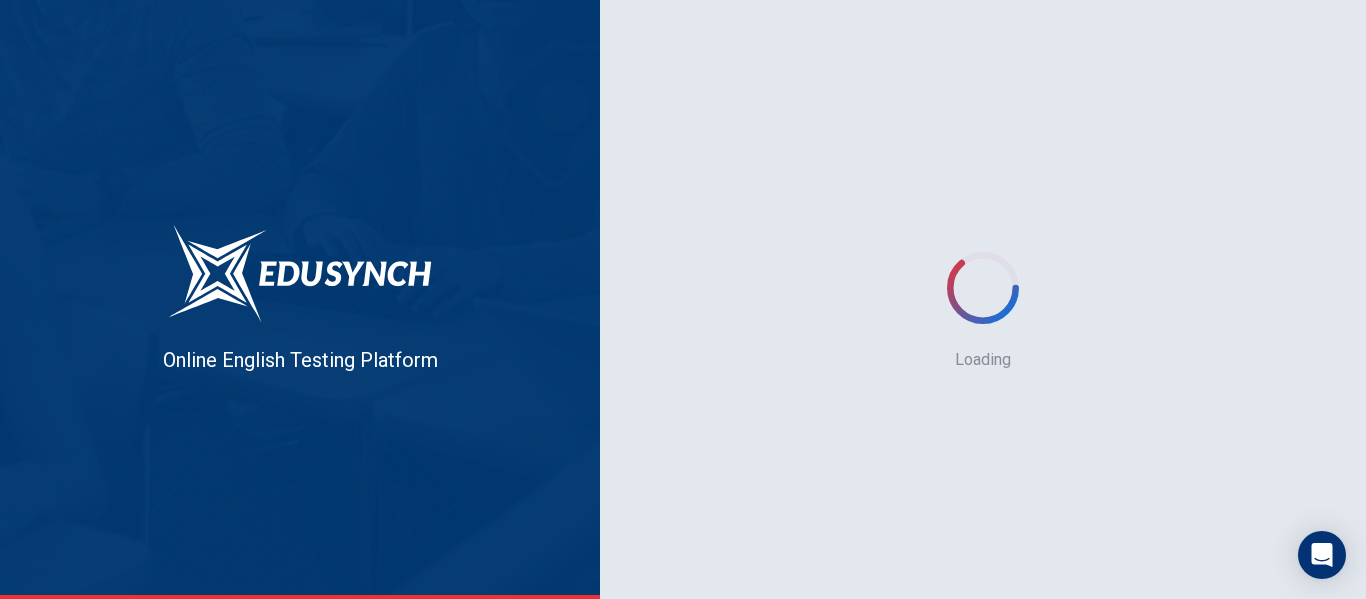 type on "g-ipgp21301219@moe-dl.edu.my" 